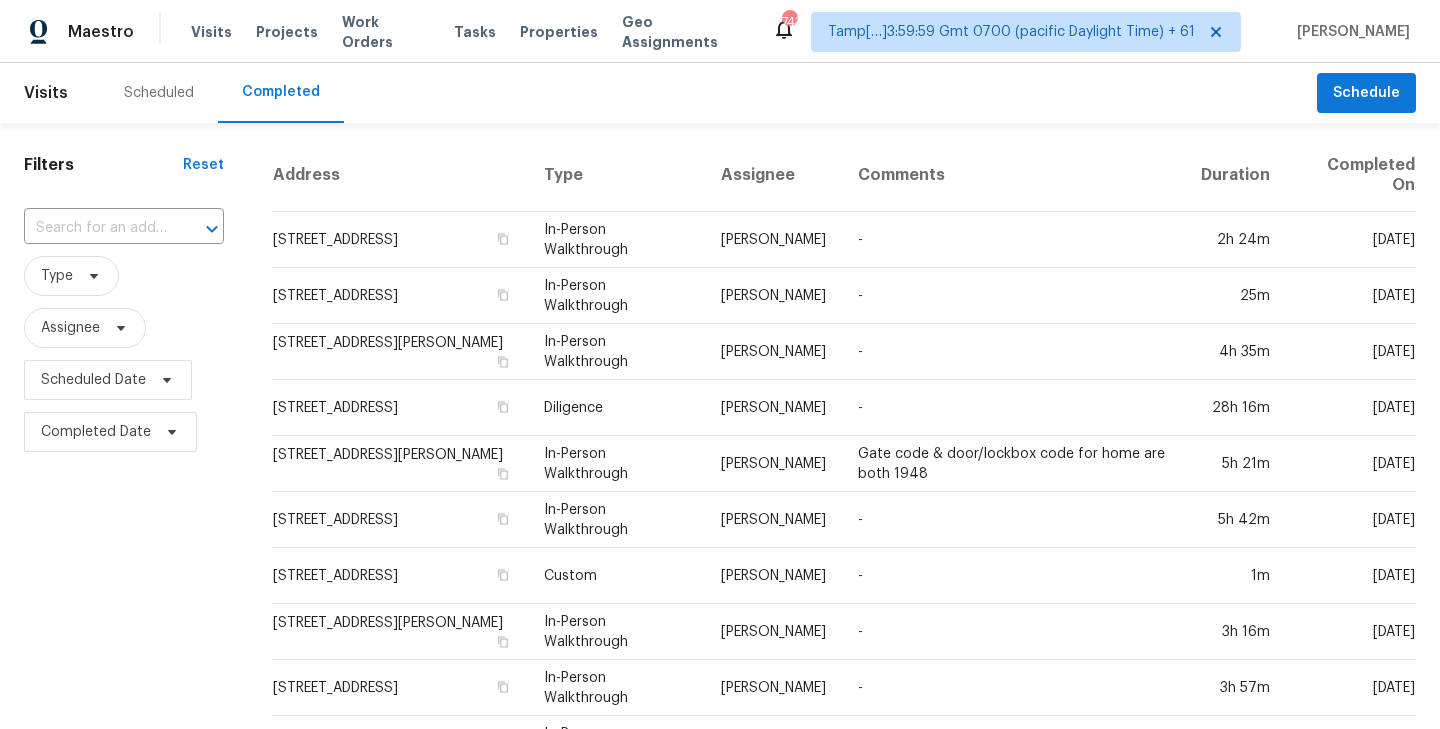 scroll, scrollTop: 0, scrollLeft: 0, axis: both 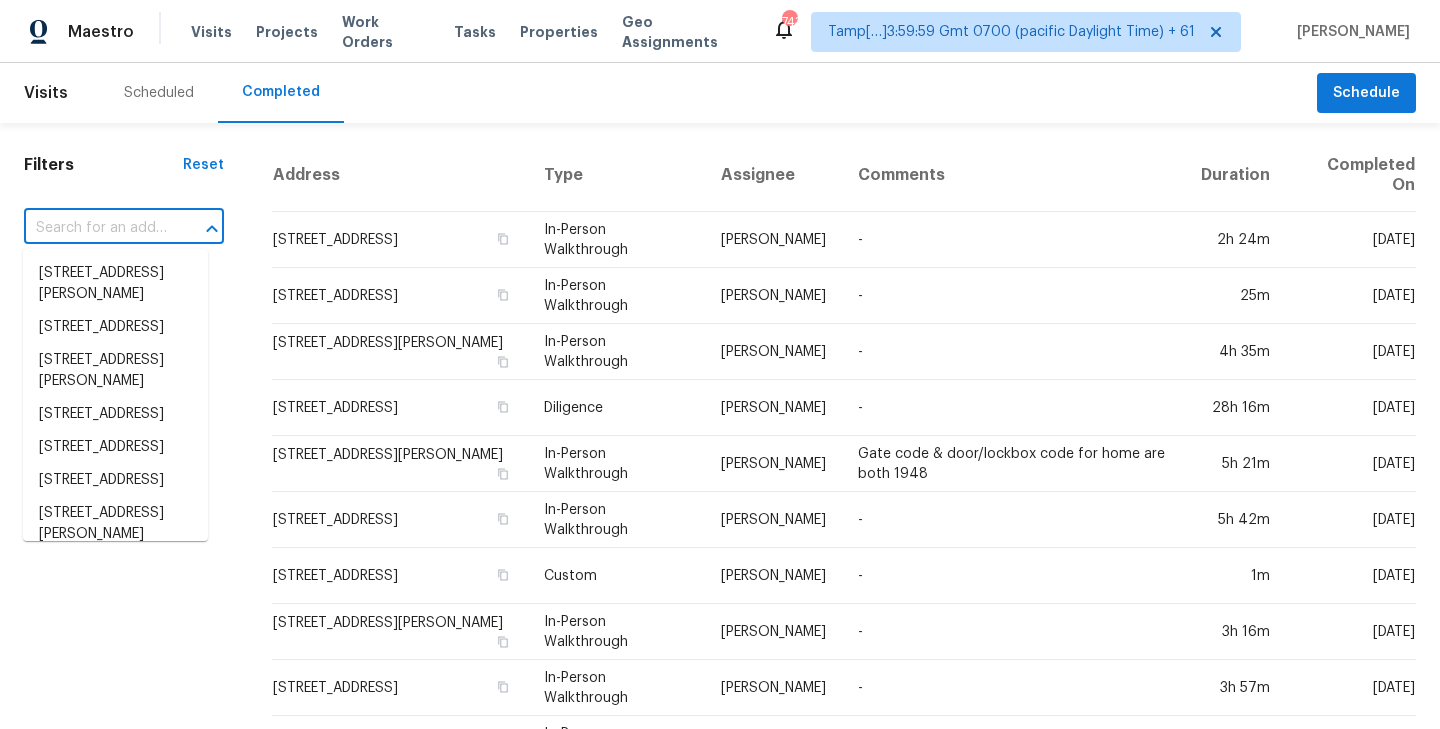 click at bounding box center [96, 228] 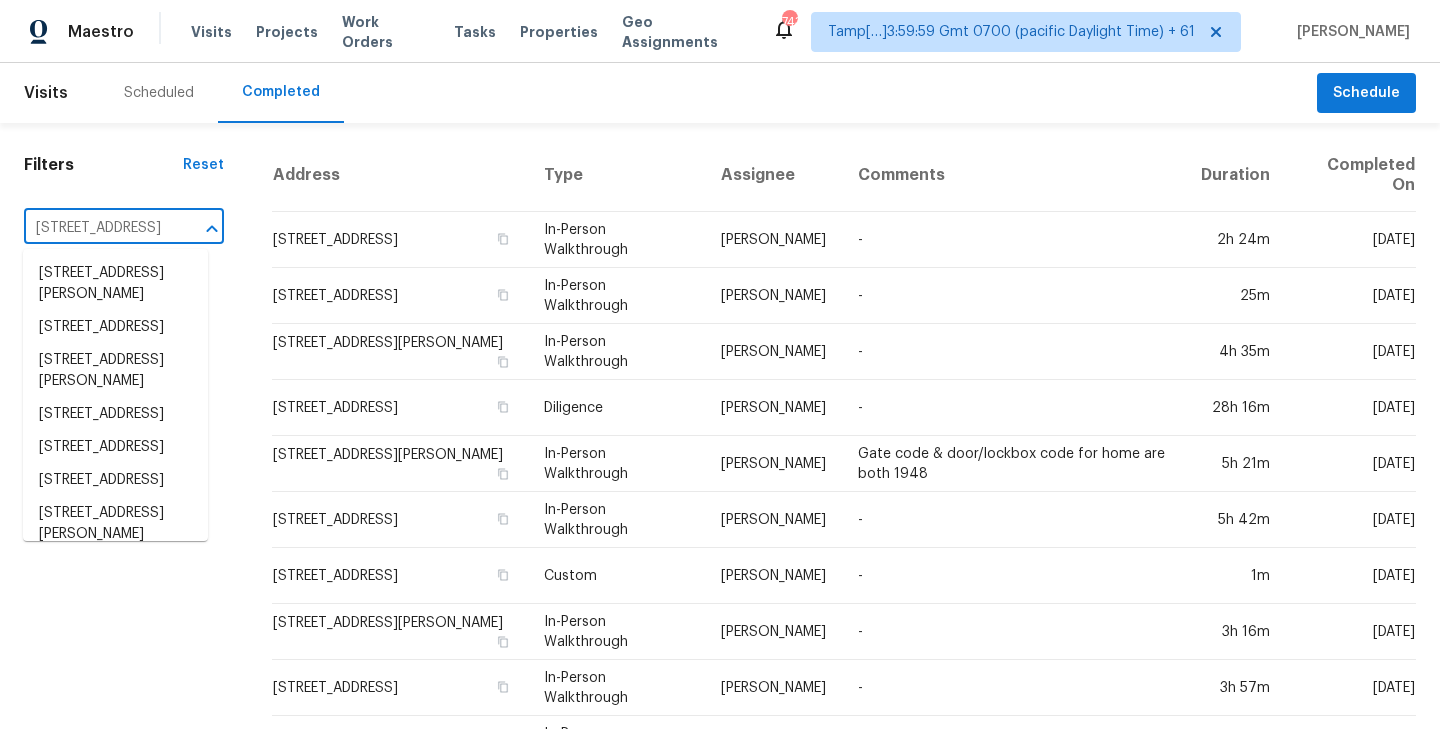 scroll, scrollTop: 0, scrollLeft: 151, axis: horizontal 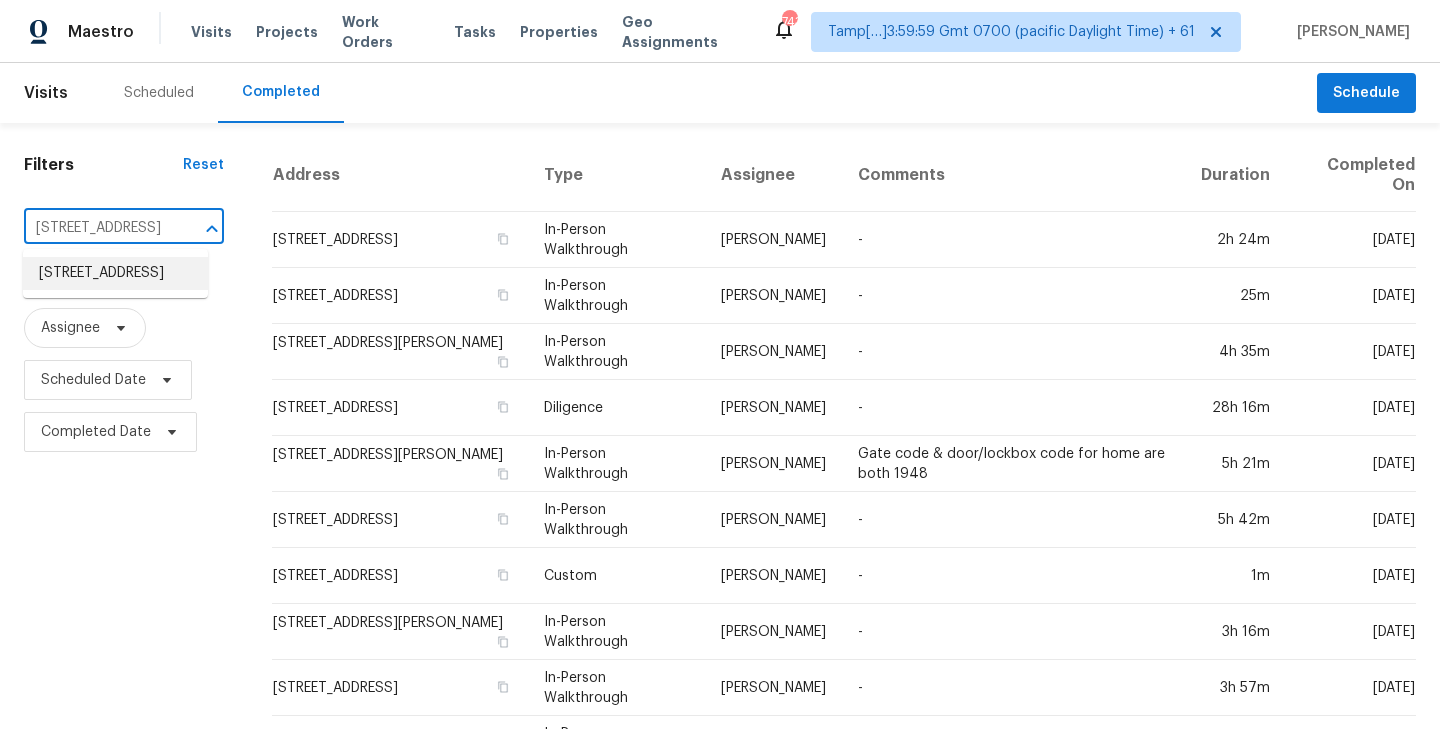 click on "[STREET_ADDRESS]" at bounding box center (115, 273) 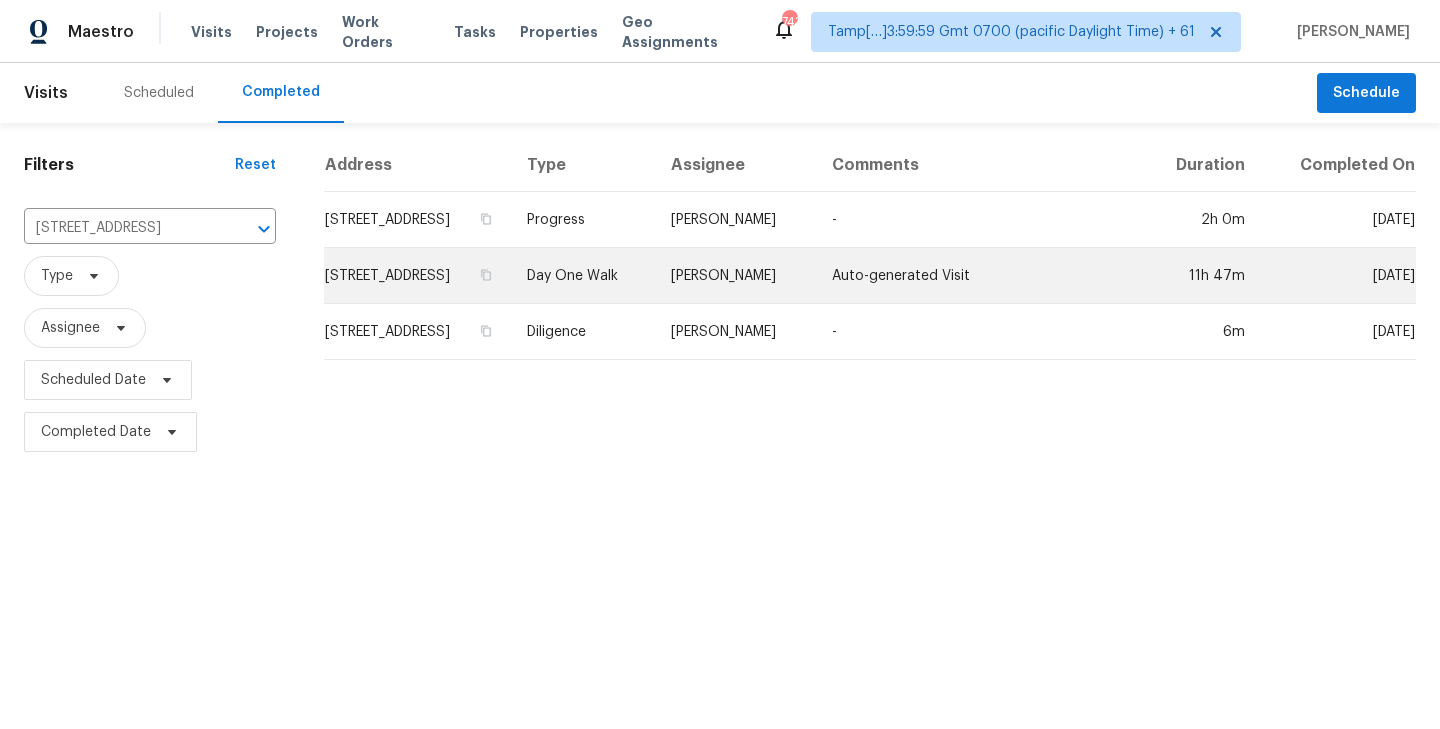 click on "[STREET_ADDRESS]" at bounding box center (417, 276) 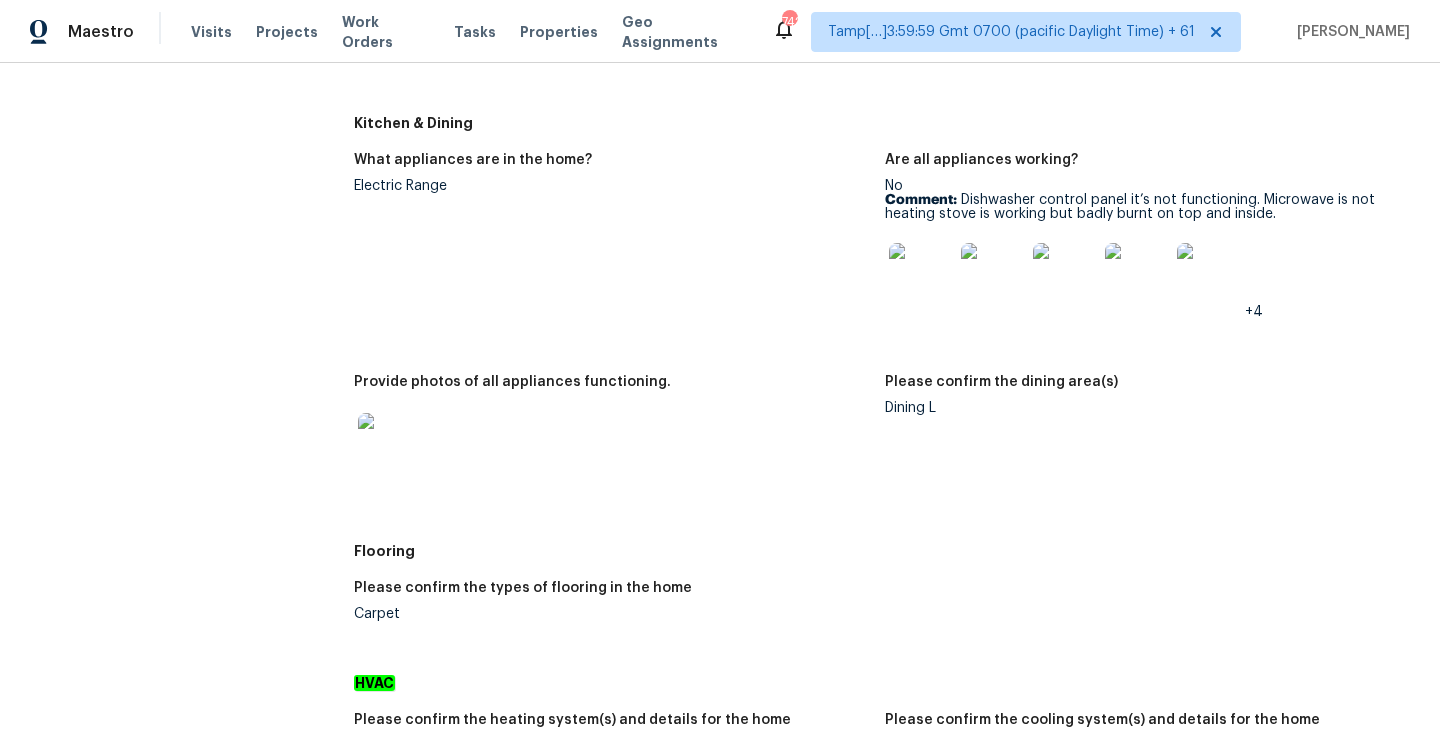 scroll, scrollTop: 0, scrollLeft: 0, axis: both 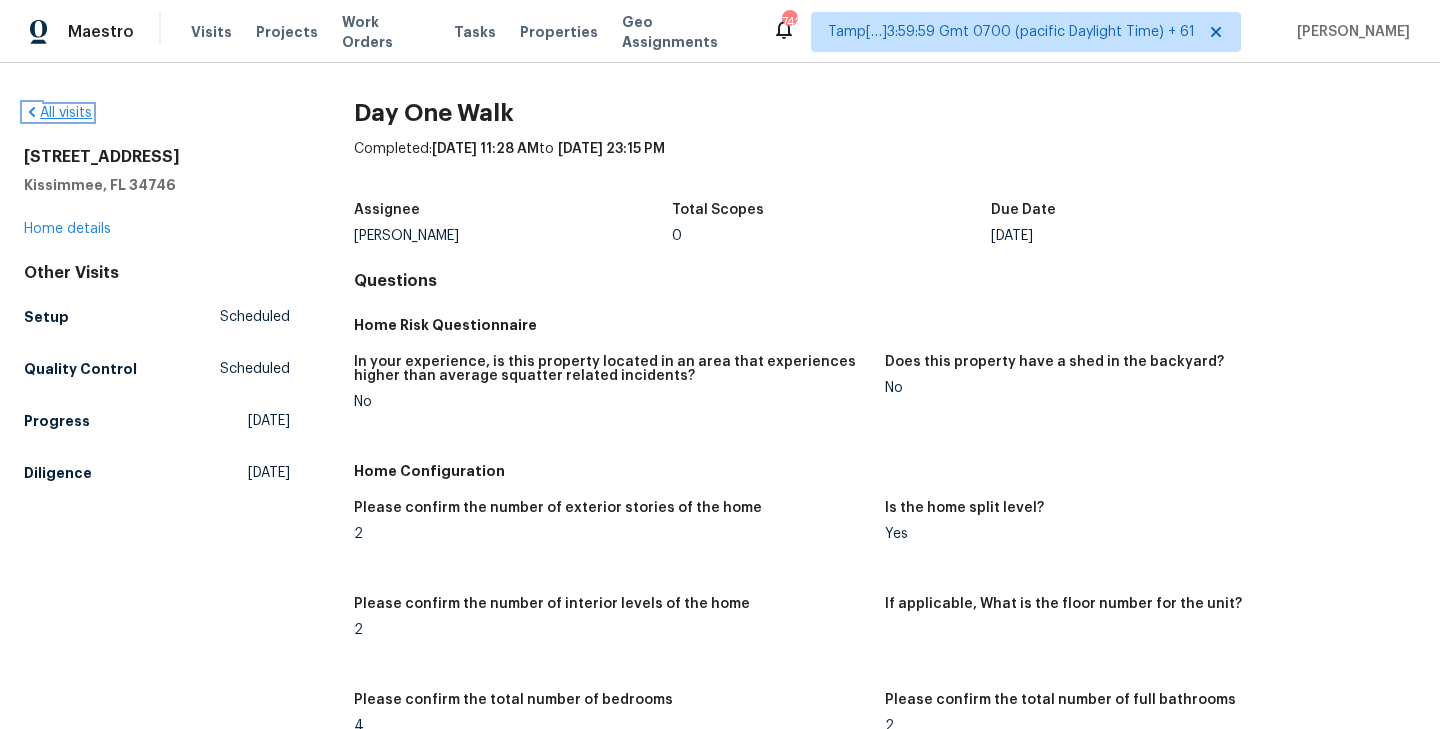 click on "All visits" at bounding box center (58, 113) 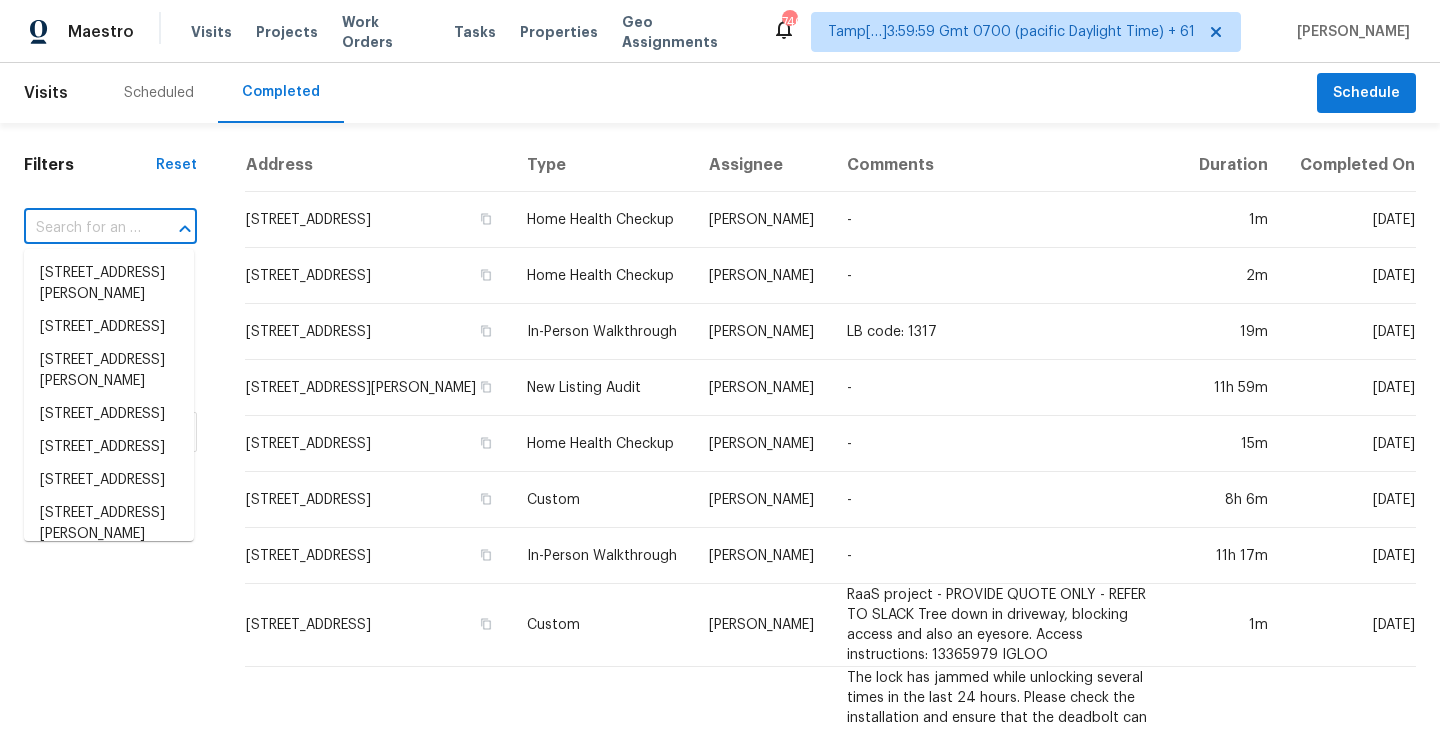 click at bounding box center (82, 228) 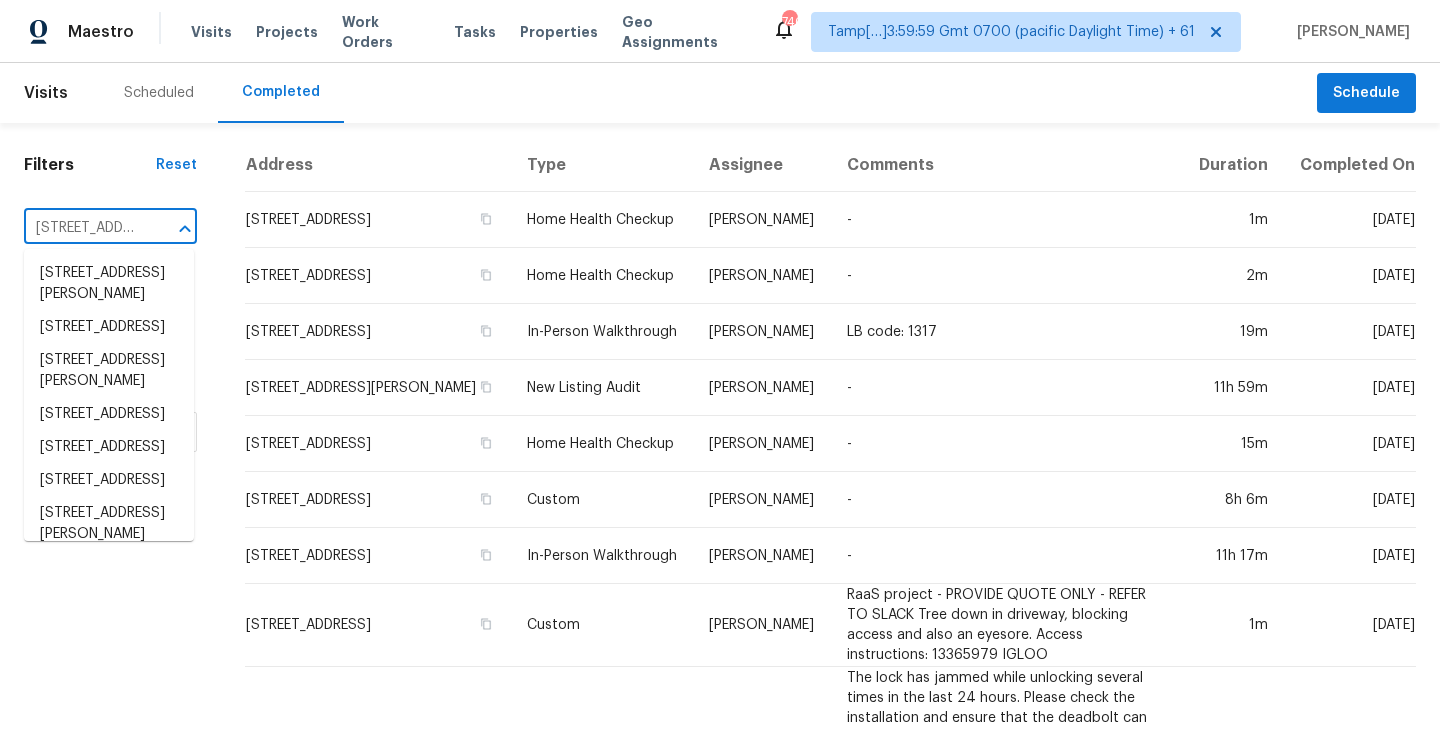 scroll, scrollTop: 0, scrollLeft: 171, axis: horizontal 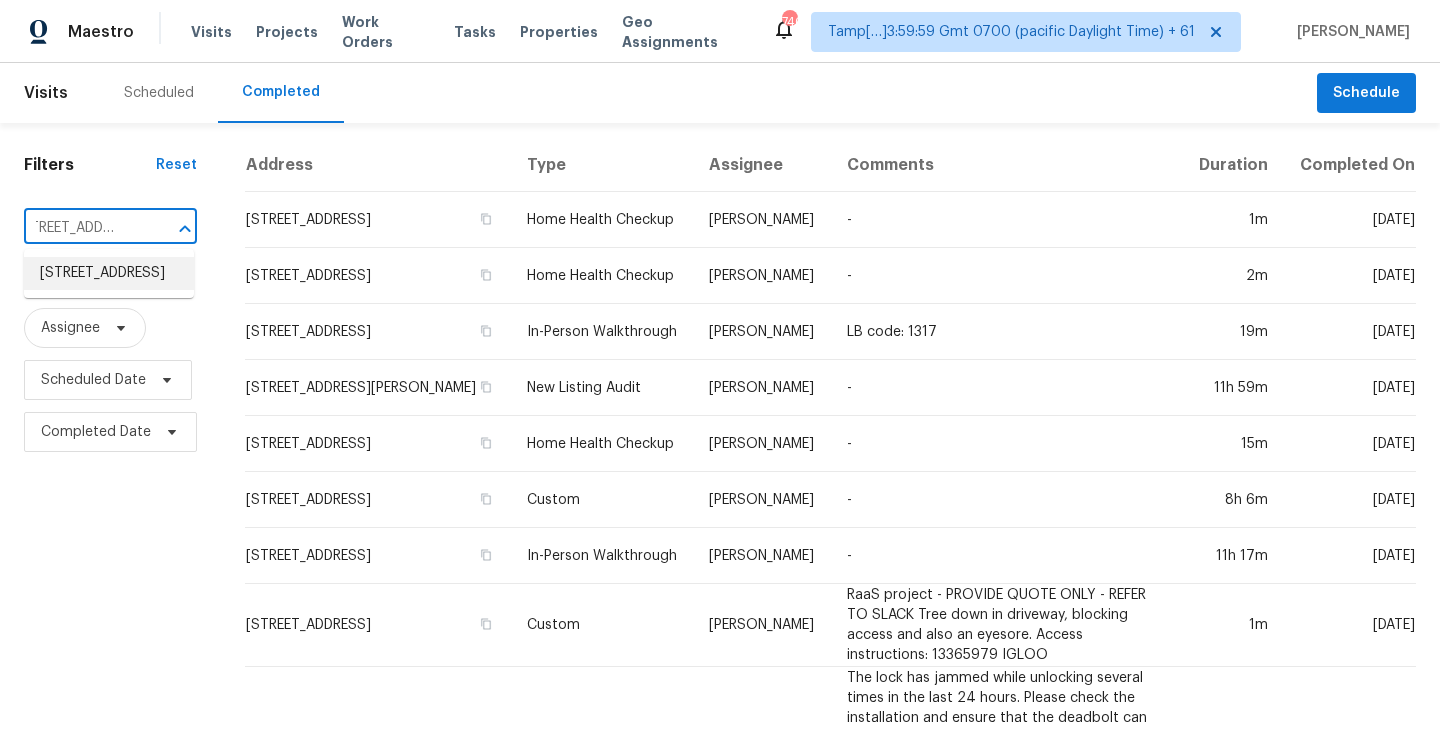 click on "[STREET_ADDRESS]" at bounding box center [109, 273] 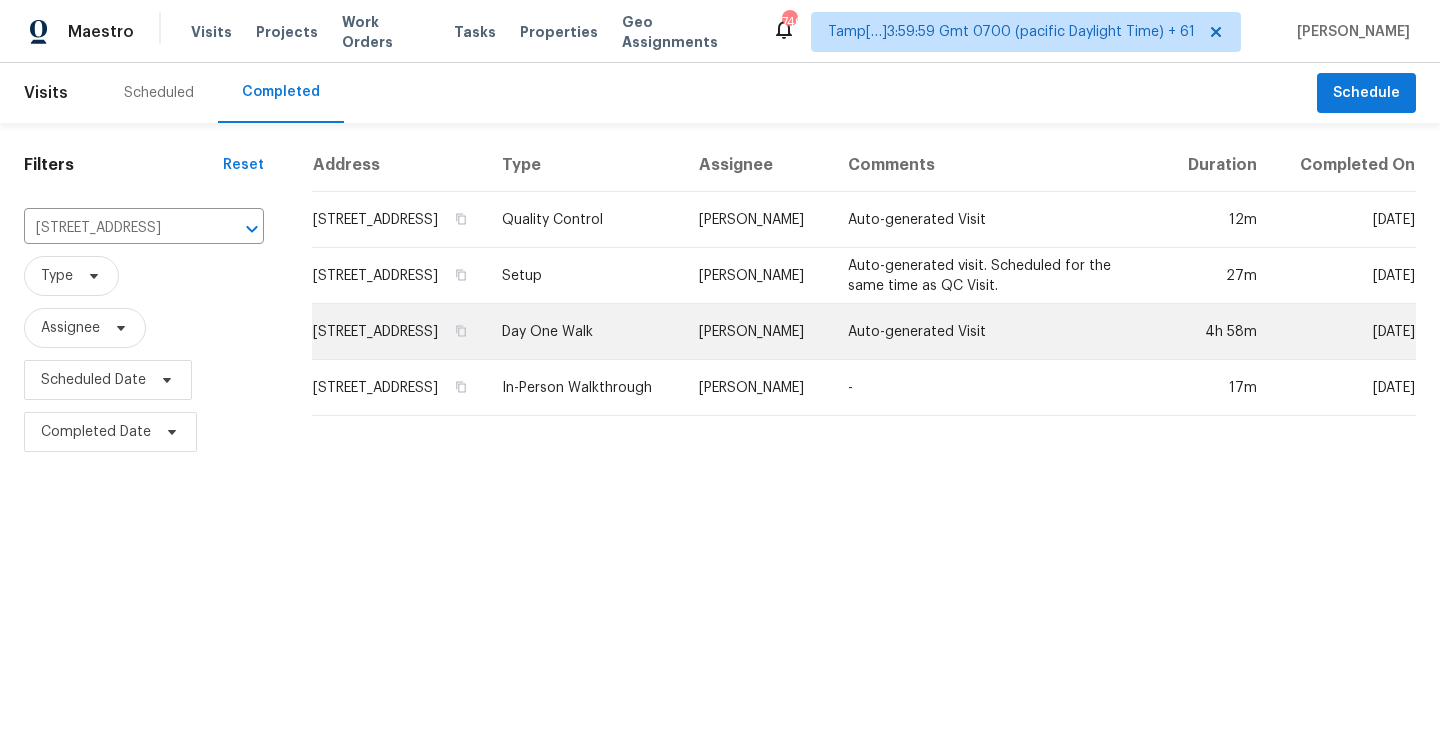 click on "[STREET_ADDRESS]" at bounding box center [399, 332] 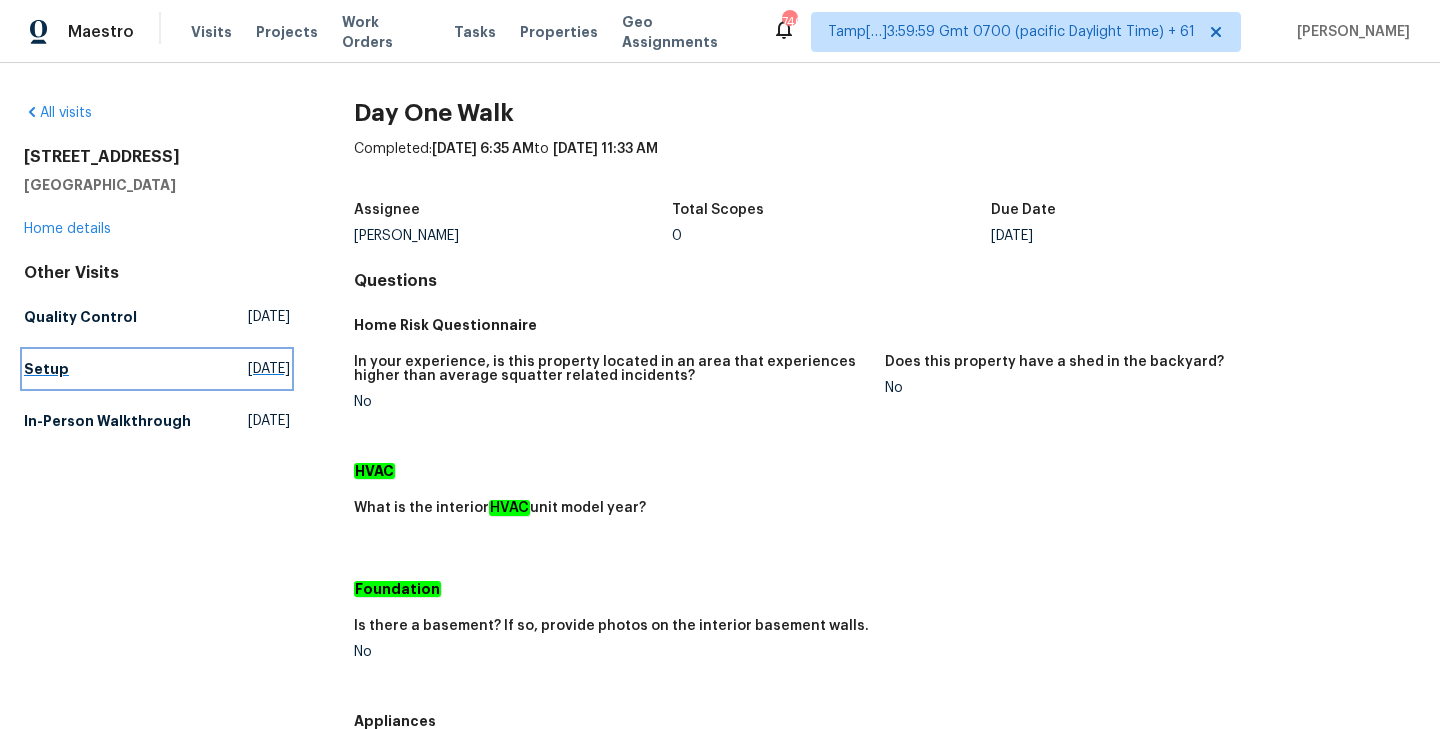 click on "Setup" at bounding box center [46, 369] 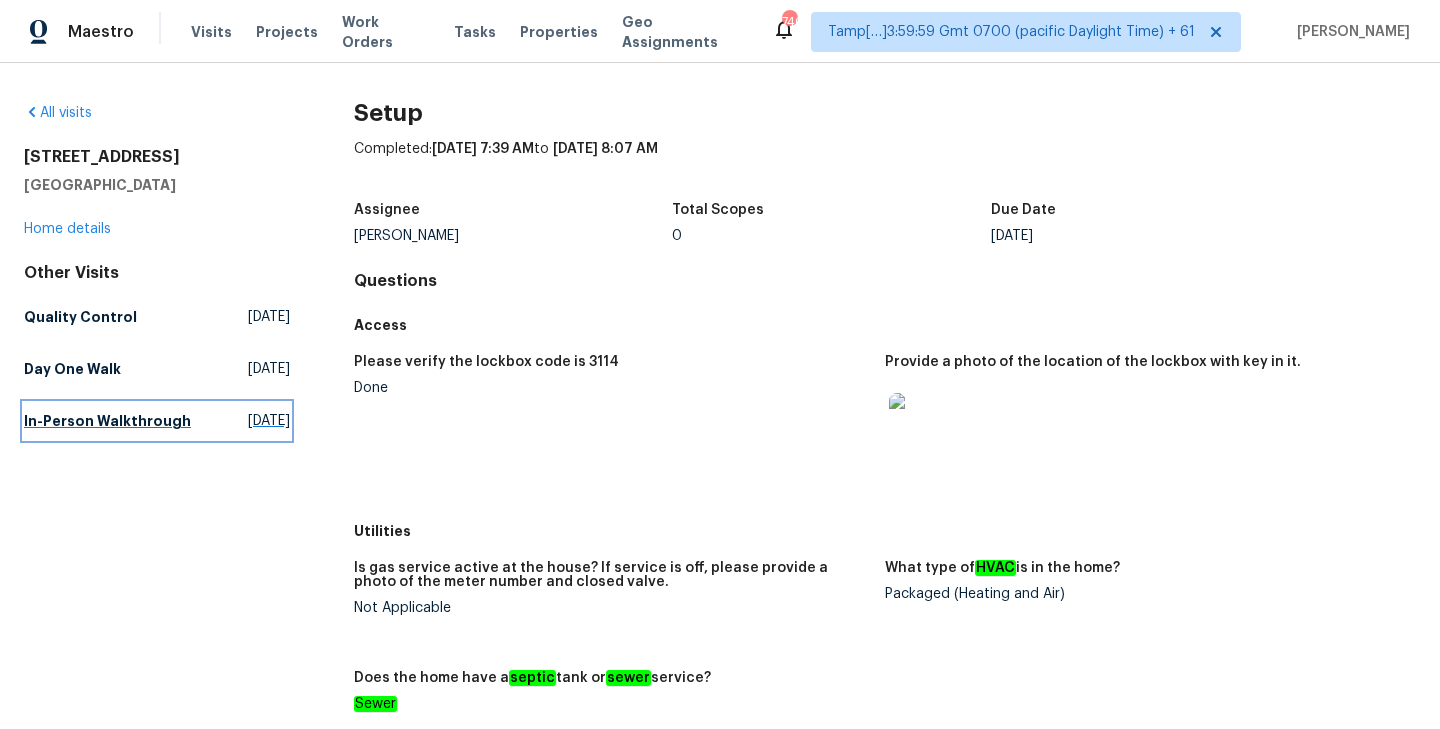 click on "In-Person Walkthrough" at bounding box center [107, 421] 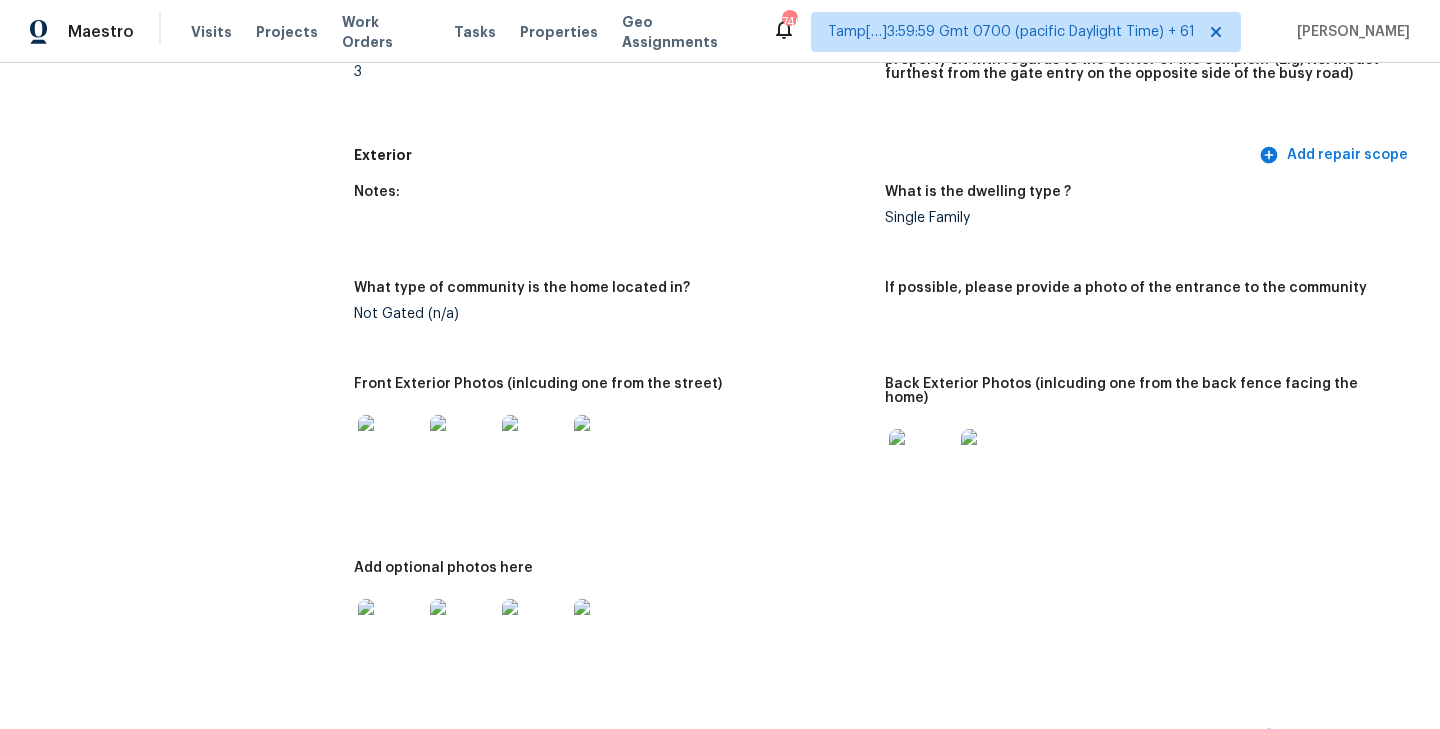 scroll, scrollTop: 667, scrollLeft: 0, axis: vertical 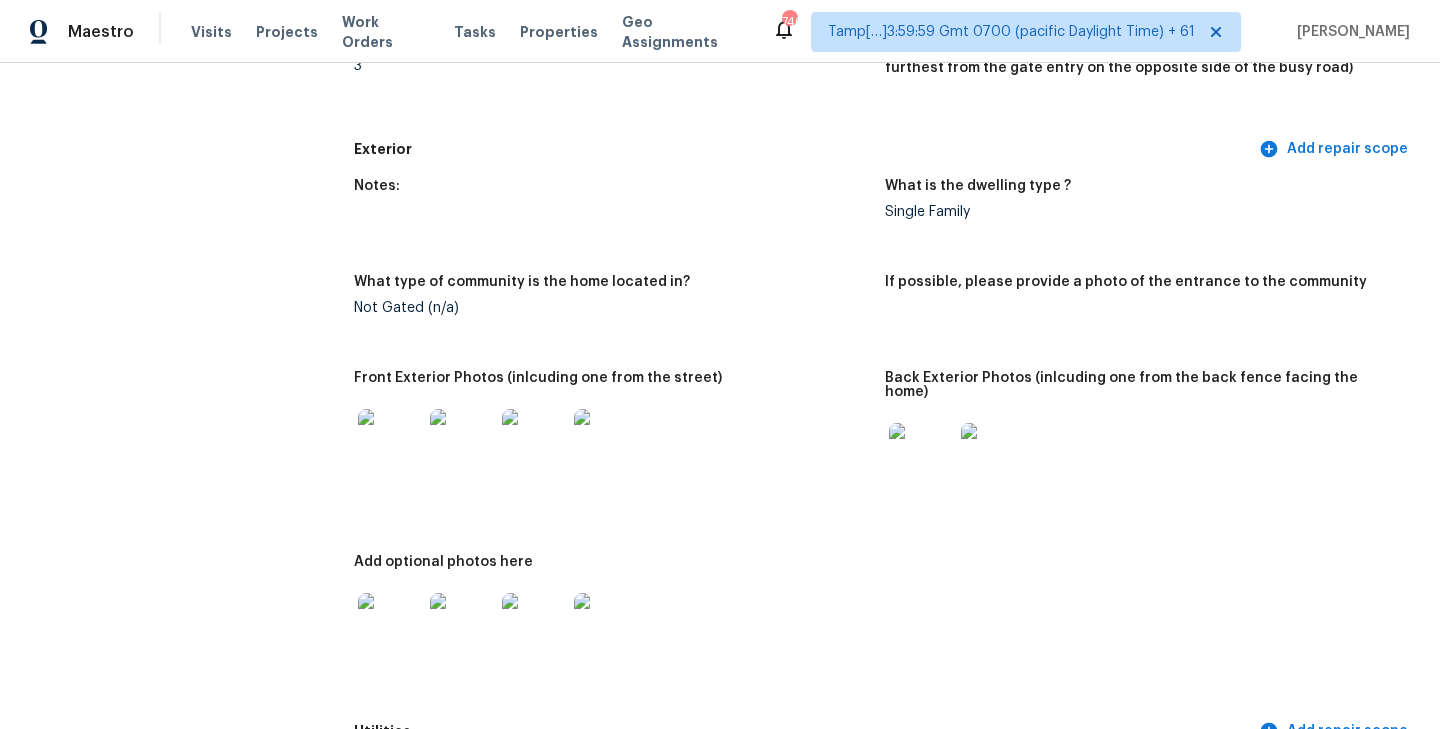 click at bounding box center [390, 441] 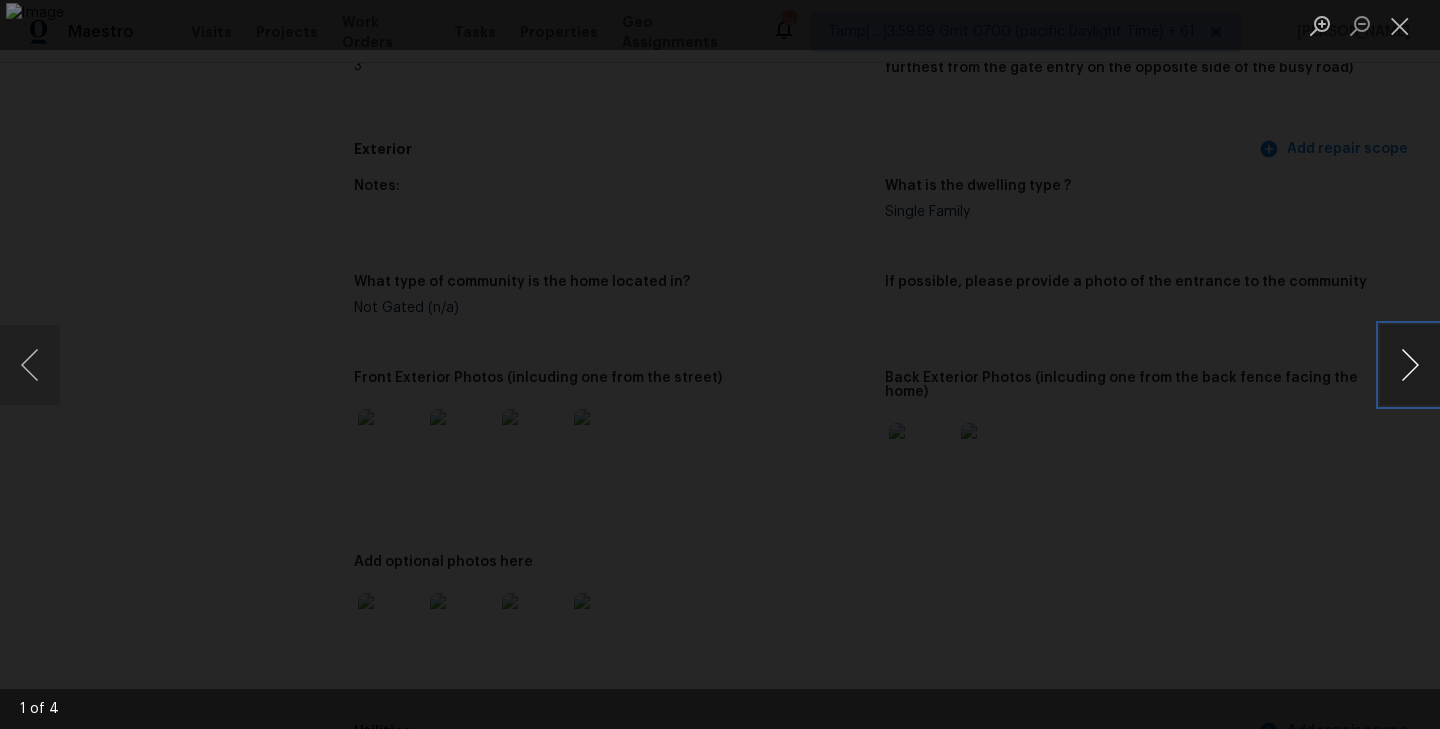 click at bounding box center [1410, 365] 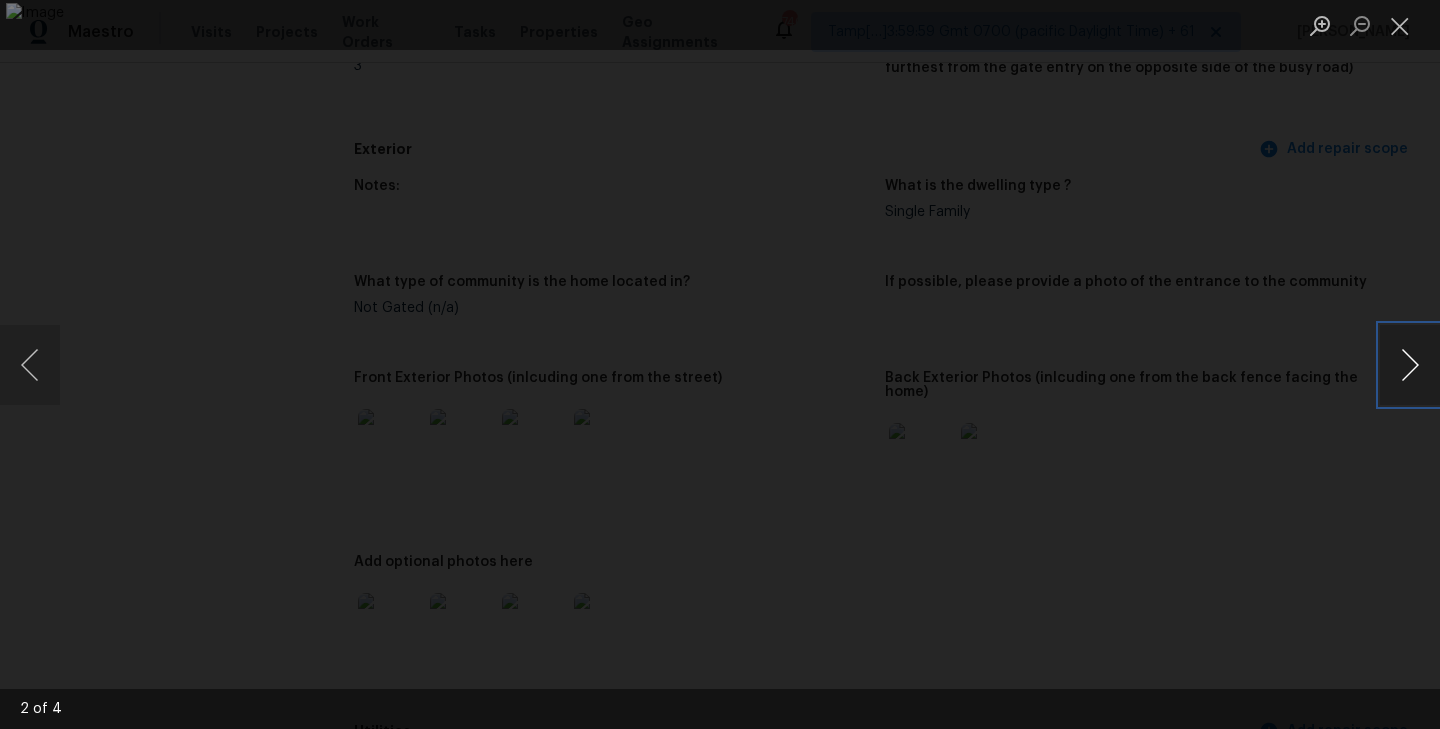 click at bounding box center [1410, 365] 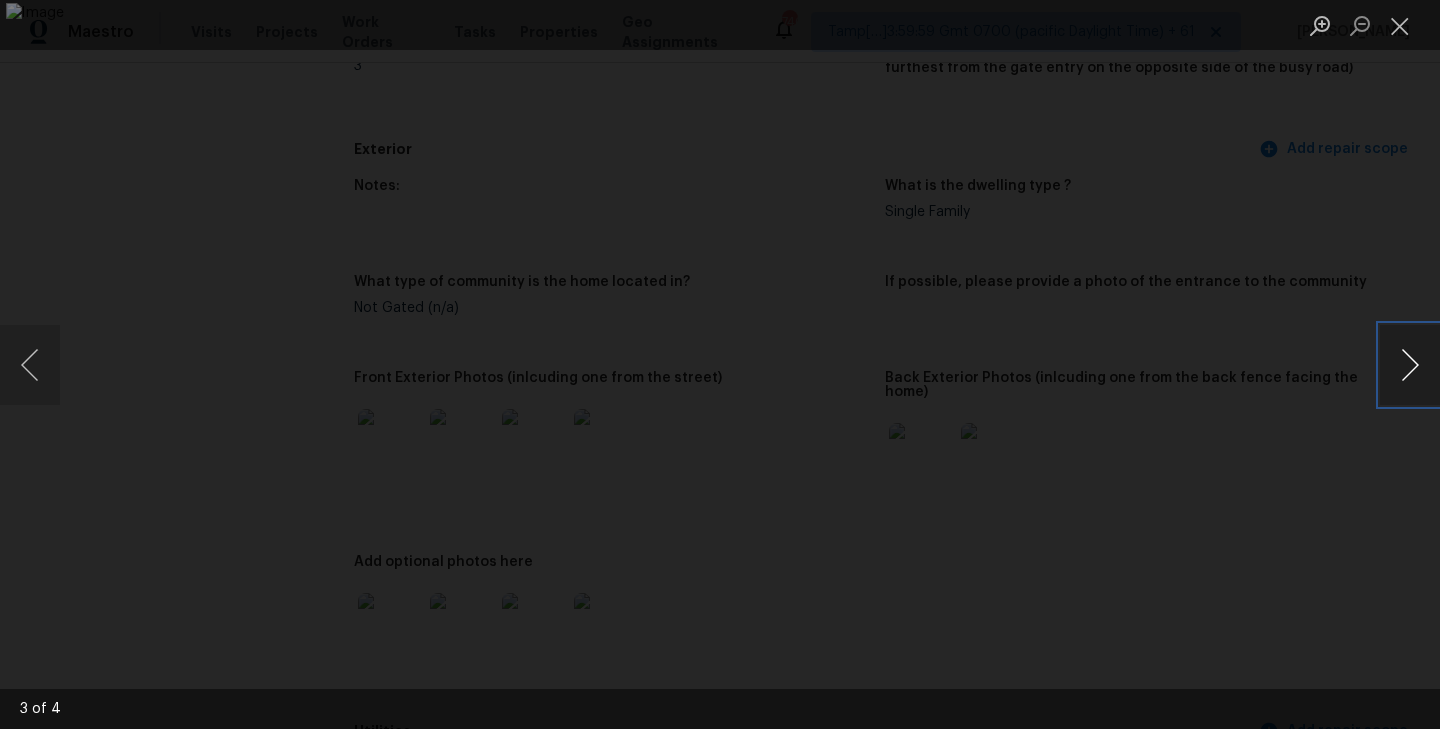 click at bounding box center [1410, 365] 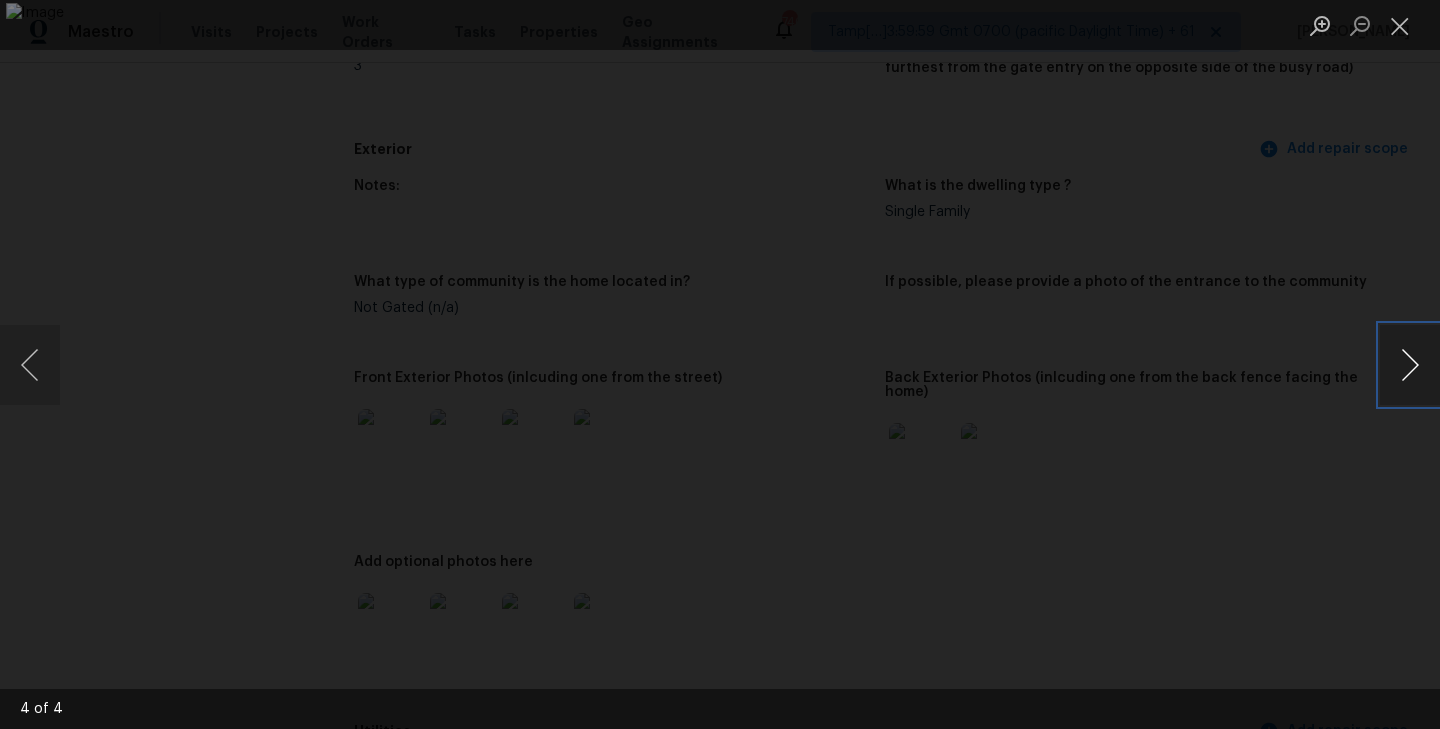 click at bounding box center (1410, 365) 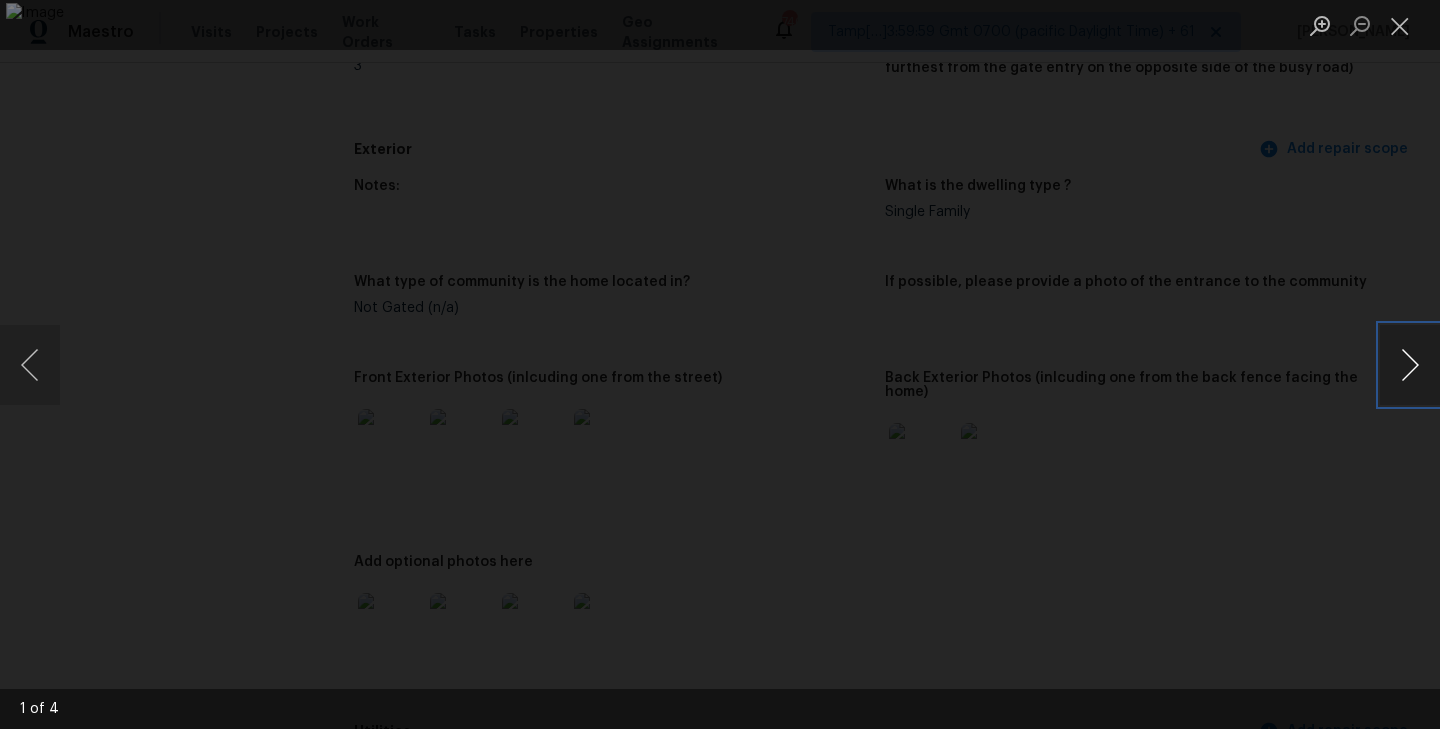 click at bounding box center [1410, 365] 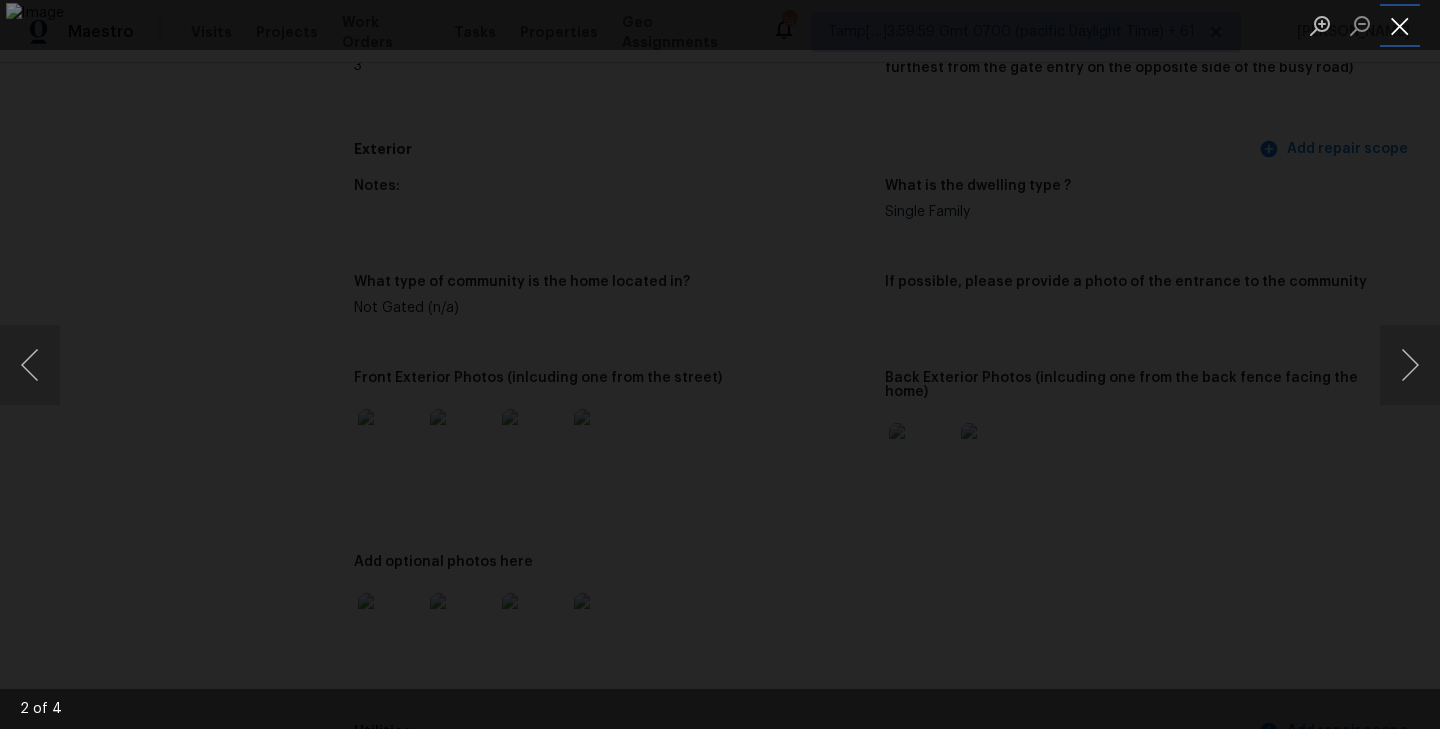 click at bounding box center (1400, 25) 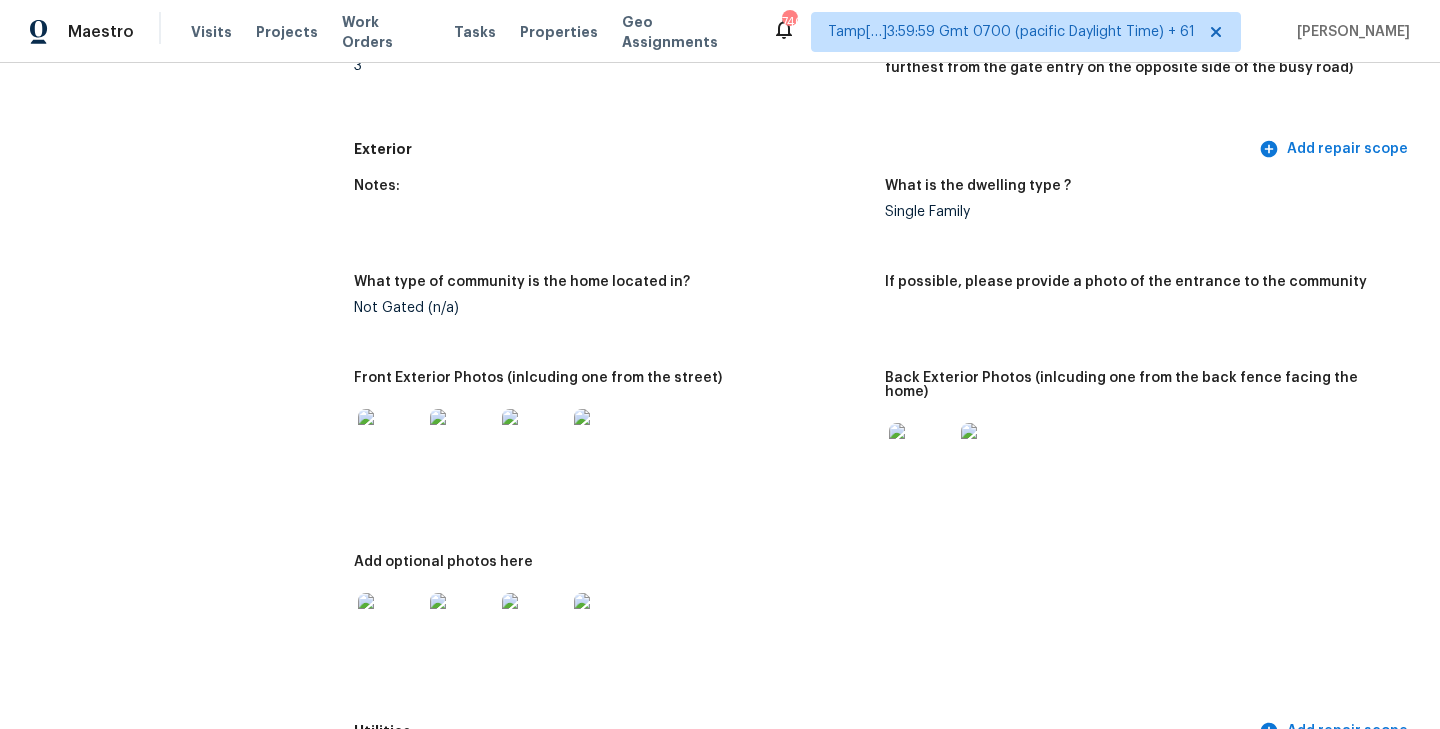 click at bounding box center (921, 455) 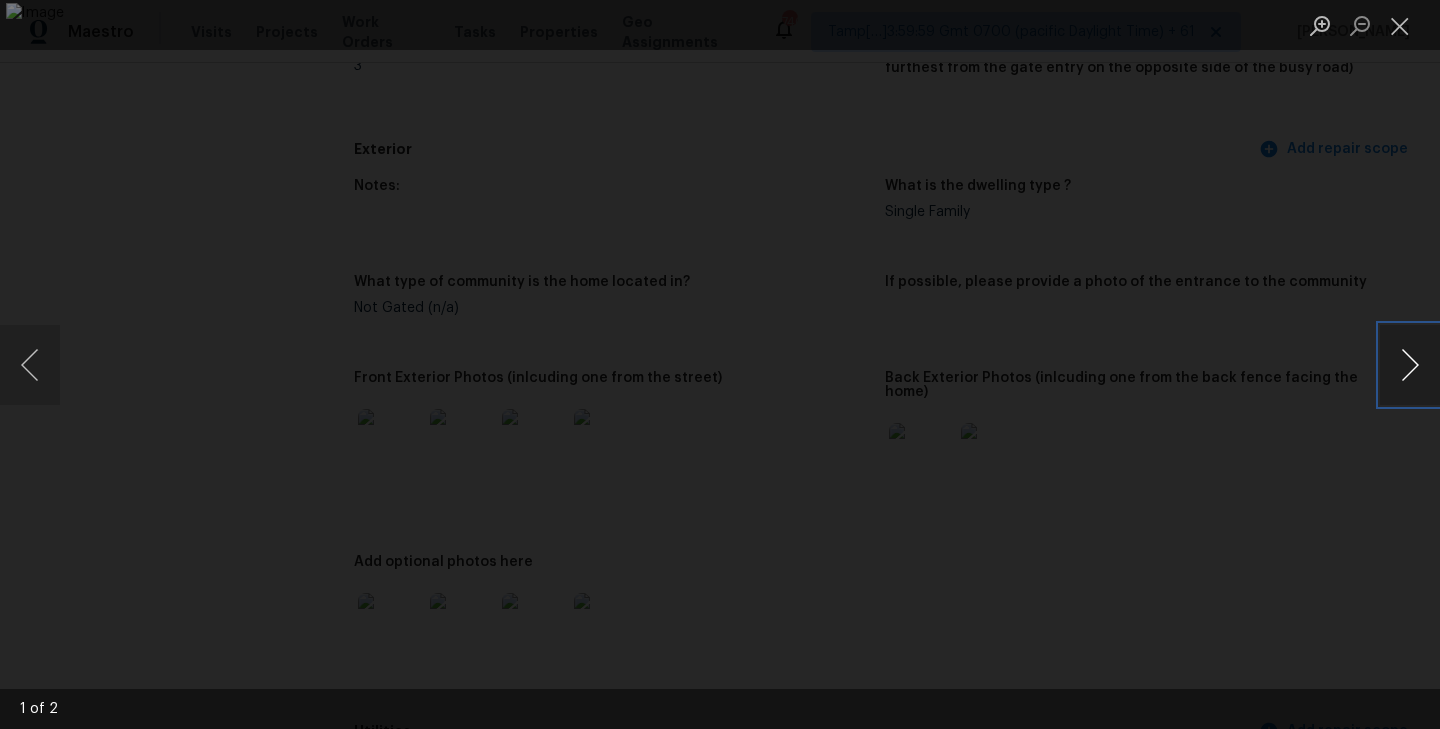 click at bounding box center [1410, 365] 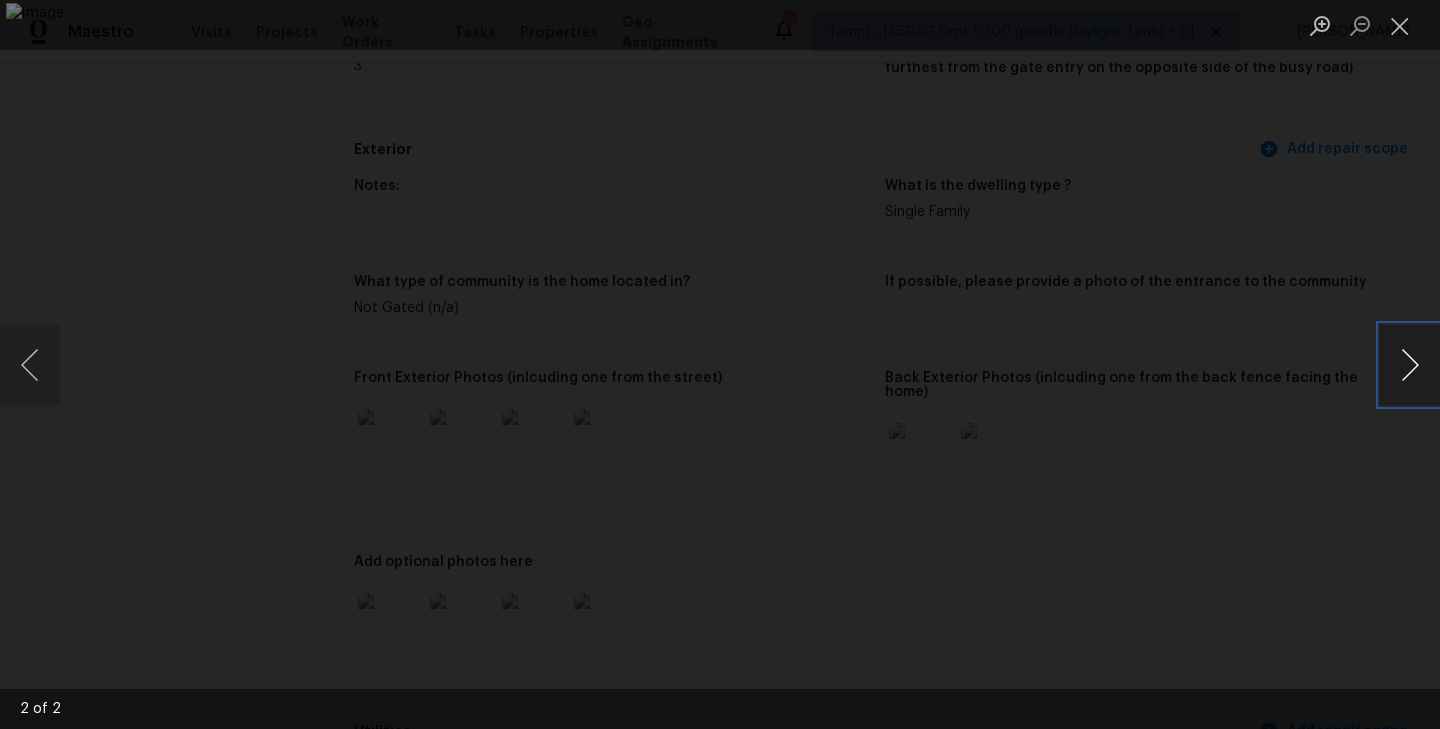 click at bounding box center (1410, 365) 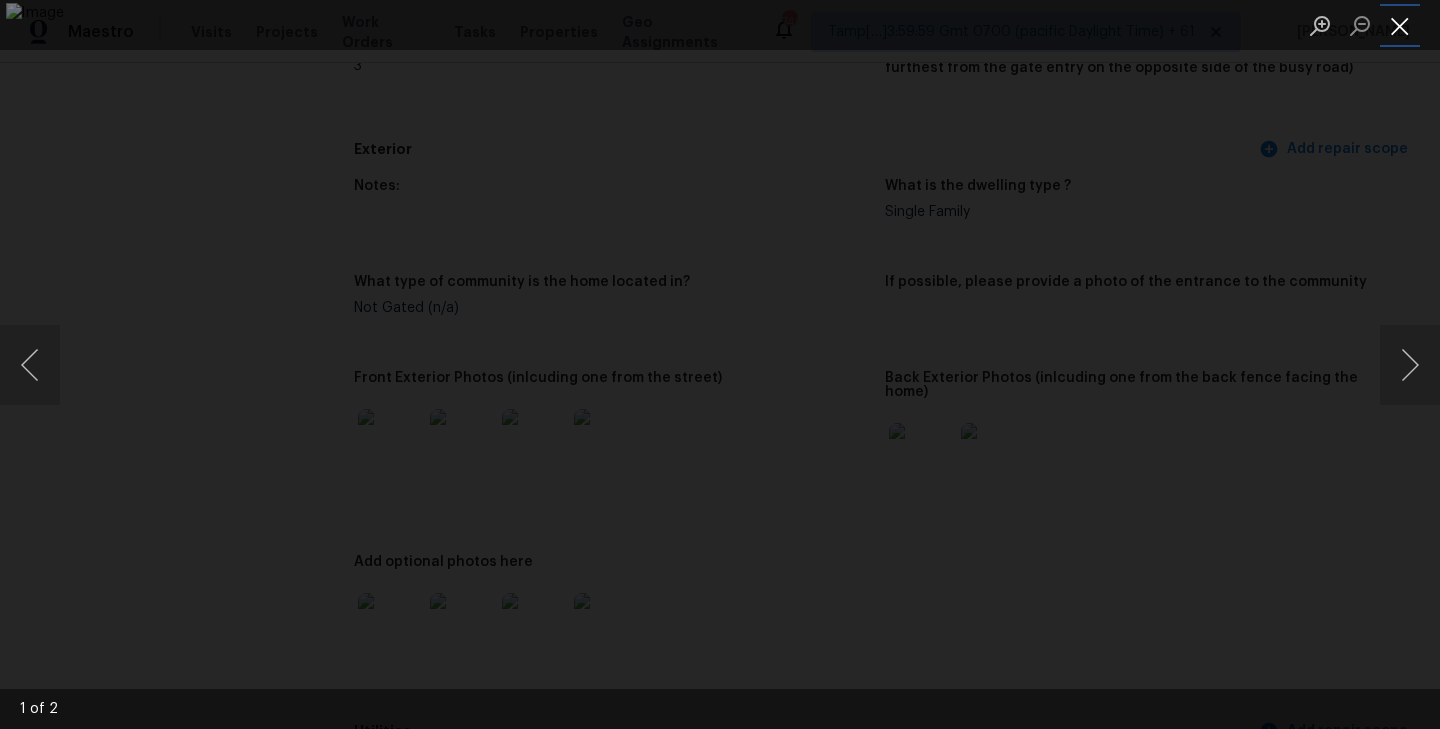 click at bounding box center [1400, 25] 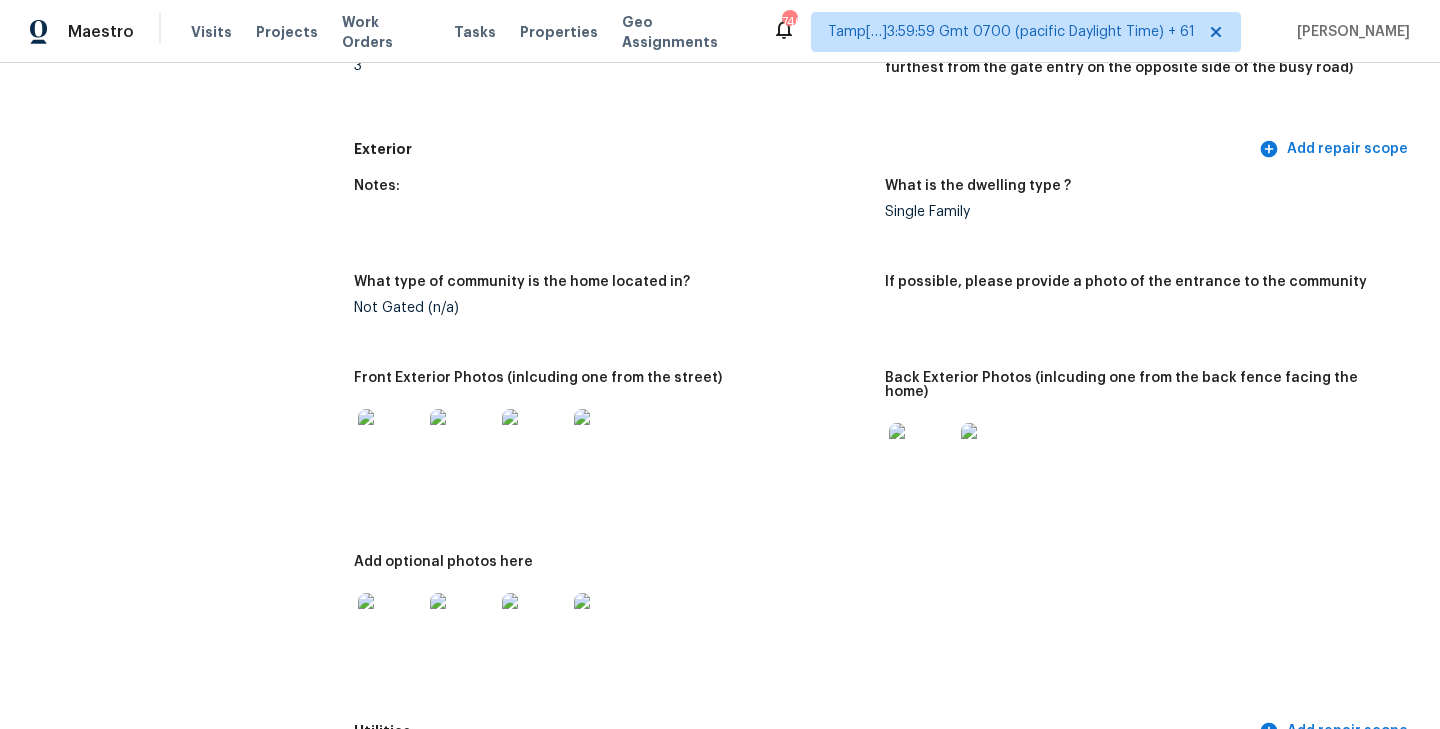 click at bounding box center [390, 625] 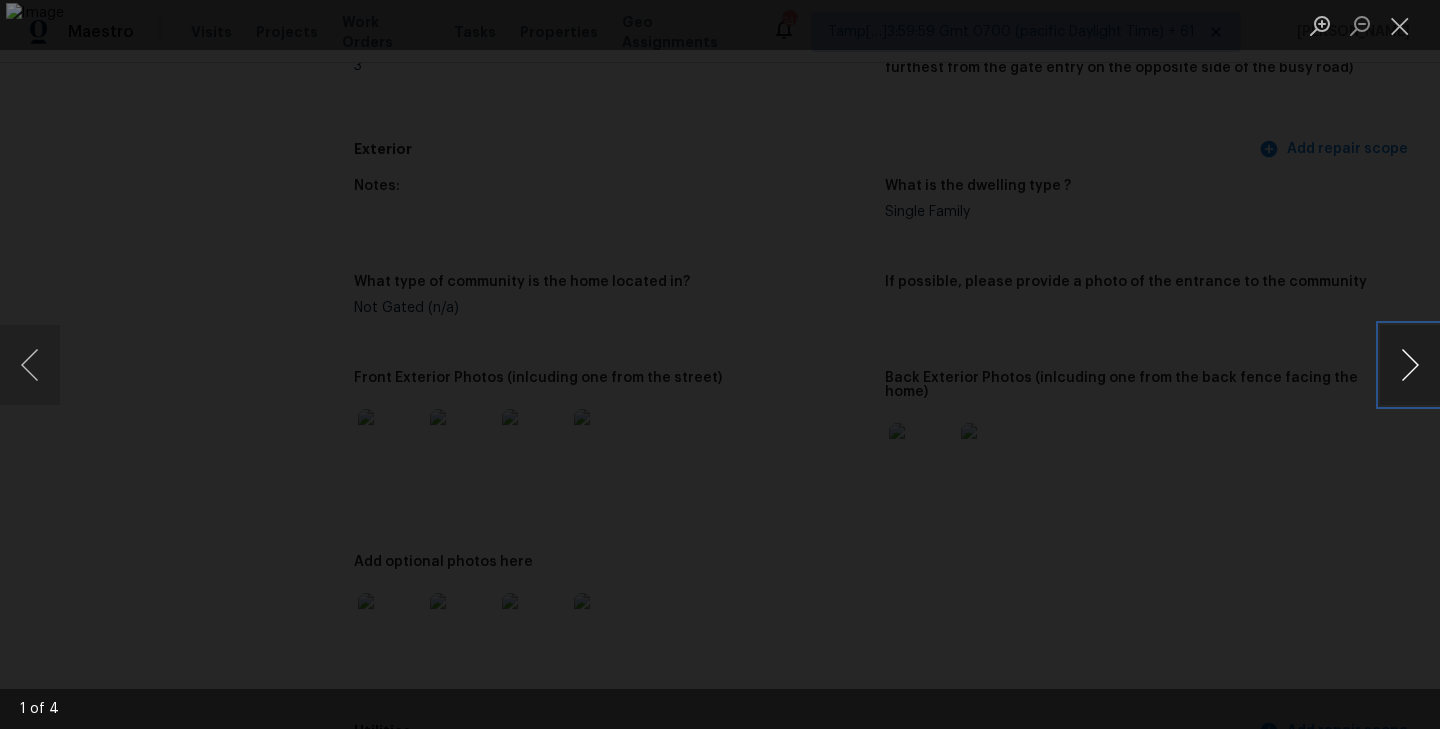 click at bounding box center (1410, 365) 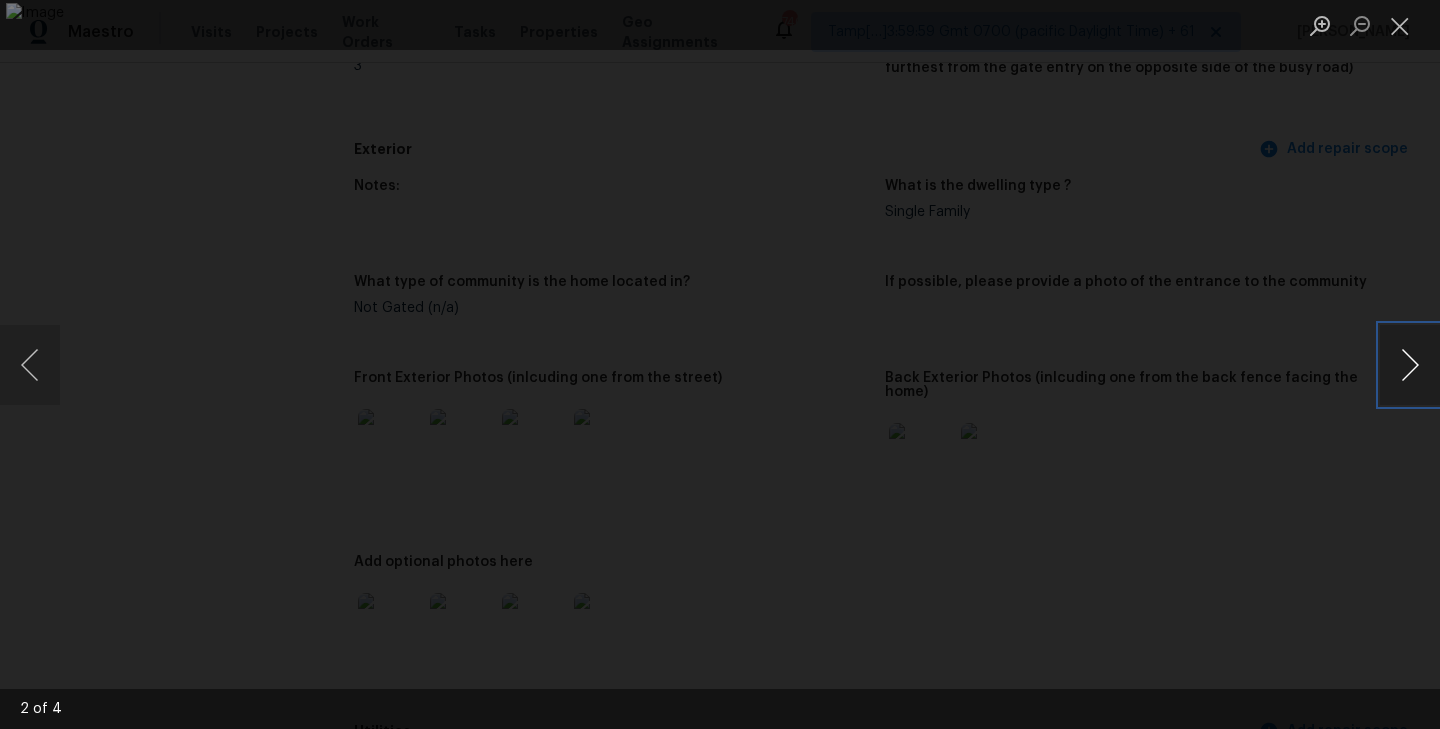 click at bounding box center [1410, 365] 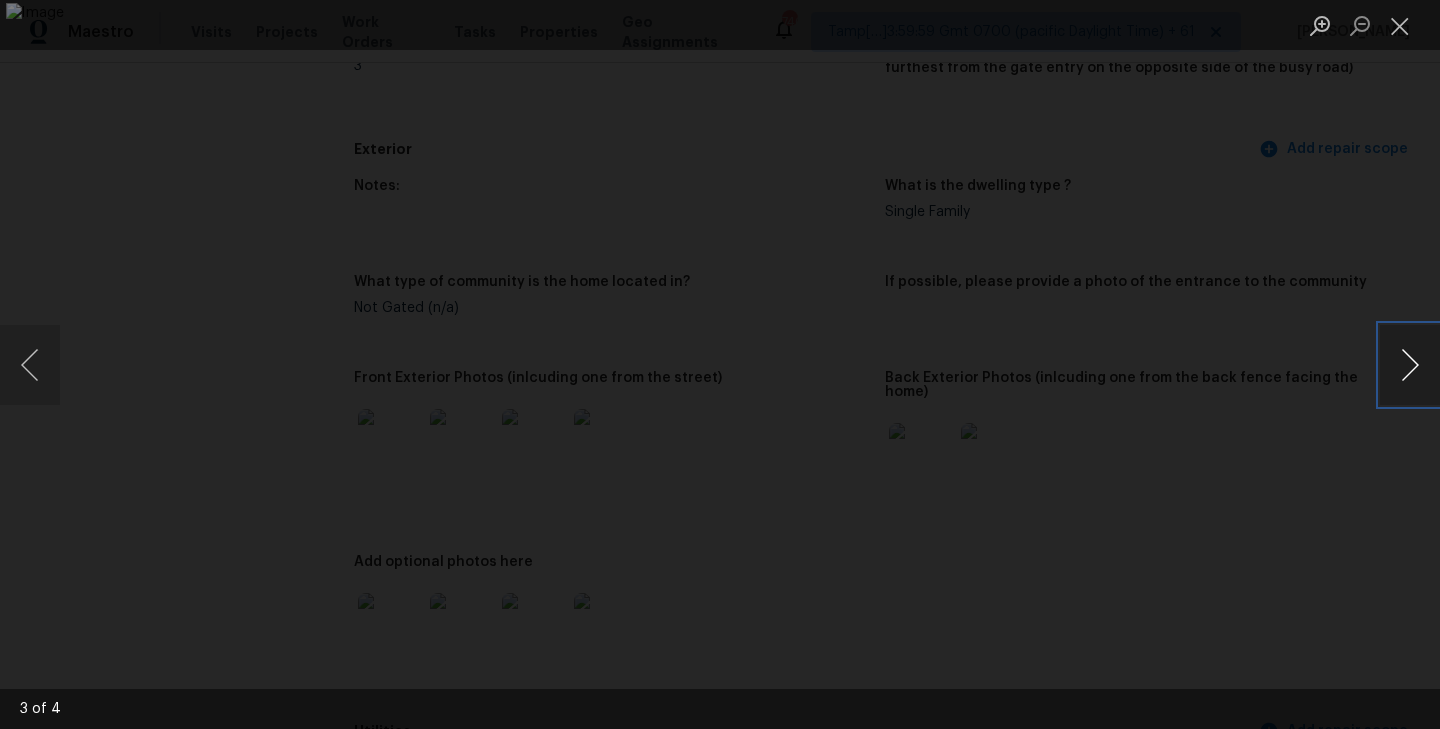 click at bounding box center [1410, 365] 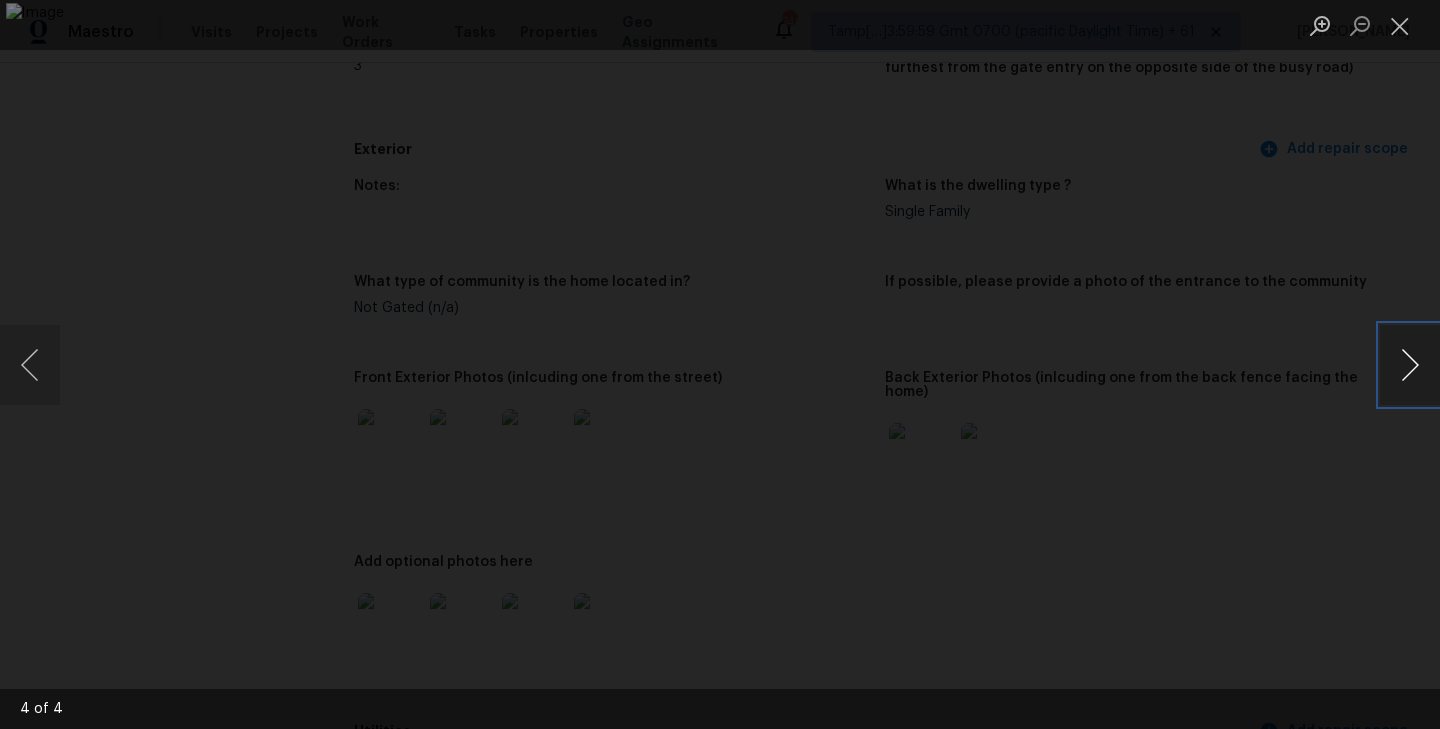 click at bounding box center [1410, 365] 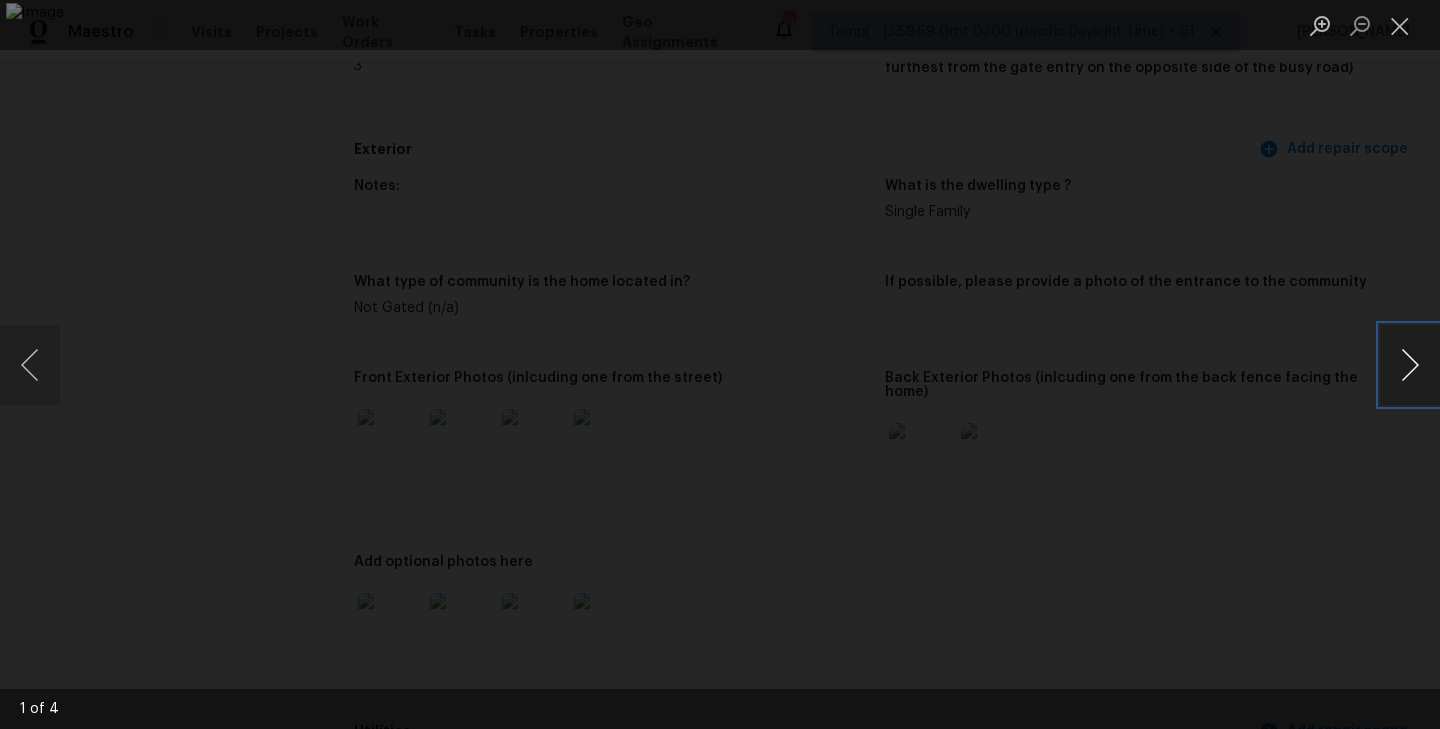 click at bounding box center [1410, 365] 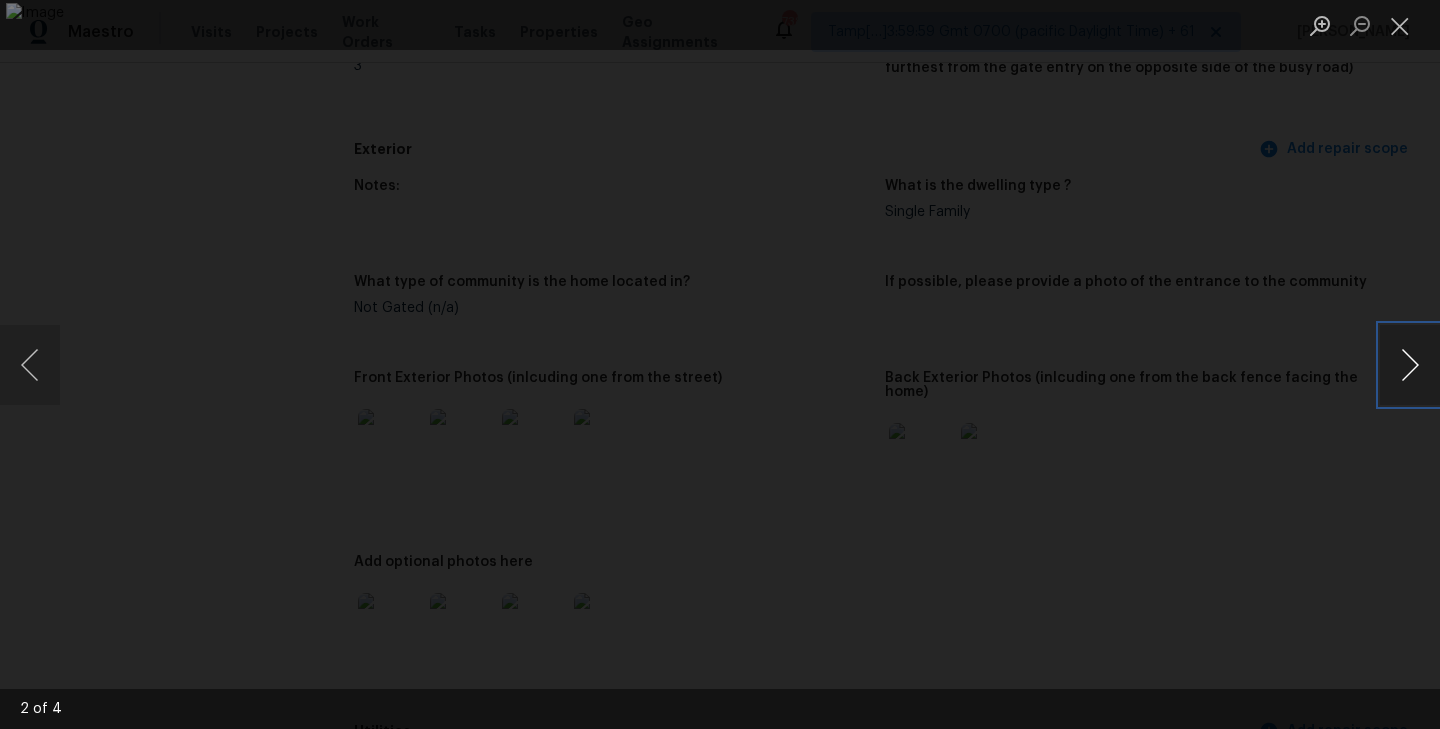 click at bounding box center (1410, 365) 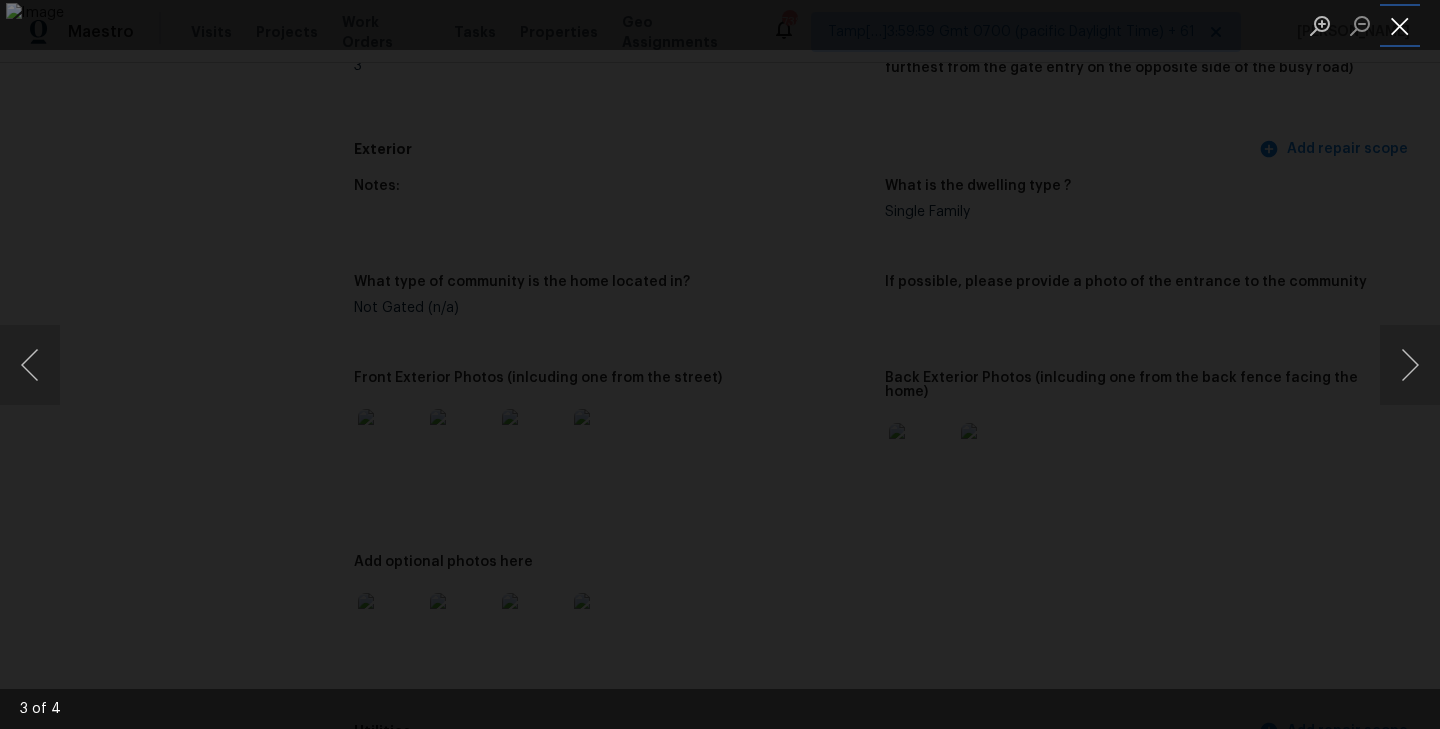 click at bounding box center [1400, 25] 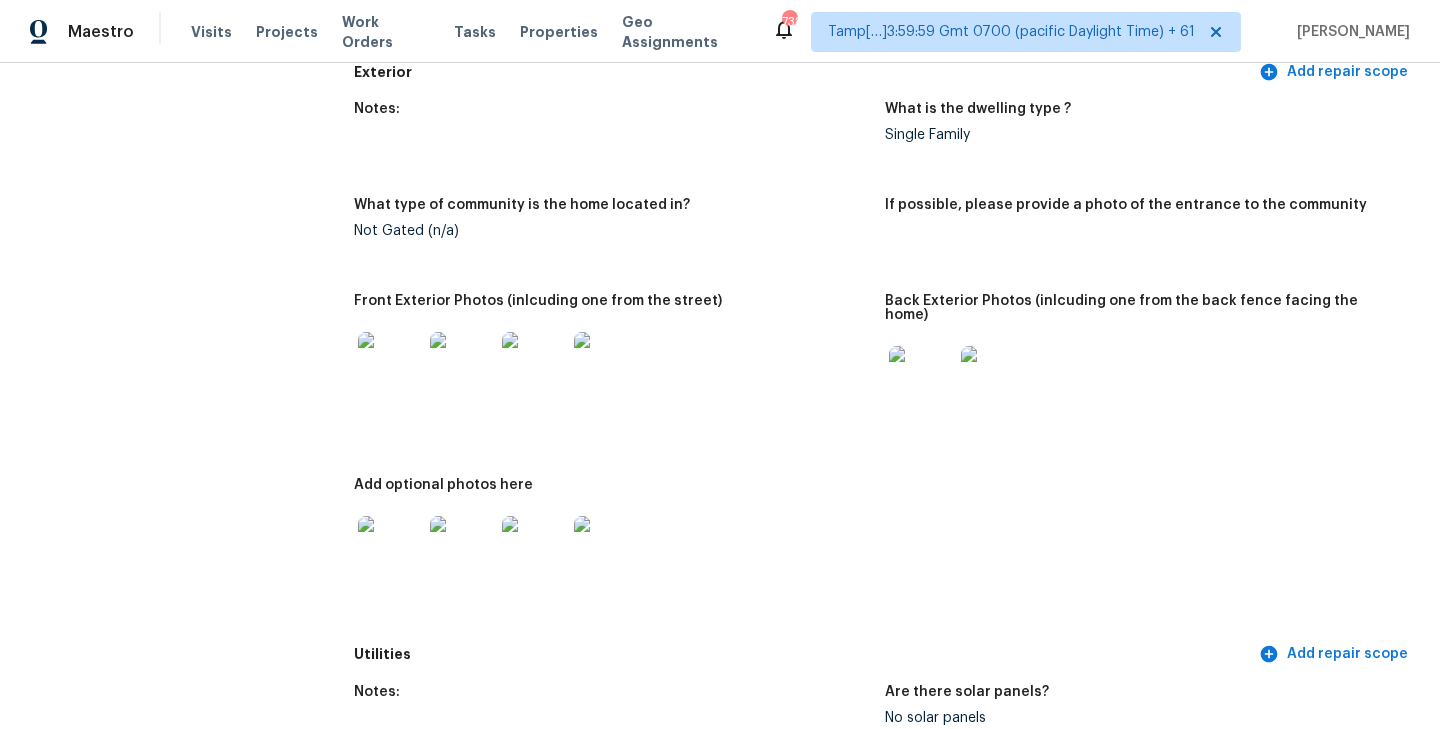 scroll, scrollTop: 777, scrollLeft: 0, axis: vertical 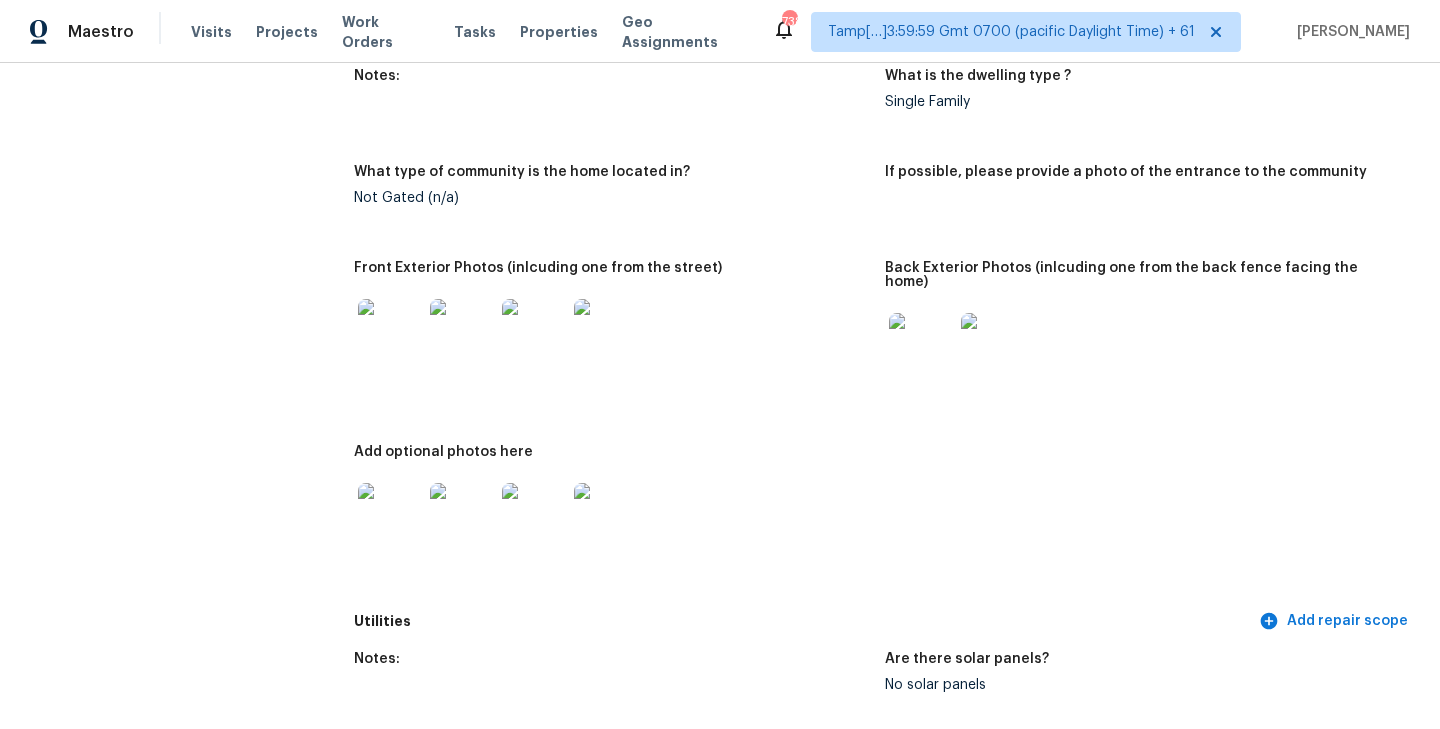 click at bounding box center (921, 345) 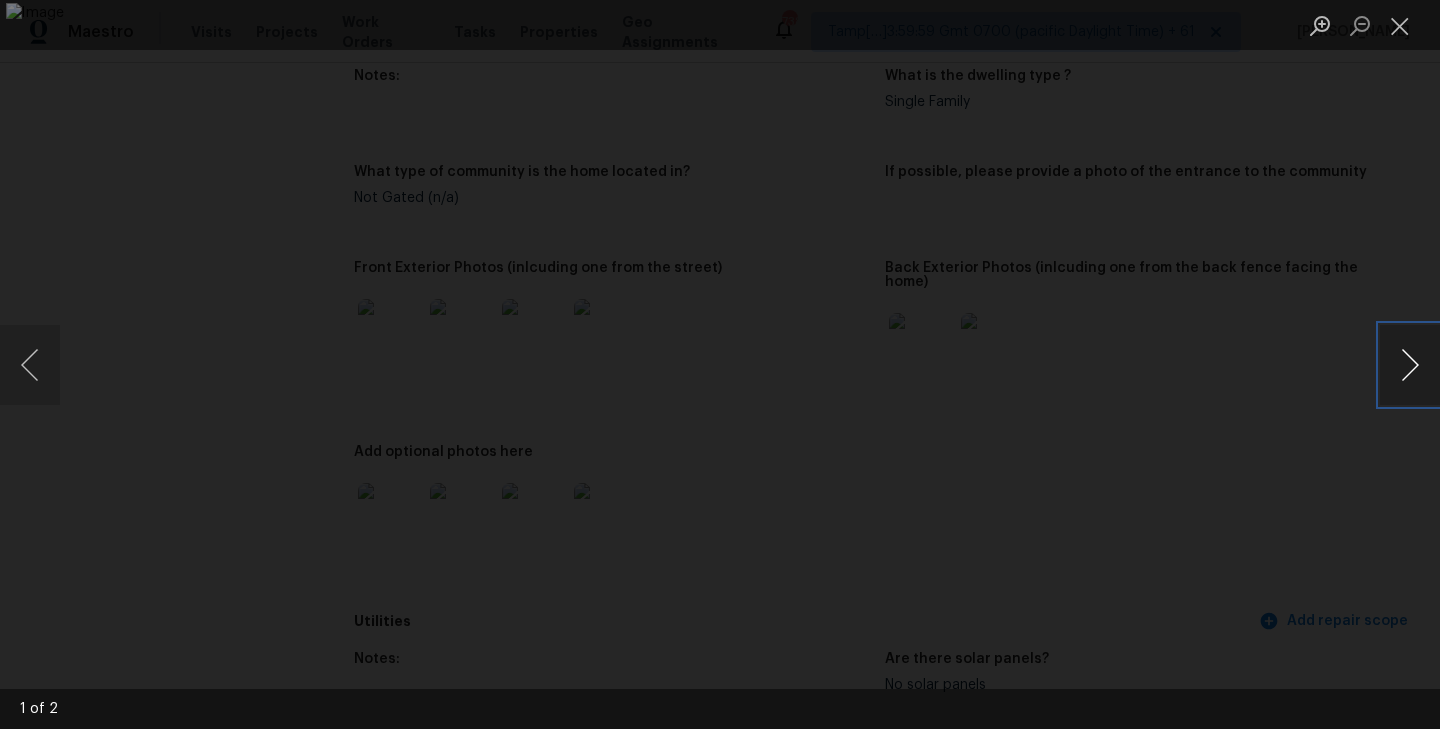 click at bounding box center [1410, 365] 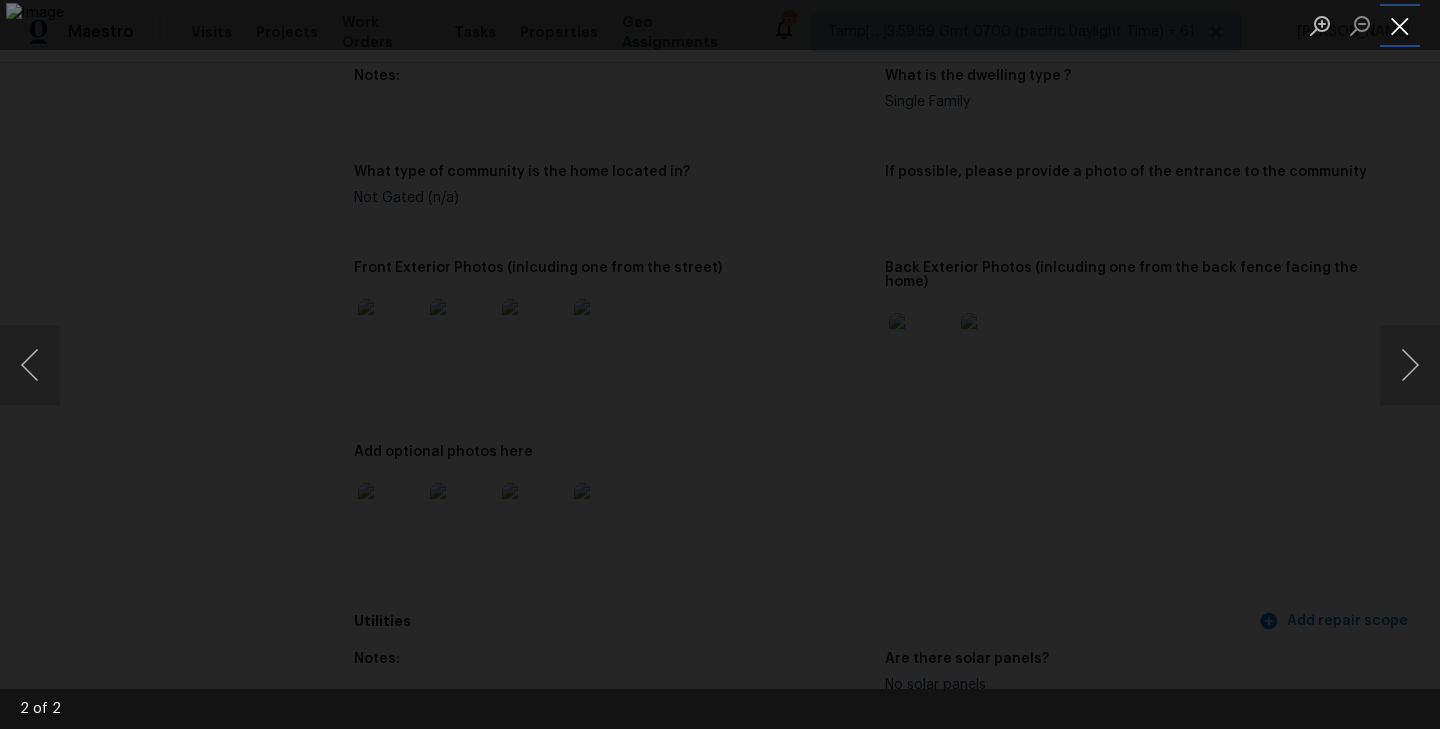 click at bounding box center [1400, 25] 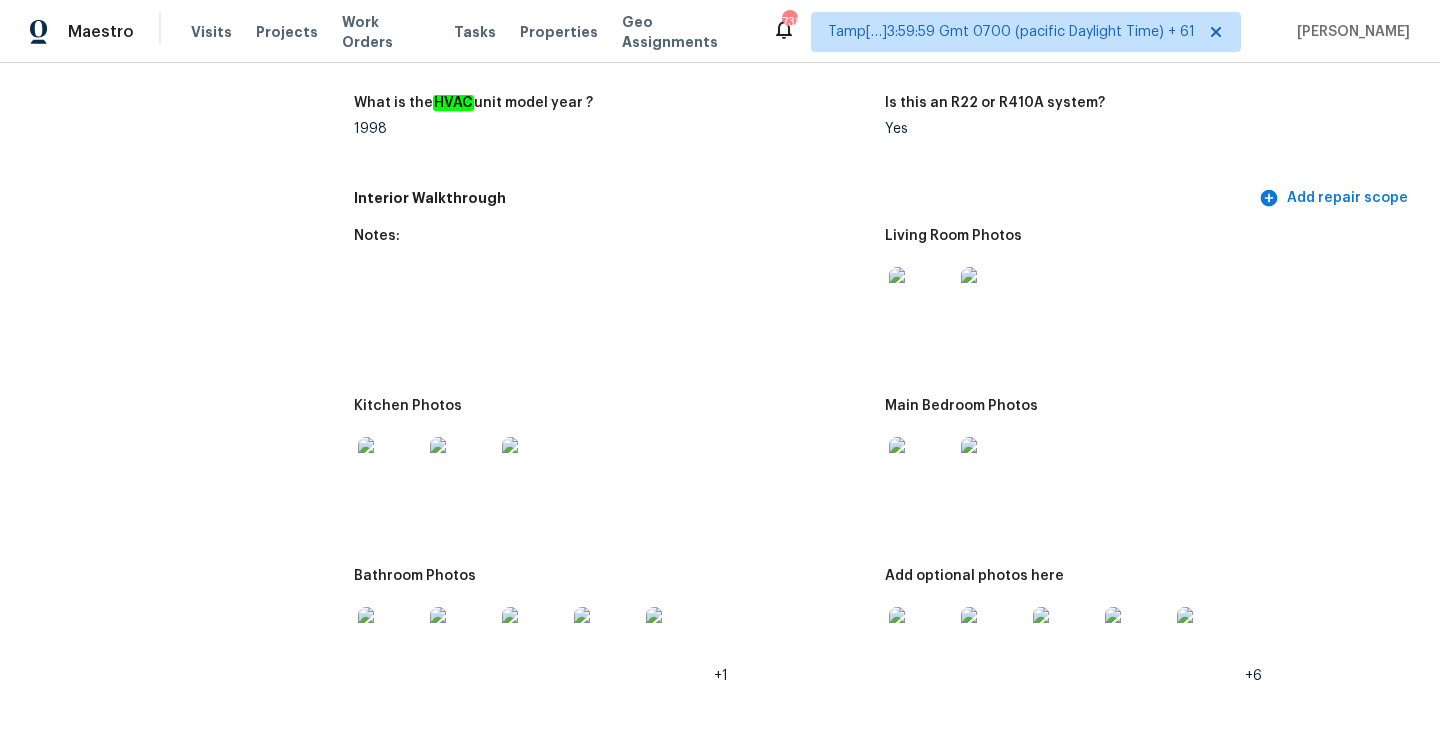 scroll, scrollTop: 2054, scrollLeft: 0, axis: vertical 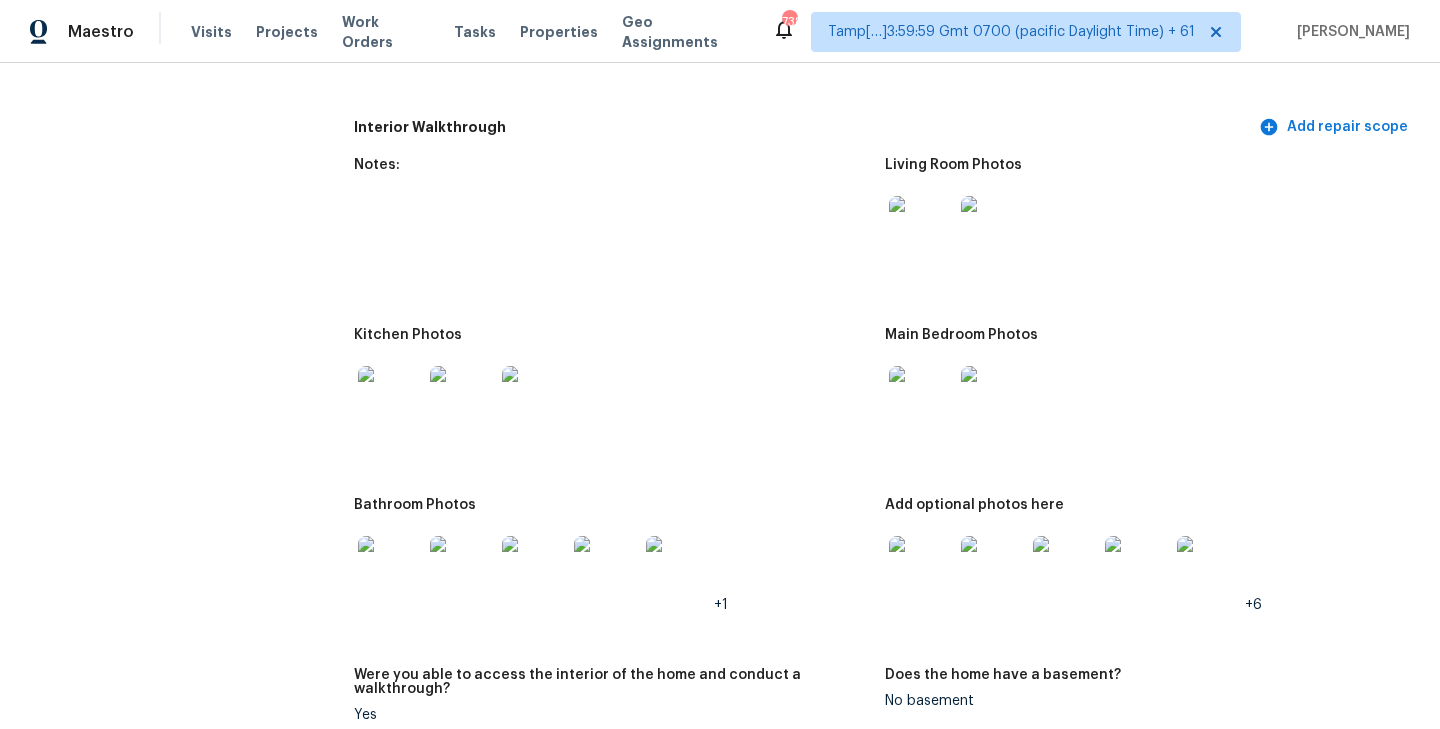 click at bounding box center (921, 568) 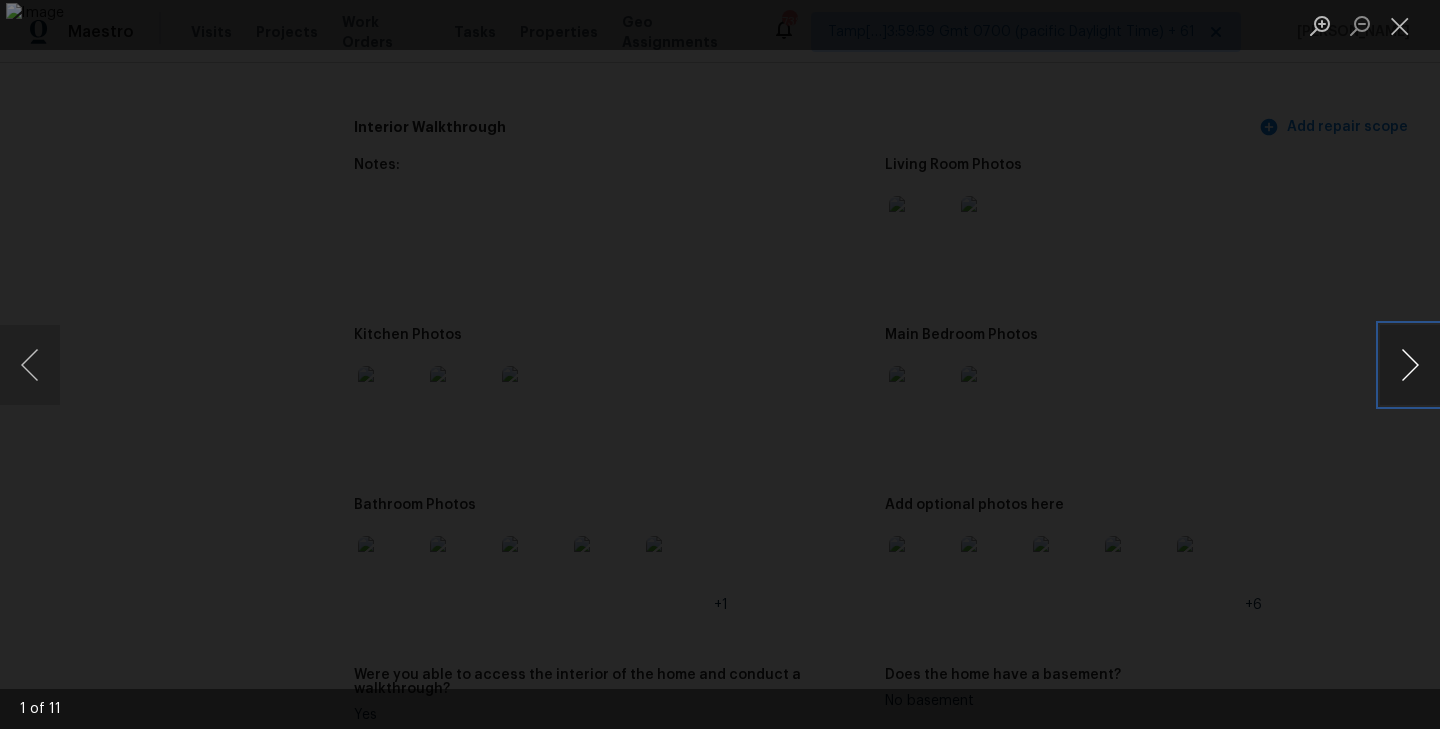 click at bounding box center [1410, 365] 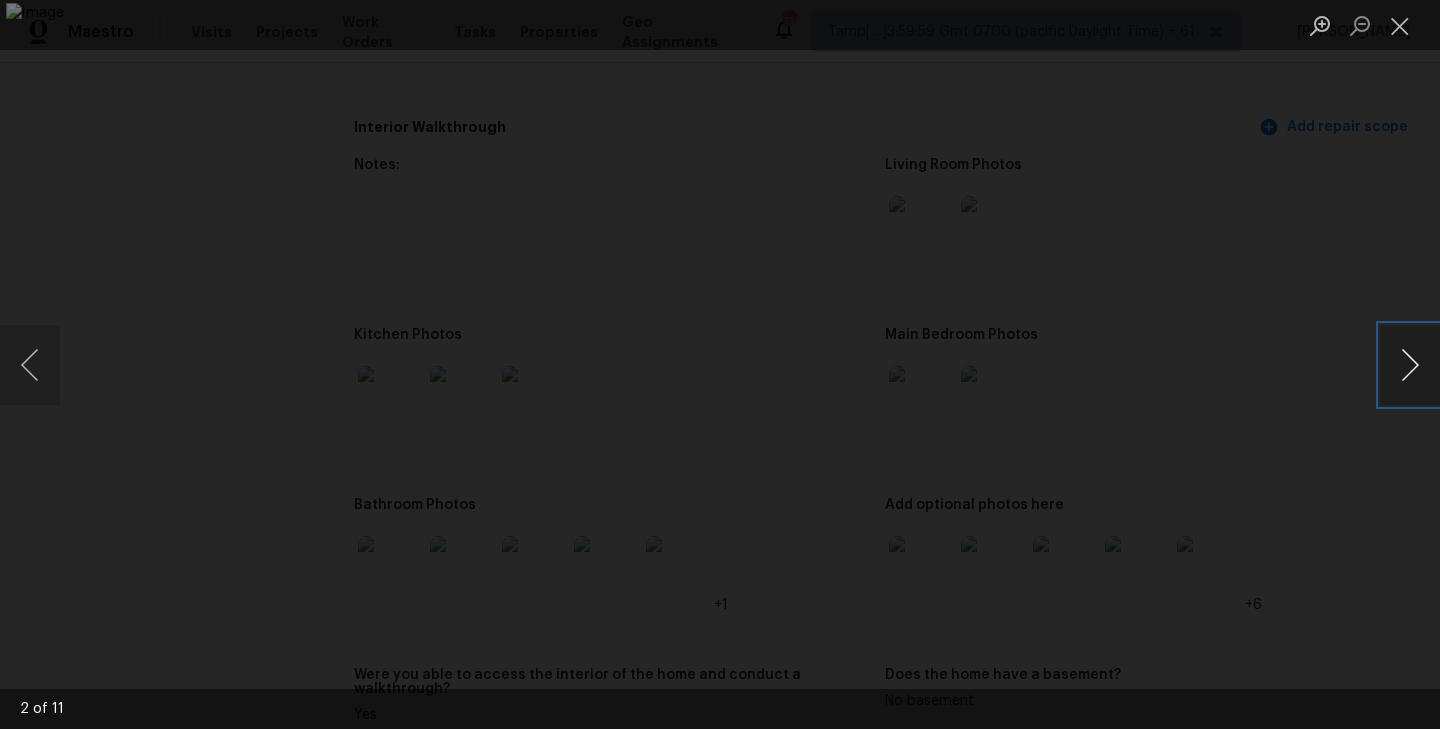 click at bounding box center (1410, 365) 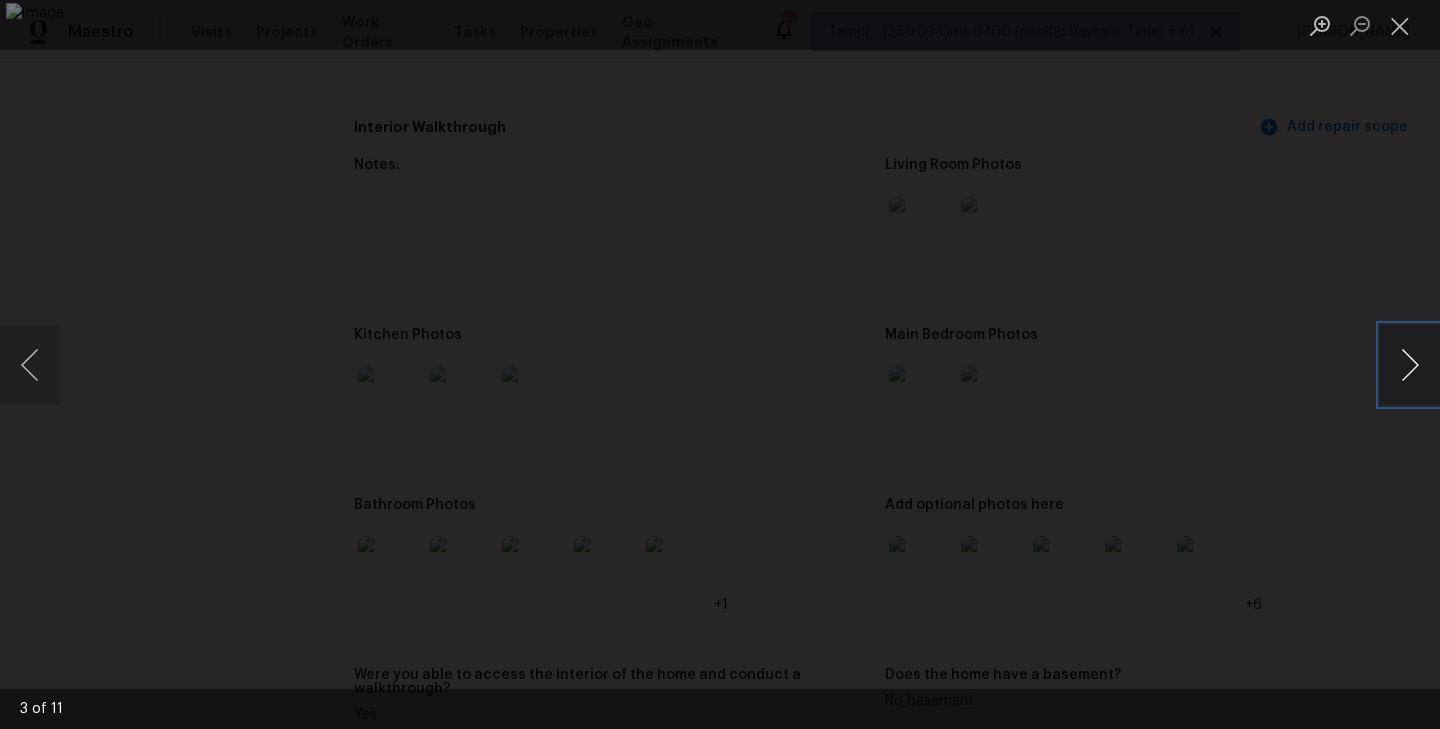 click at bounding box center [1410, 365] 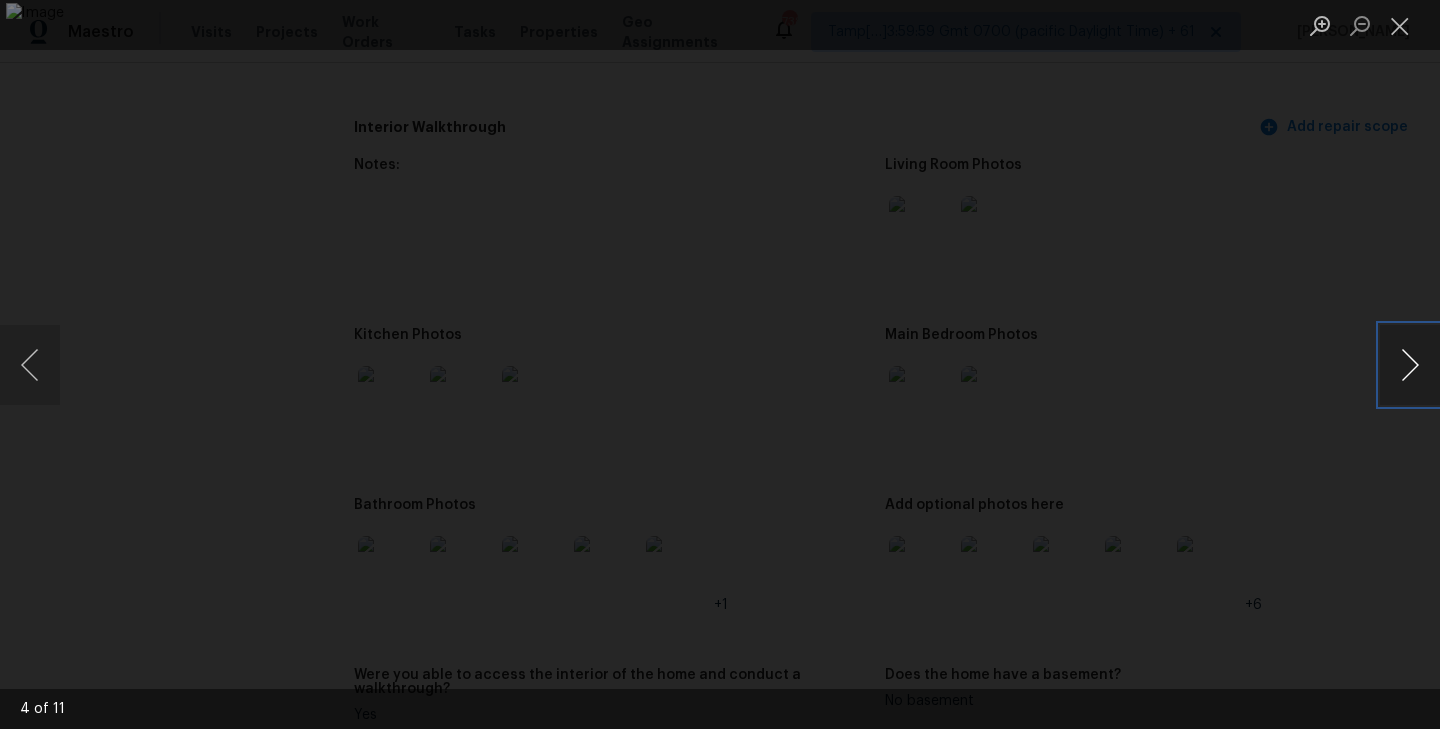 click at bounding box center [1410, 365] 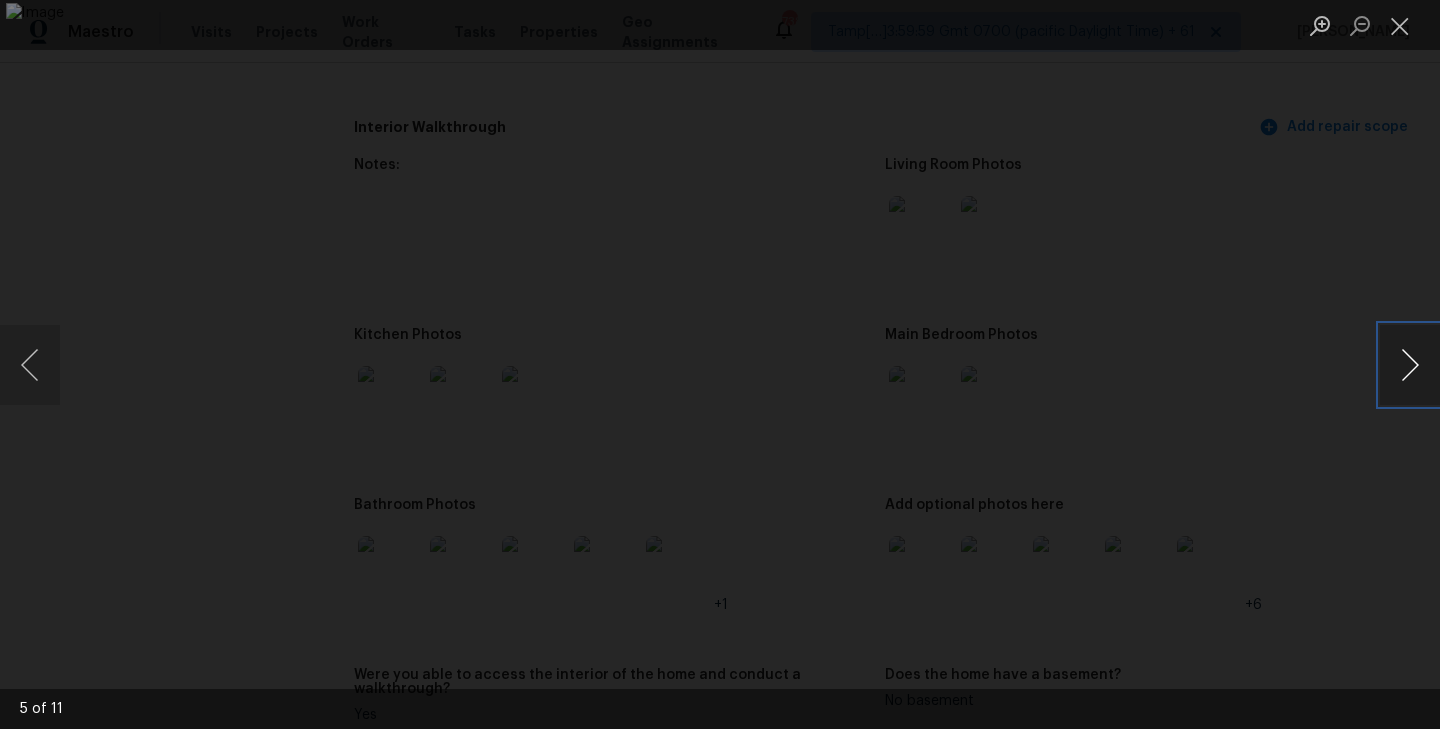 click at bounding box center [1410, 365] 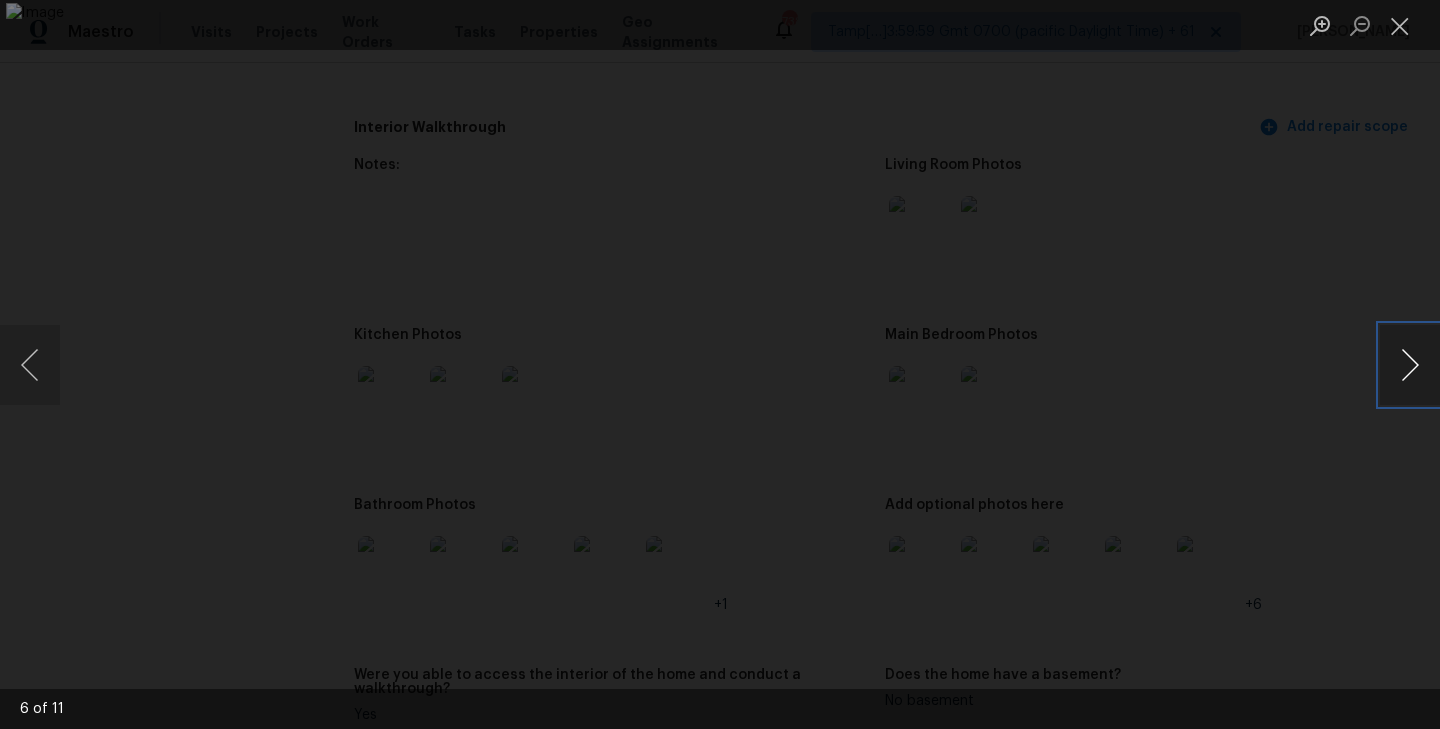 click at bounding box center [1410, 365] 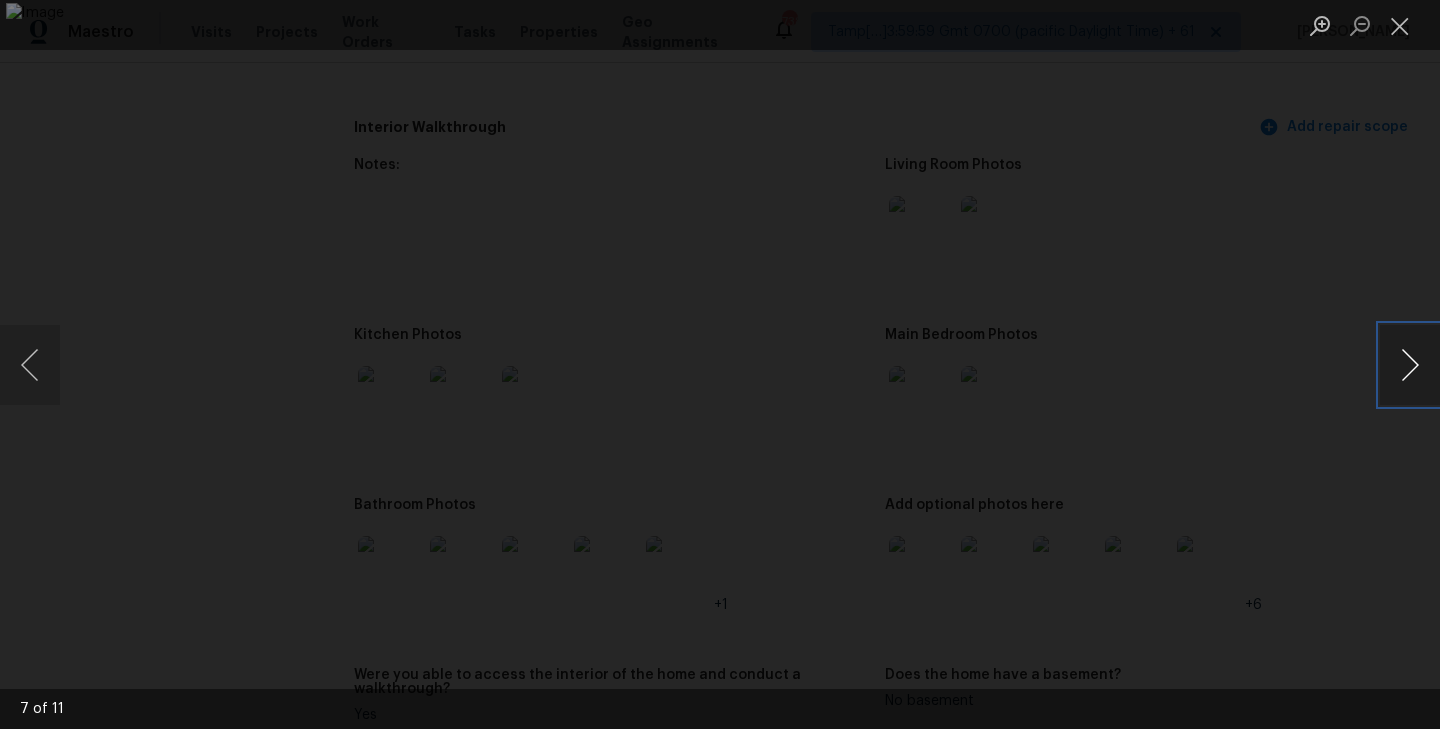 click at bounding box center (1410, 365) 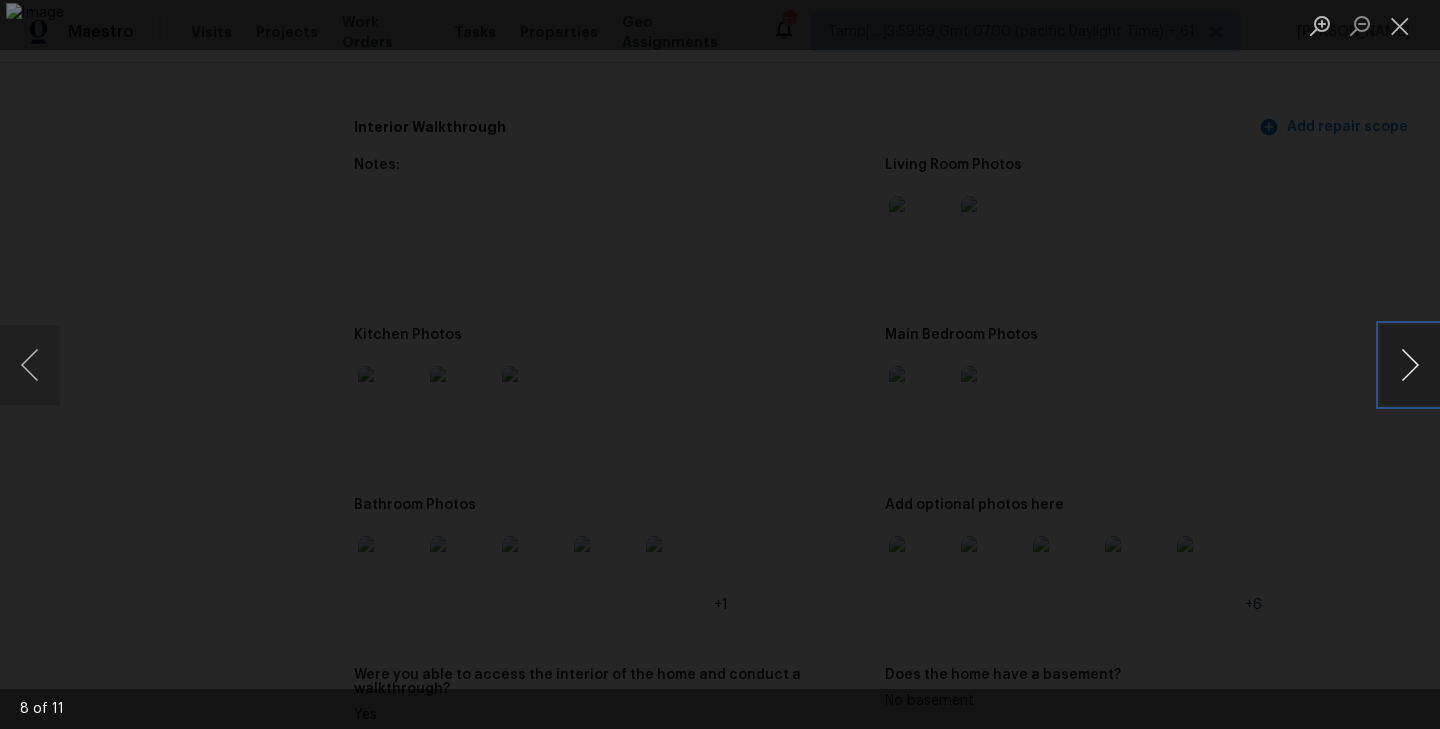 click at bounding box center (1410, 365) 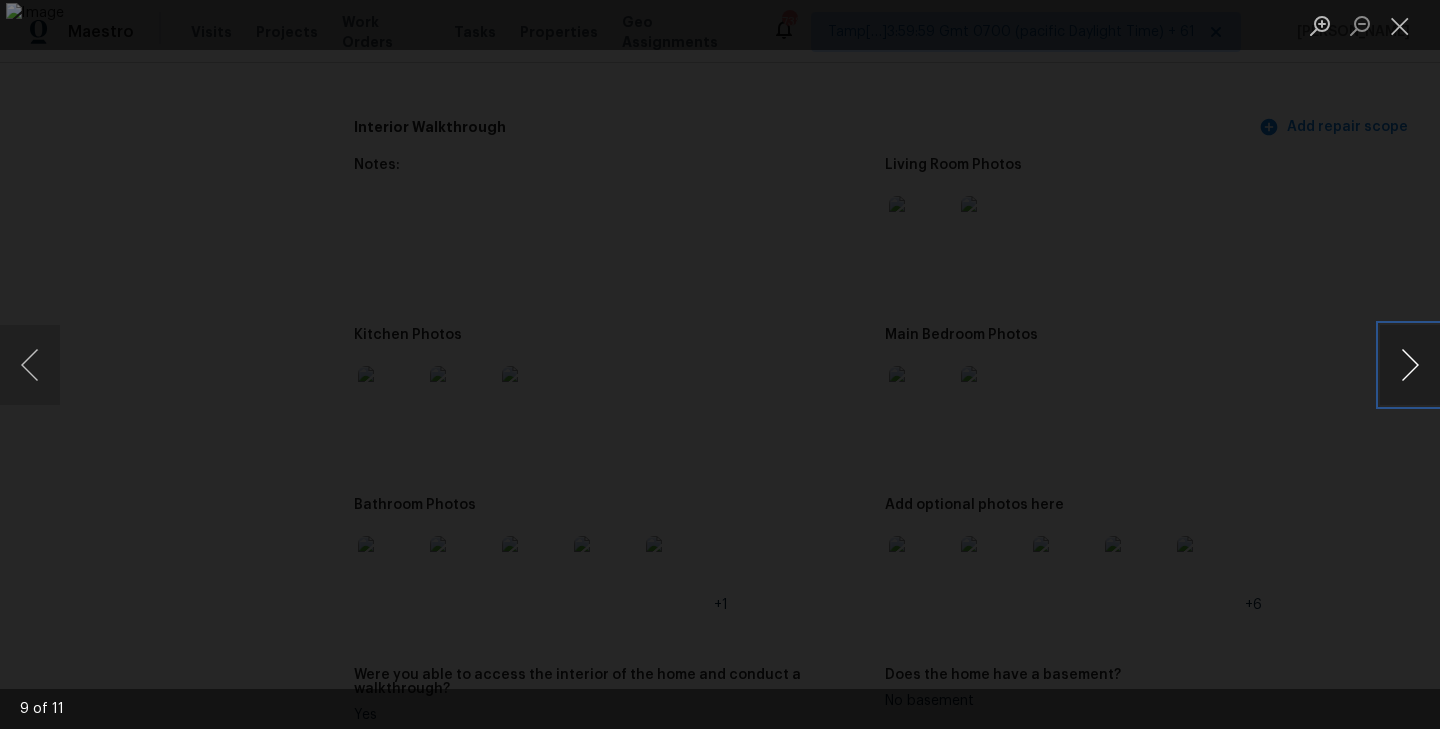 click at bounding box center (1410, 365) 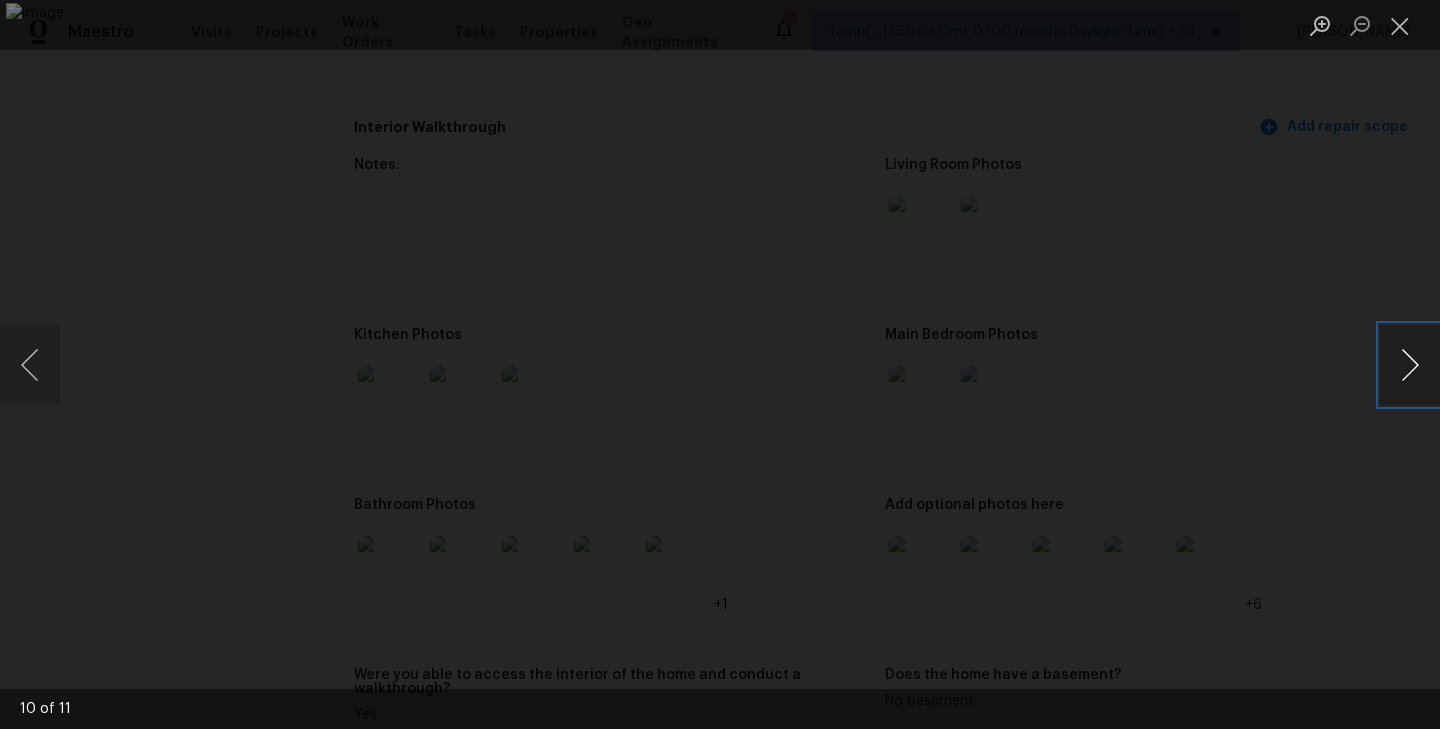 click at bounding box center (1410, 365) 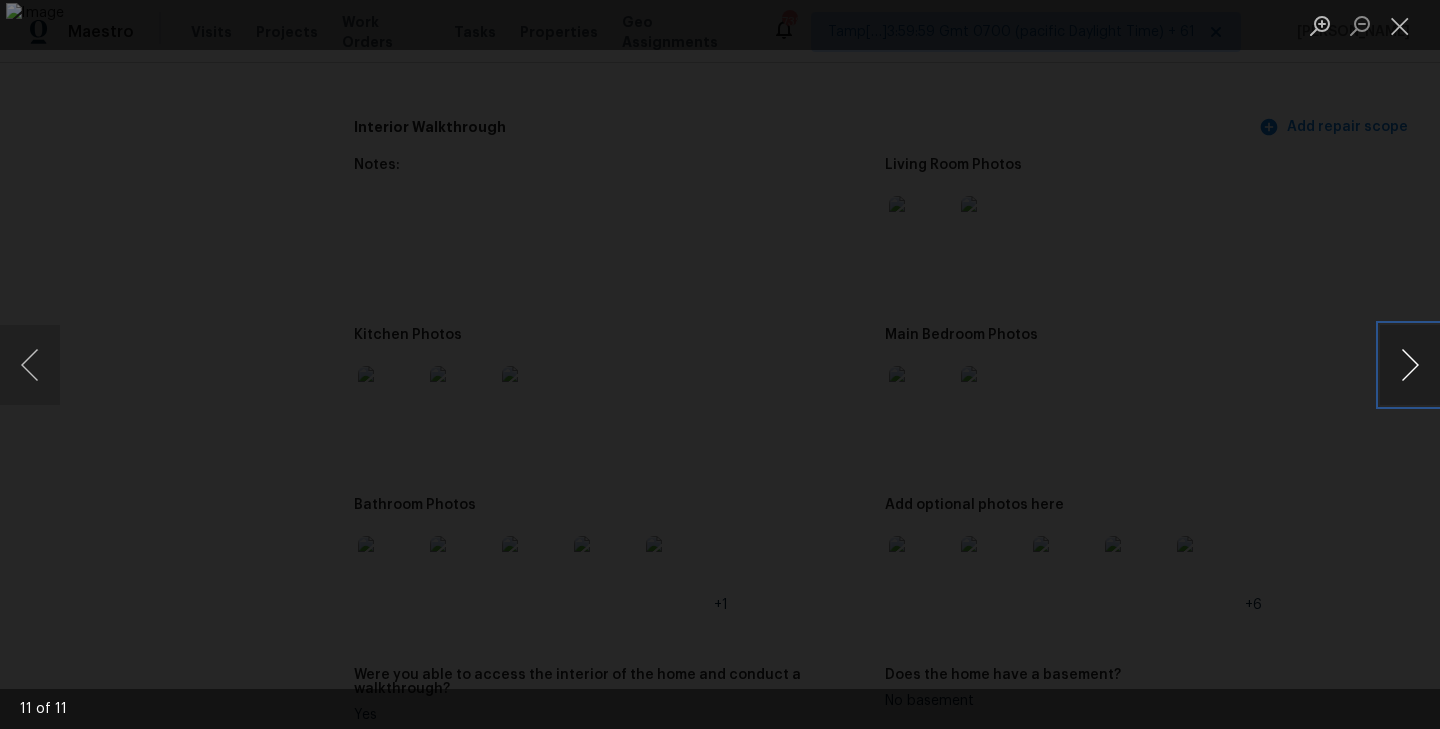 click at bounding box center [1410, 365] 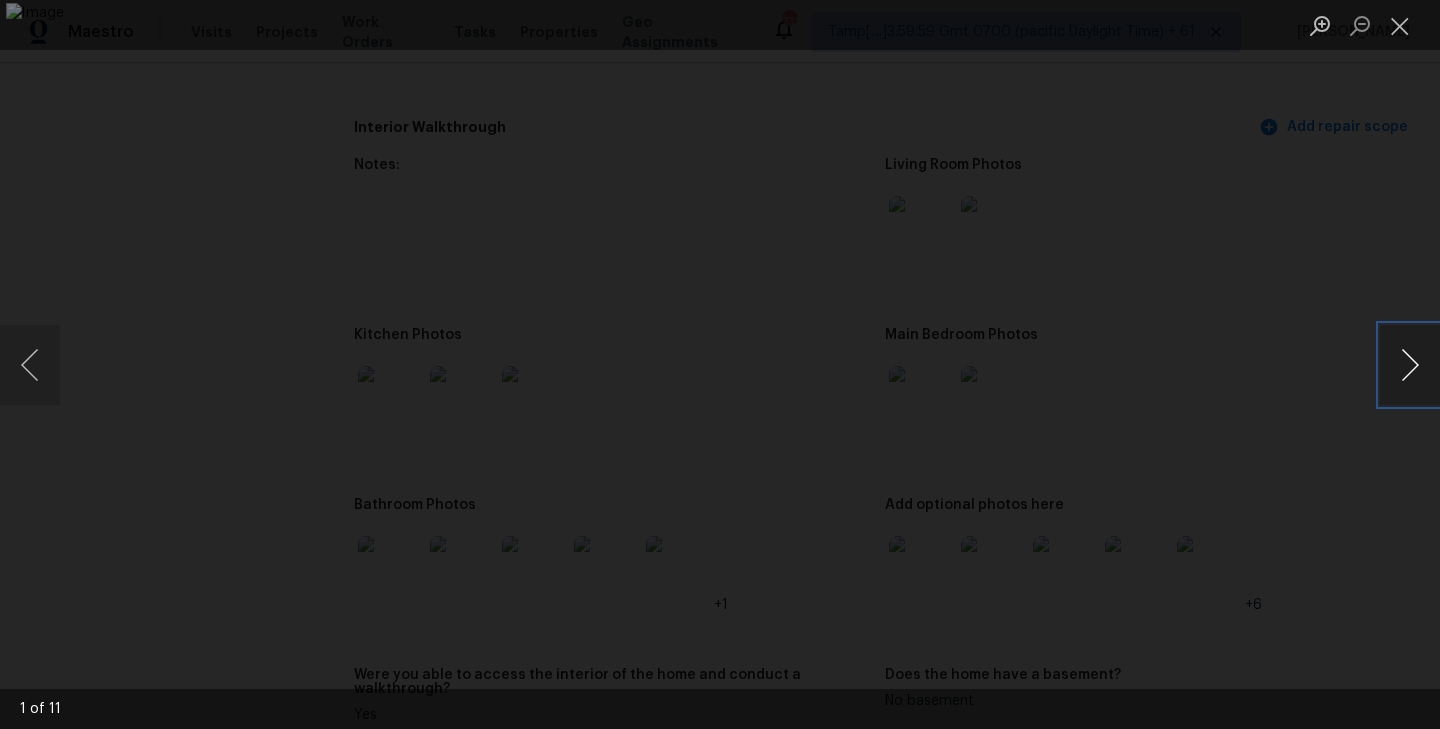 click at bounding box center (1410, 365) 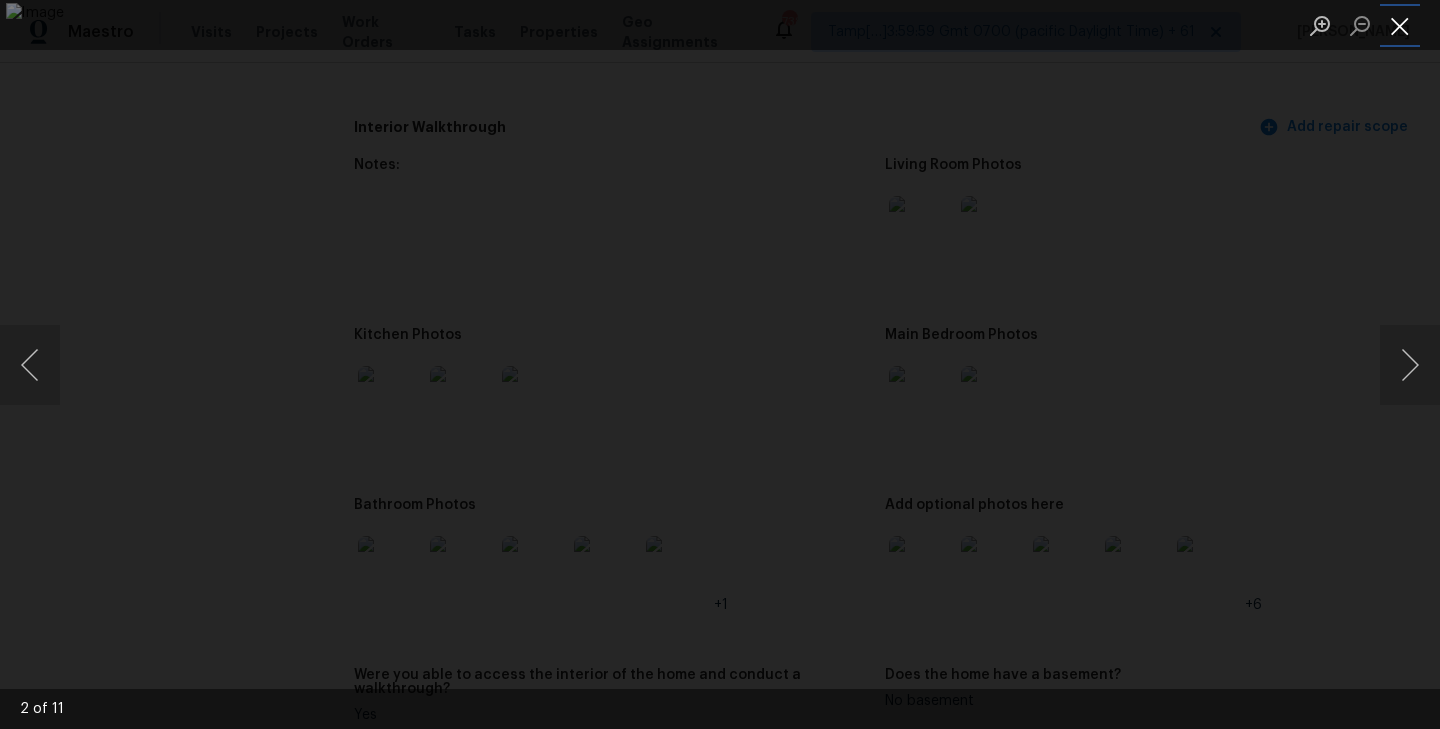 click at bounding box center [1400, 25] 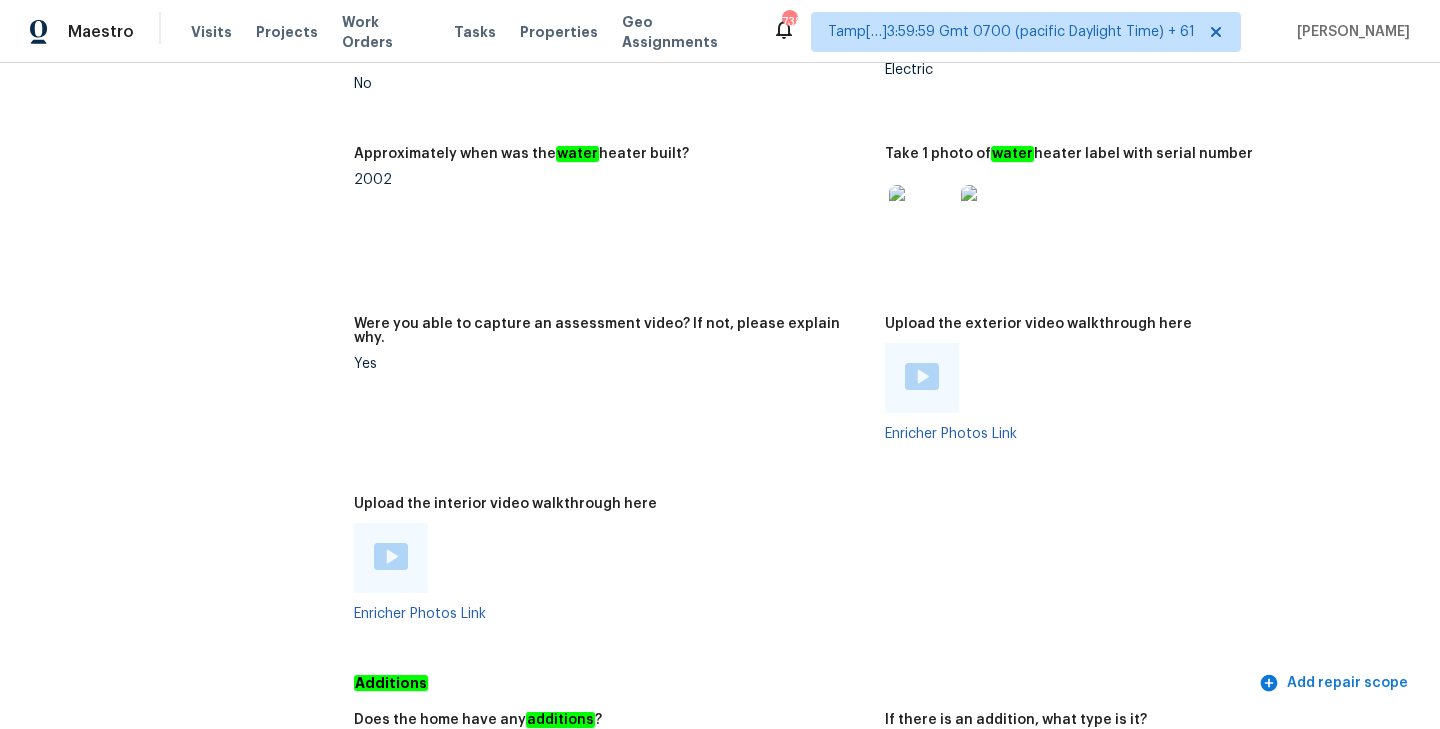scroll, scrollTop: 3641, scrollLeft: 0, axis: vertical 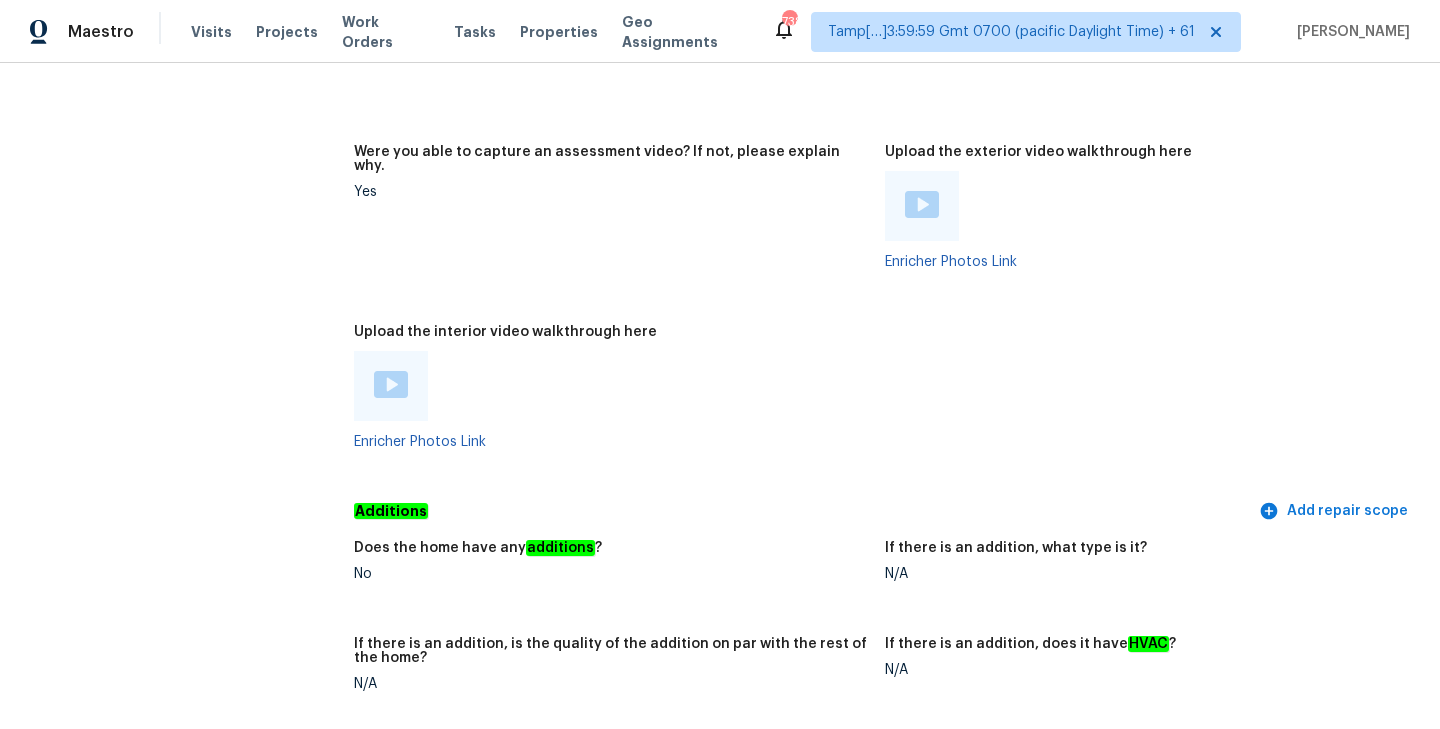 click at bounding box center (922, 206) 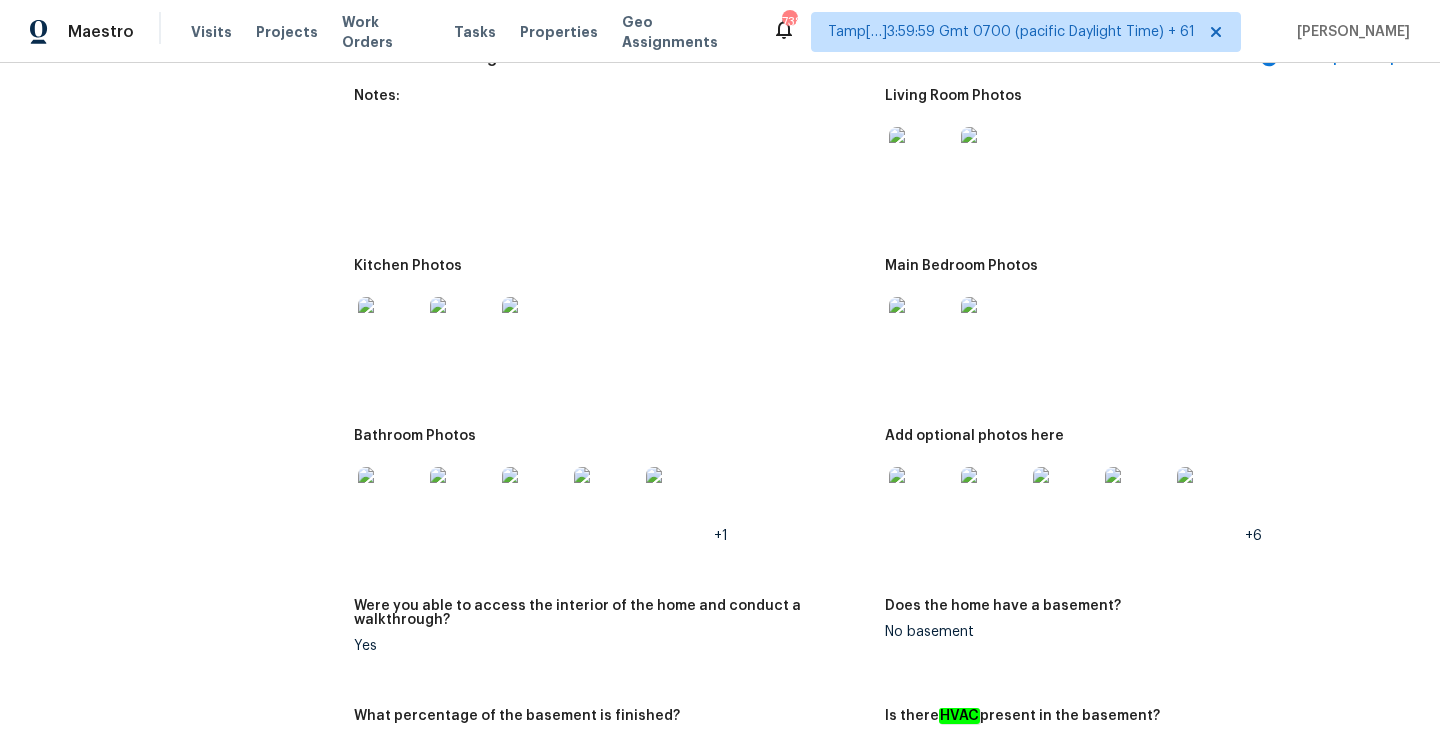scroll, scrollTop: 2122, scrollLeft: 0, axis: vertical 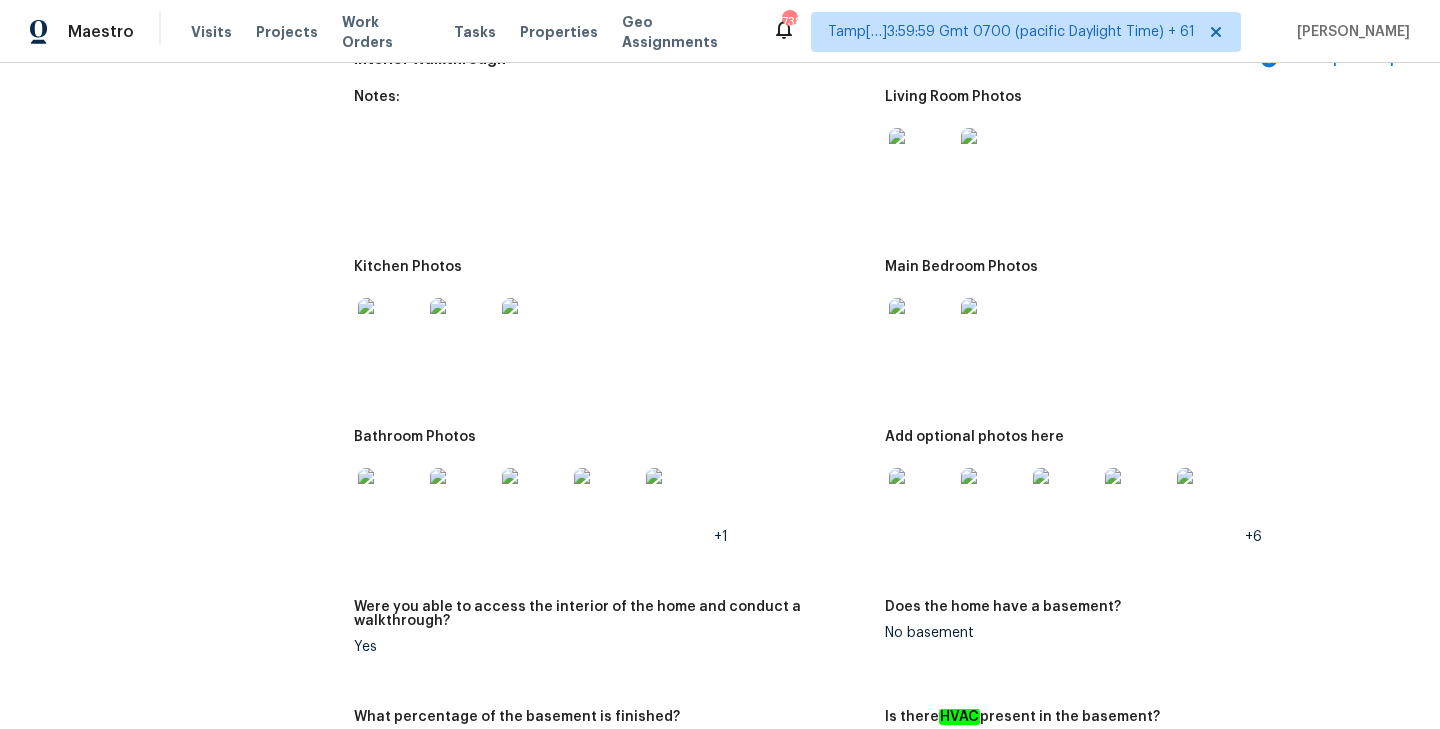click at bounding box center (390, 500) 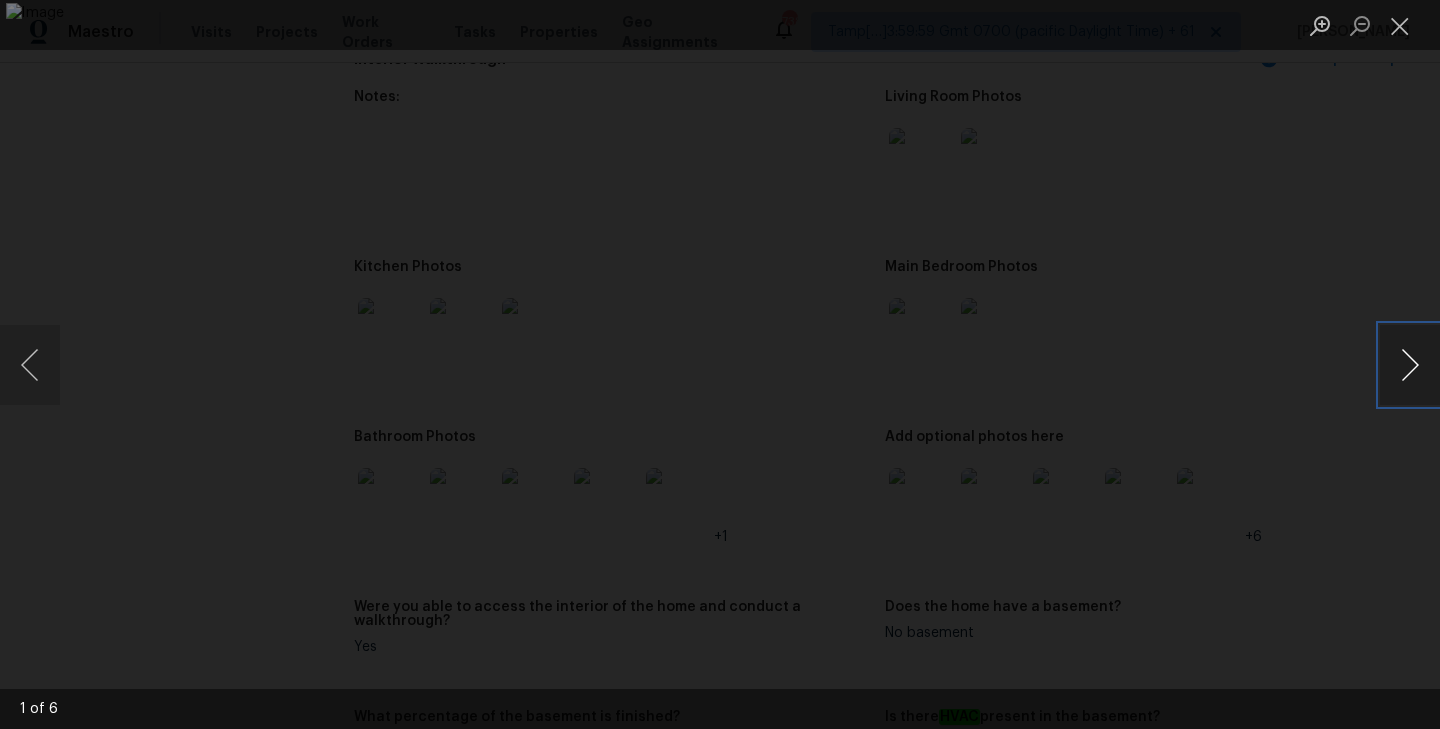 click at bounding box center [1410, 365] 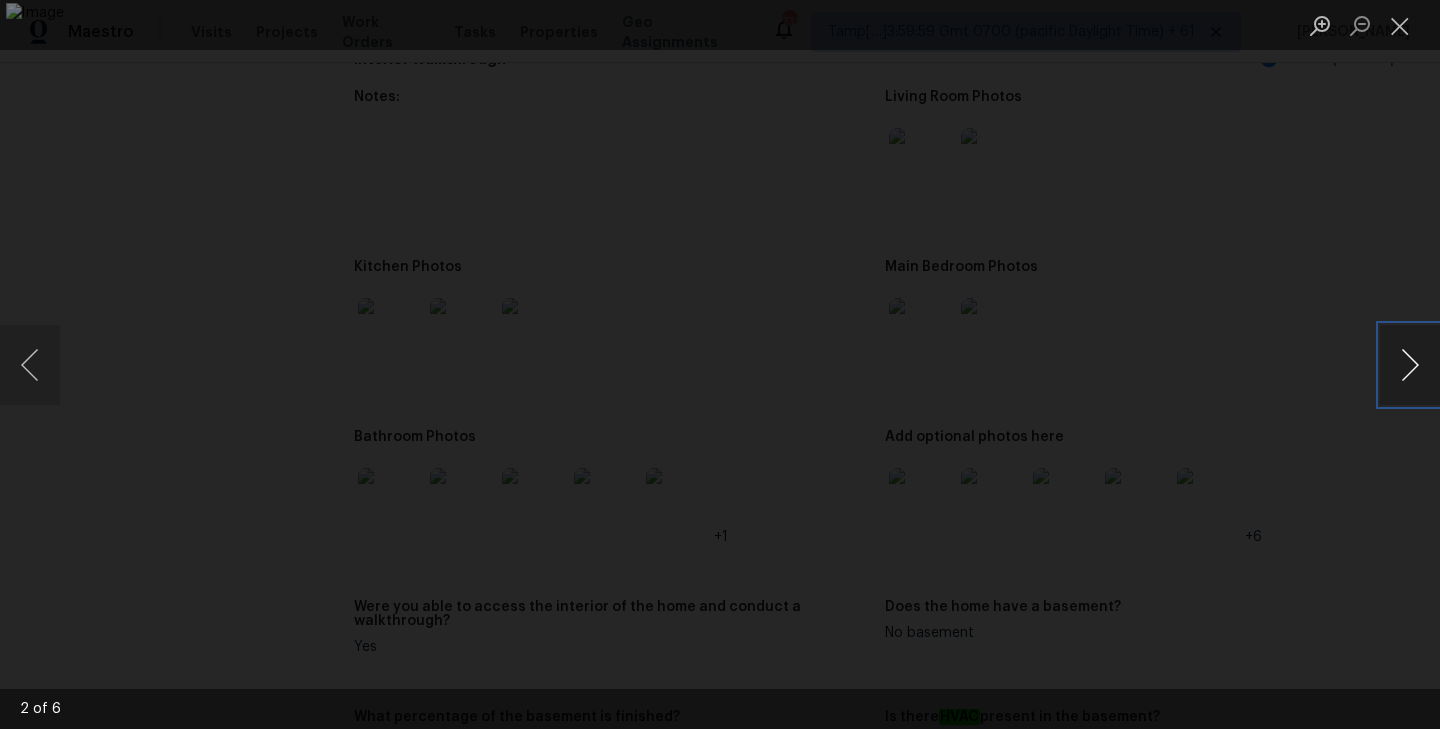 click at bounding box center (1410, 365) 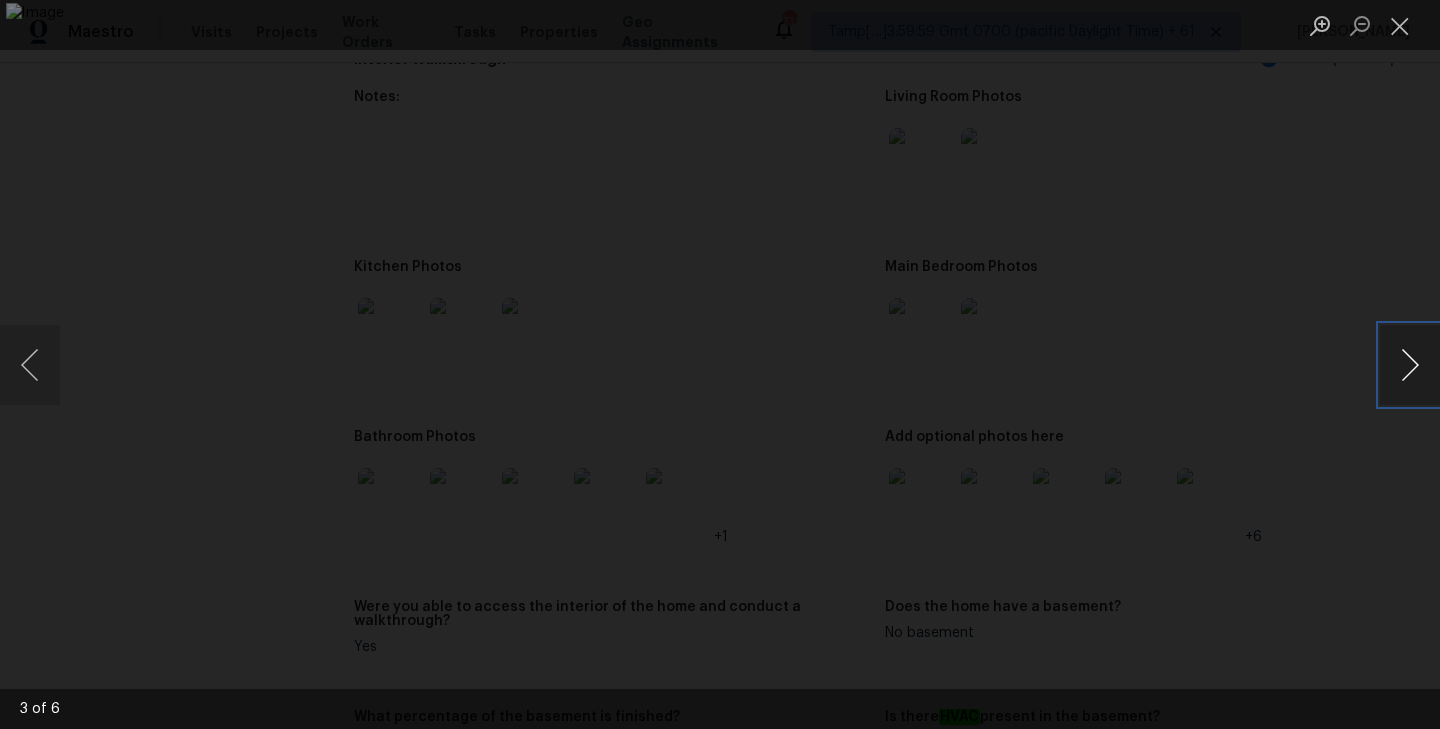 click at bounding box center [1410, 365] 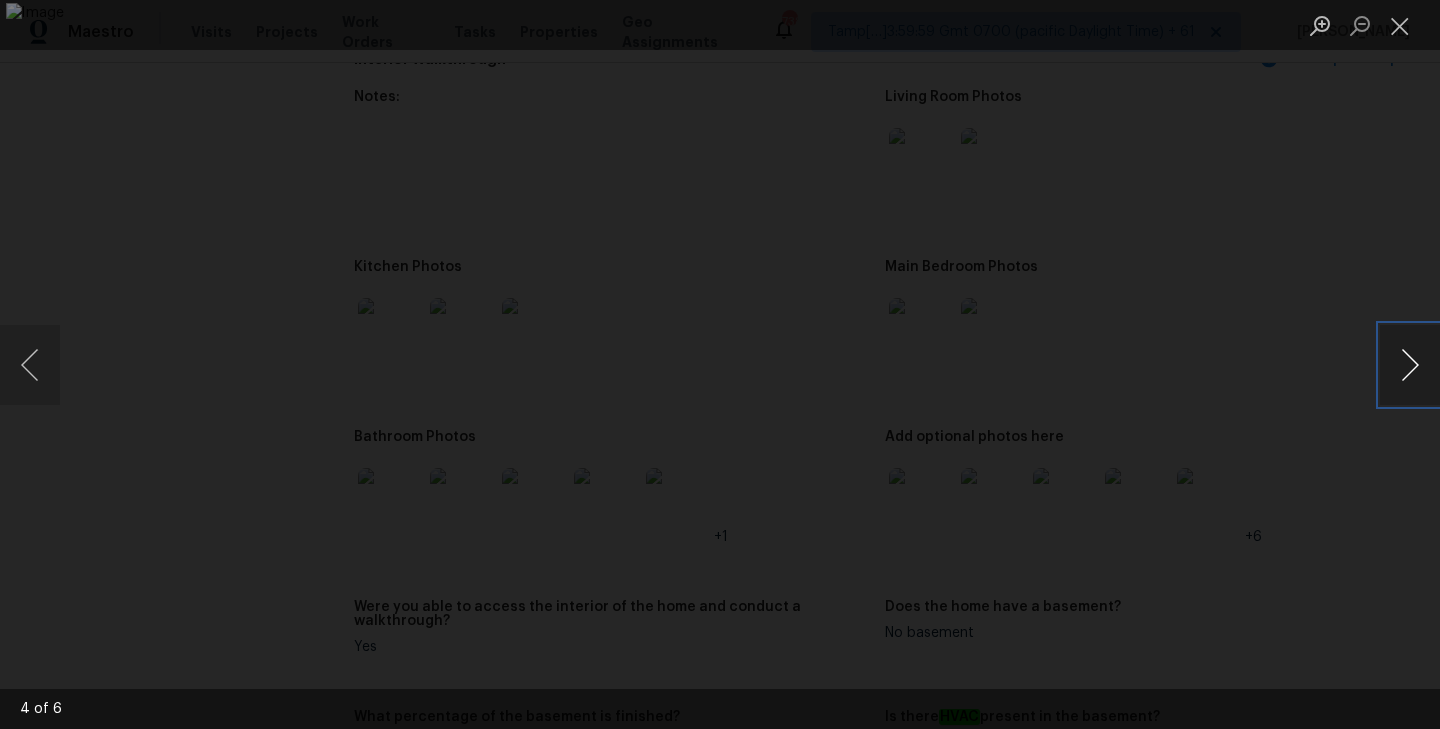 click at bounding box center (1410, 365) 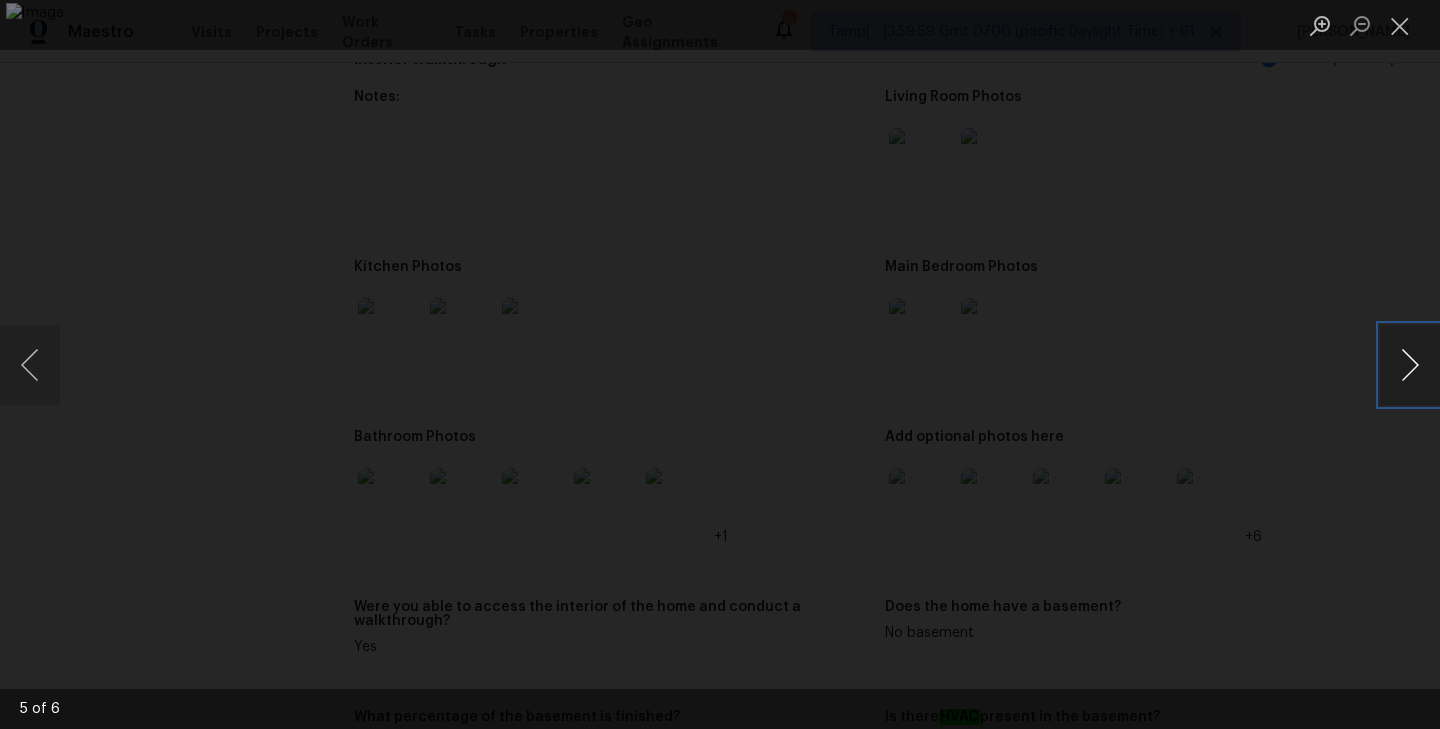 click at bounding box center [1410, 365] 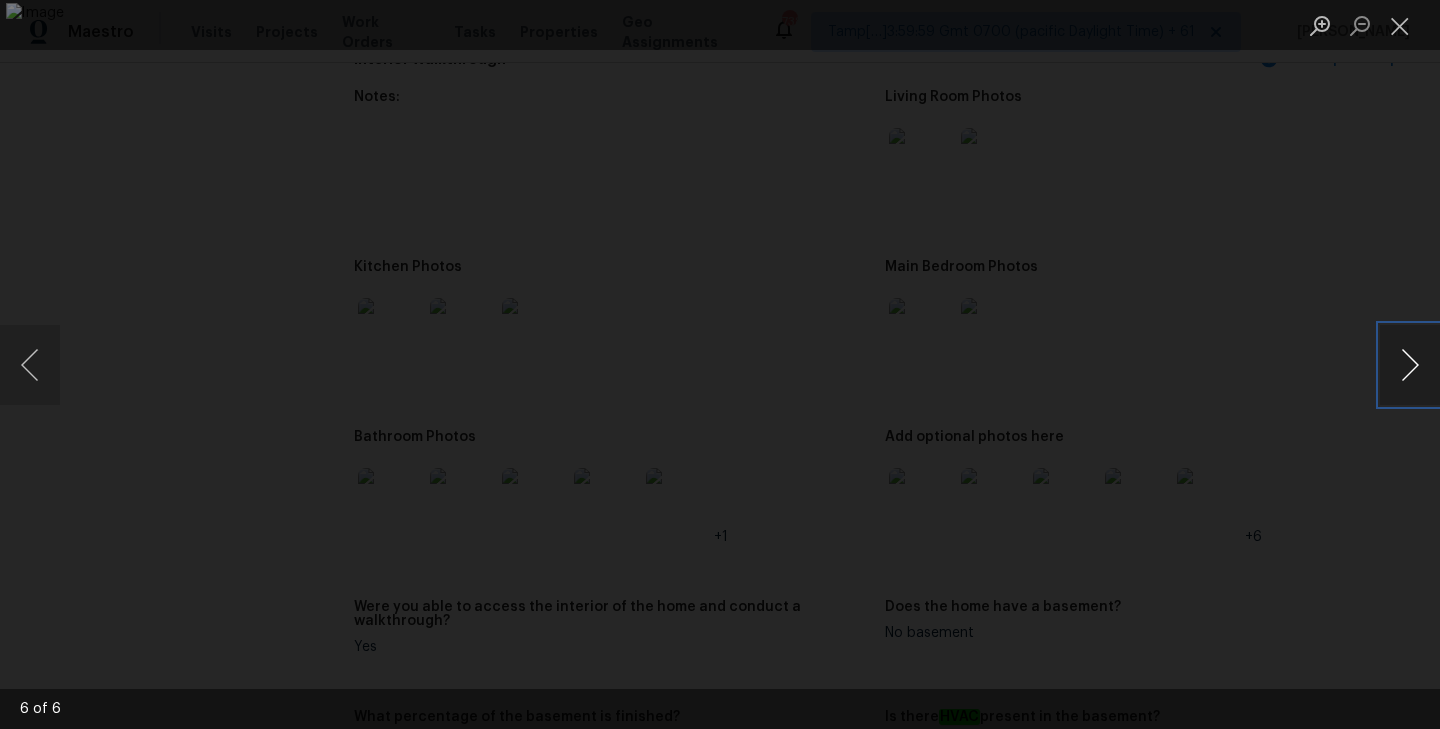 click at bounding box center [1410, 365] 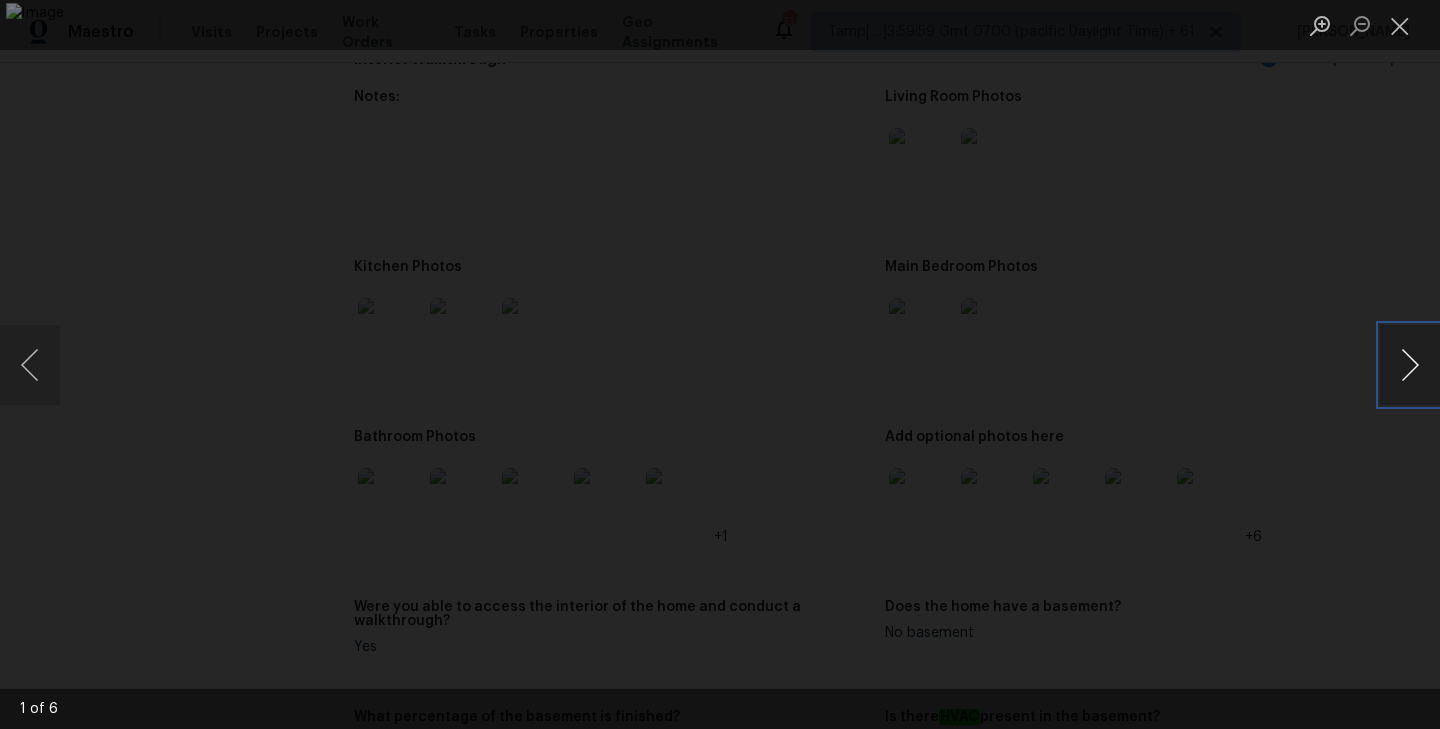 click at bounding box center [1410, 365] 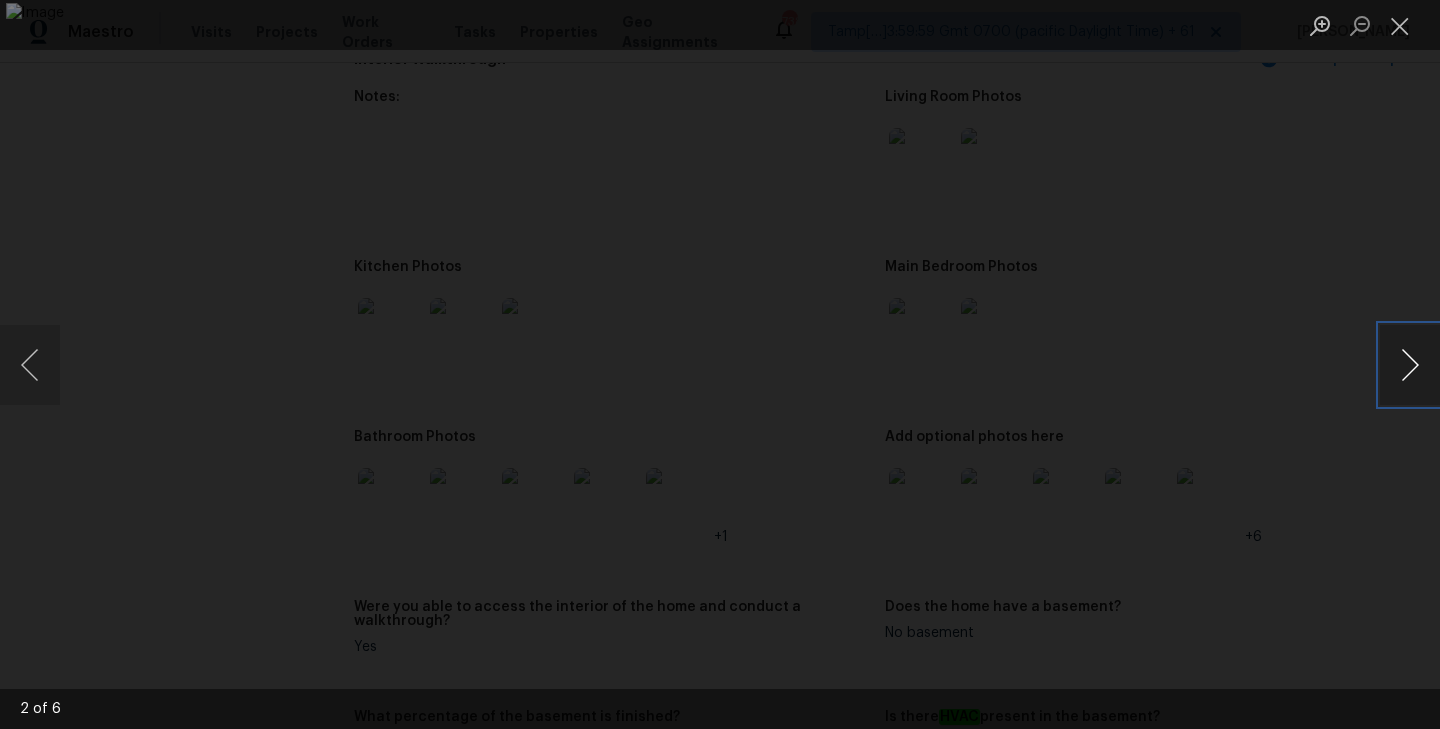 click at bounding box center (1410, 365) 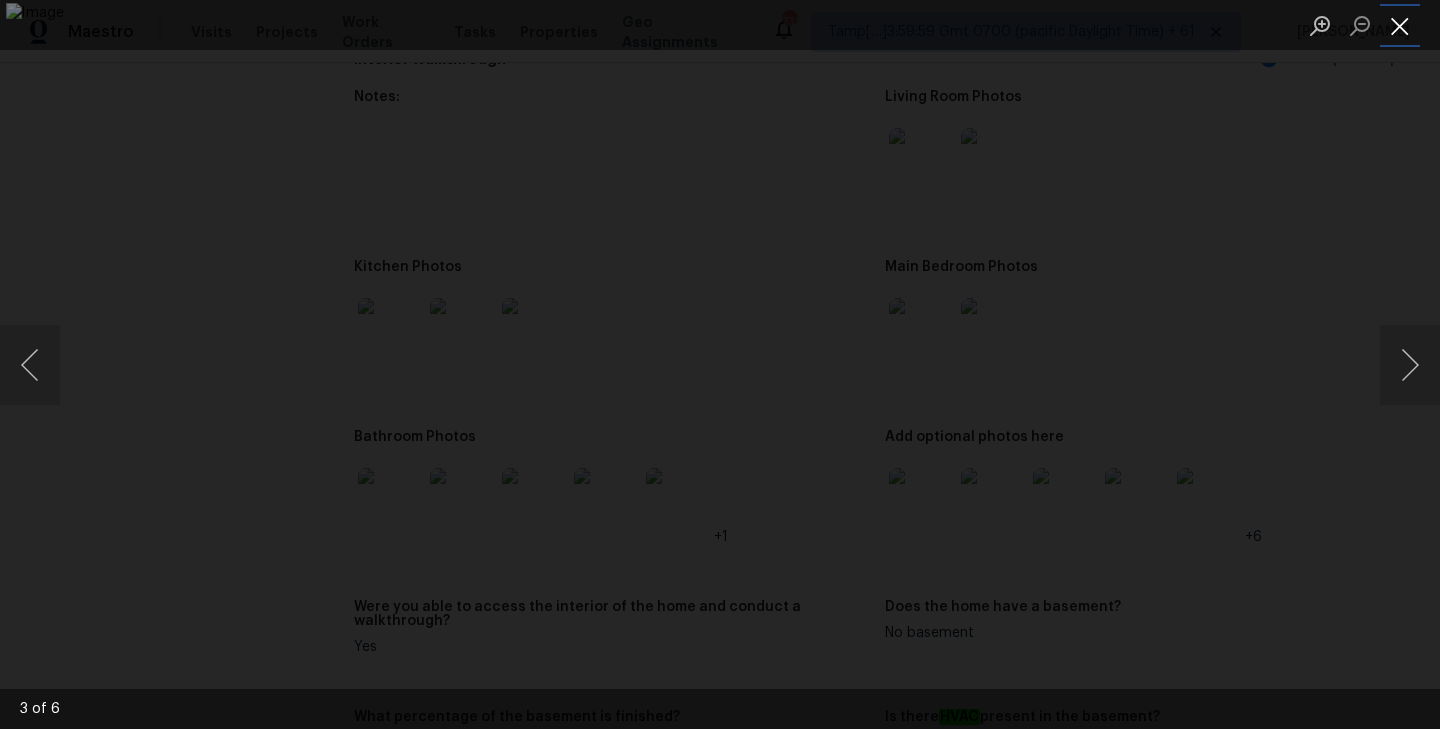click at bounding box center (1400, 25) 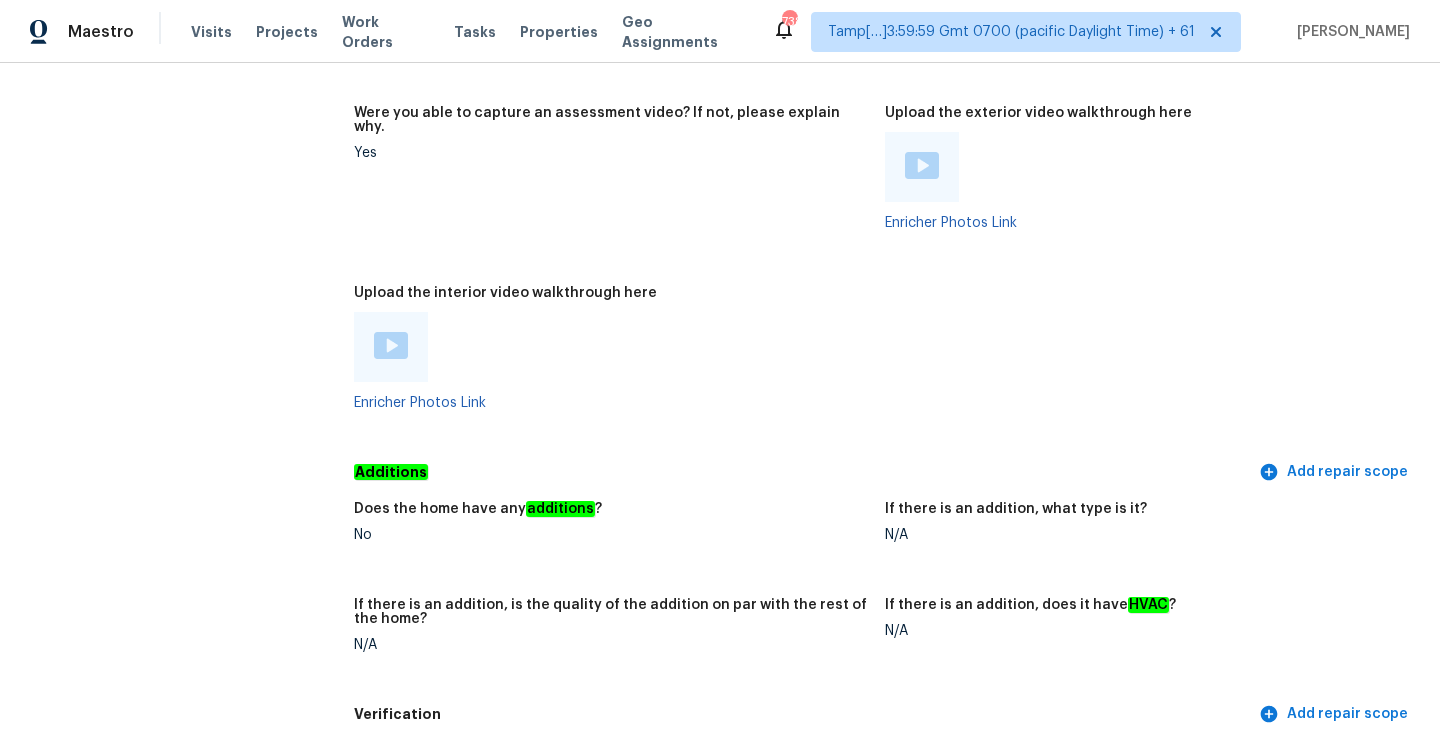 scroll, scrollTop: 3689, scrollLeft: 0, axis: vertical 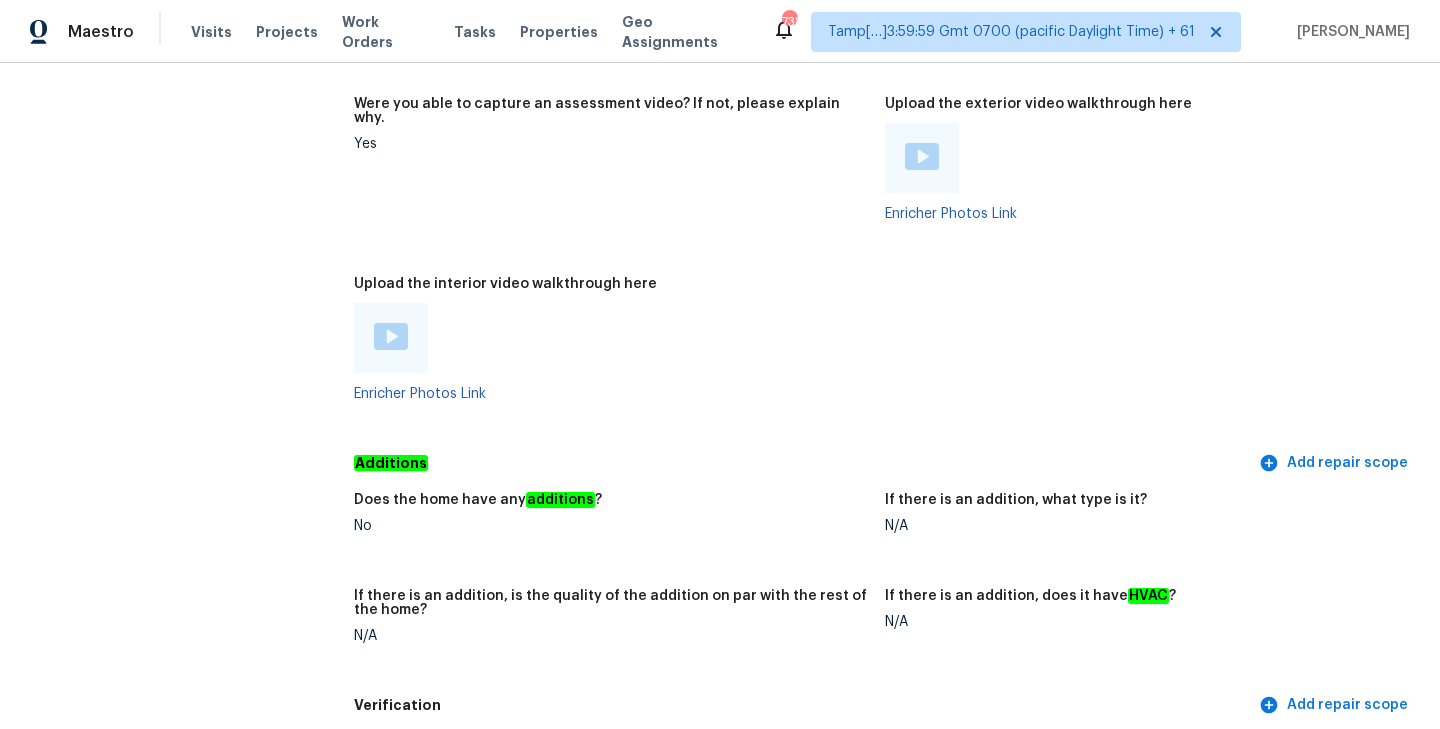 click at bounding box center (391, 336) 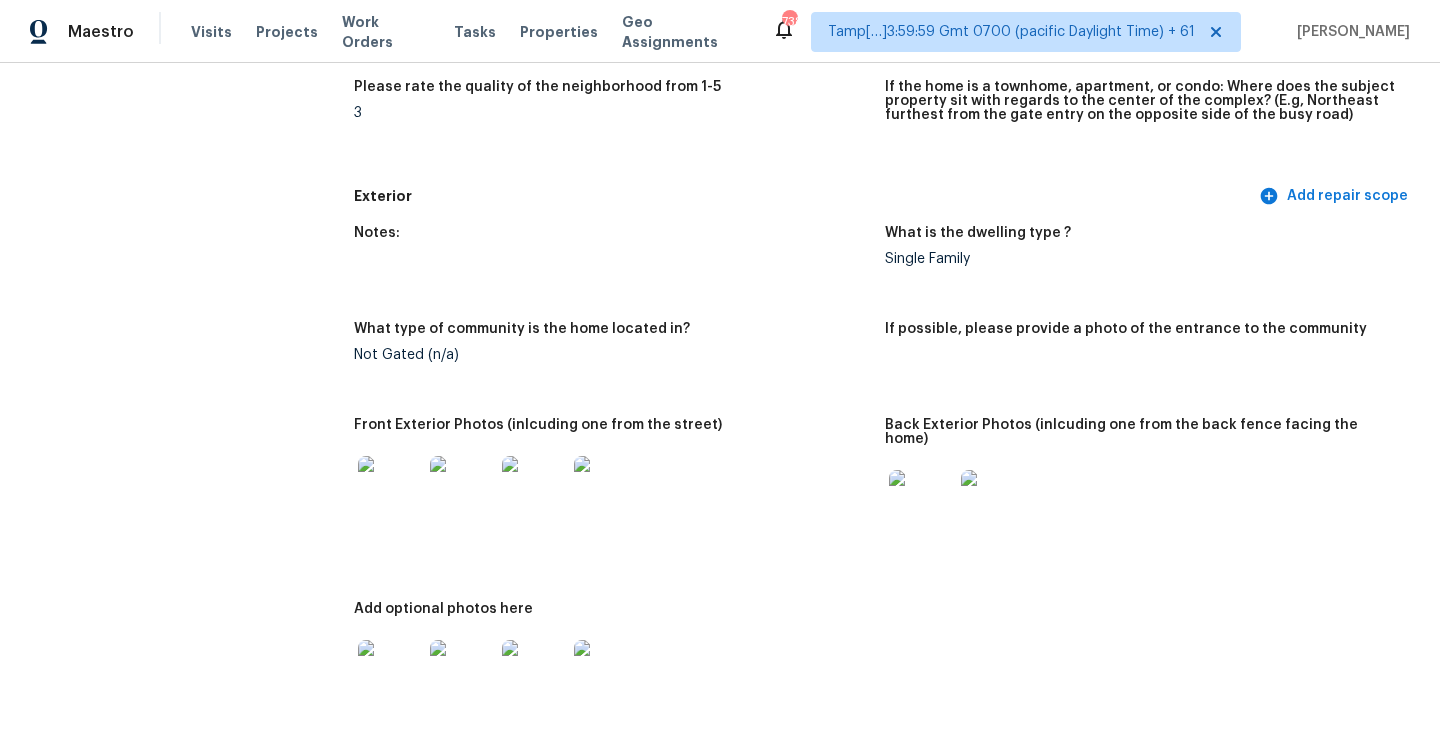 scroll, scrollTop: 0, scrollLeft: 0, axis: both 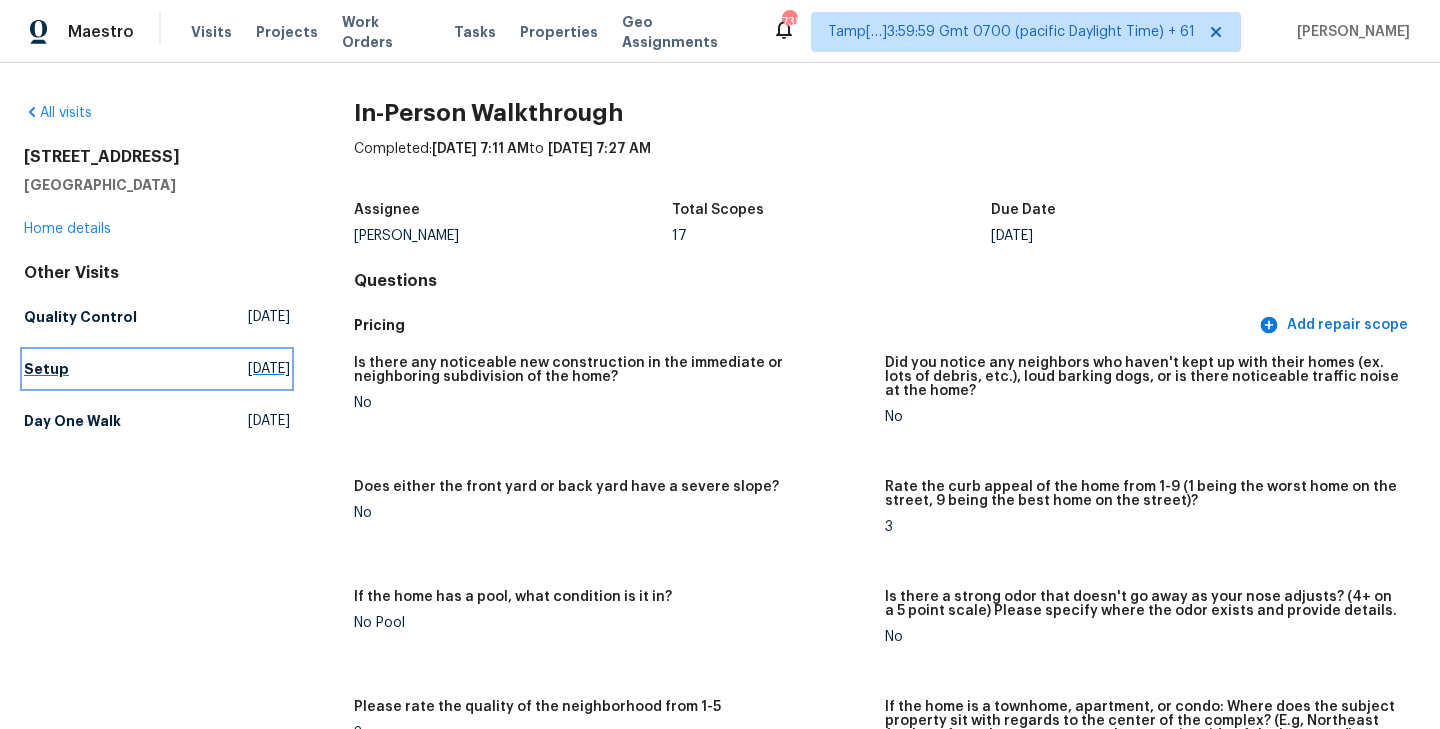 click on "Setup" at bounding box center [46, 369] 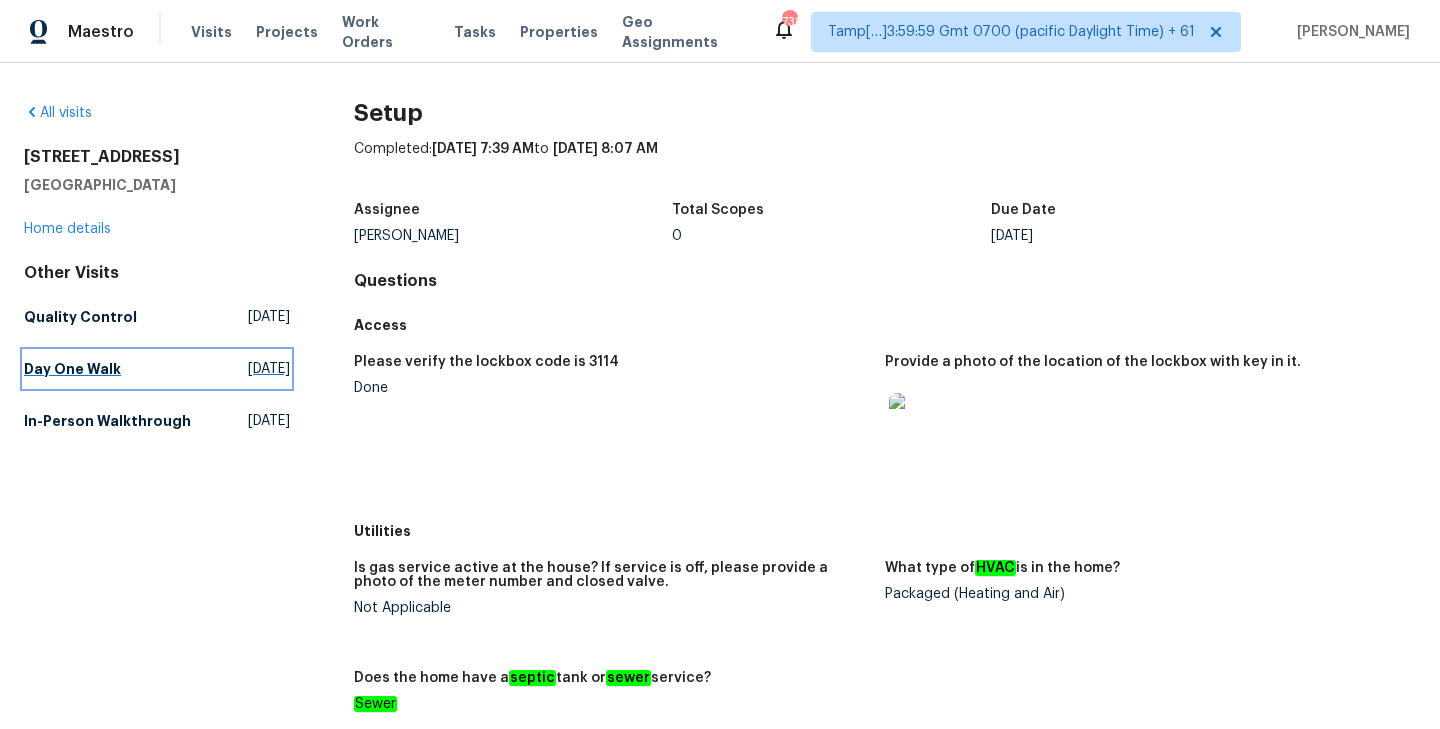 click on "Day One Walk" at bounding box center (72, 369) 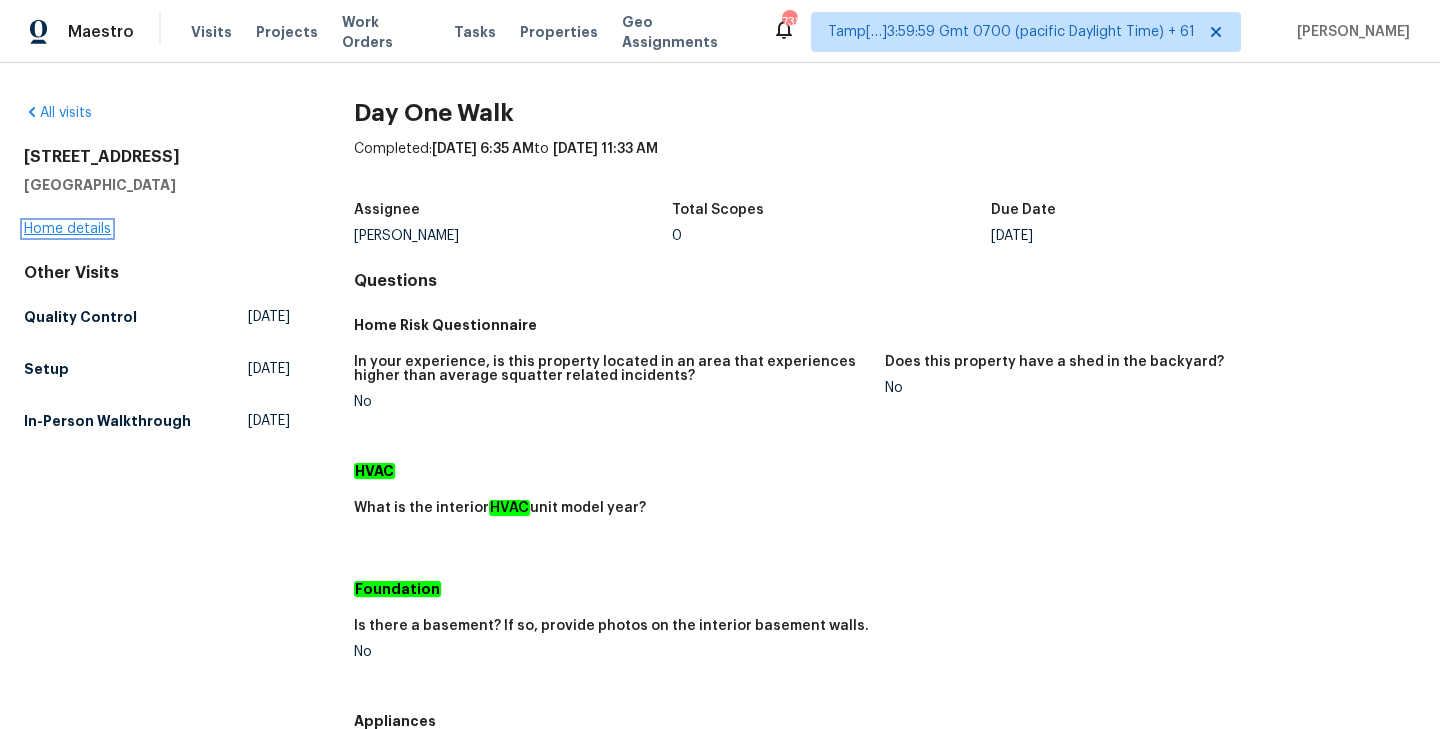 click on "Home details" at bounding box center [67, 229] 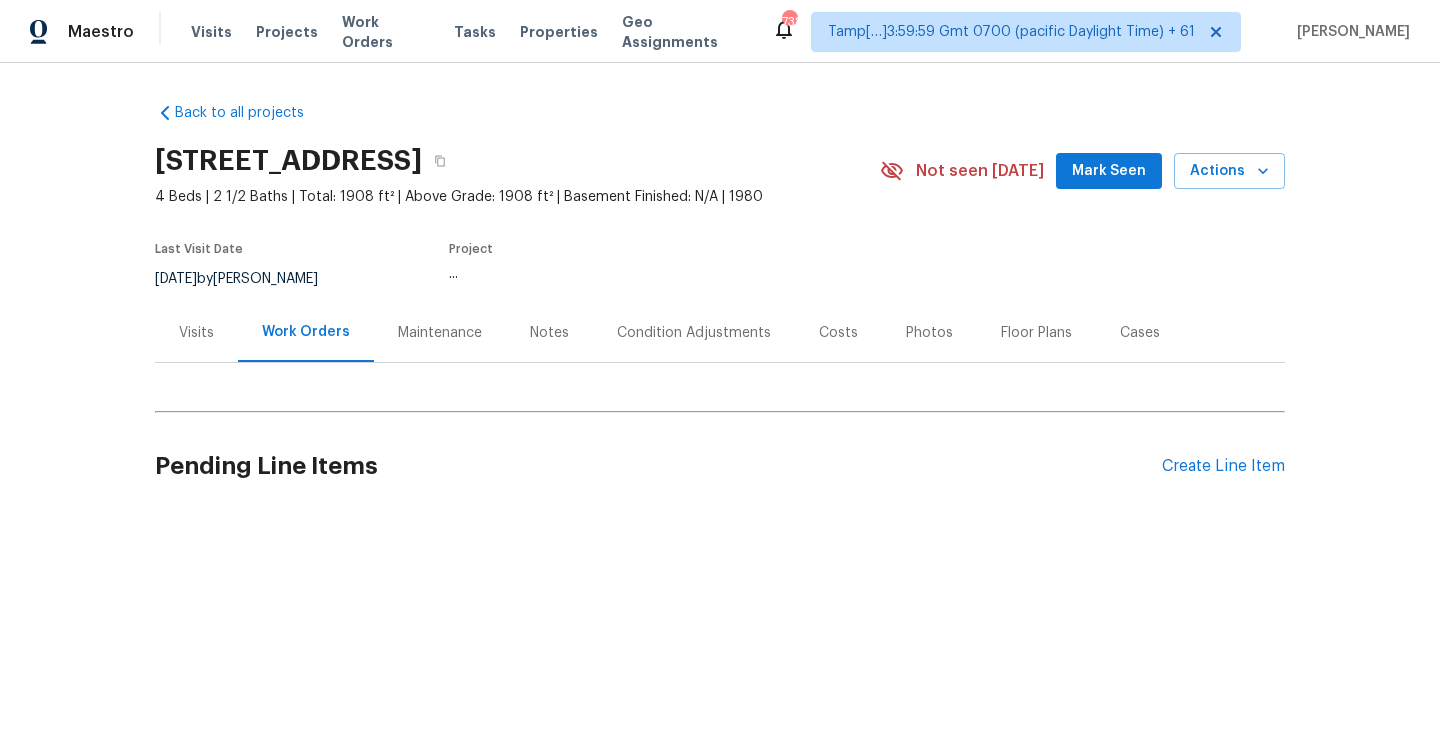click on "Maintenance" at bounding box center (440, 333) 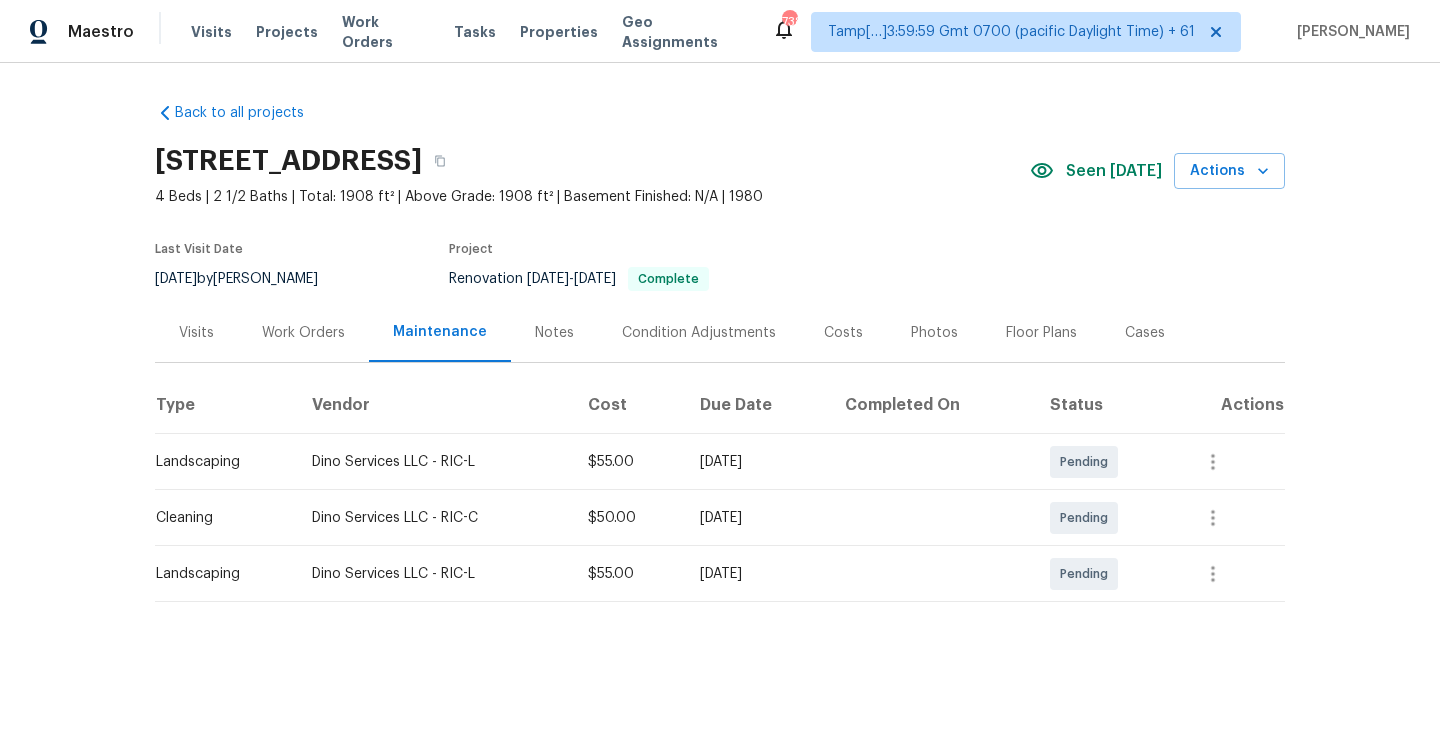 click on "Condition Adjustments" at bounding box center (699, 333) 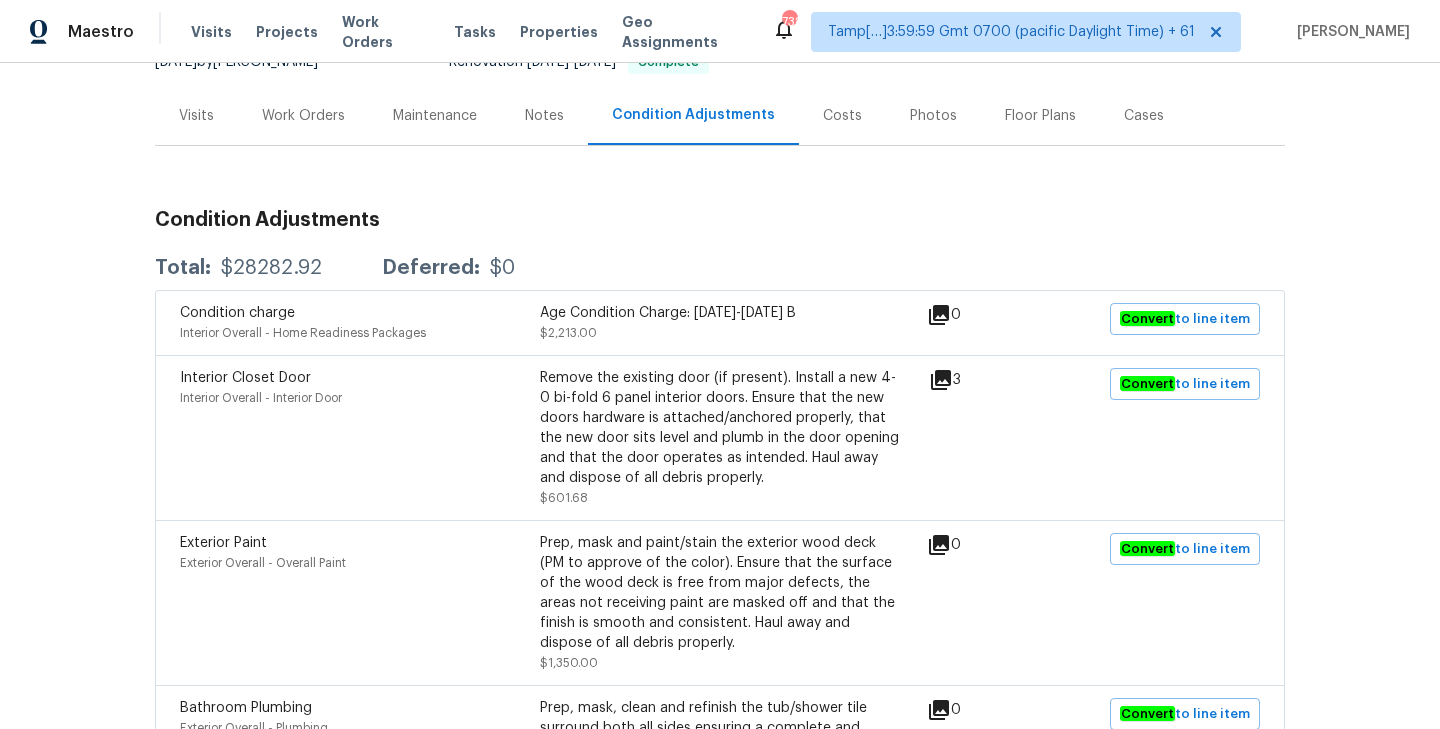 scroll, scrollTop: 0, scrollLeft: 0, axis: both 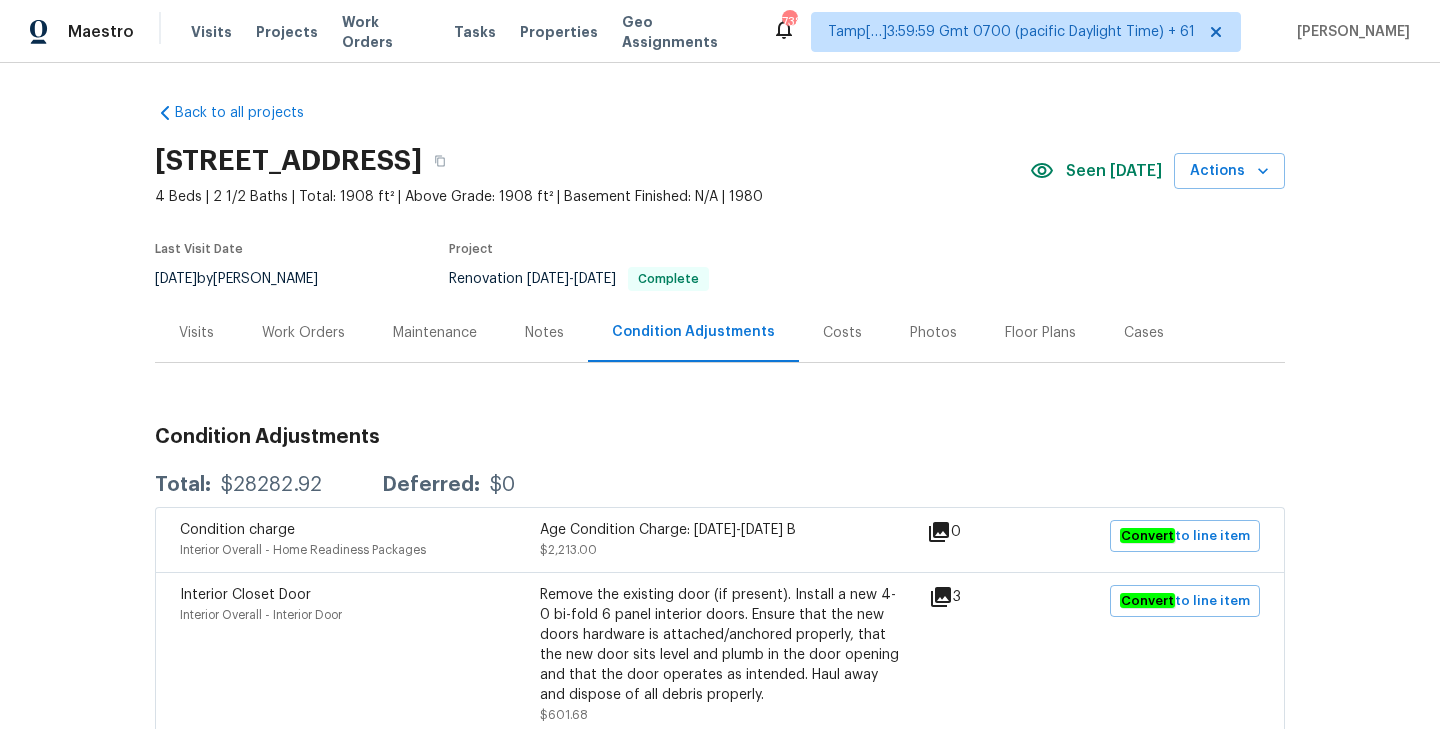 click on "Photos" at bounding box center (933, 333) 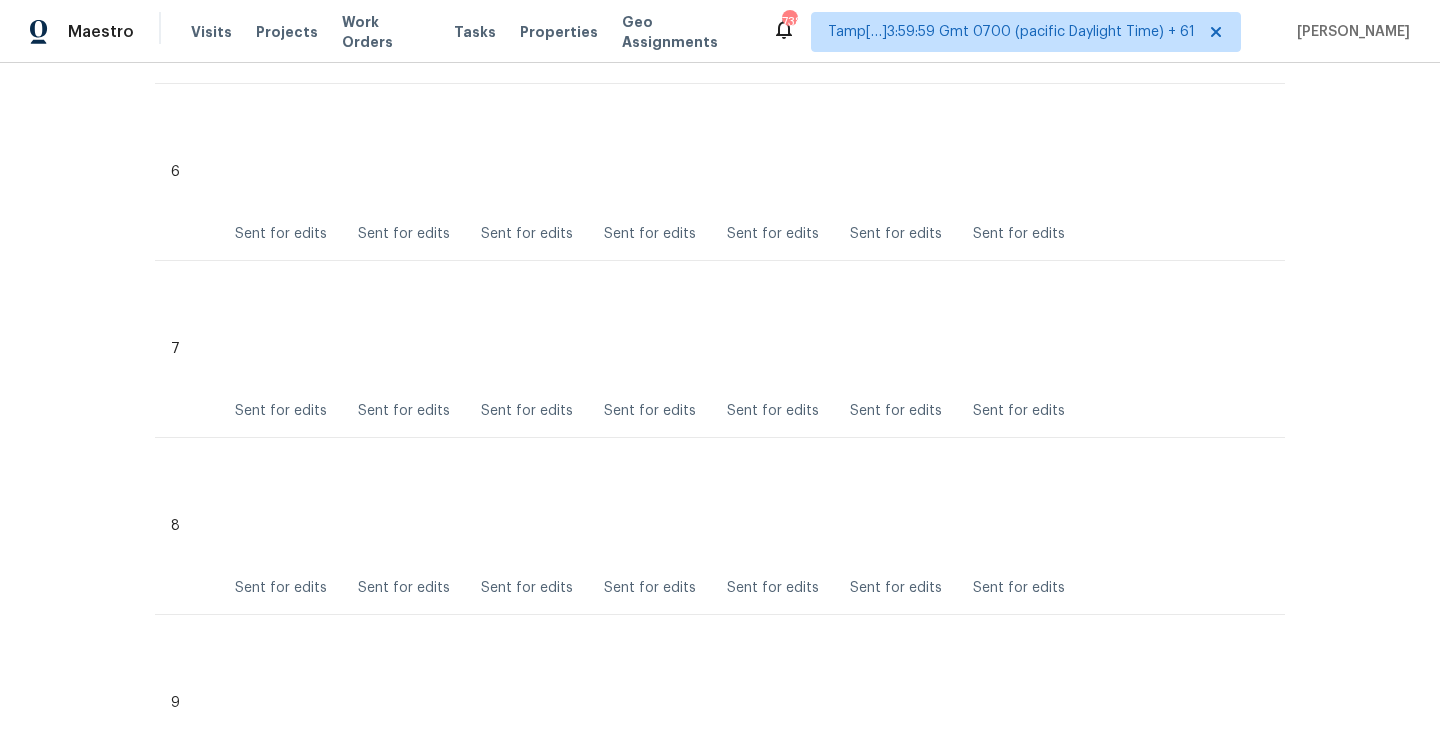 scroll, scrollTop: 1544, scrollLeft: 0, axis: vertical 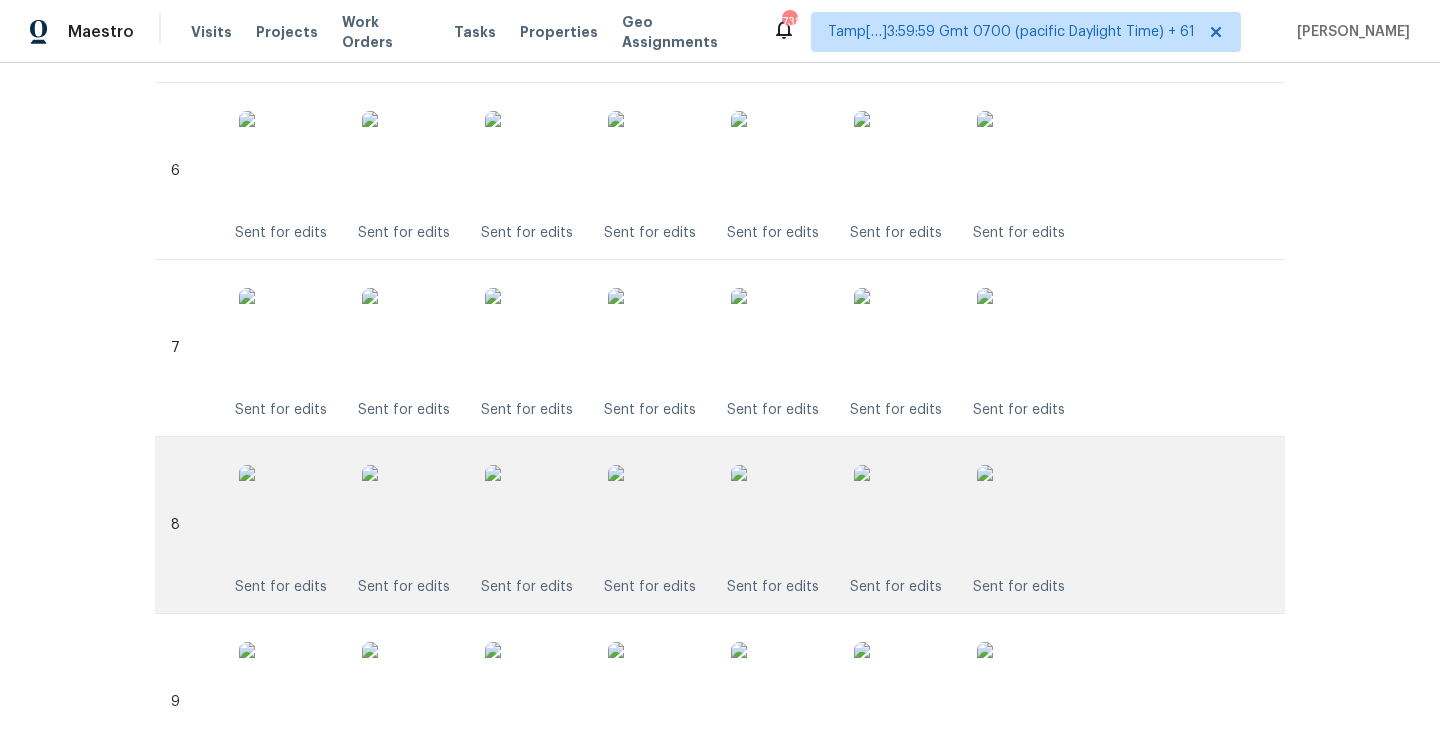 click at bounding box center [658, 515] 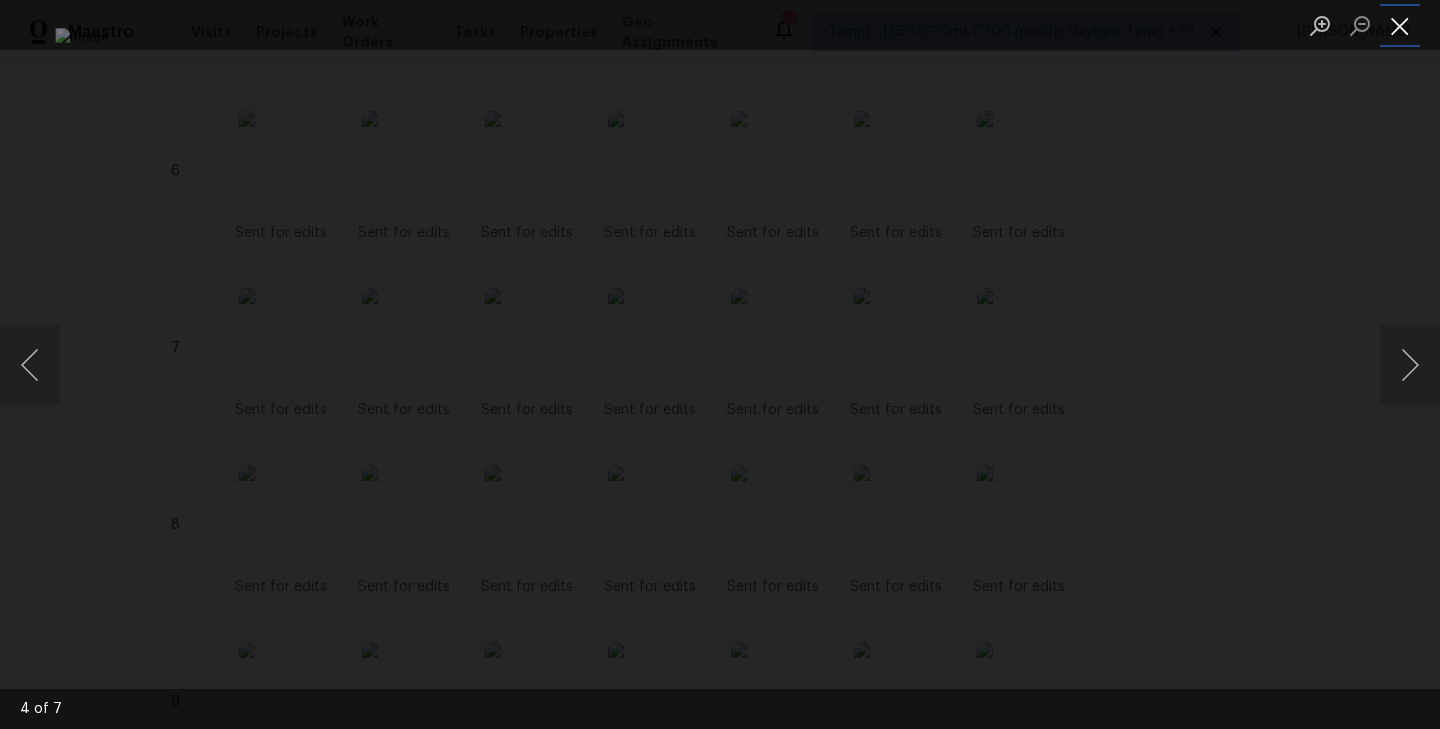click at bounding box center (1400, 25) 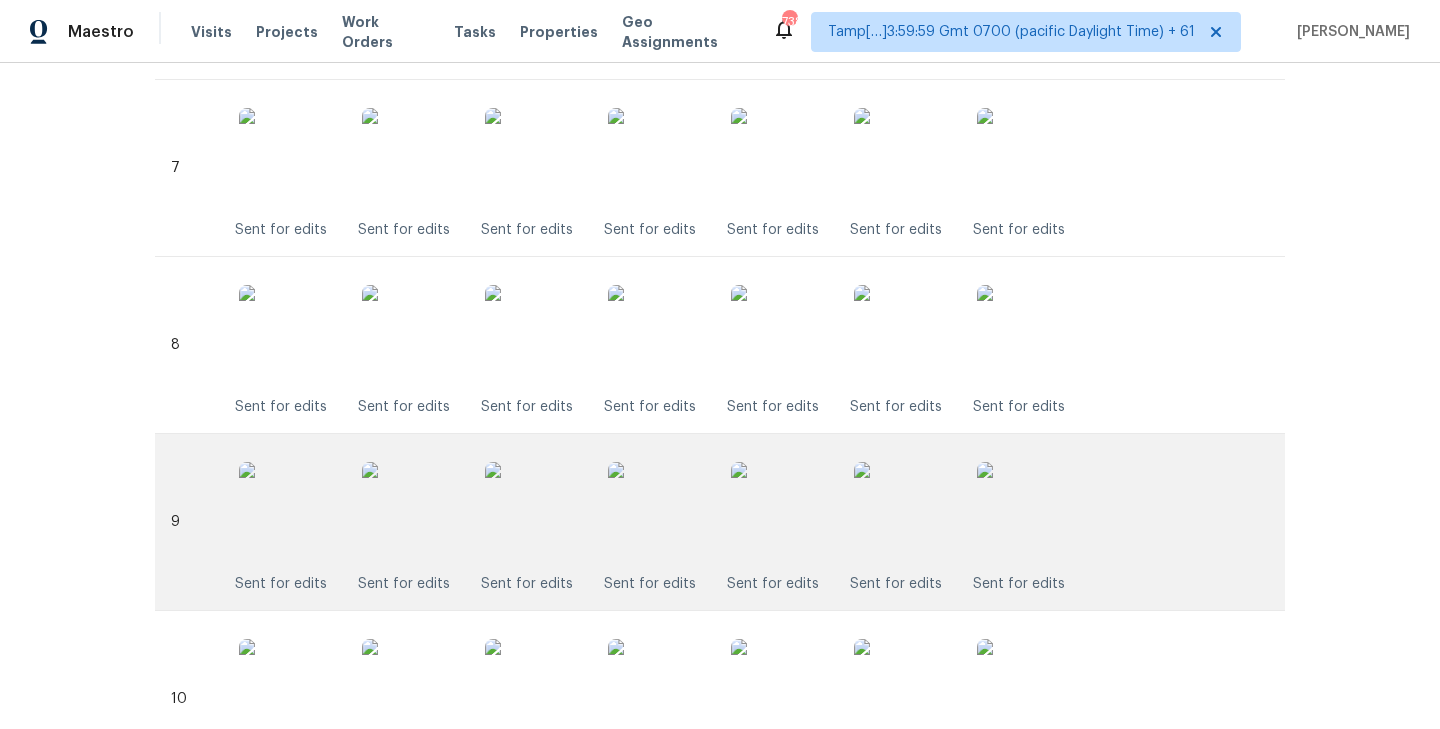 scroll, scrollTop: 1731, scrollLeft: 0, axis: vertical 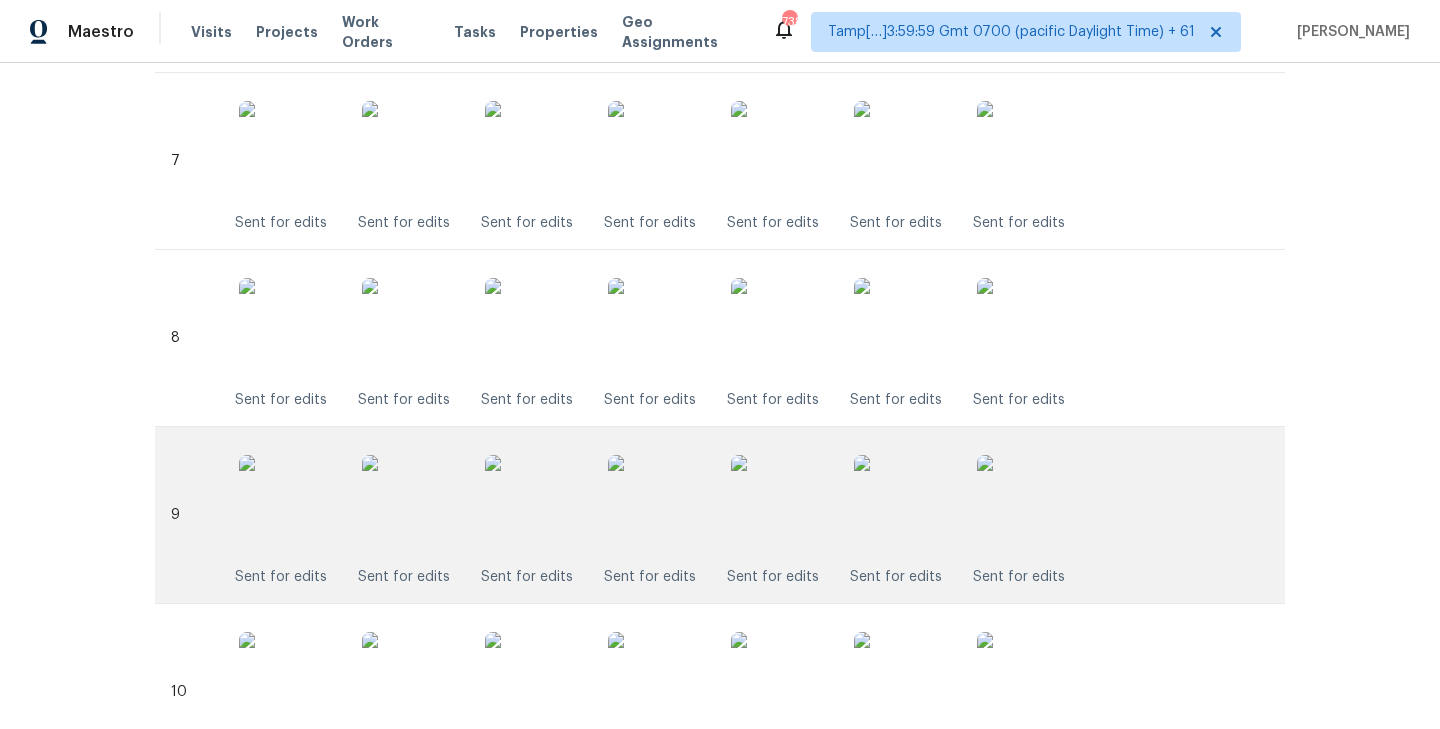 click at bounding box center [658, 505] 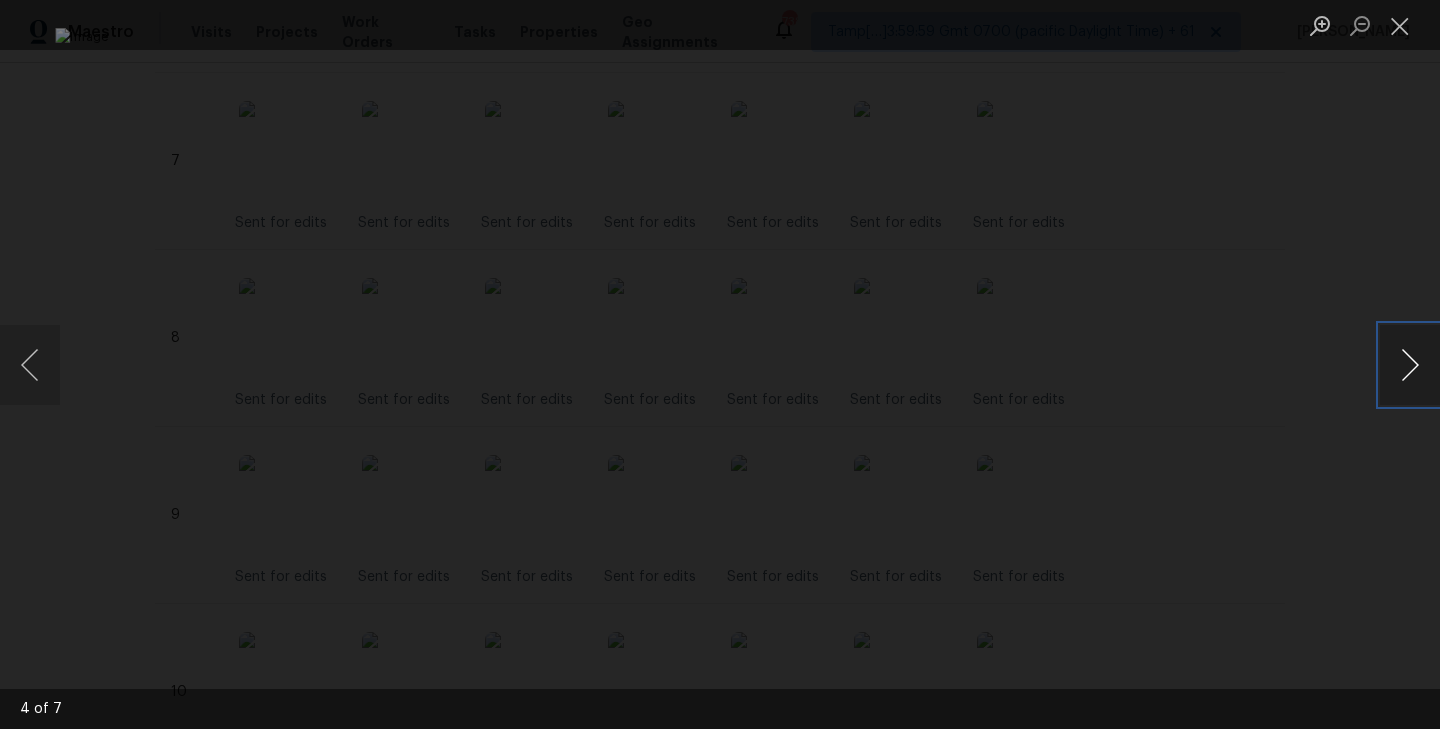 click at bounding box center [1410, 365] 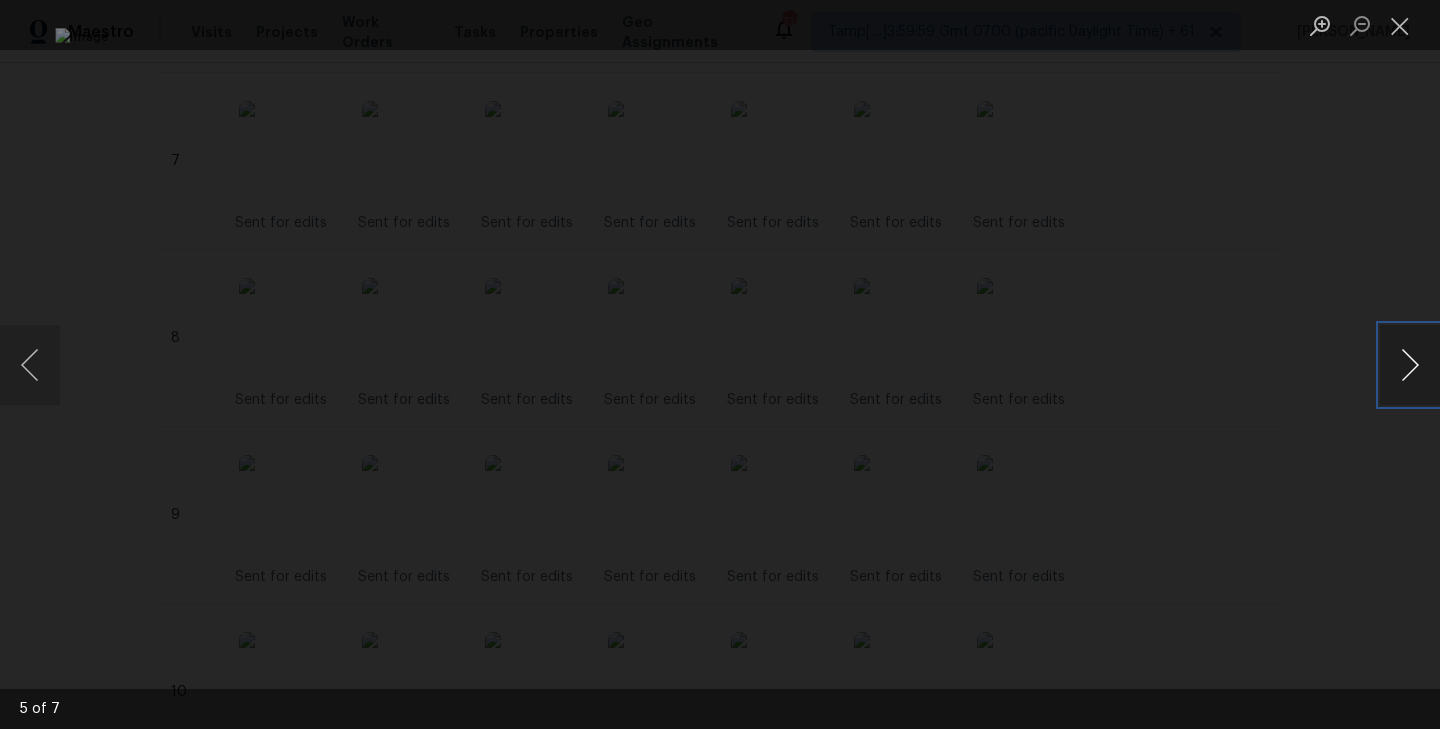 click at bounding box center [1410, 365] 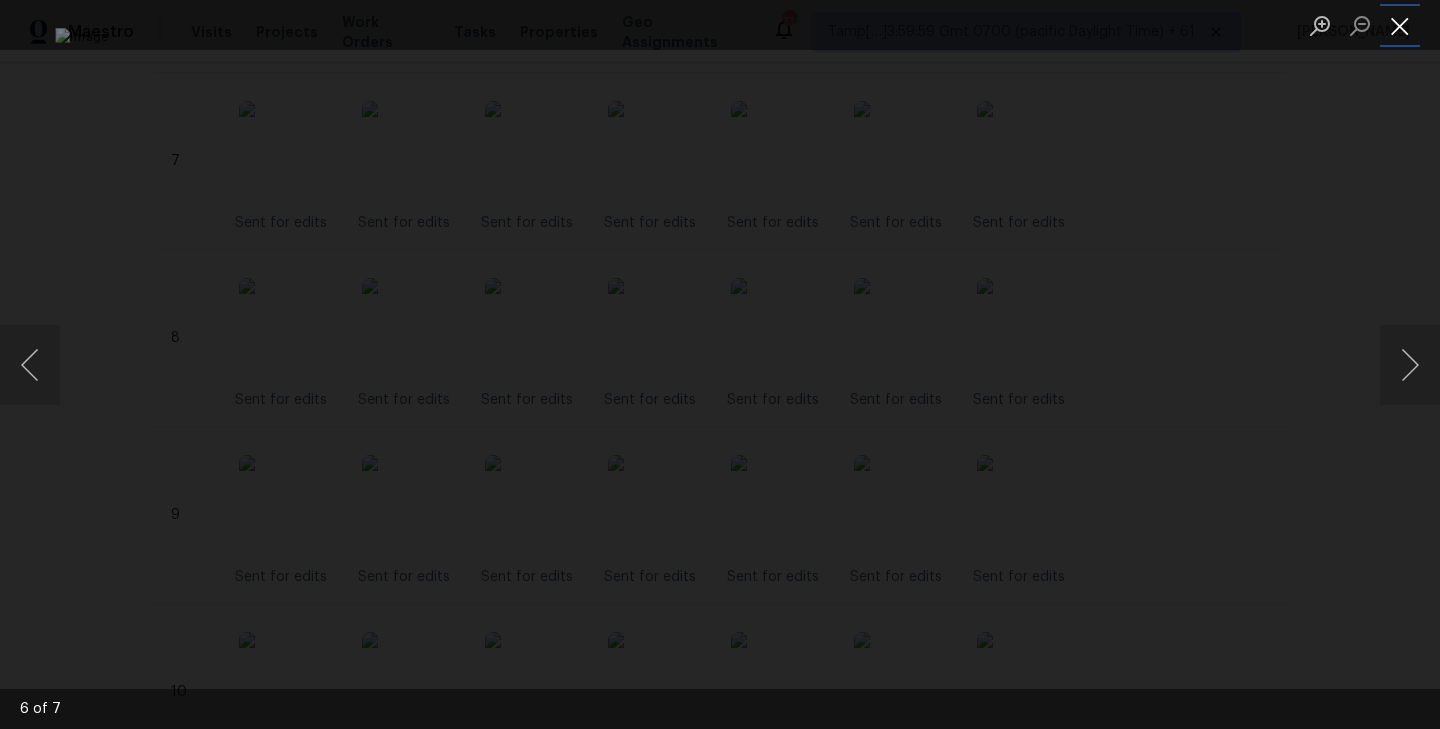 click at bounding box center [1400, 25] 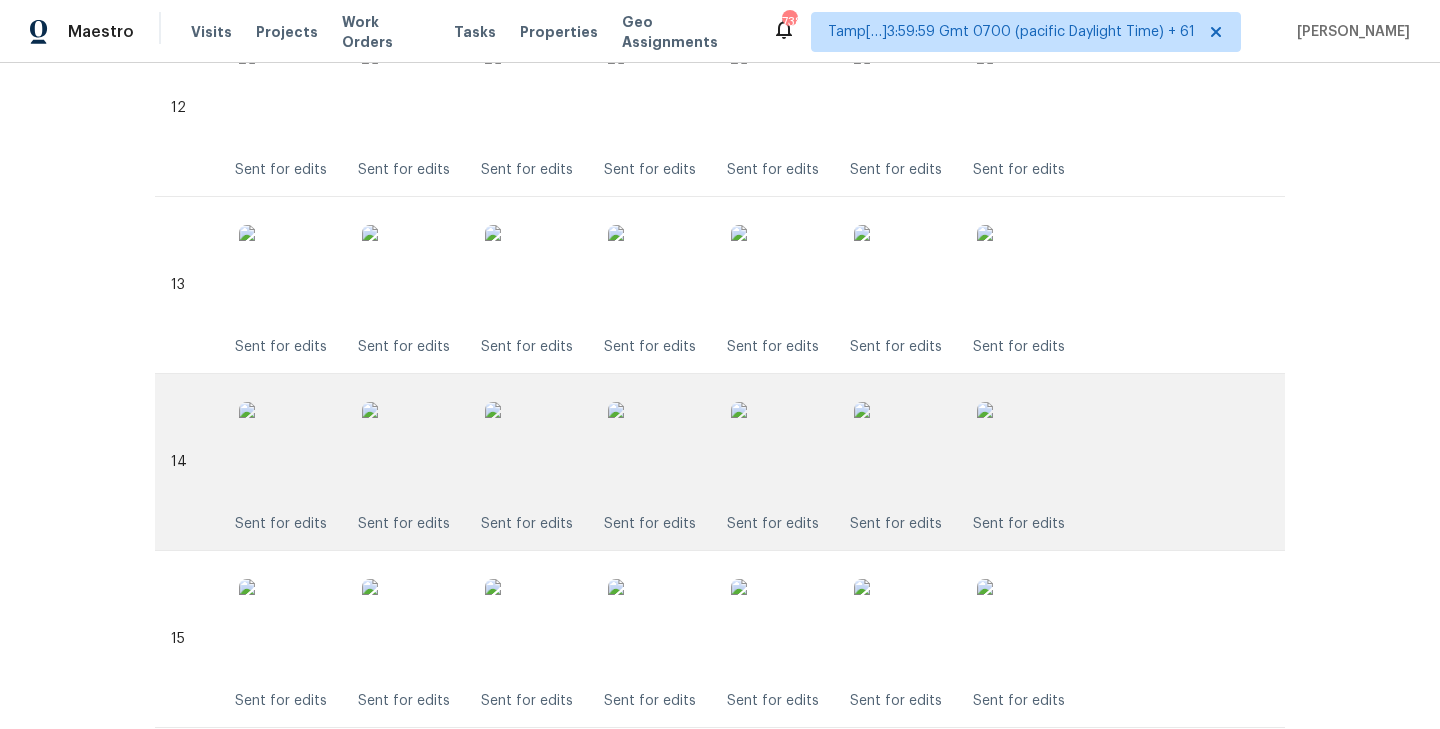 scroll, scrollTop: 2683, scrollLeft: 0, axis: vertical 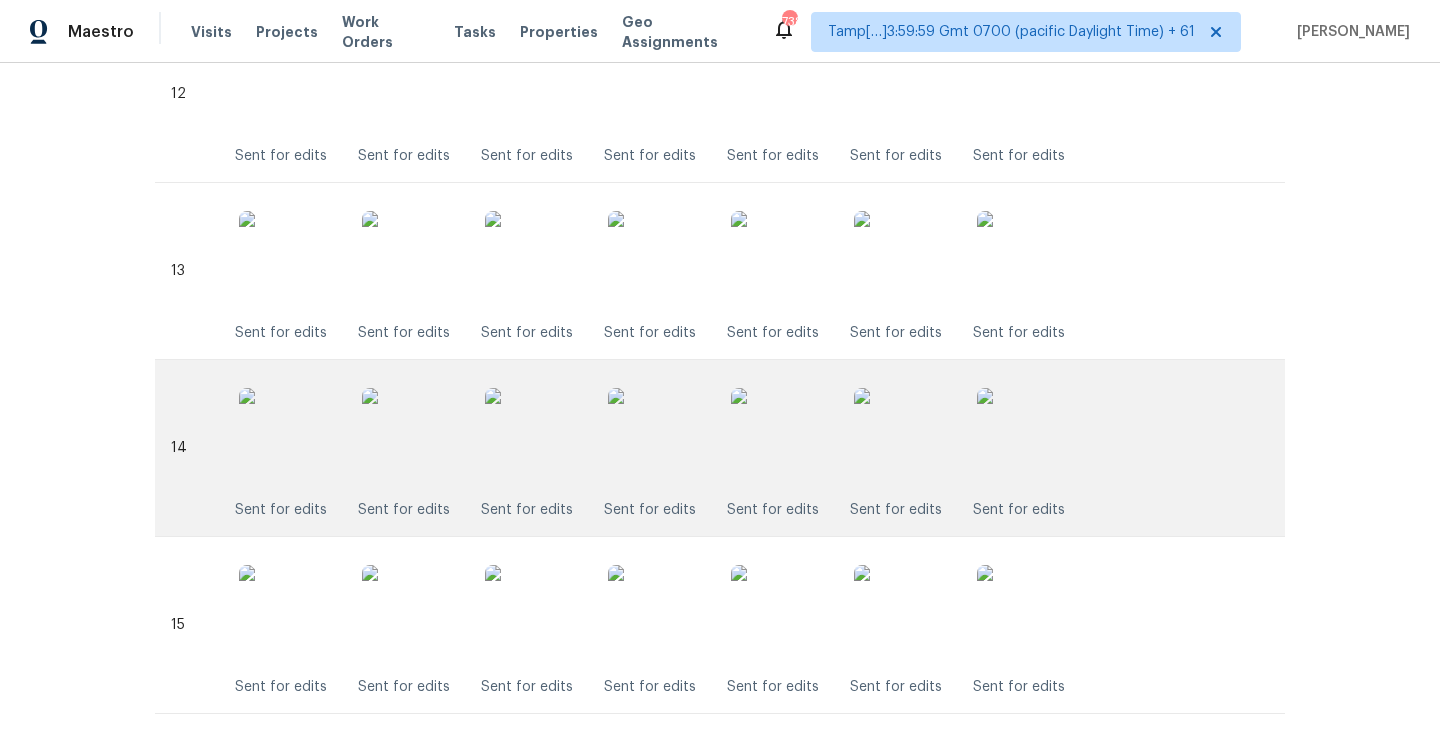click at bounding box center (658, 438) 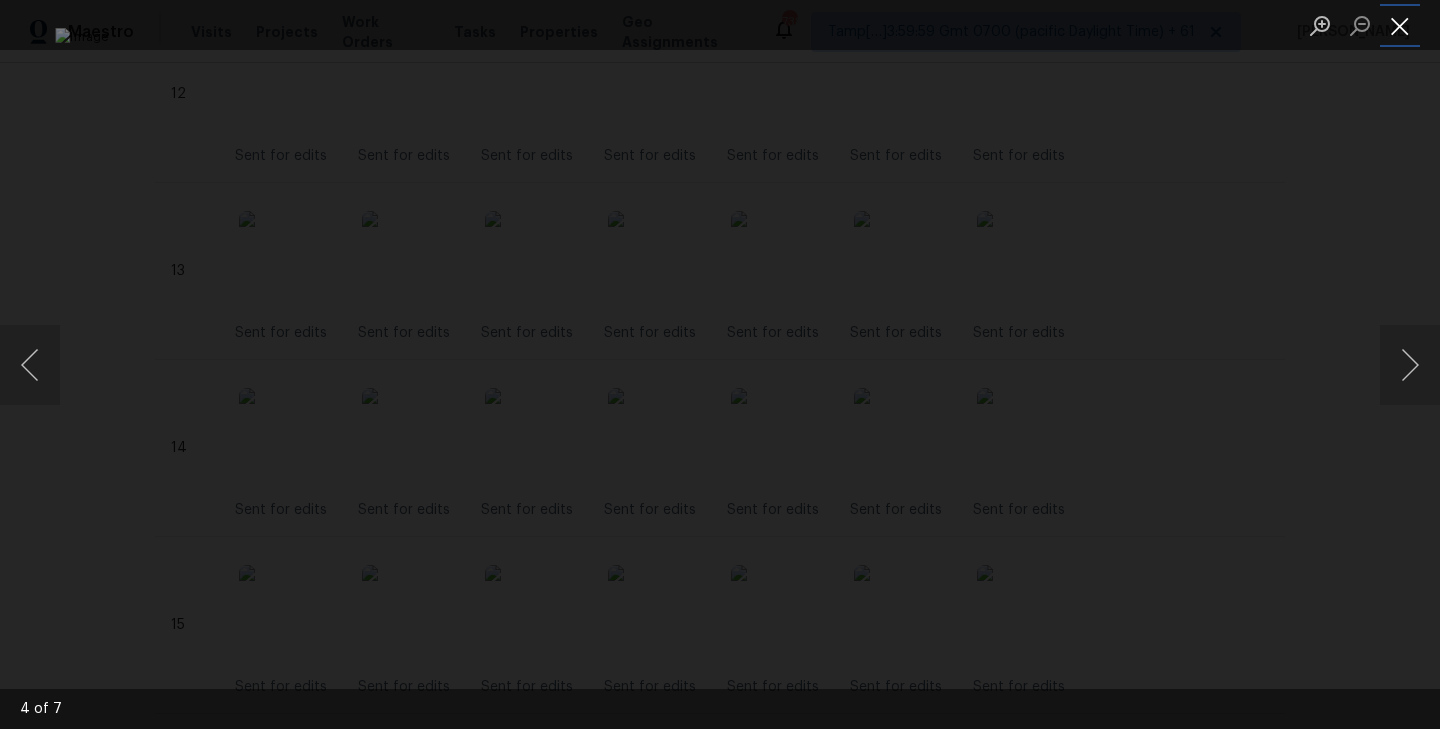 click at bounding box center [1400, 25] 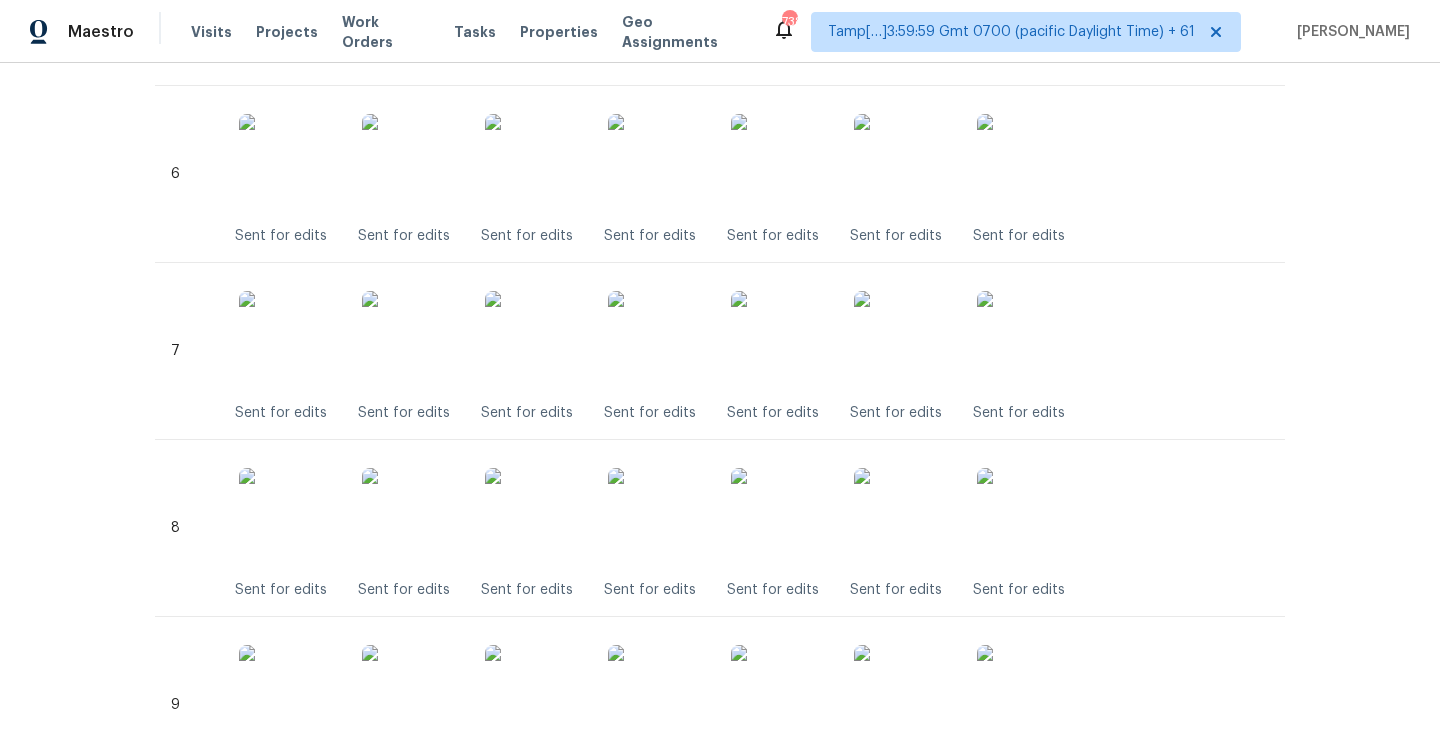 scroll, scrollTop: 1535, scrollLeft: 0, axis: vertical 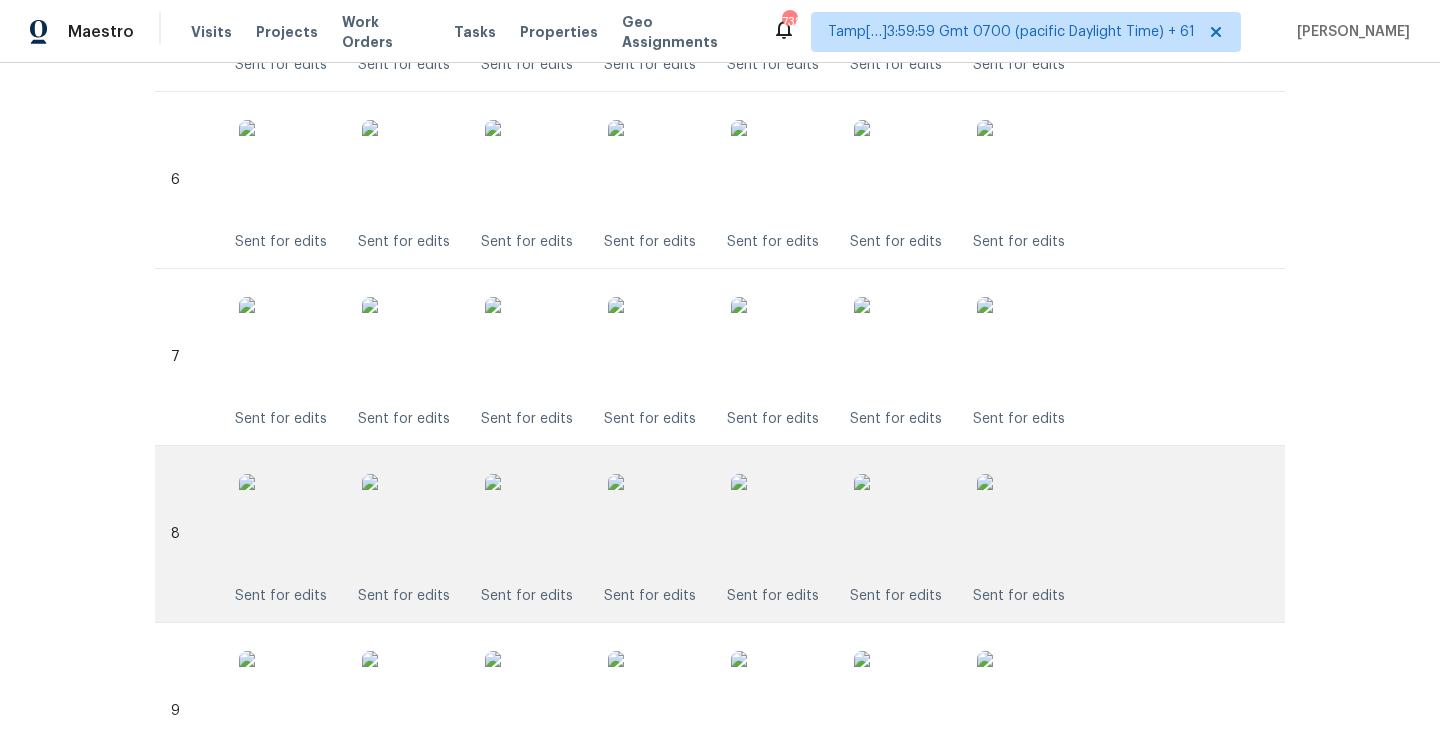 click at bounding box center (658, 524) 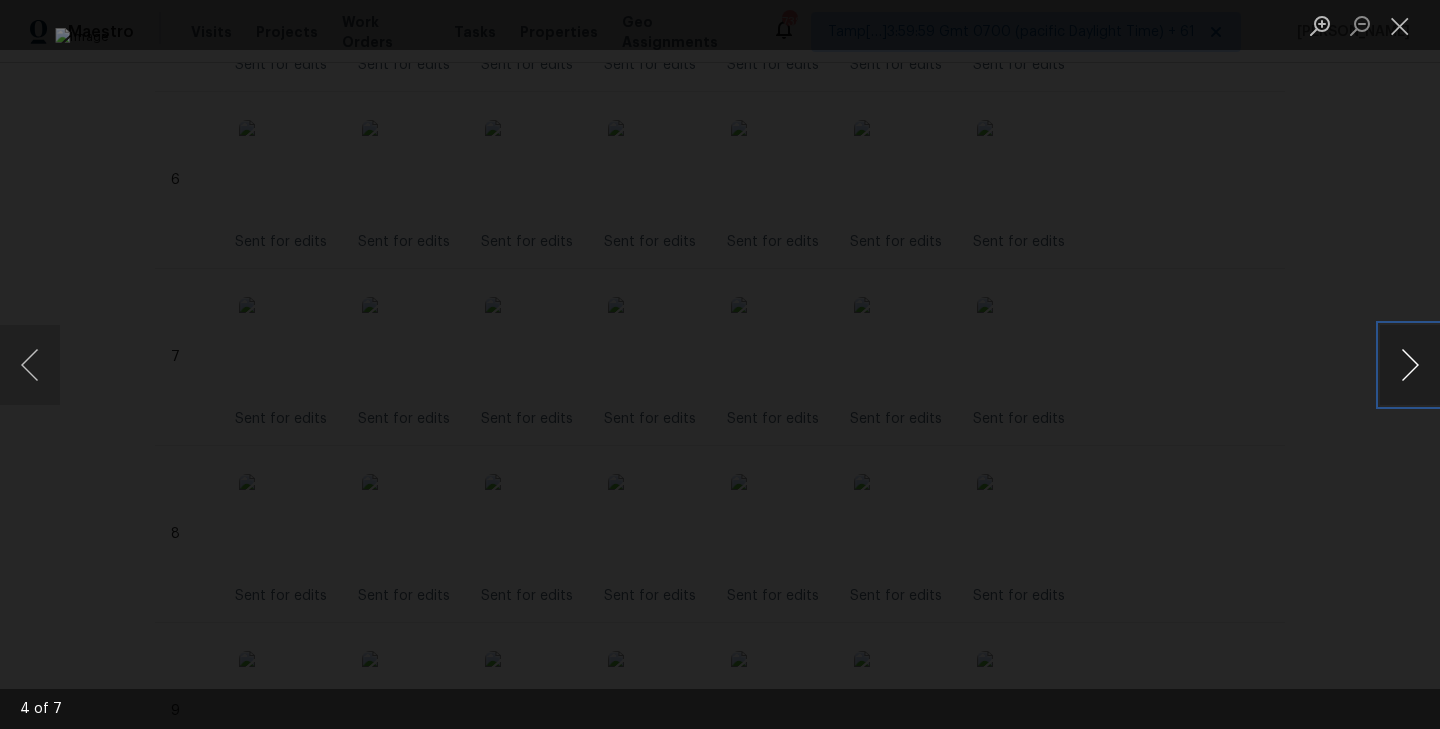 click at bounding box center (1410, 365) 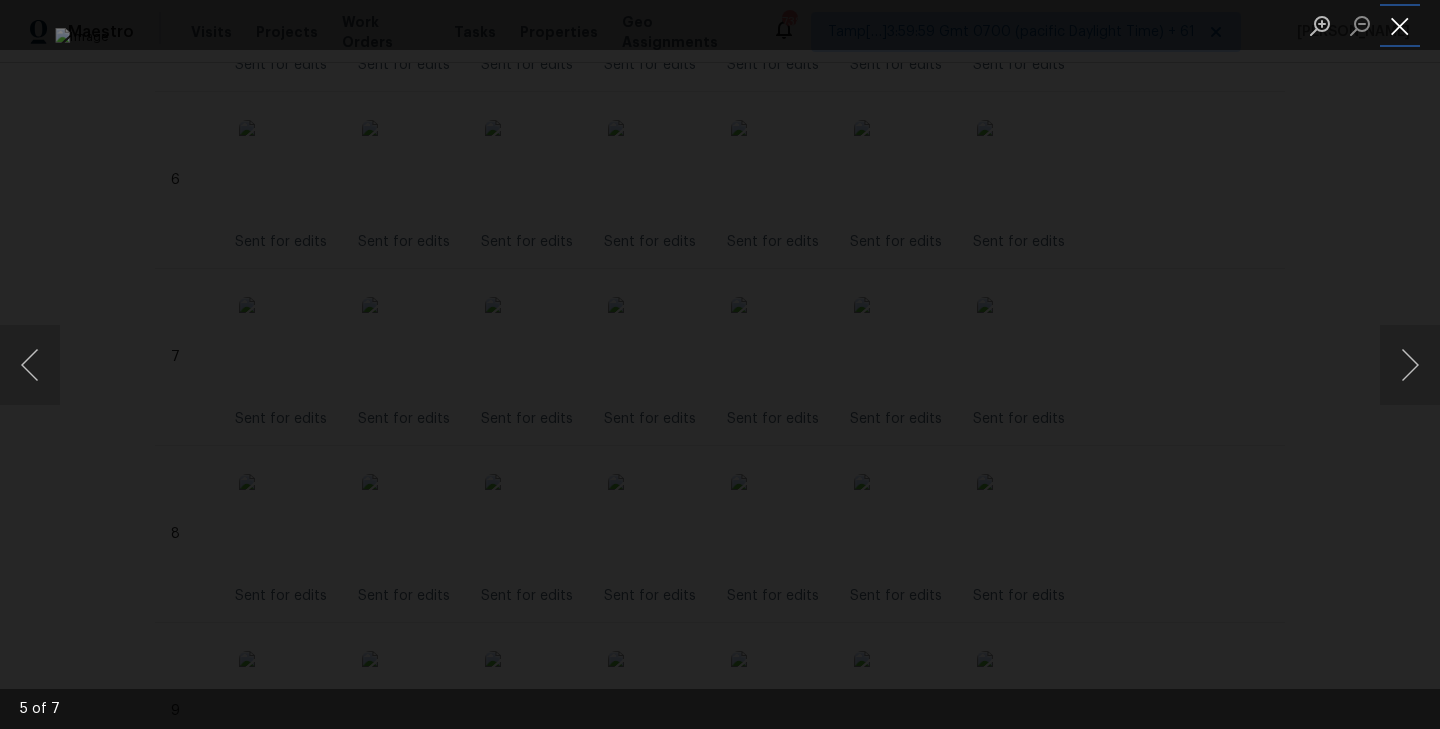 click at bounding box center (1400, 25) 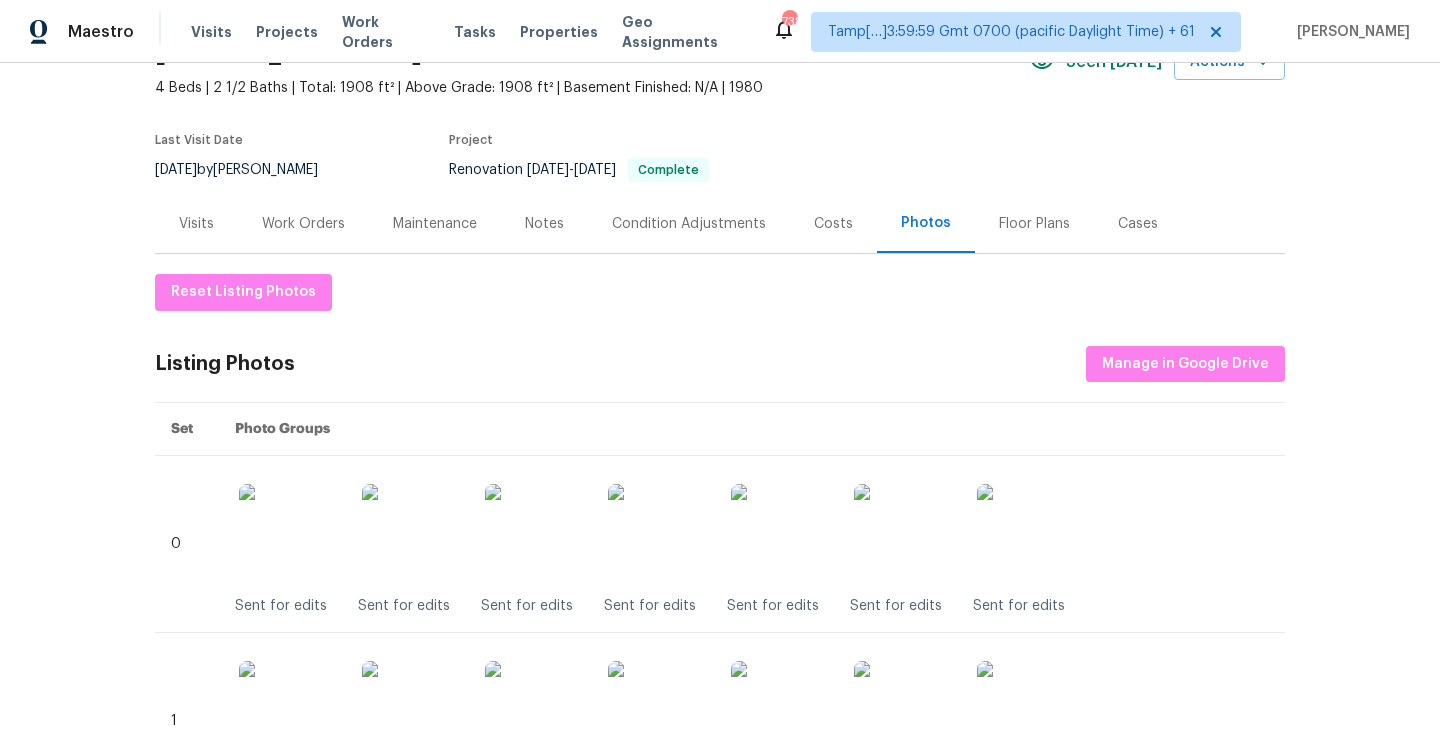 scroll, scrollTop: 0, scrollLeft: 0, axis: both 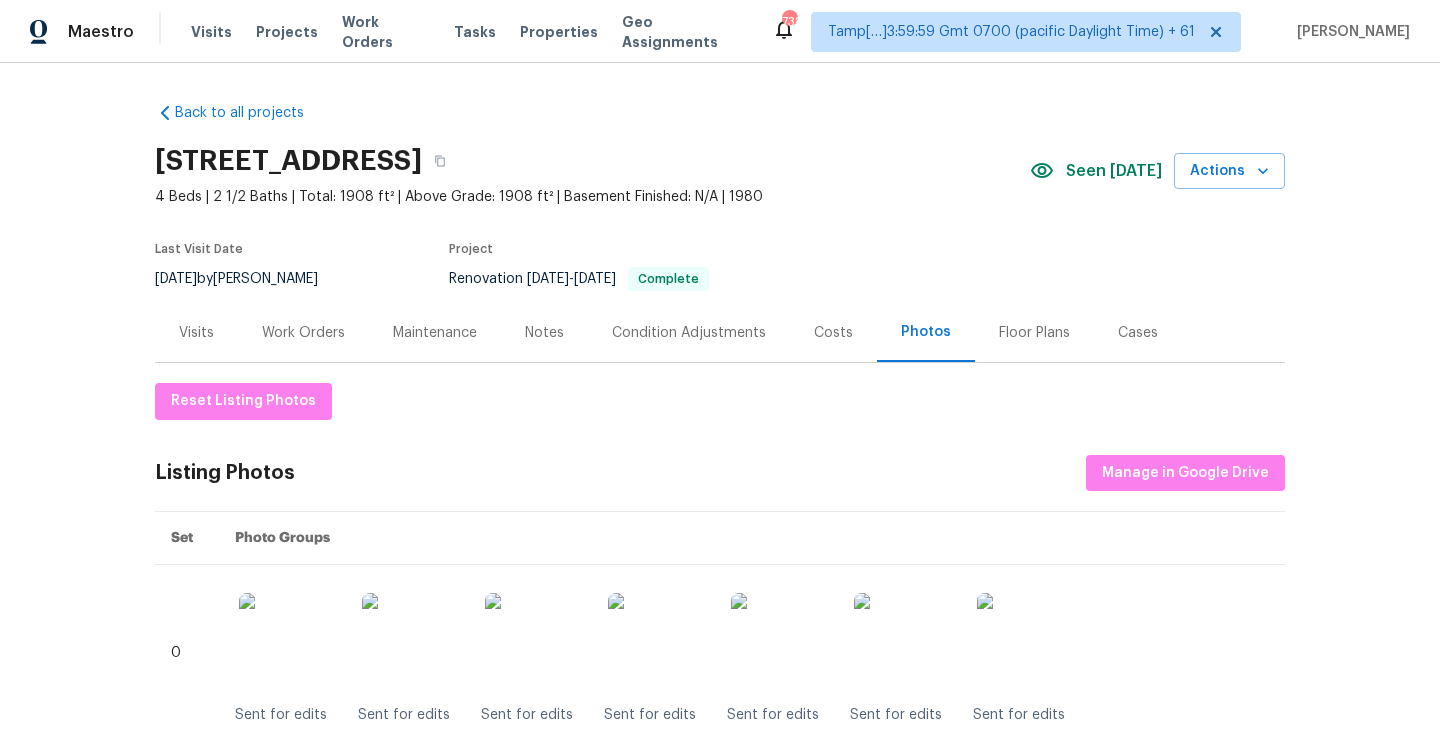 click on "Visits" at bounding box center [196, 333] 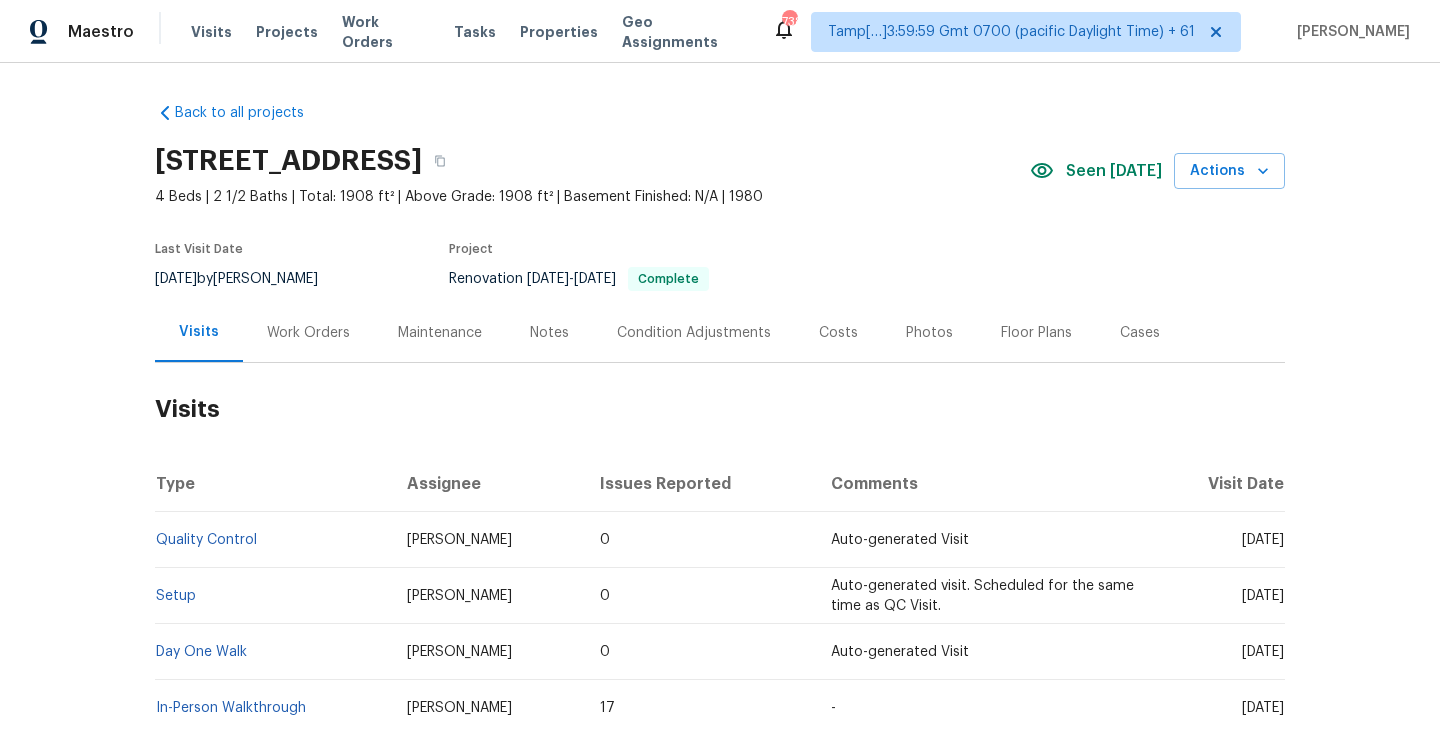 scroll, scrollTop: 143, scrollLeft: 0, axis: vertical 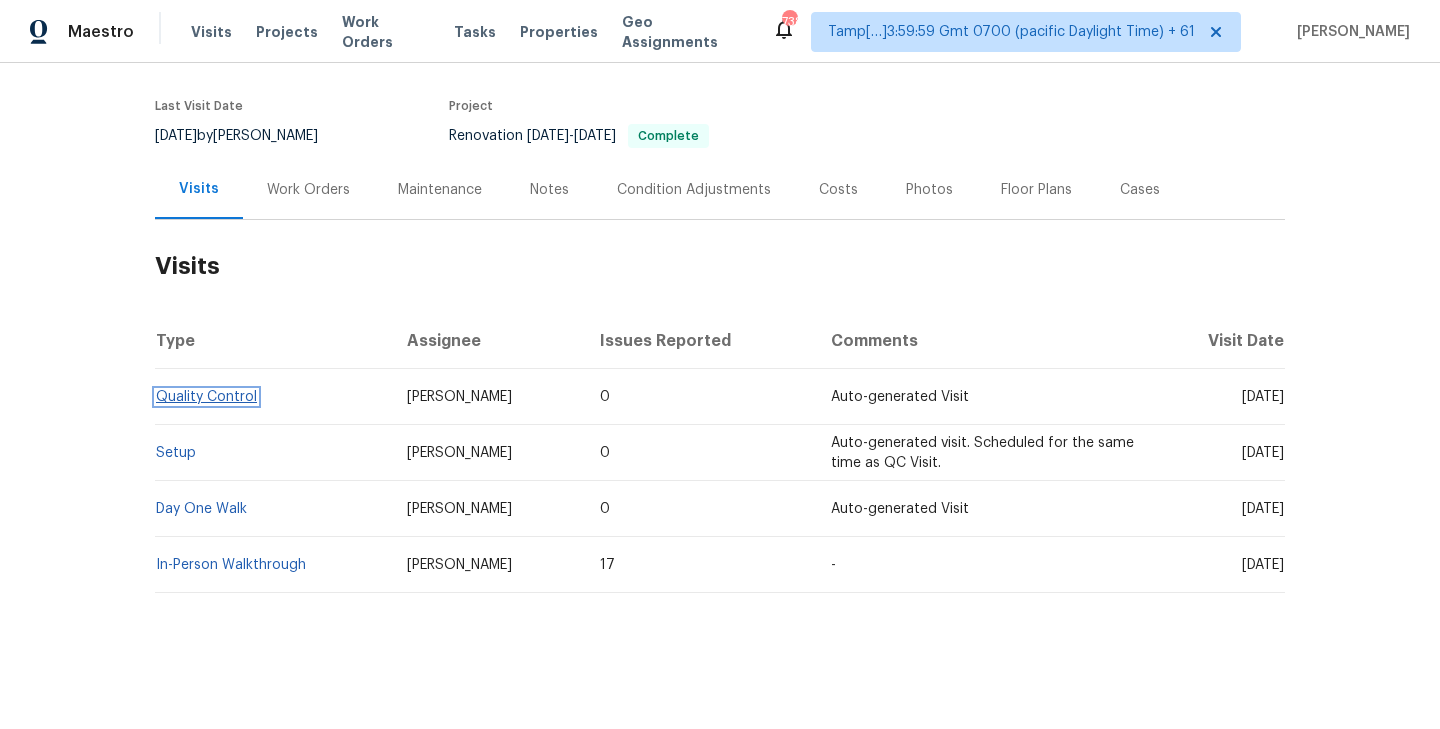 click on "Quality Control" at bounding box center [206, 397] 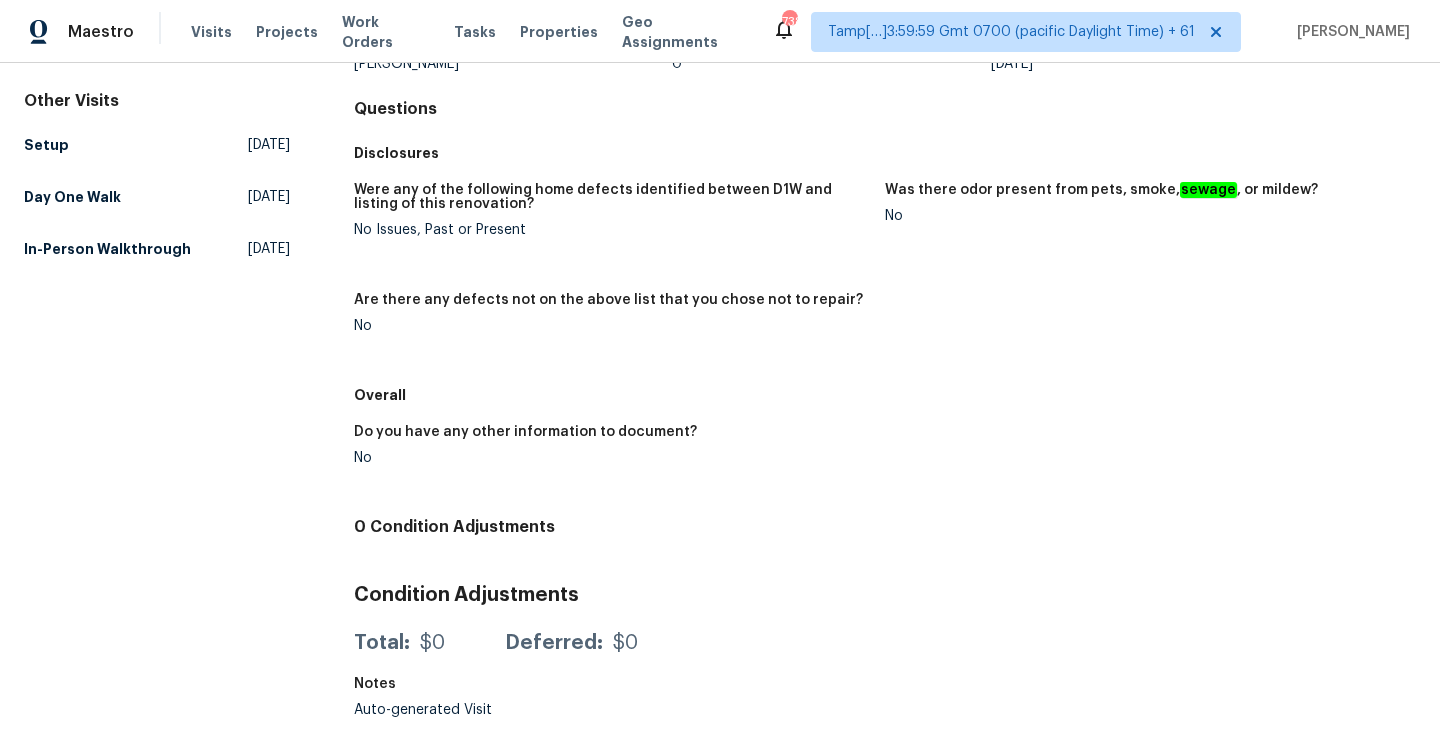 scroll, scrollTop: 0, scrollLeft: 0, axis: both 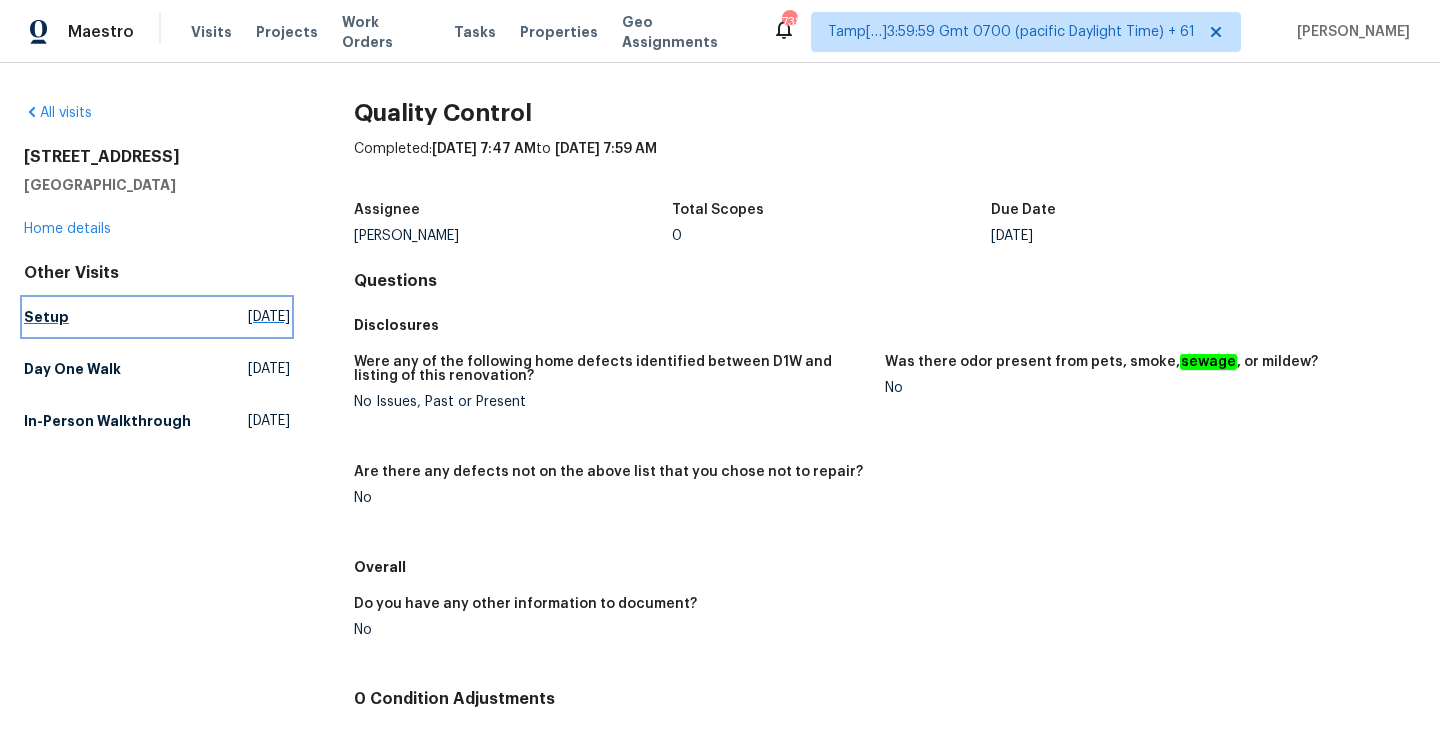 click on "Setup" at bounding box center [46, 317] 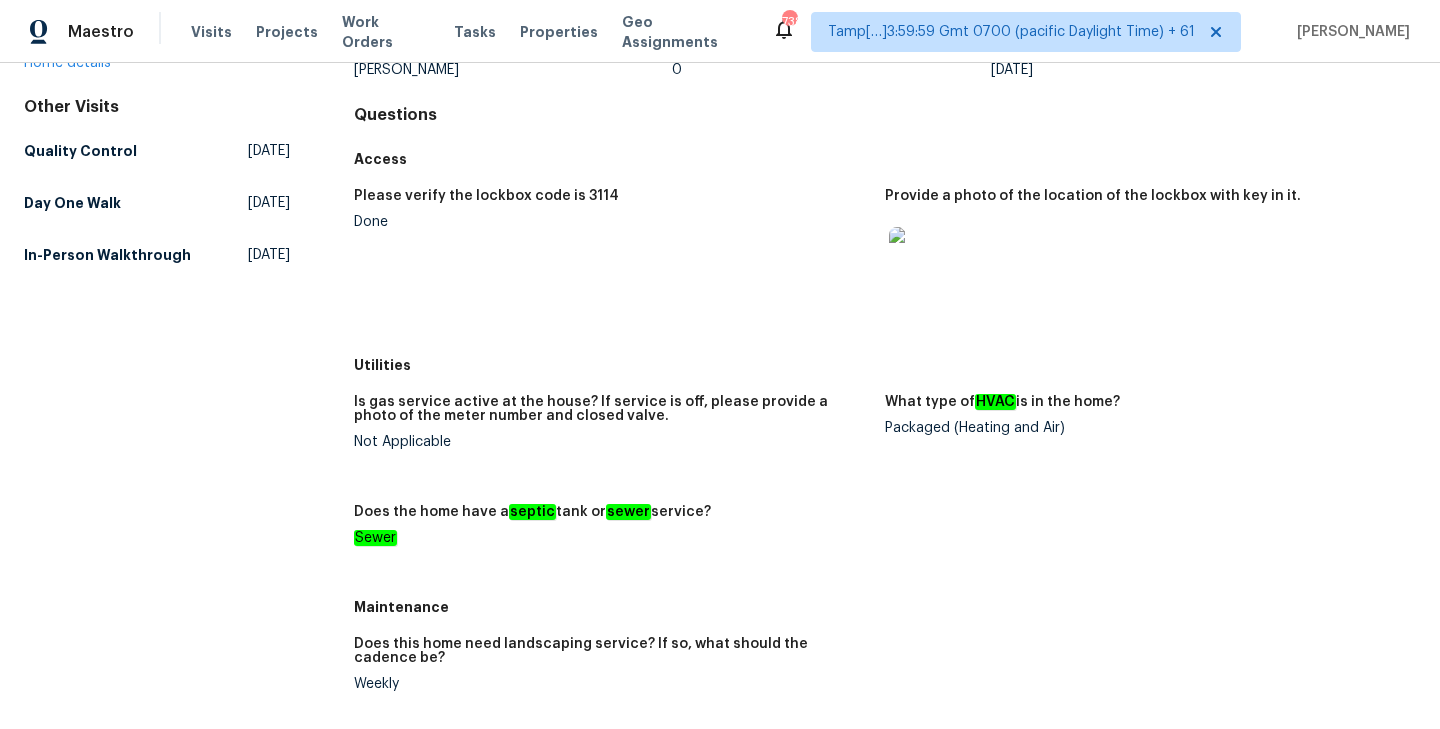 scroll, scrollTop: 0, scrollLeft: 0, axis: both 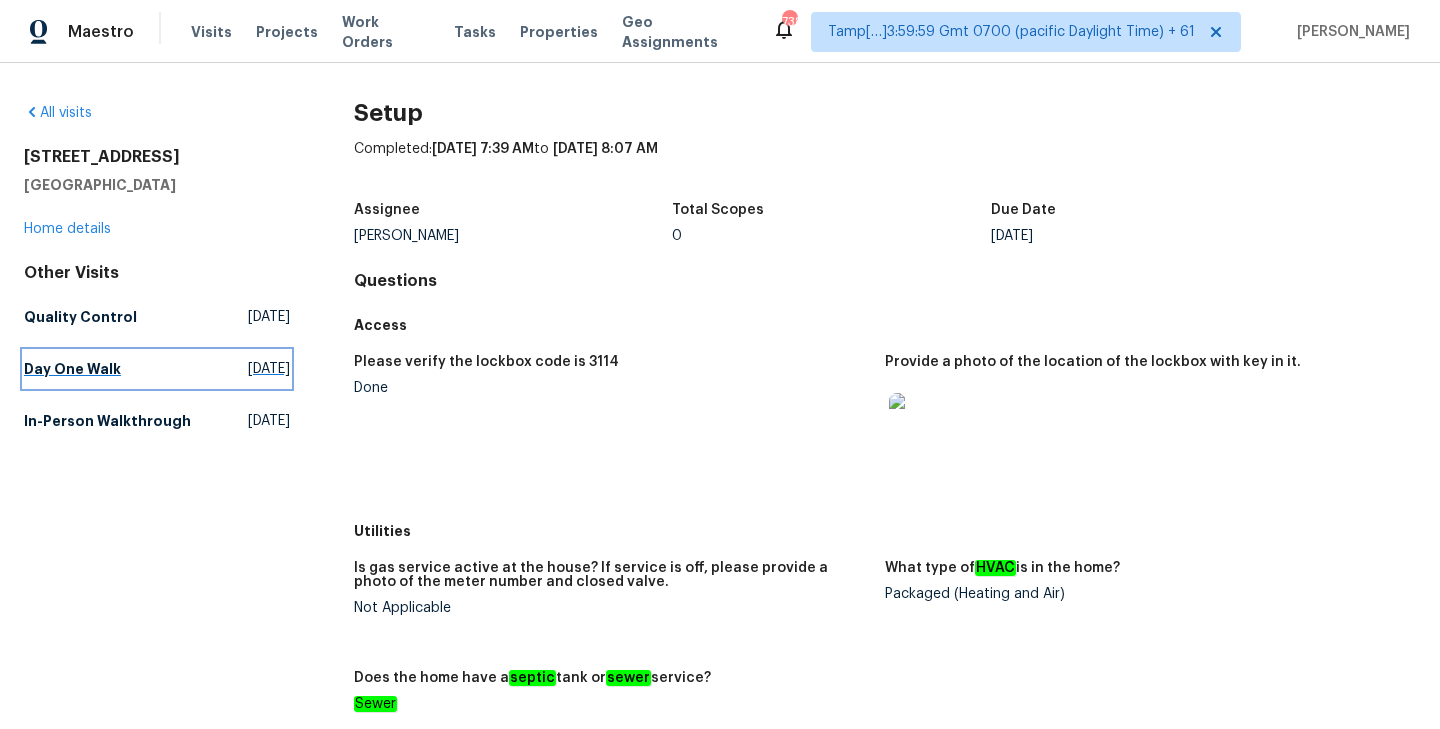 click on "Day One Walk" at bounding box center (72, 369) 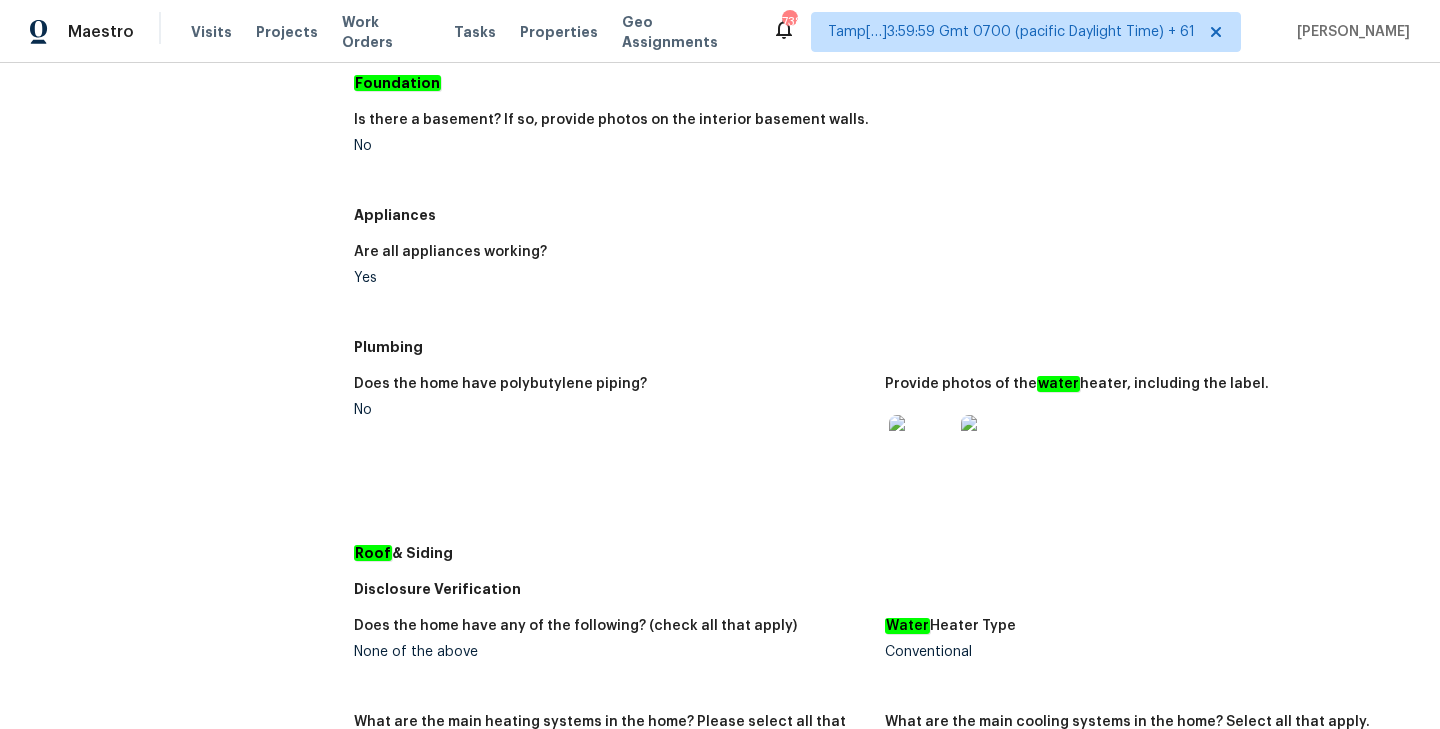 scroll, scrollTop: 0, scrollLeft: 0, axis: both 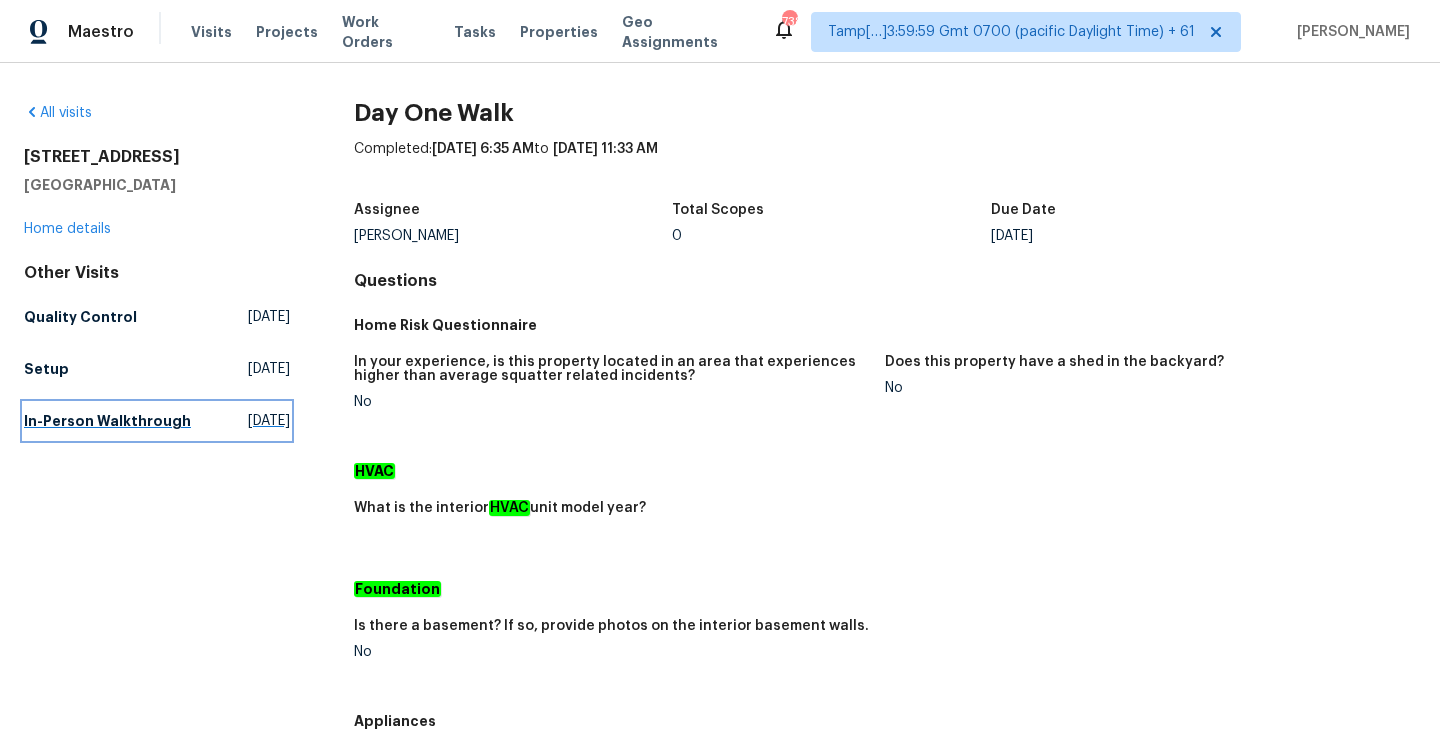 click on "In-Person Walkthrough" at bounding box center (107, 421) 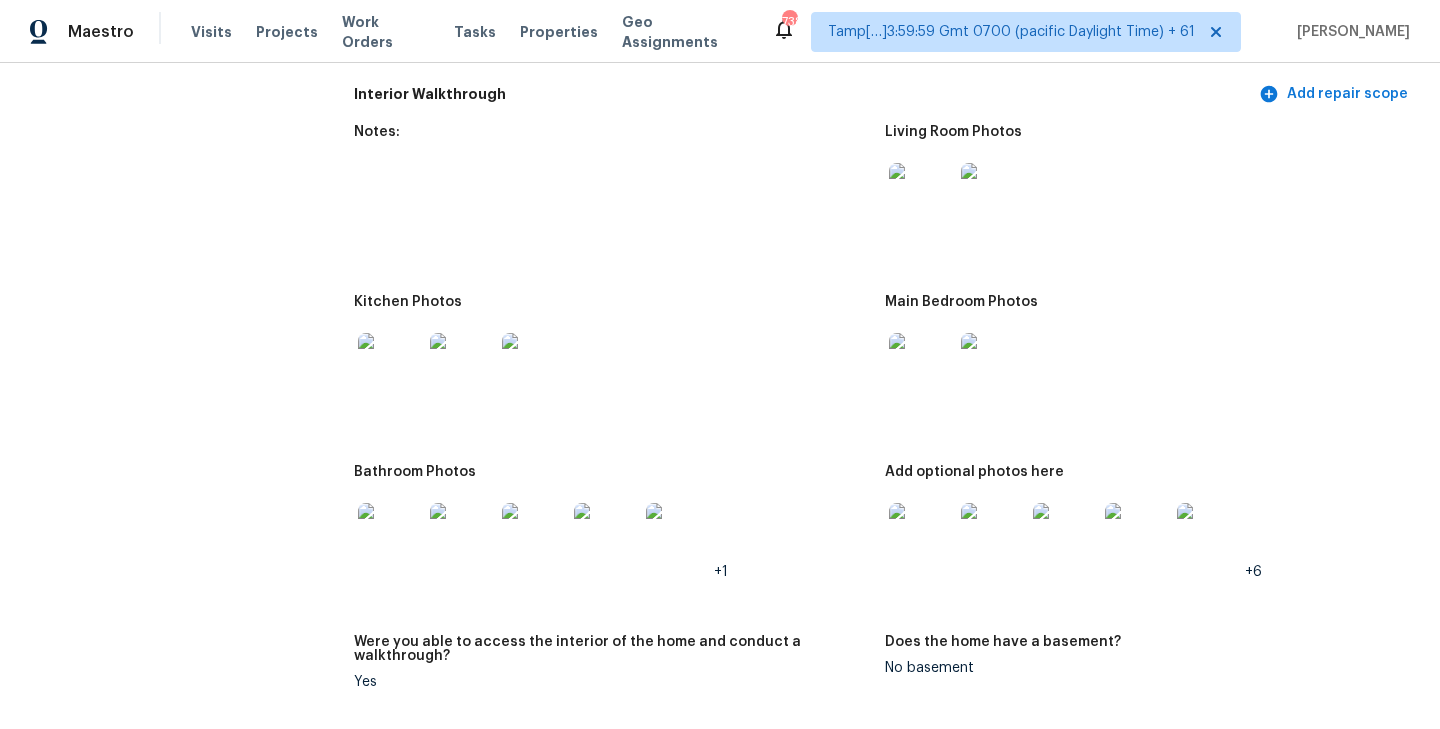 scroll, scrollTop: 2088, scrollLeft: 0, axis: vertical 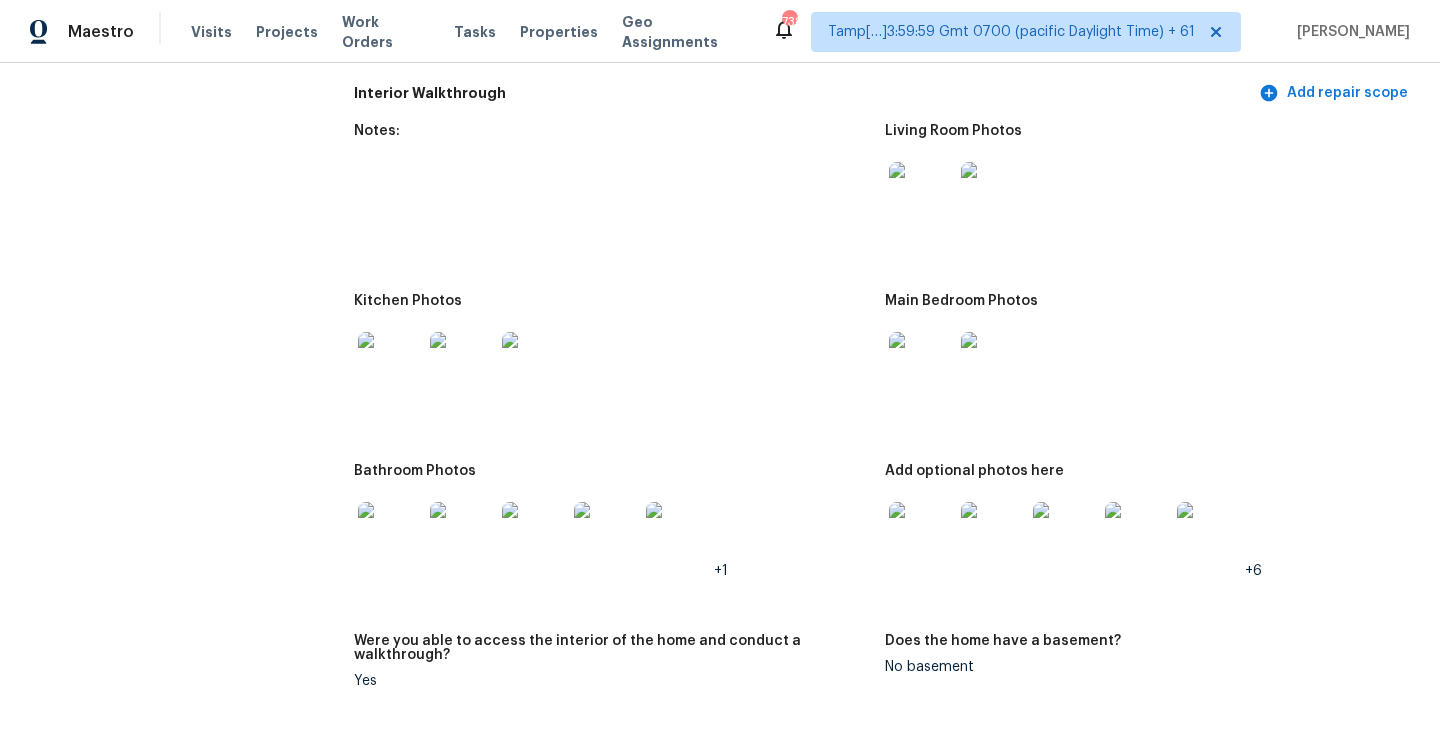 click at bounding box center [390, 534] 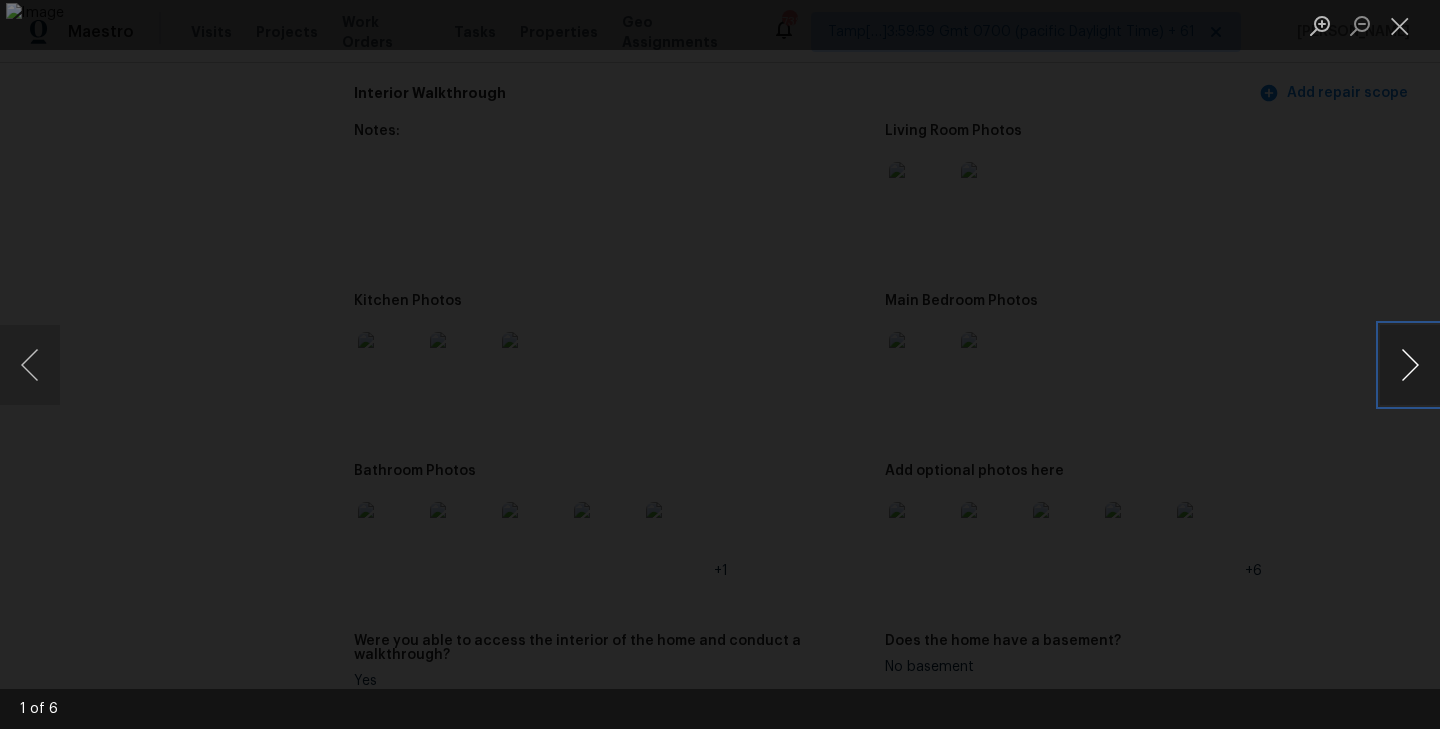 click at bounding box center [1410, 365] 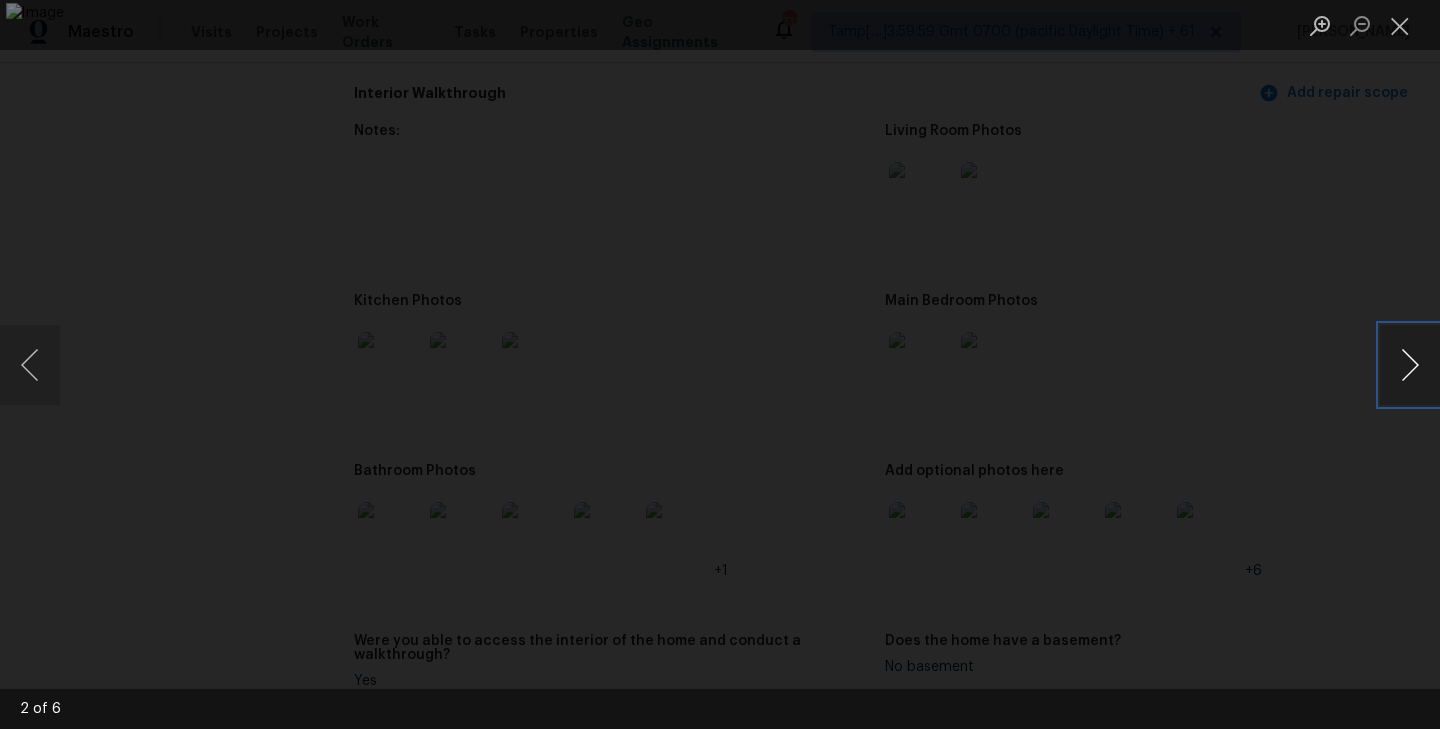 click at bounding box center [1410, 365] 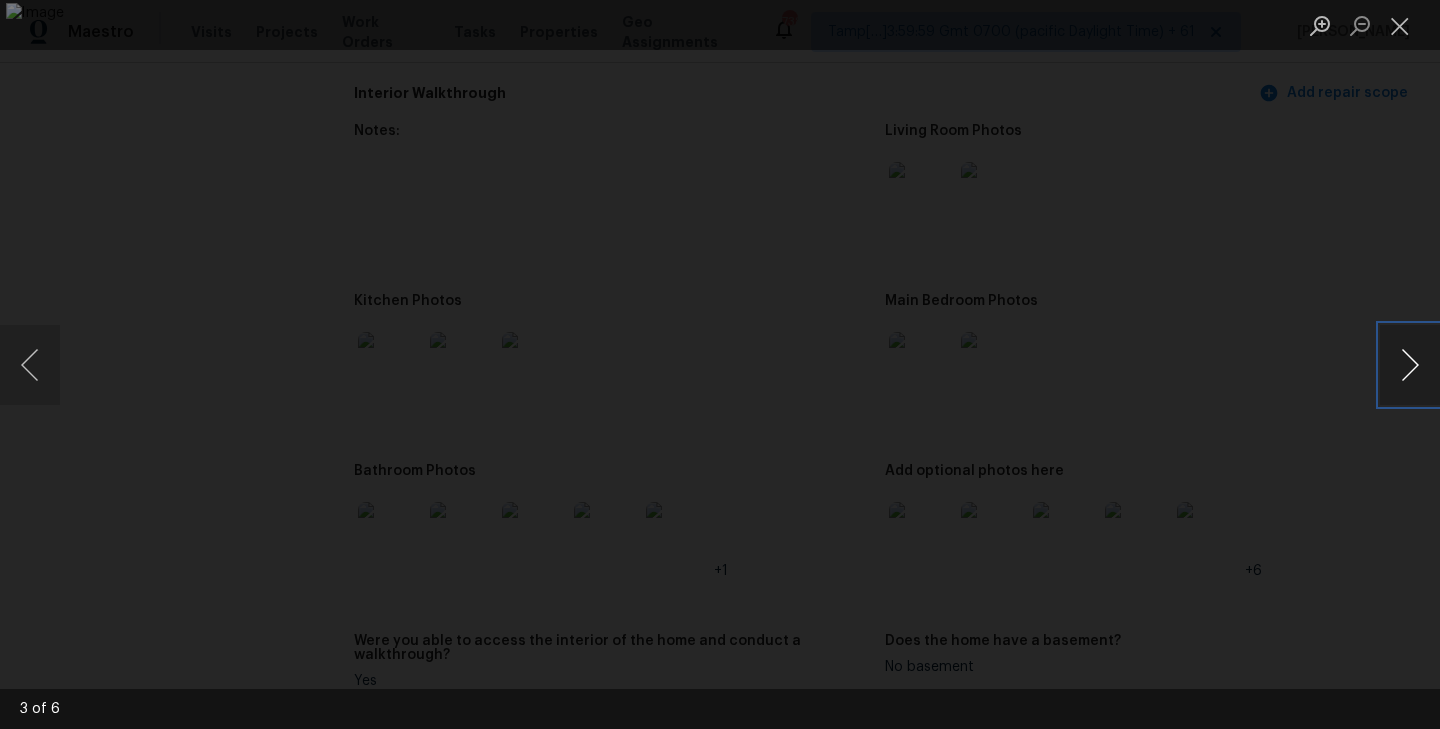 click at bounding box center [1410, 365] 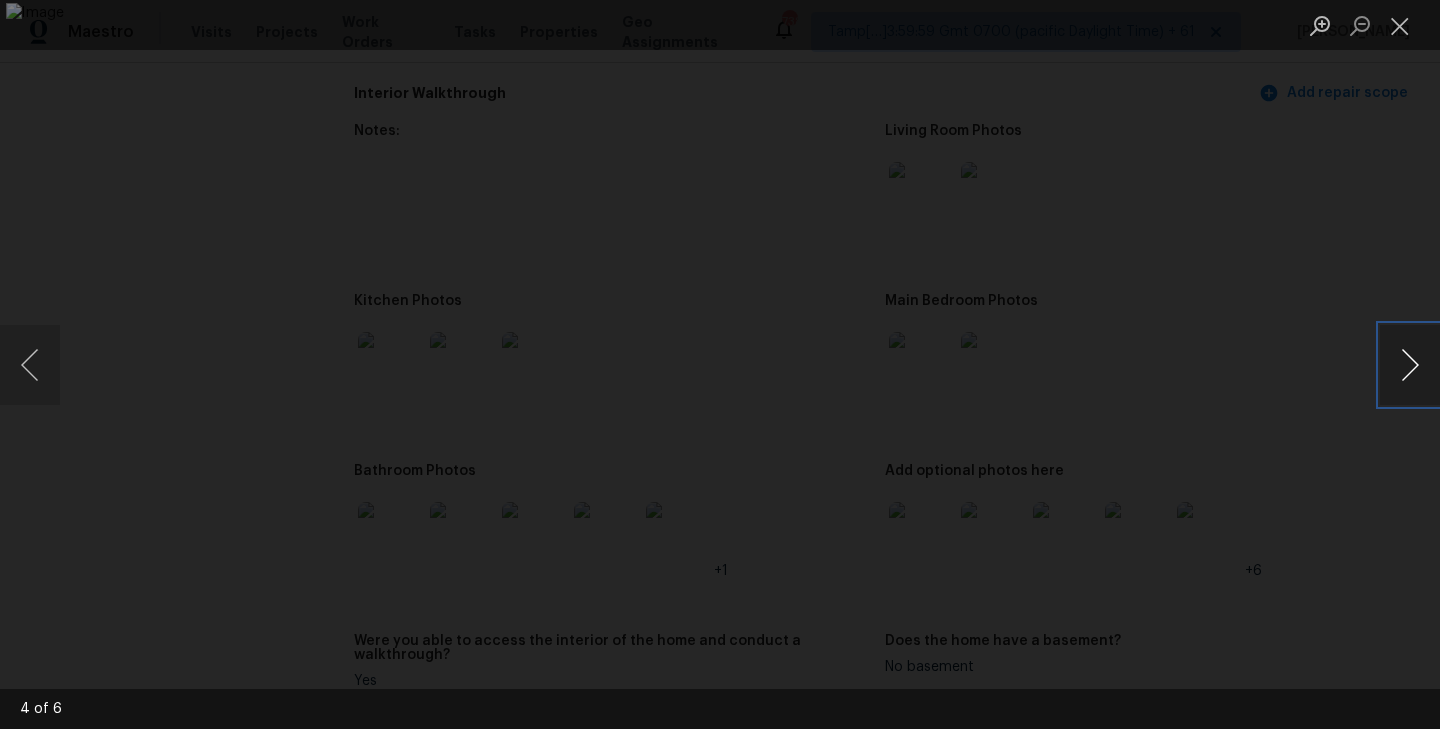 click at bounding box center (1410, 365) 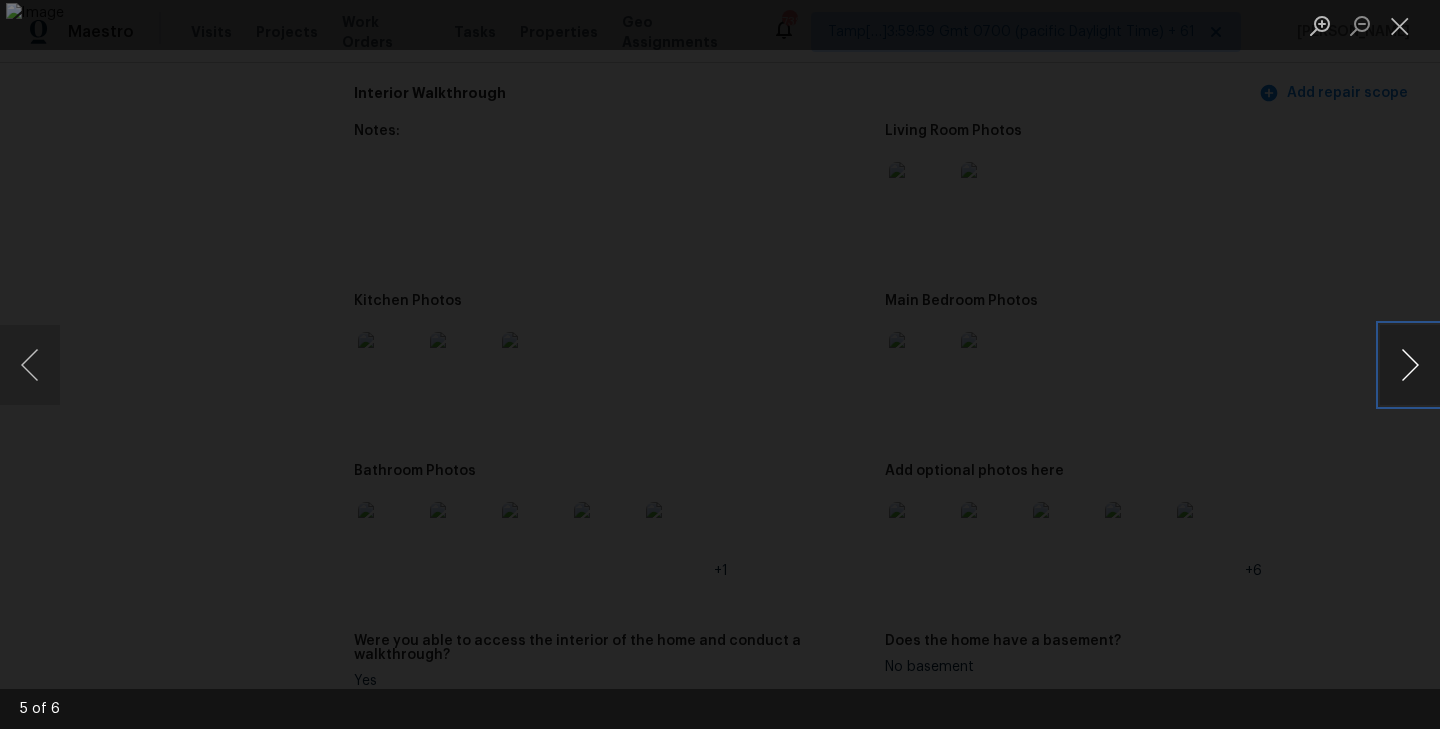 click at bounding box center [1410, 365] 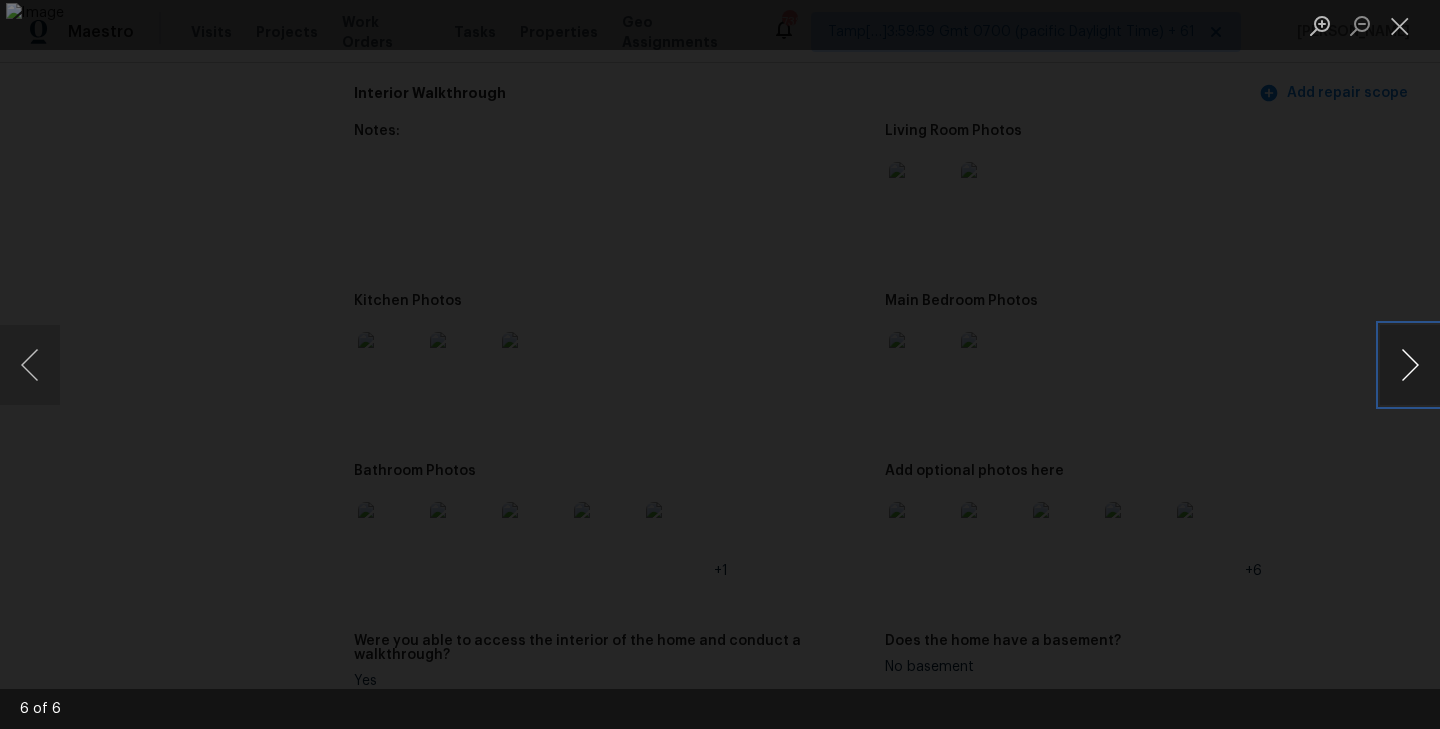 click at bounding box center (1410, 365) 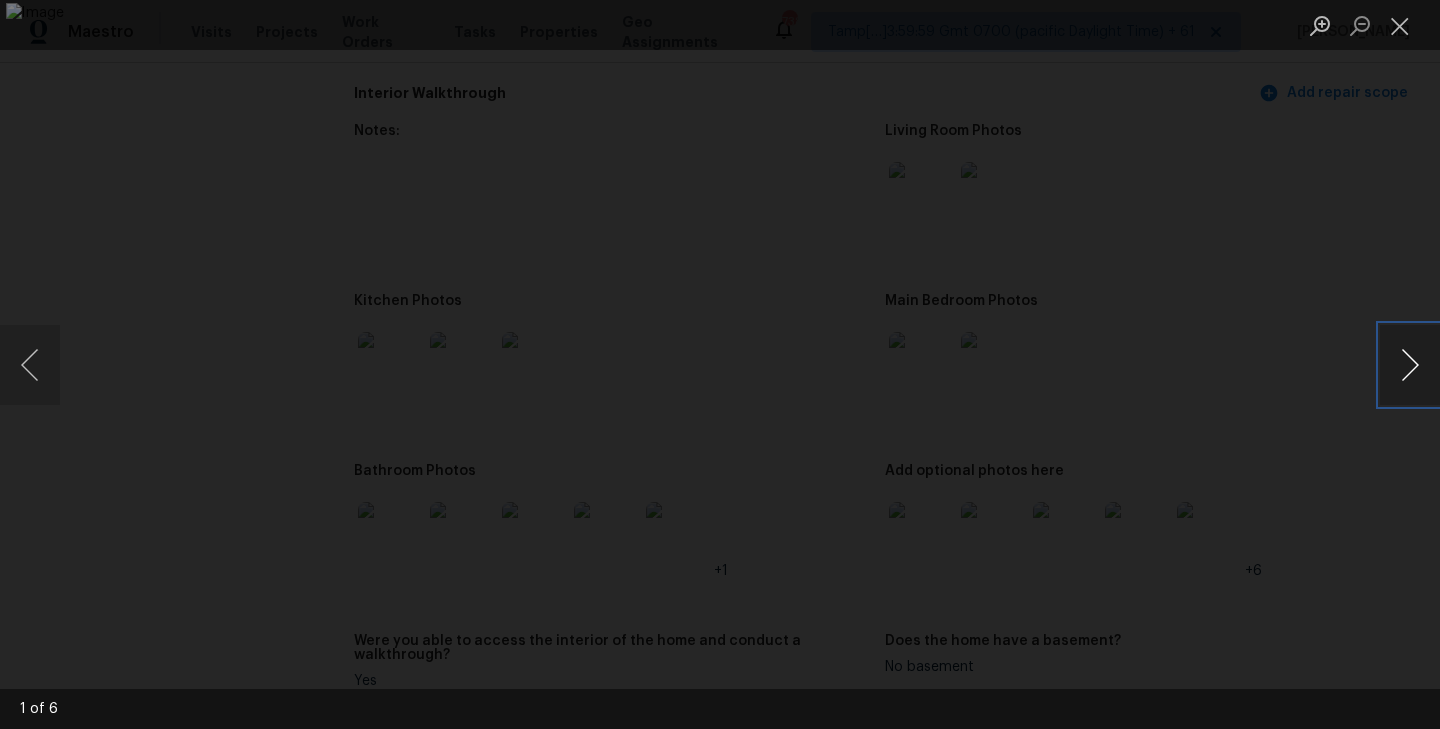 click at bounding box center (1410, 365) 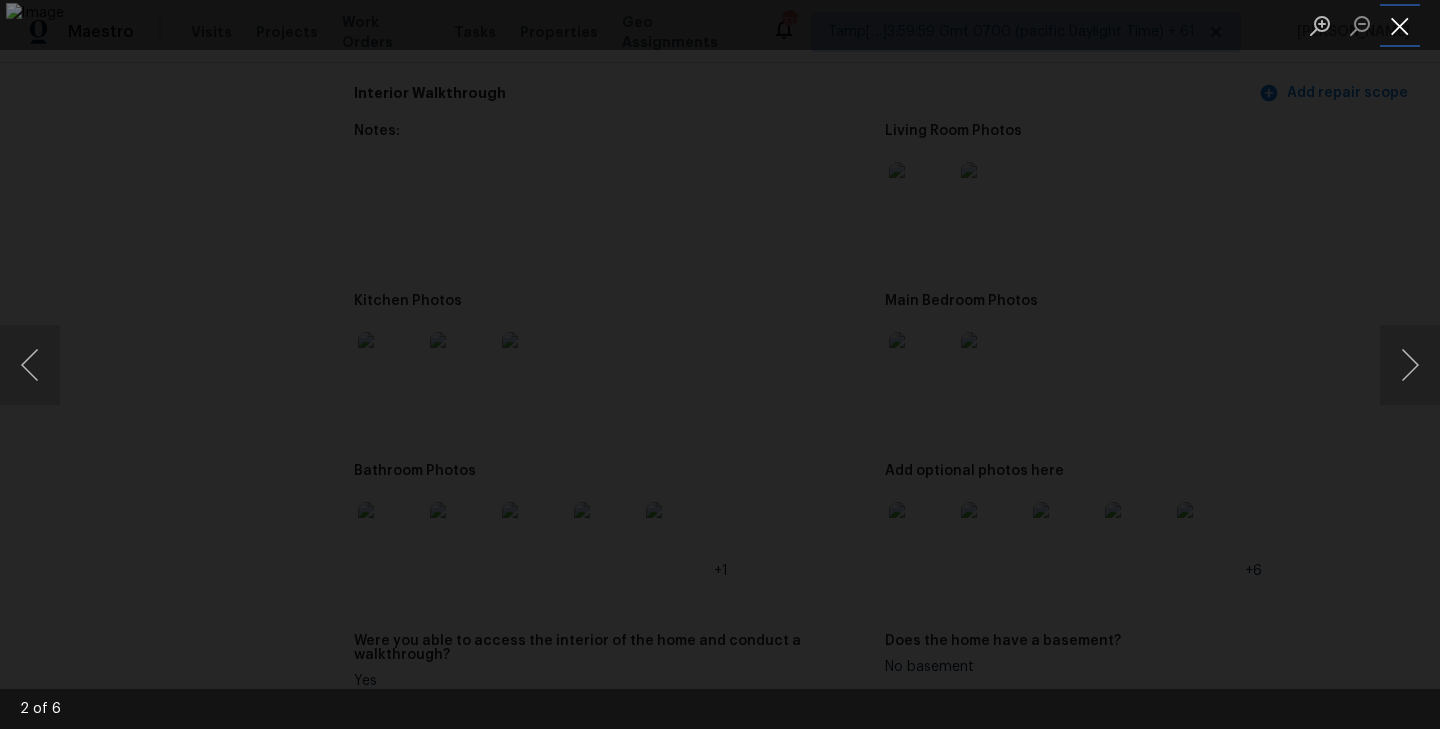 click at bounding box center (1400, 25) 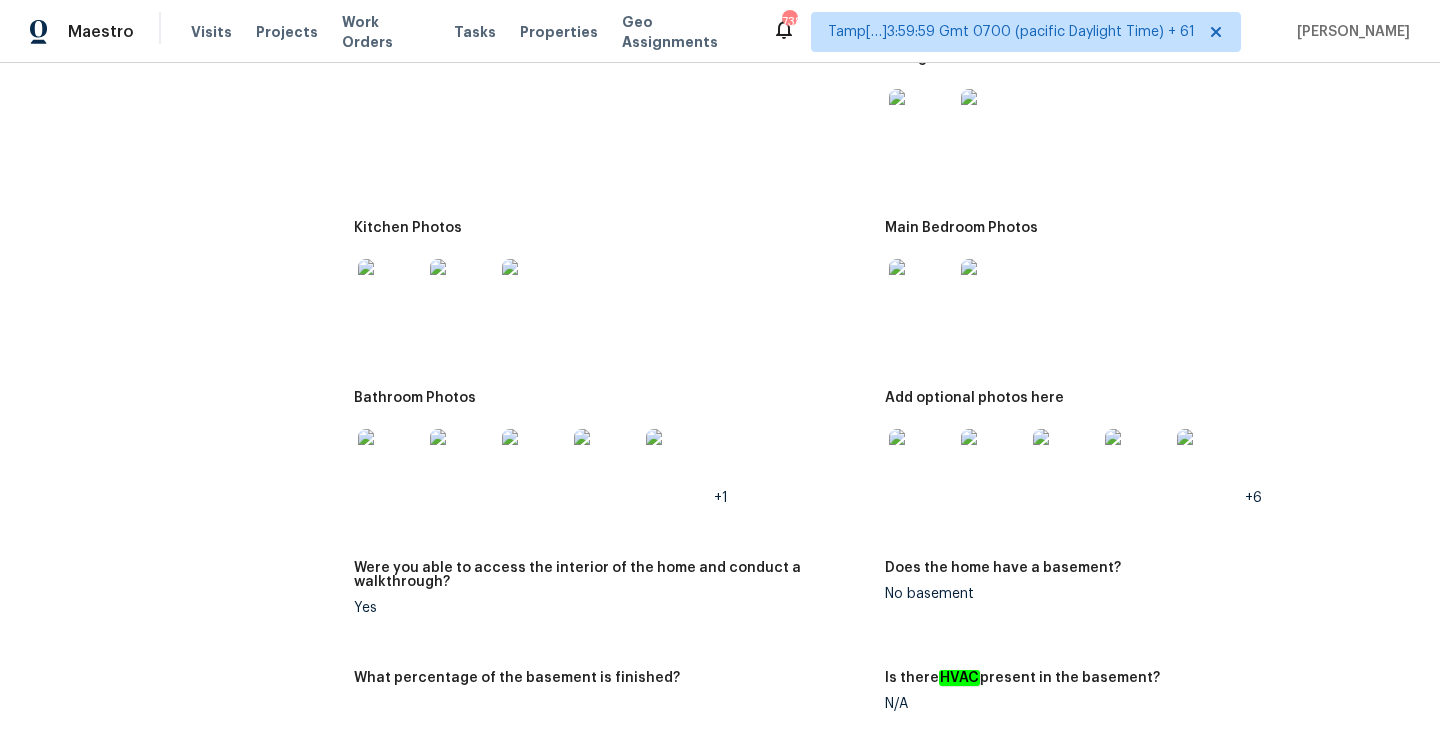 scroll, scrollTop: 2172, scrollLeft: 0, axis: vertical 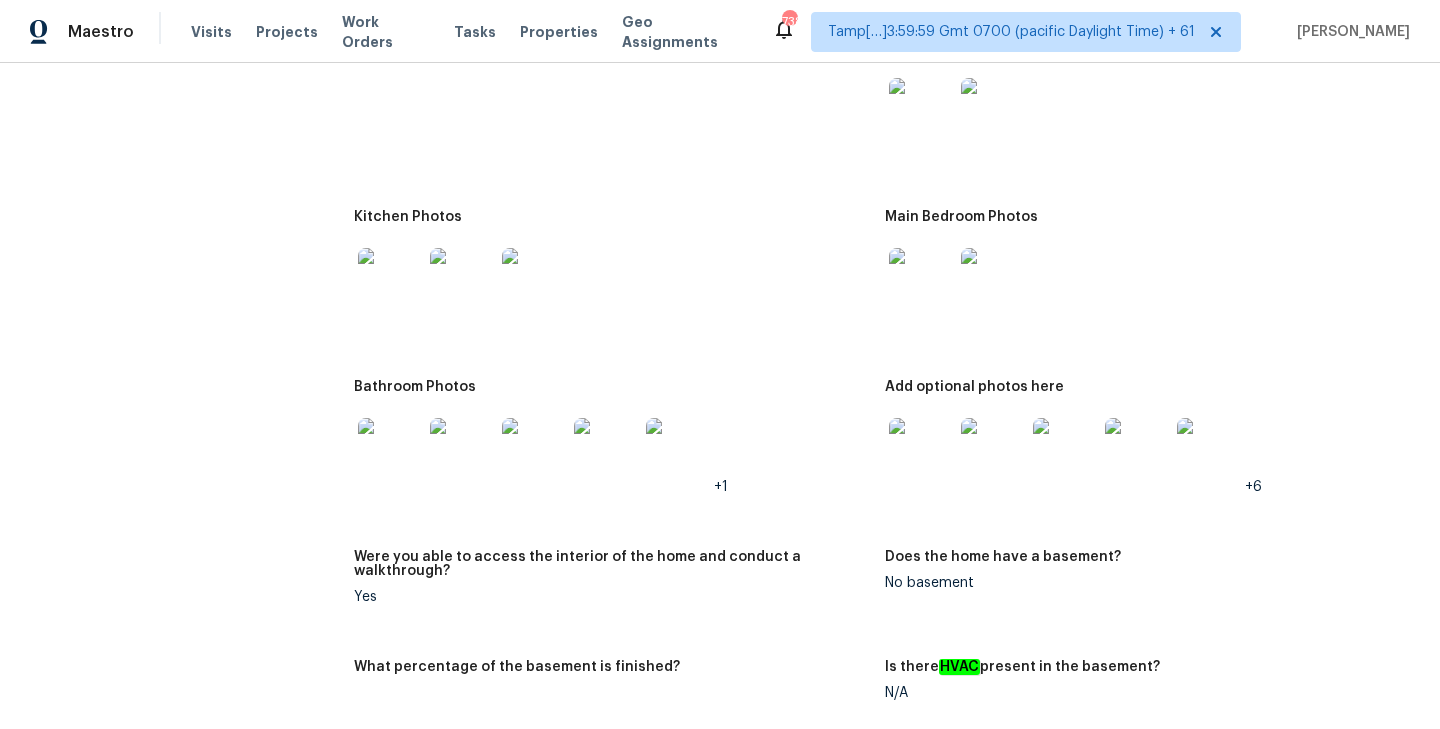 click at bounding box center (921, 450) 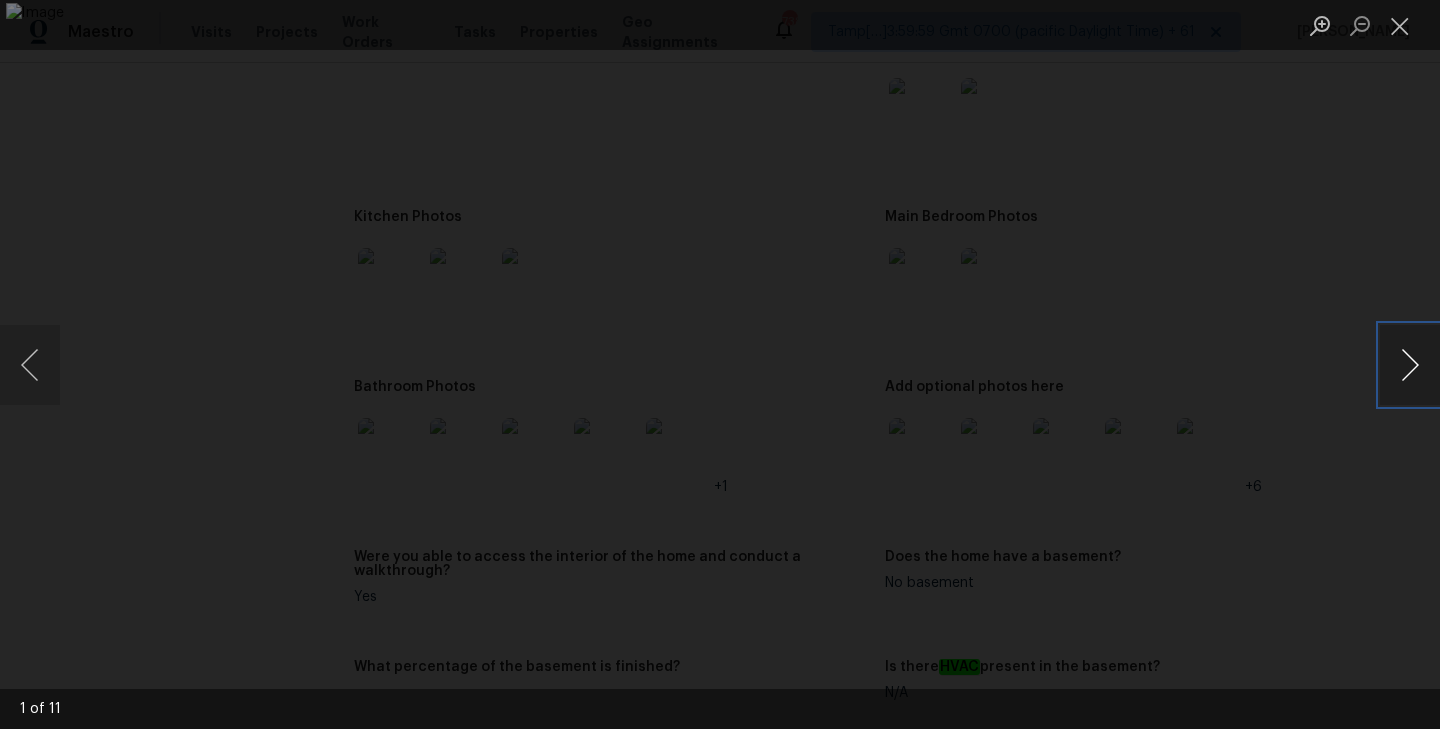 click at bounding box center (1410, 365) 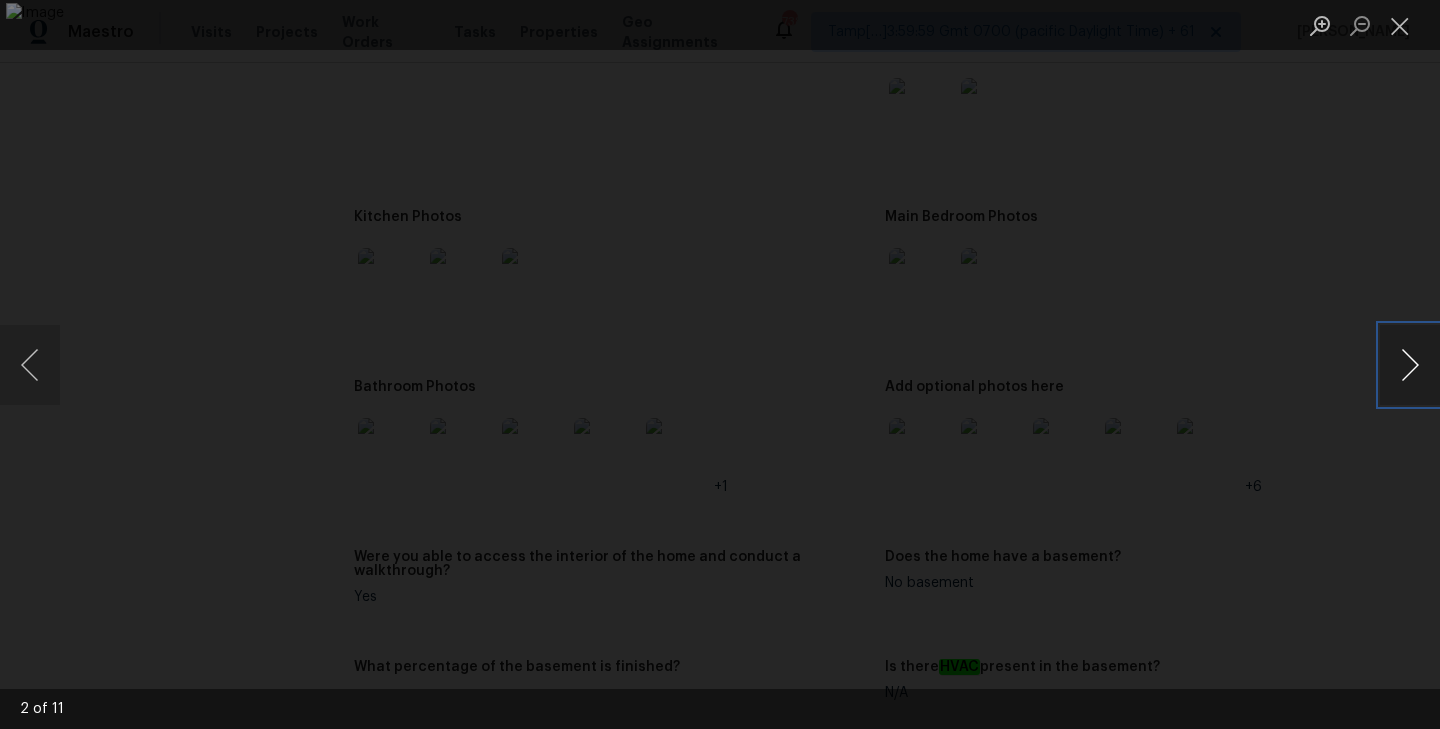 click at bounding box center (1410, 365) 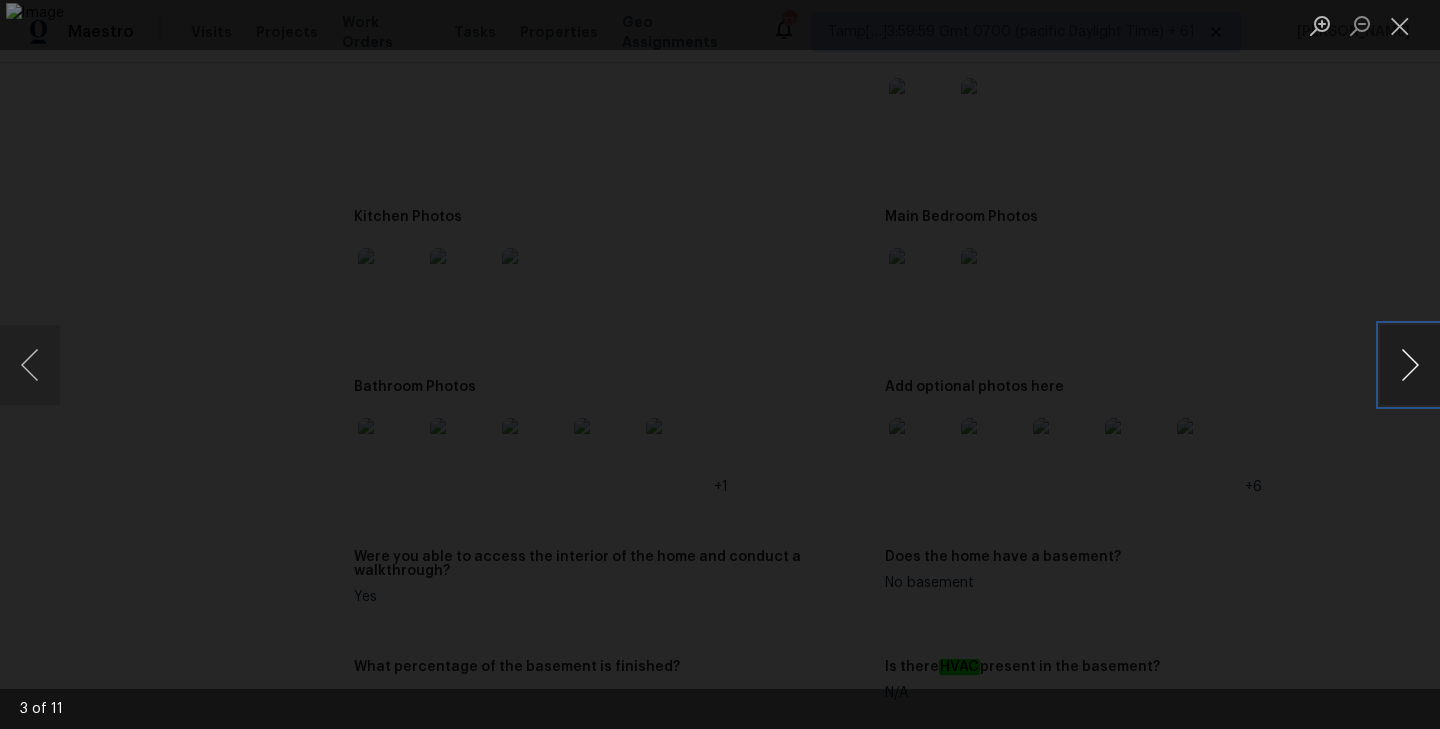 click at bounding box center [1410, 365] 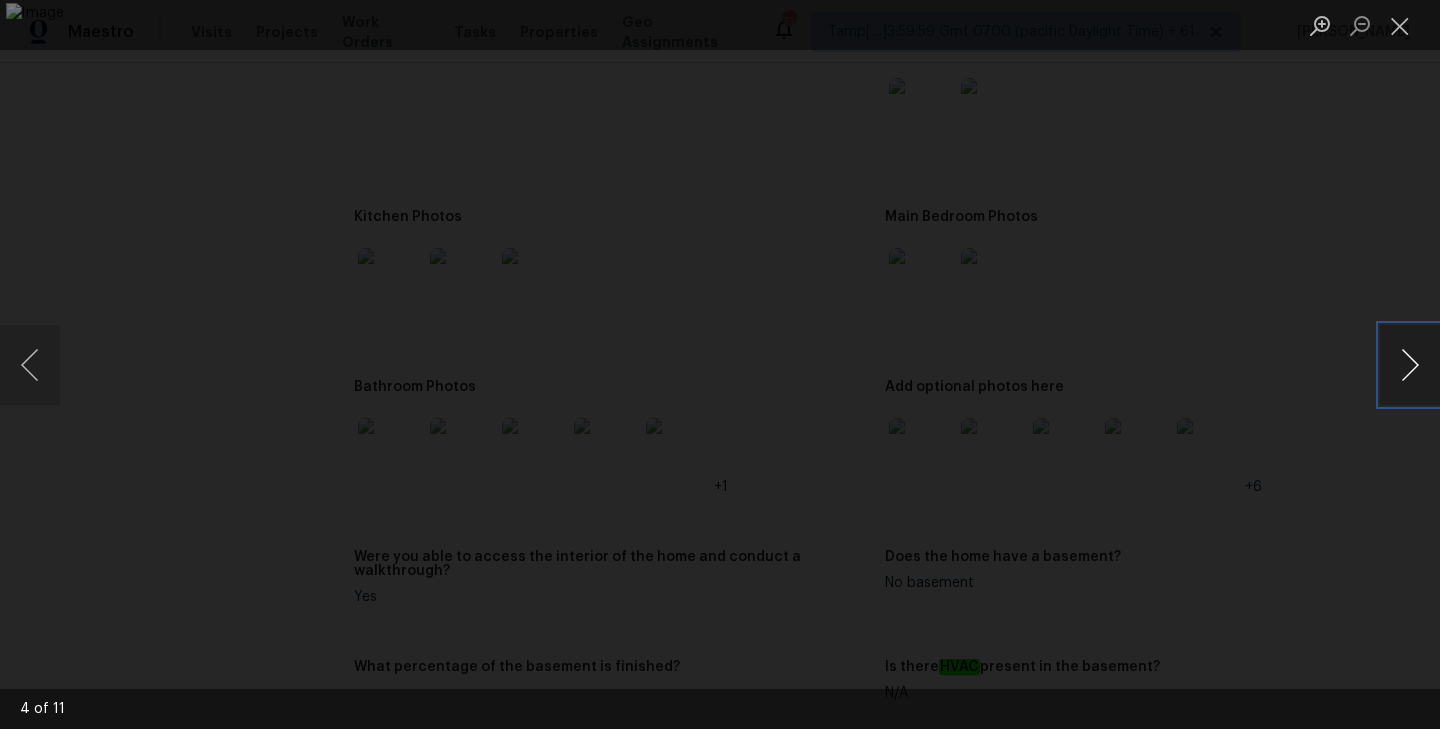 click at bounding box center [1410, 365] 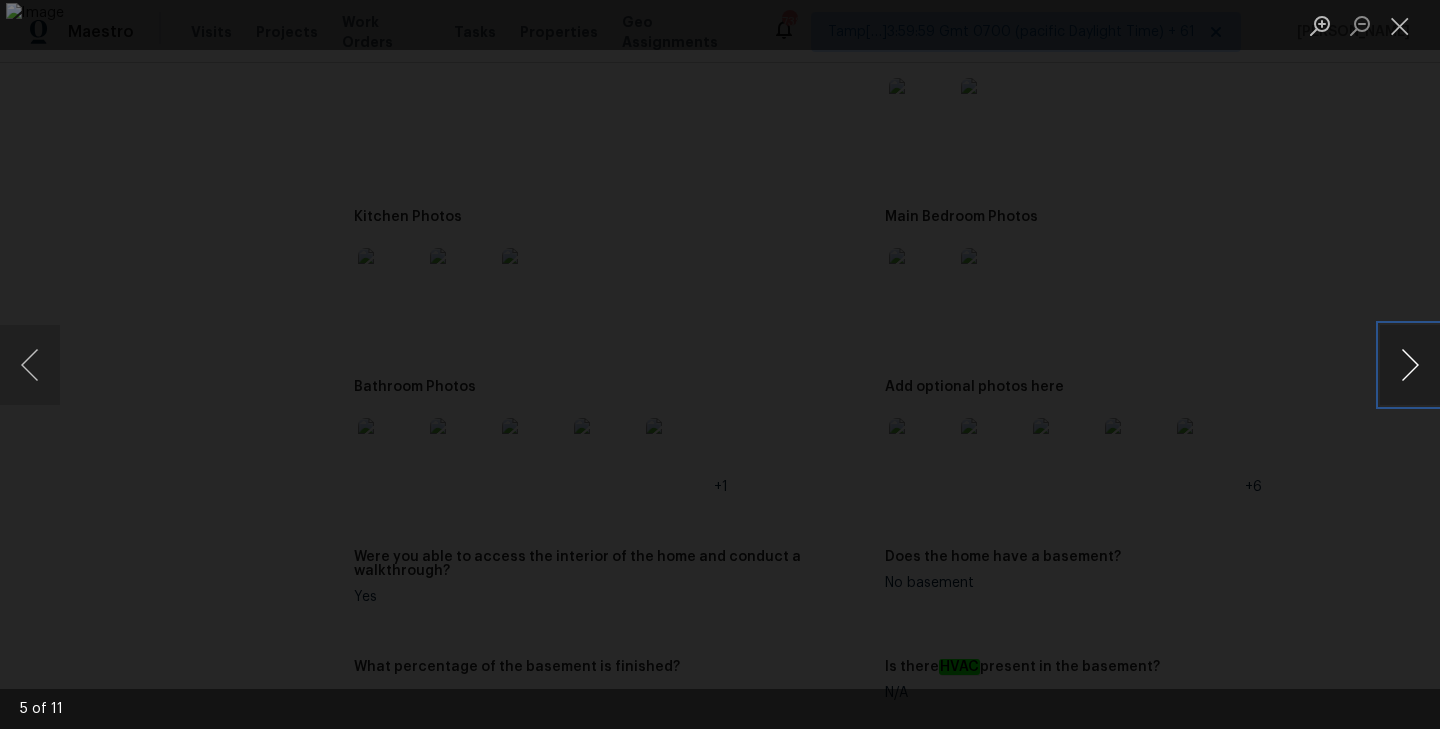 click at bounding box center (1410, 365) 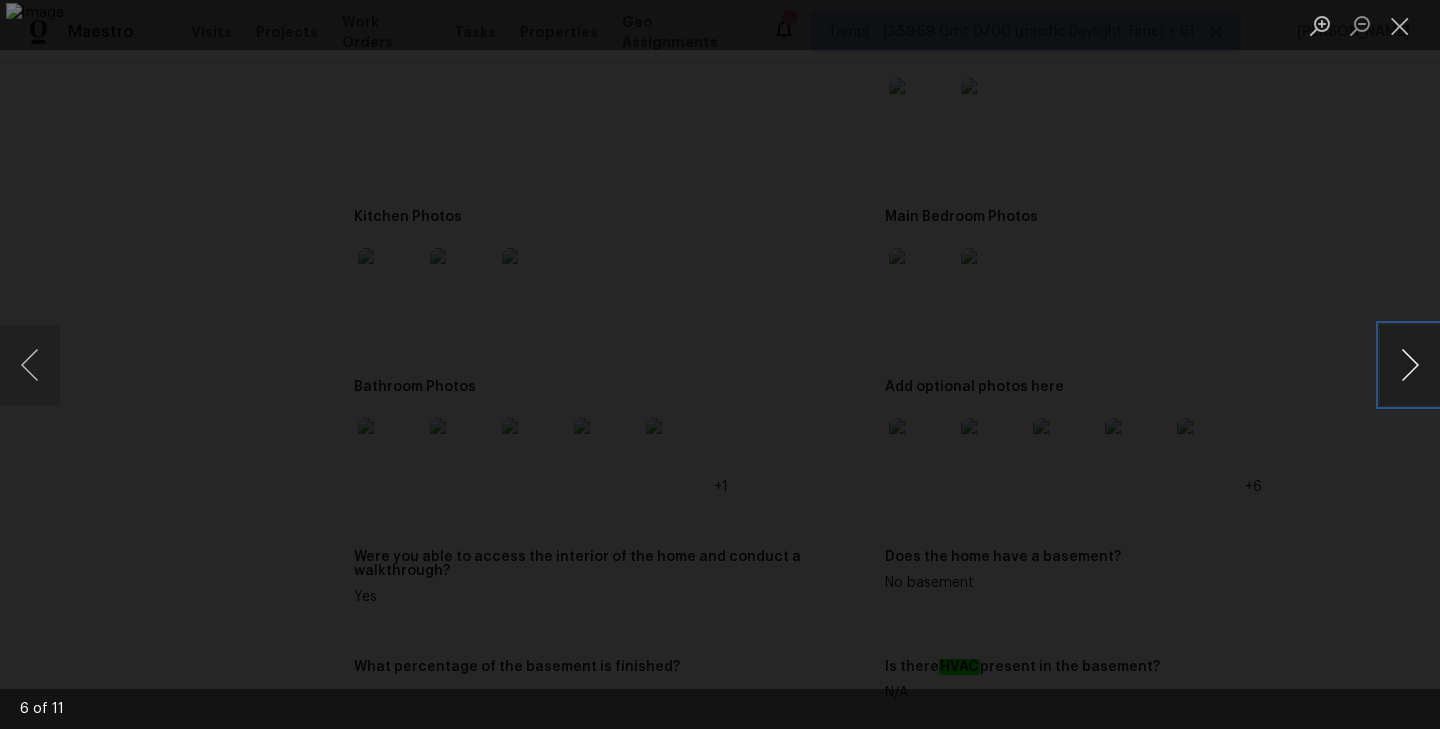 click at bounding box center [1410, 365] 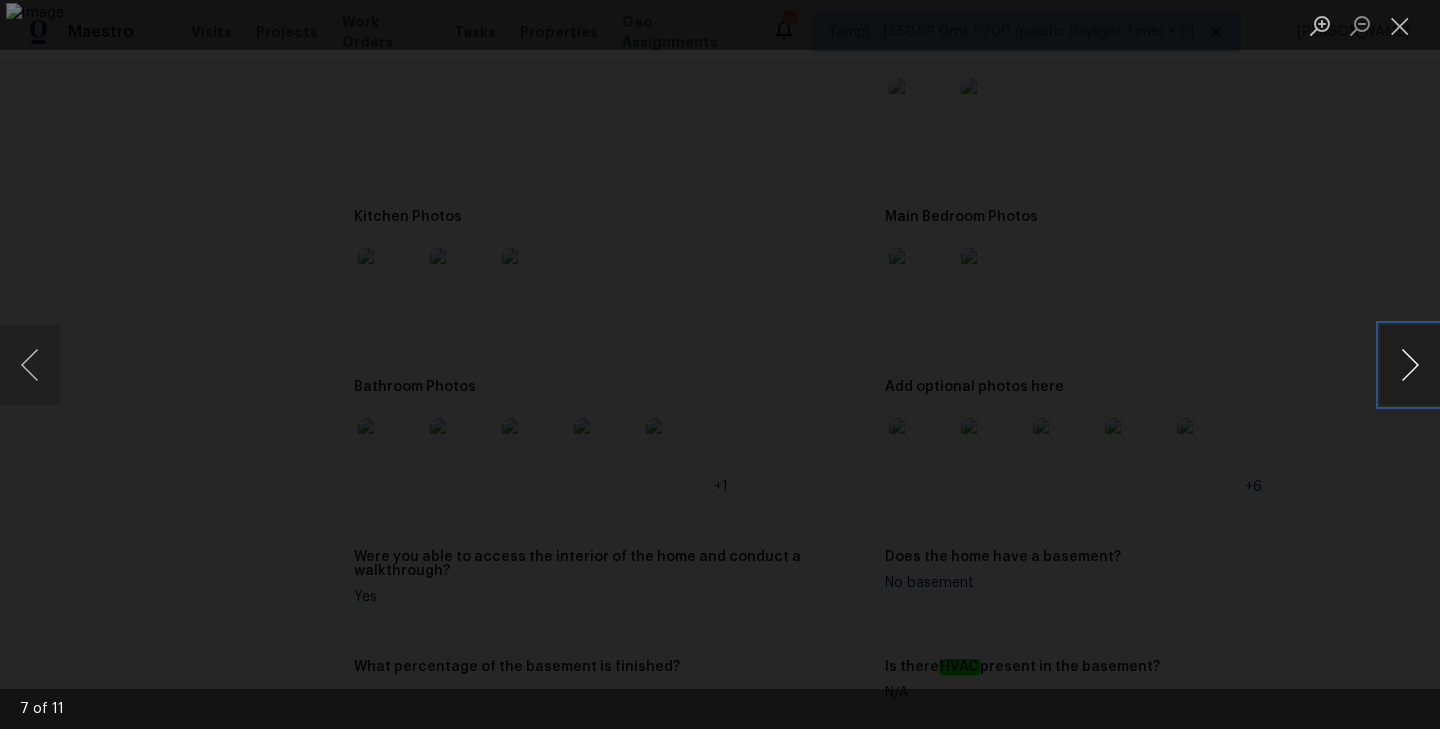 click at bounding box center (1410, 365) 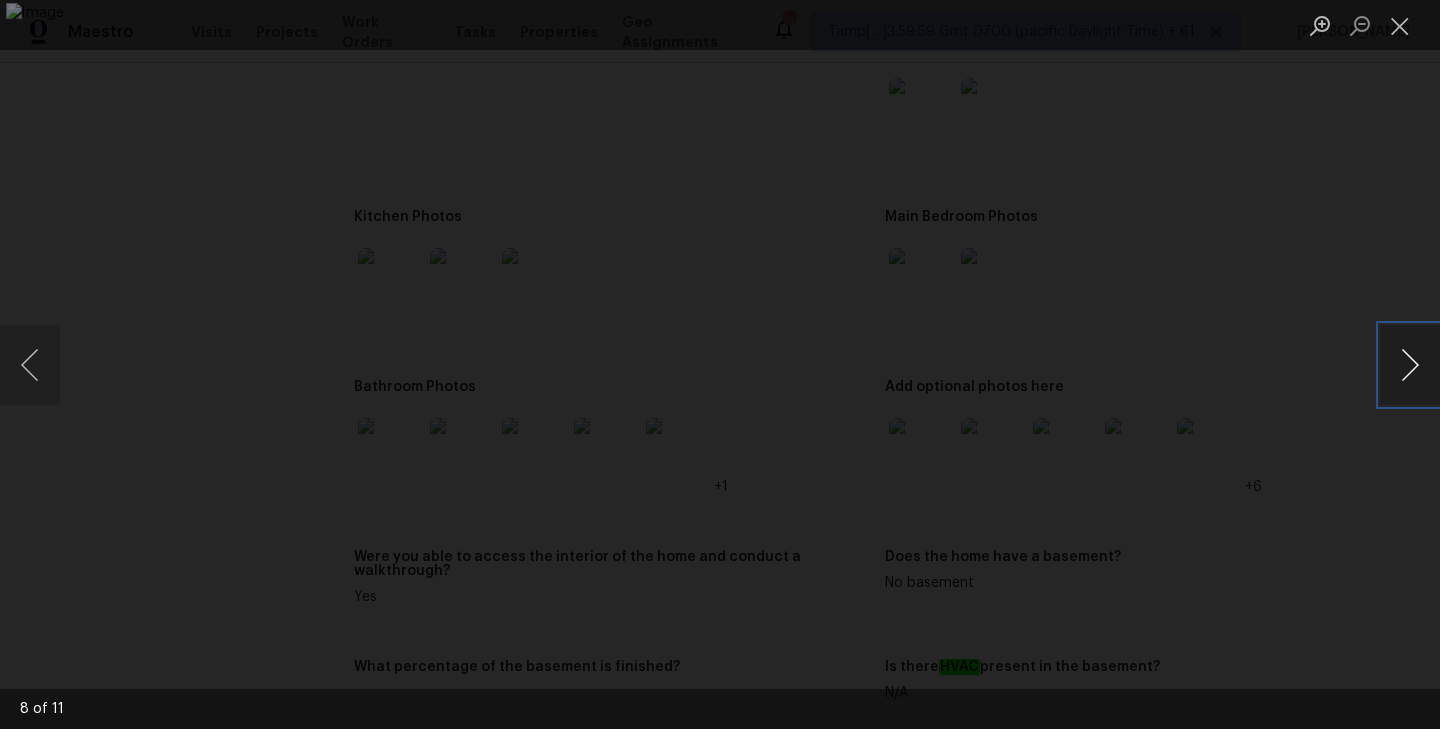 click at bounding box center (1410, 365) 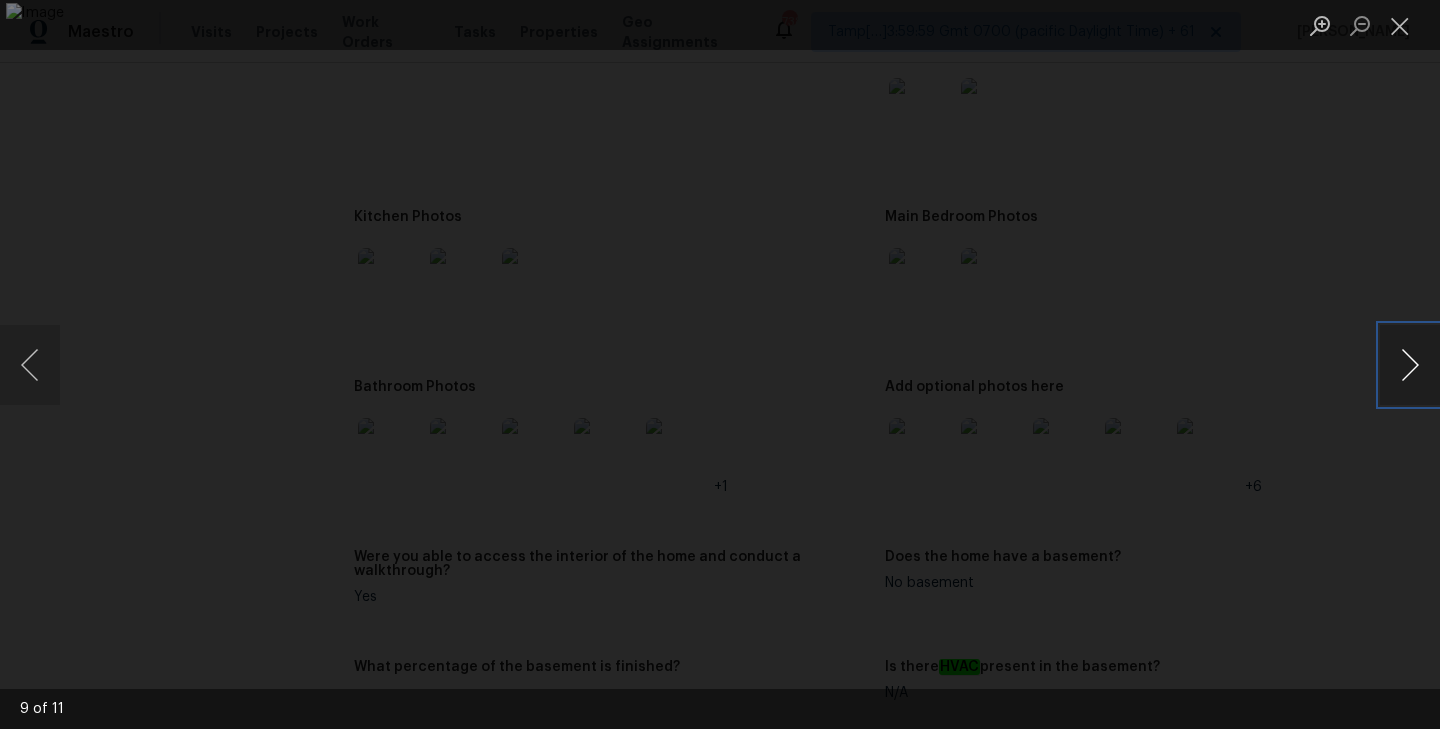 click at bounding box center [1410, 365] 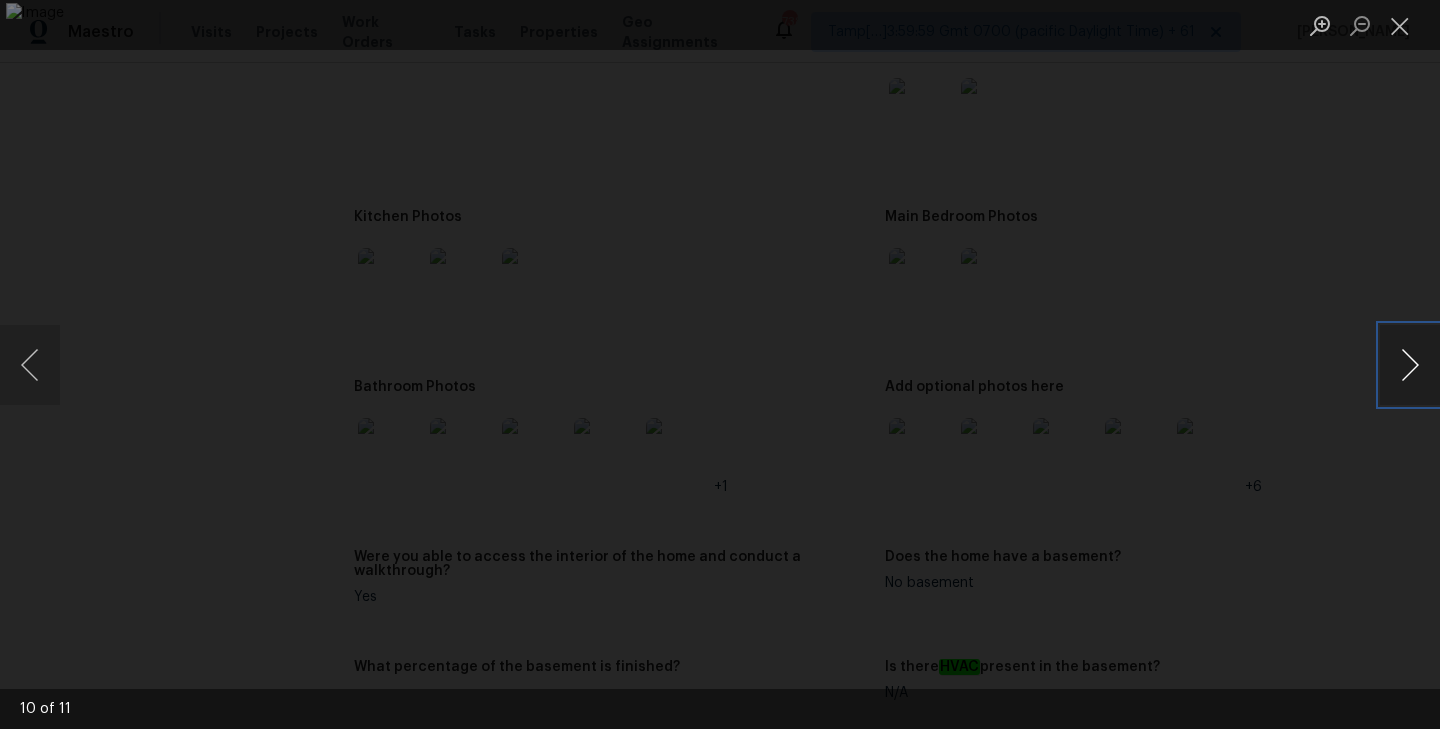 click at bounding box center (1410, 365) 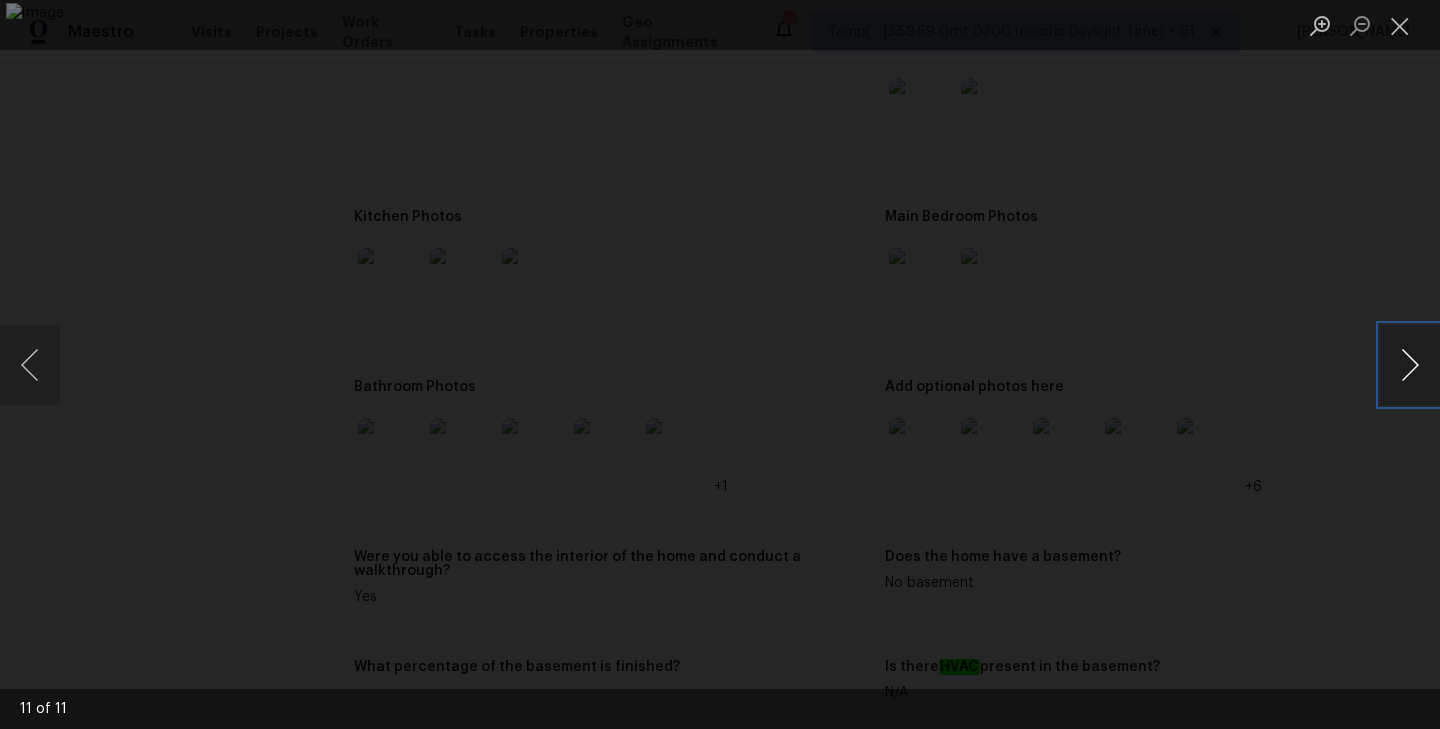 click at bounding box center (1410, 365) 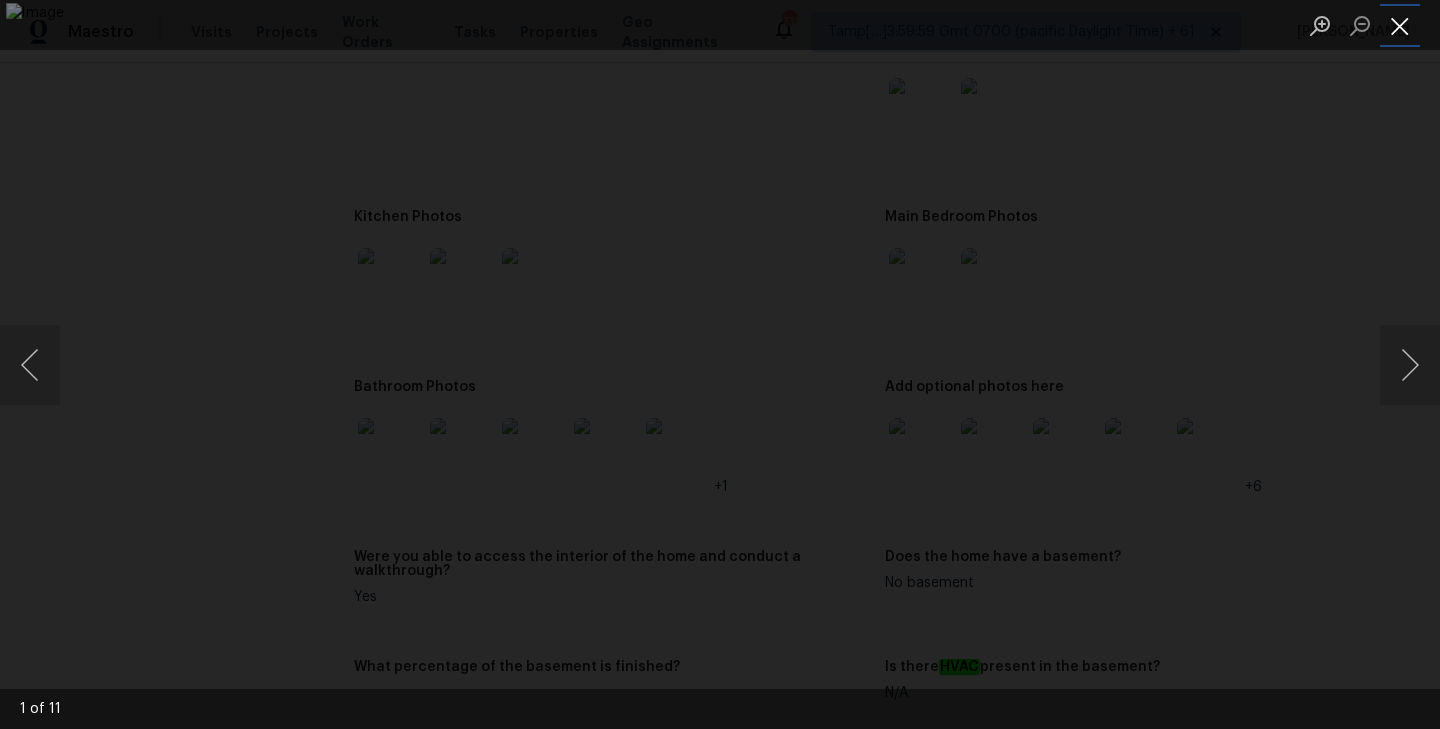 click at bounding box center [1400, 25] 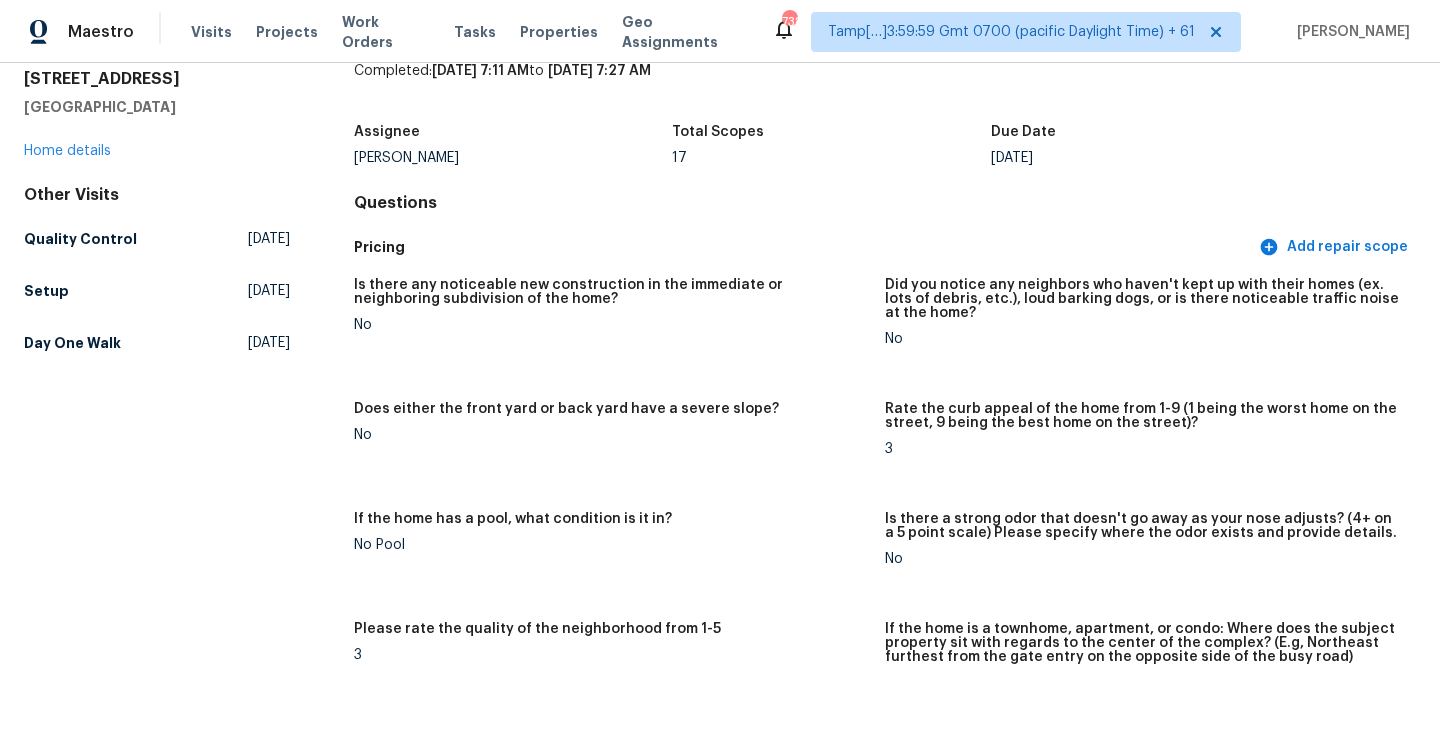 scroll, scrollTop: 0, scrollLeft: 0, axis: both 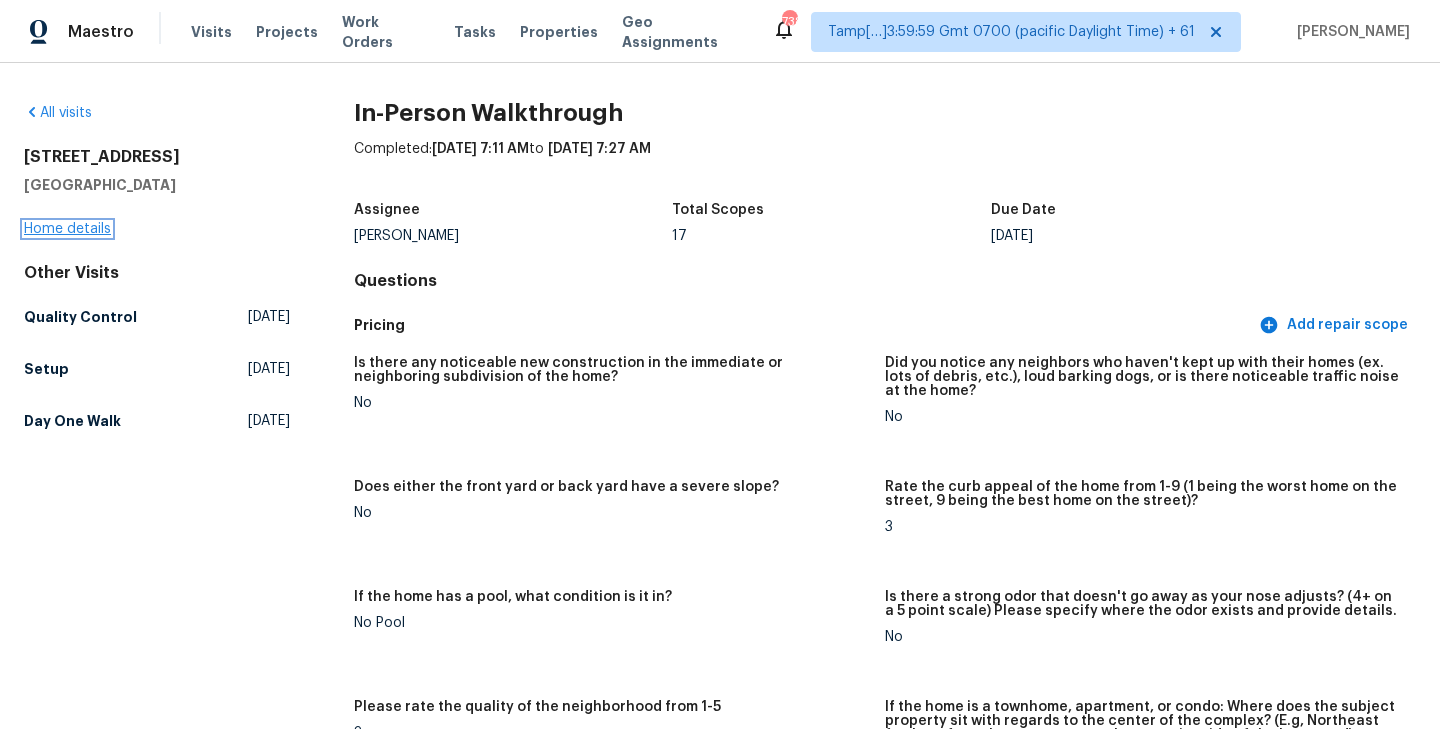 click on "Home details" at bounding box center (67, 229) 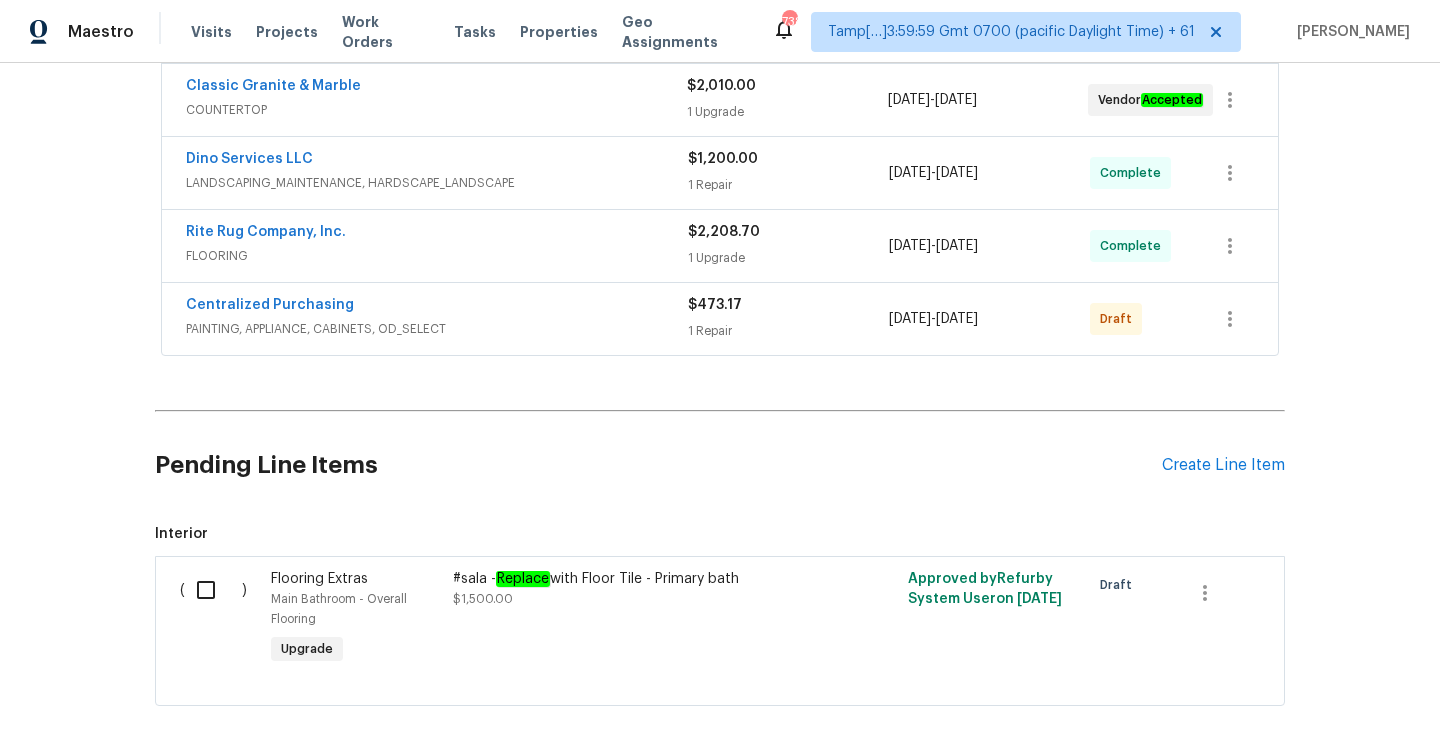 scroll, scrollTop: 532, scrollLeft: 0, axis: vertical 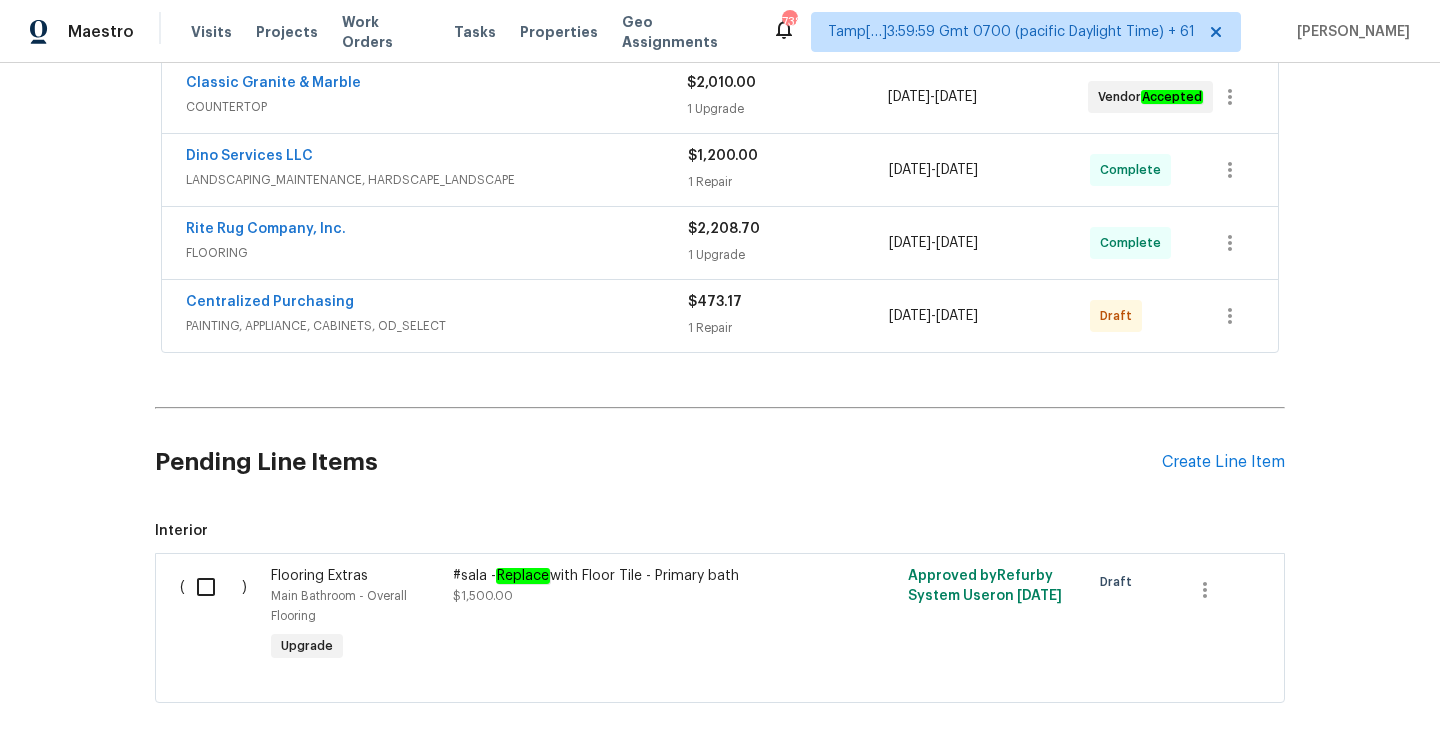 click on "#sala -  Replace  with Floor Tile - Primary bath" at bounding box center (629, 576) 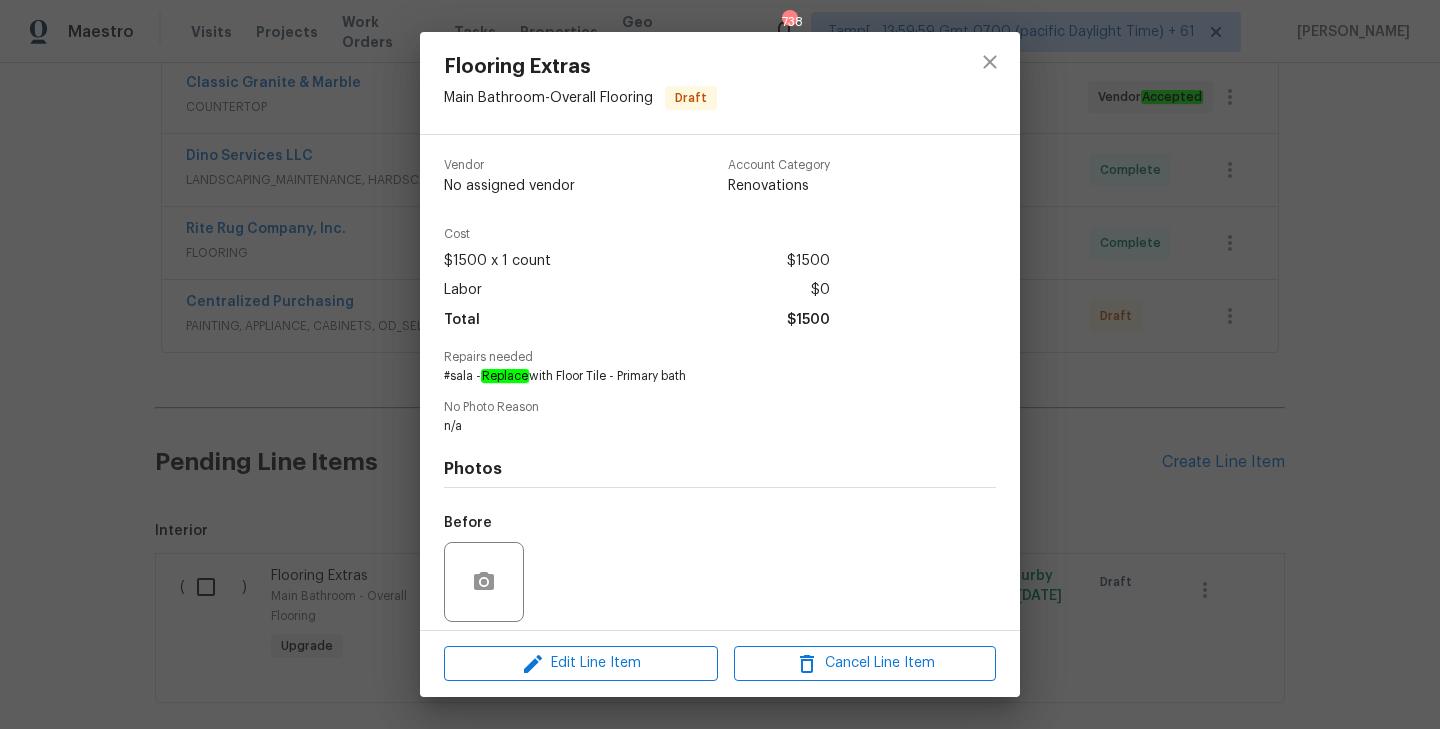 scroll, scrollTop: 142, scrollLeft: 0, axis: vertical 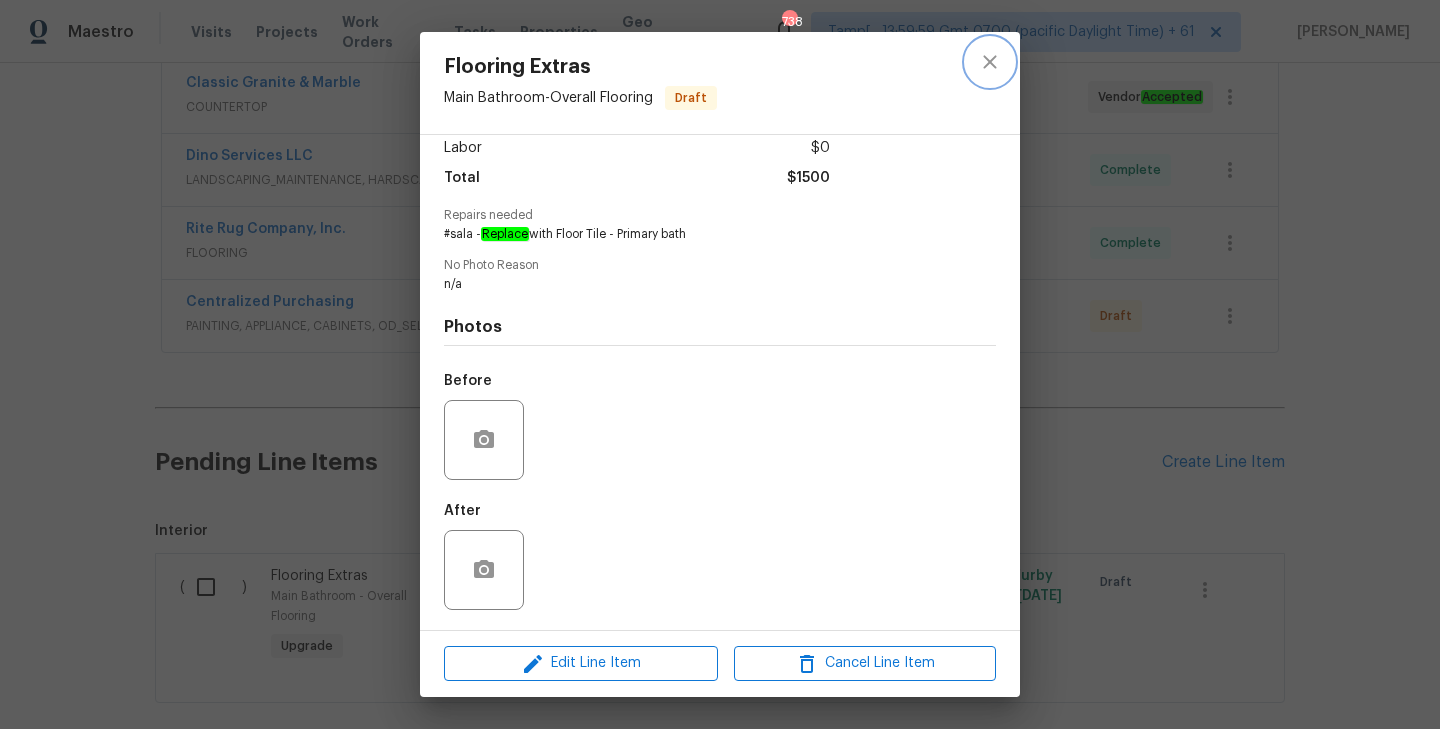 click 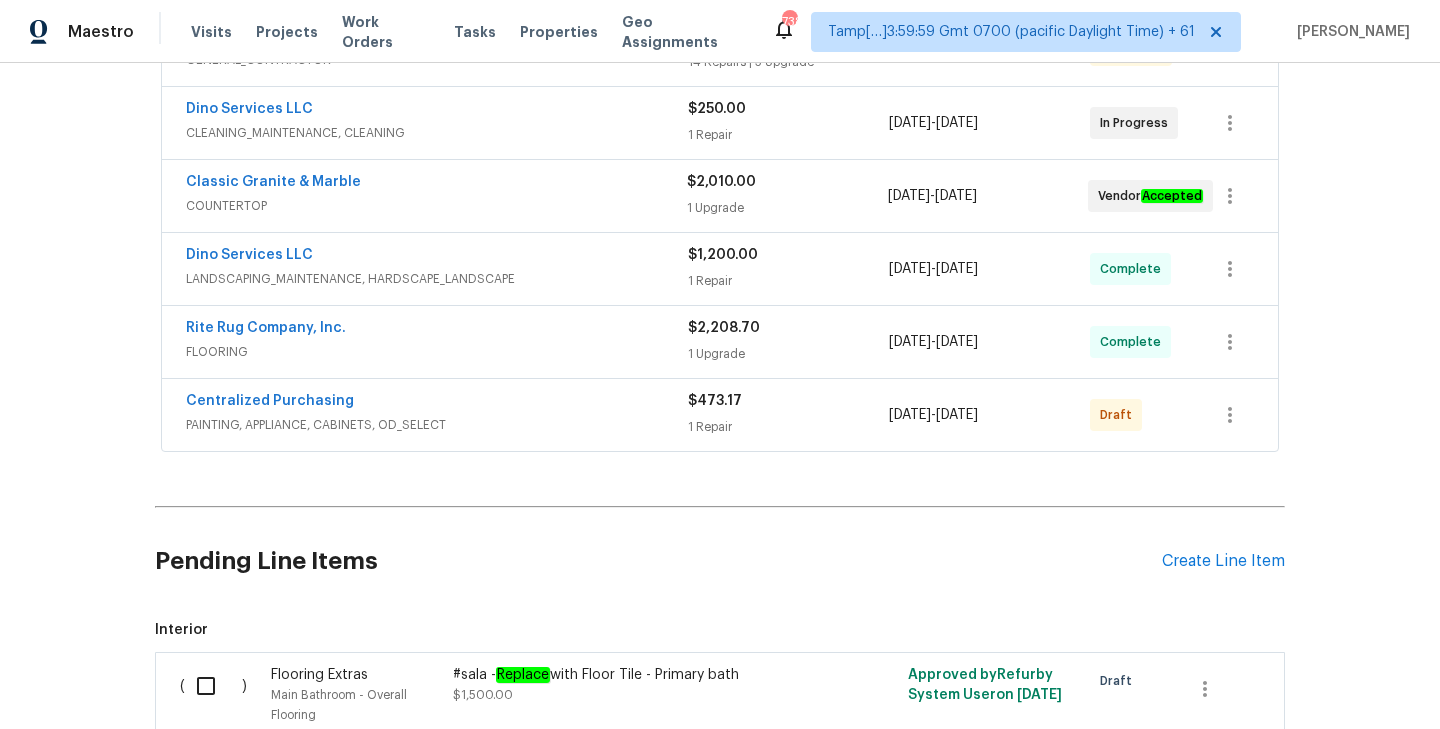 scroll, scrollTop: 404, scrollLeft: 0, axis: vertical 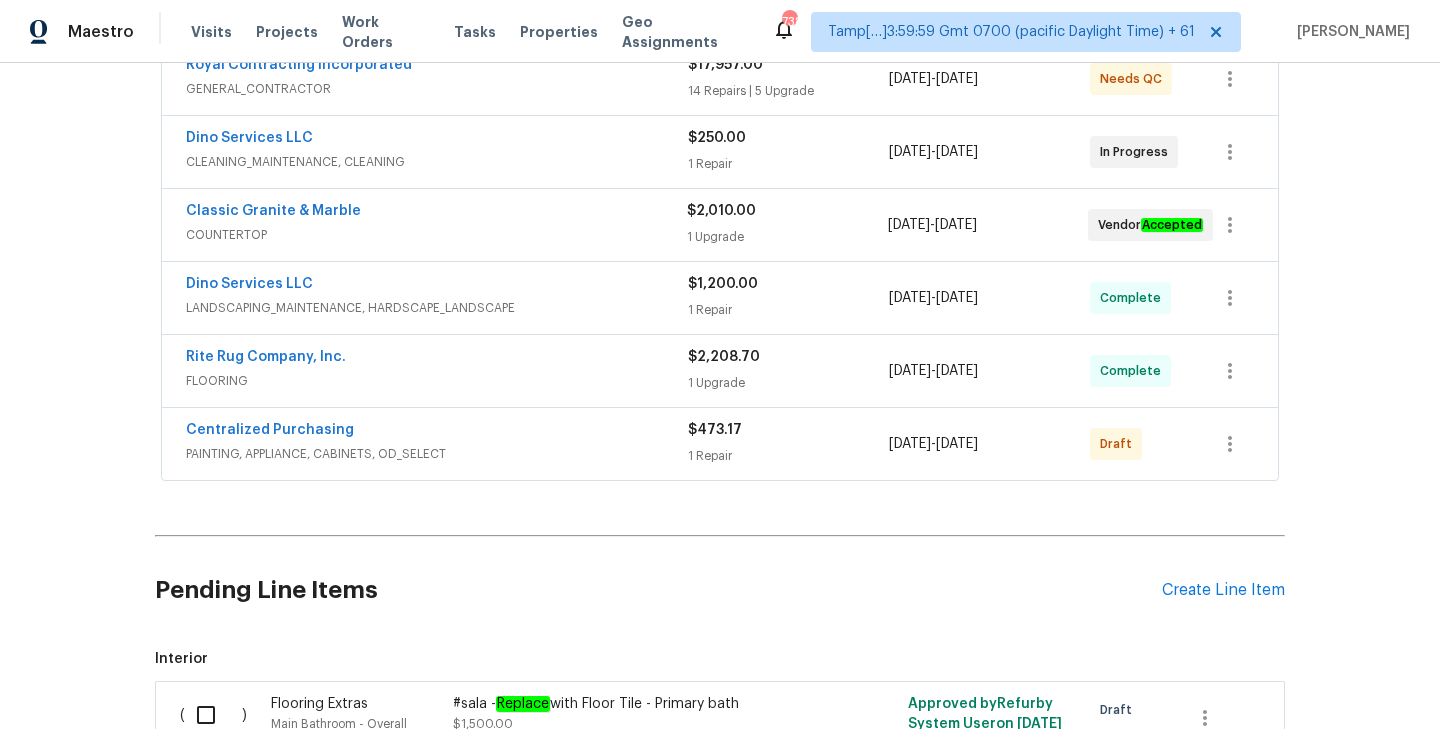 click on "PAINTING, APPLIANCE, CABINETS, OD_SELECT" at bounding box center (437, 454) 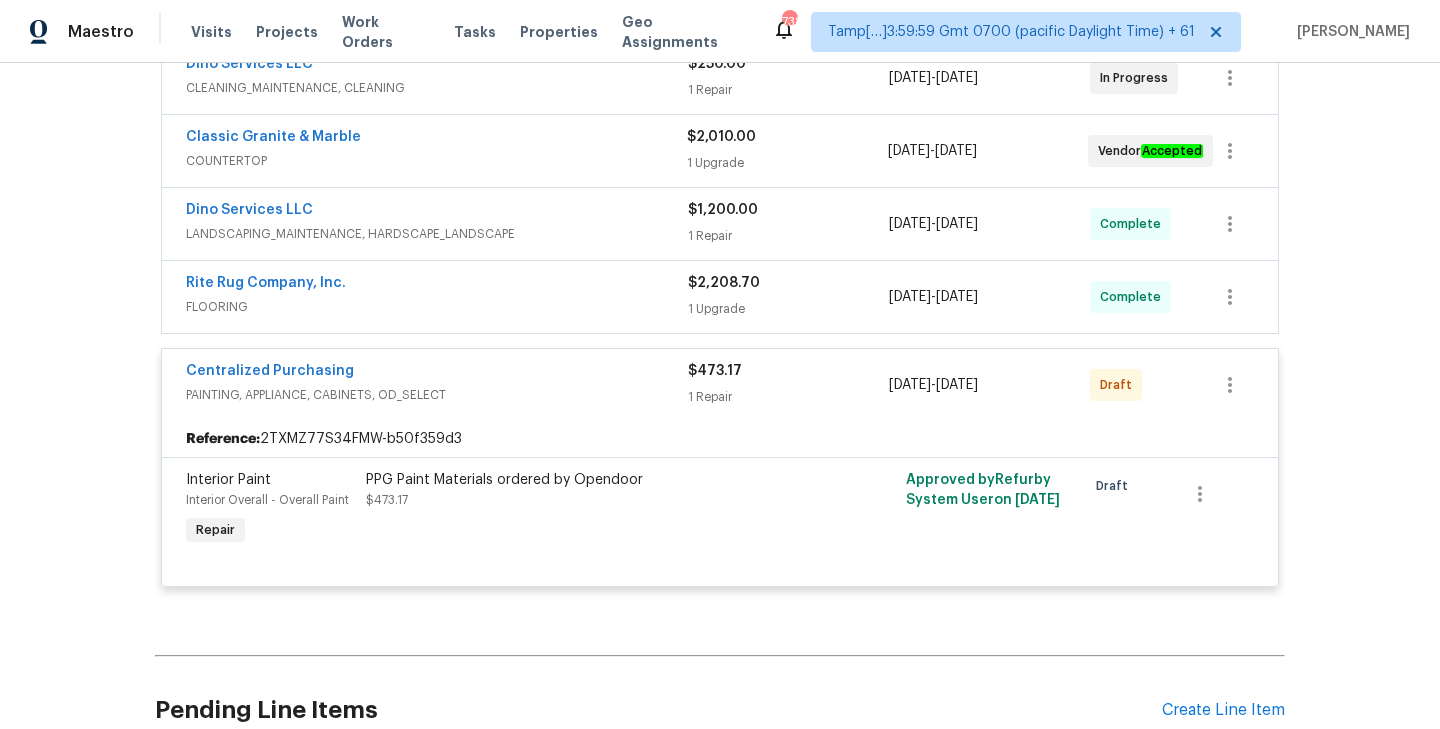 scroll, scrollTop: 504, scrollLeft: 0, axis: vertical 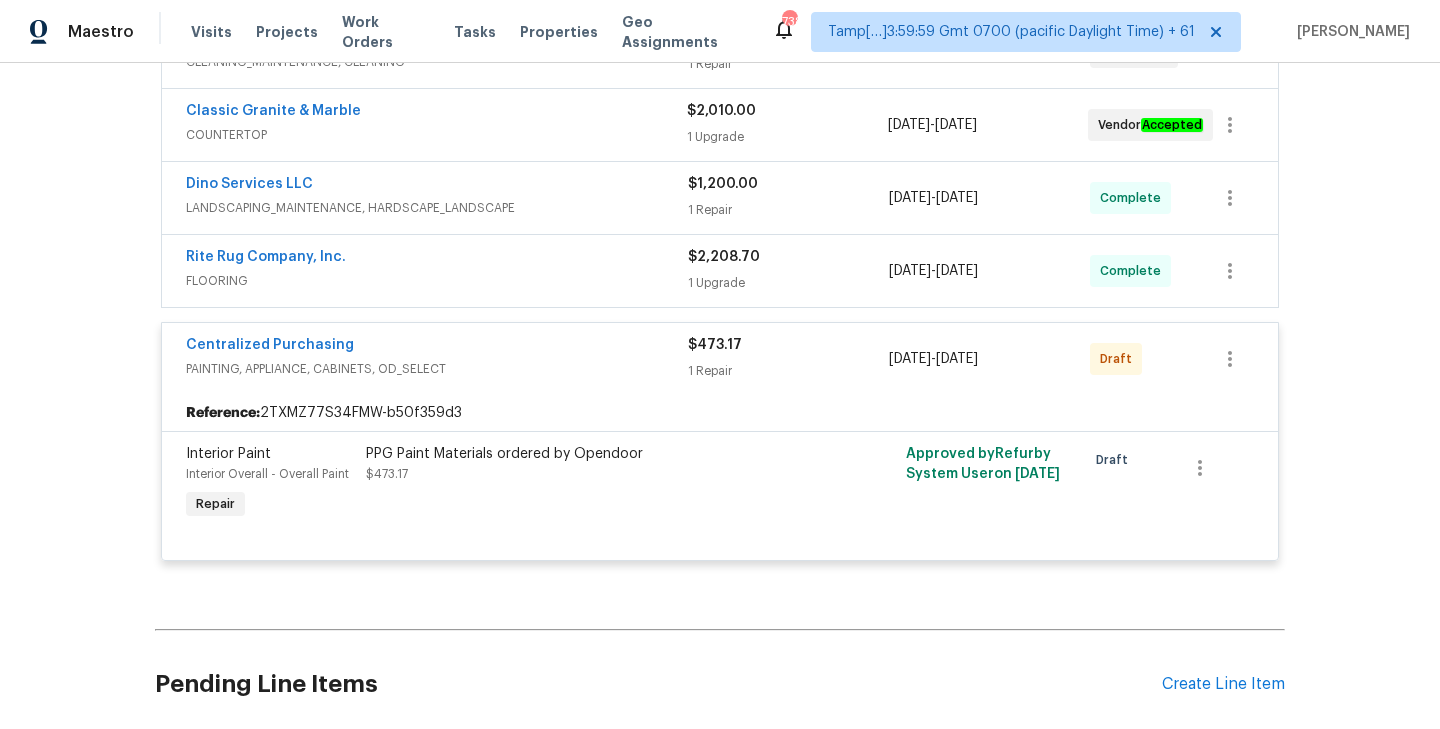 click on "PPG Paint Materials ordered by Opendoor $473.17" at bounding box center [585, 464] 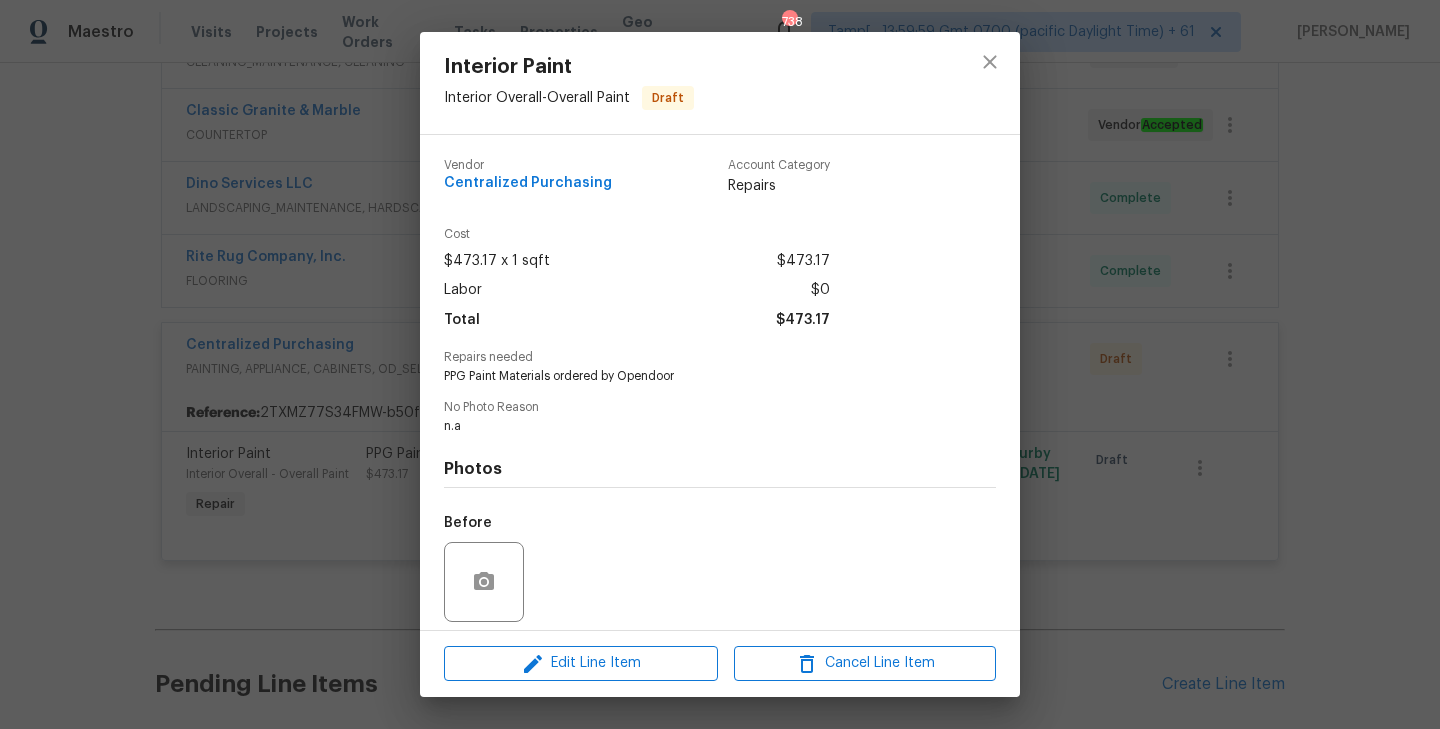 scroll, scrollTop: 142, scrollLeft: 0, axis: vertical 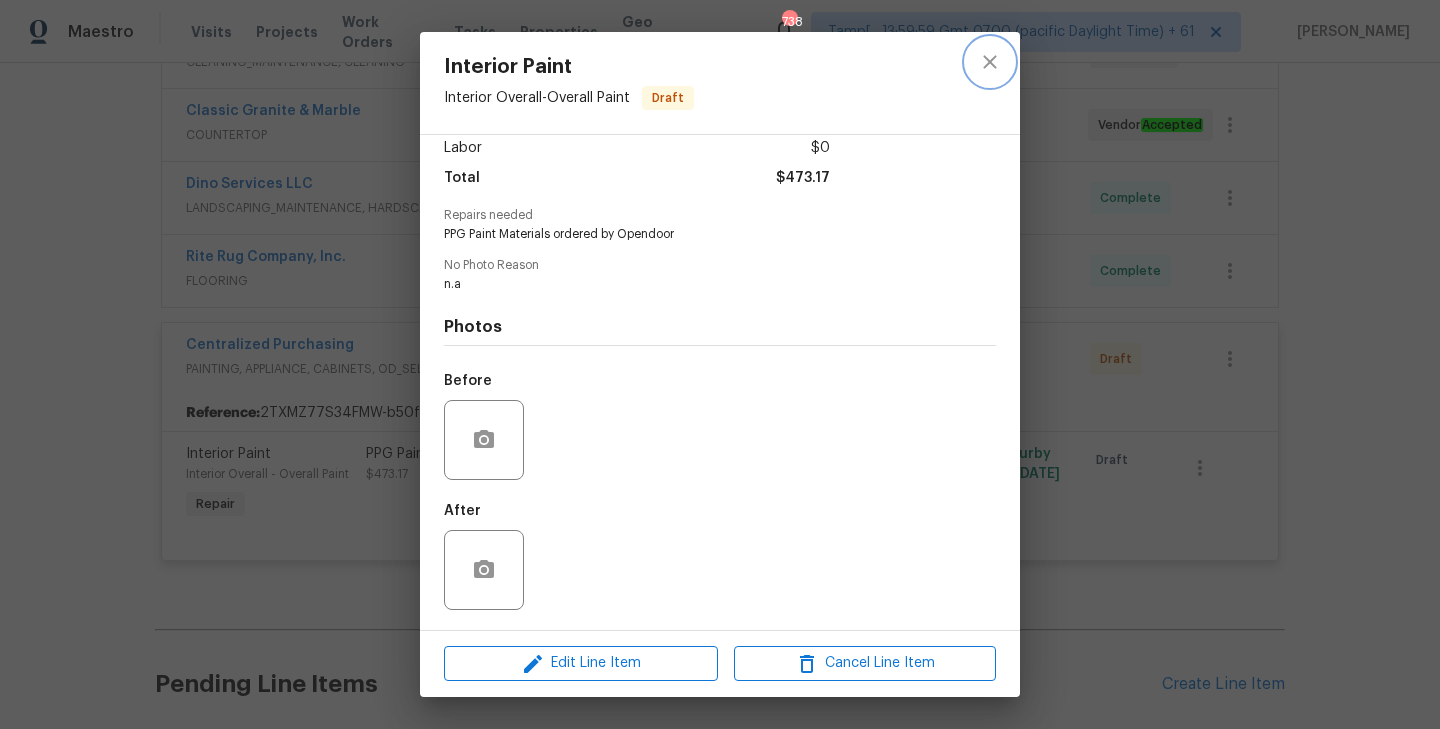 click 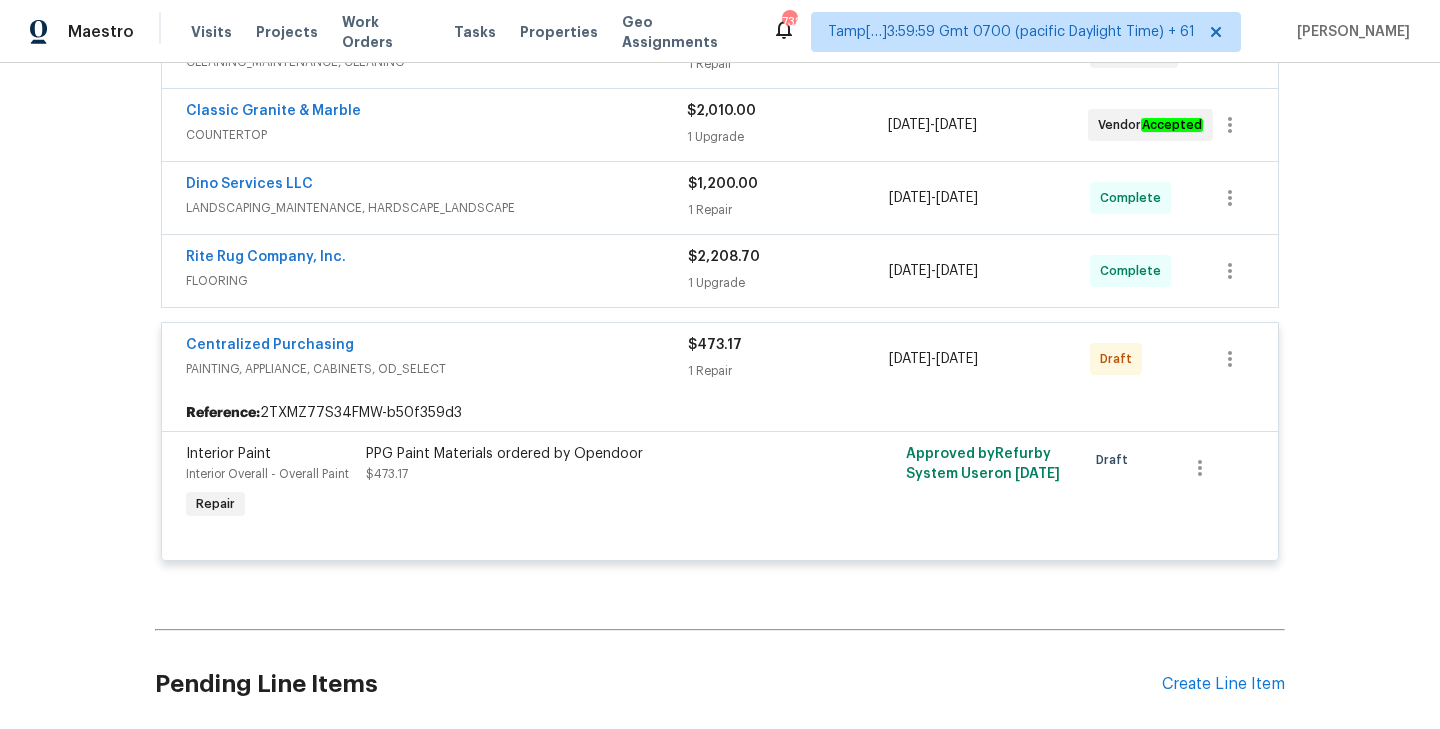 click on "Centralized Purchasing" at bounding box center [437, 347] 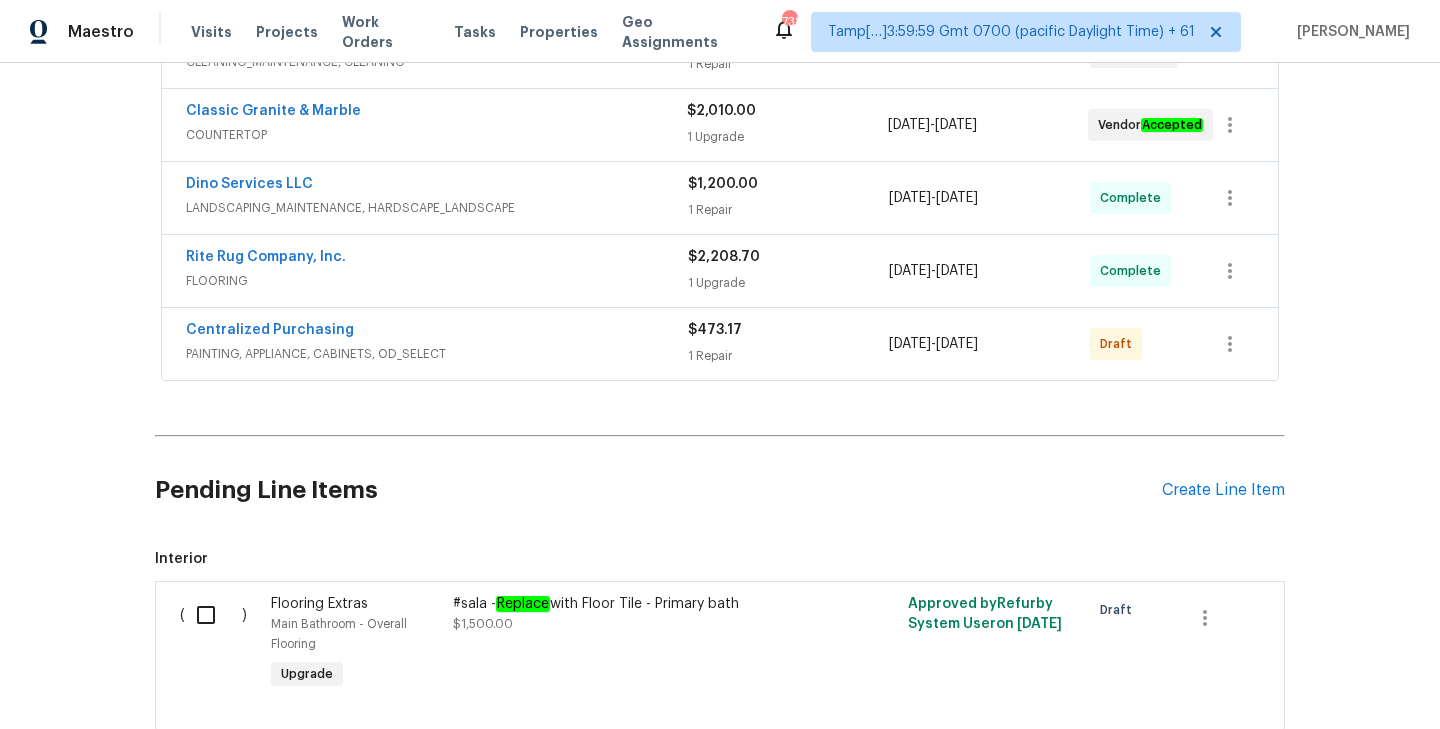 click on "FLOORING" at bounding box center [437, 281] 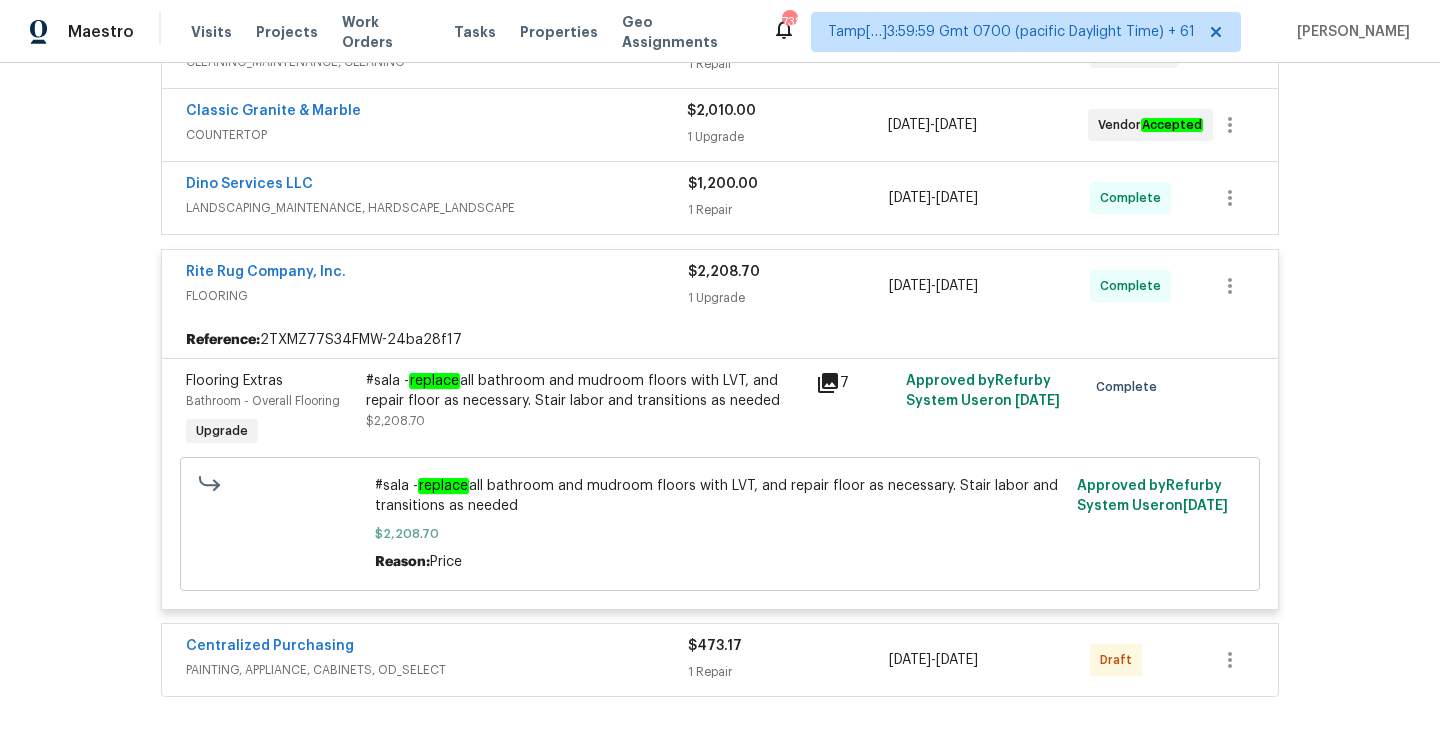 click 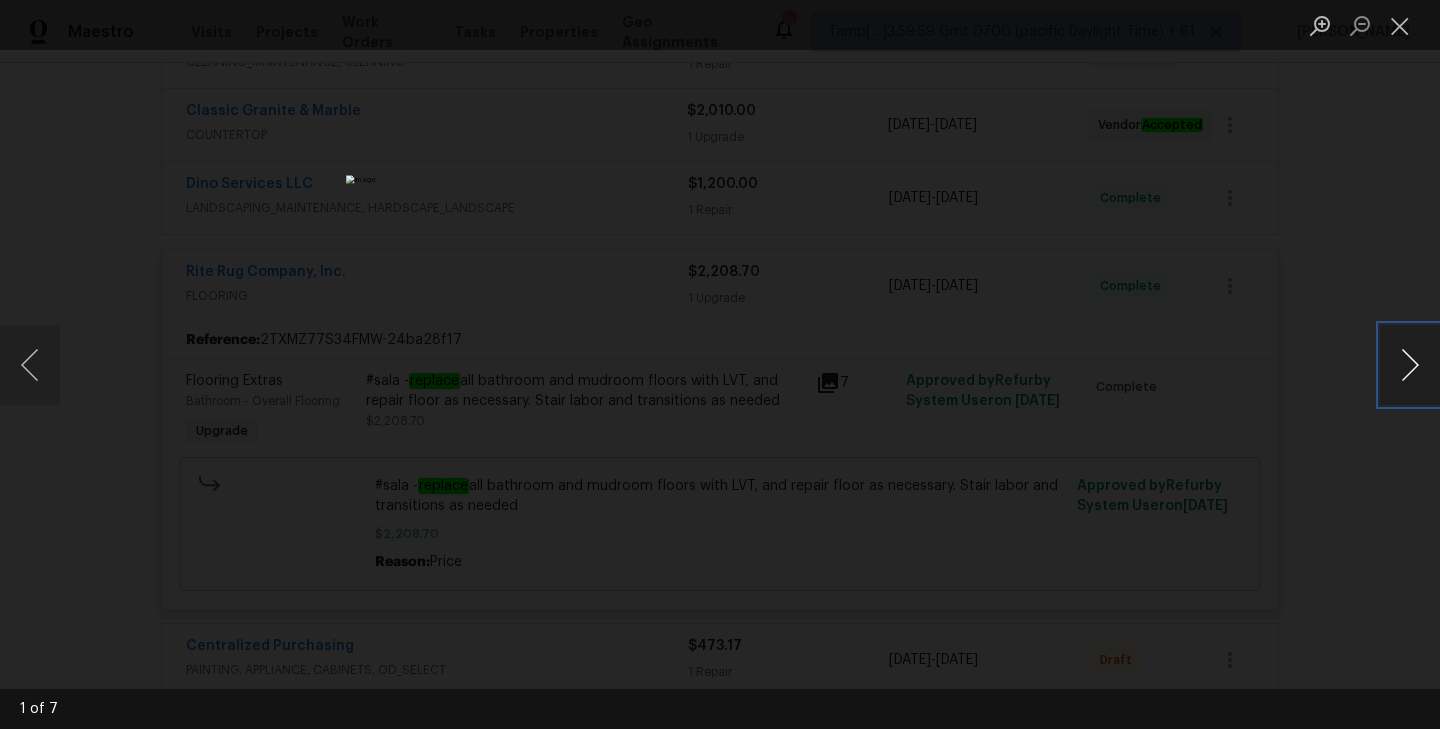 click at bounding box center (1410, 365) 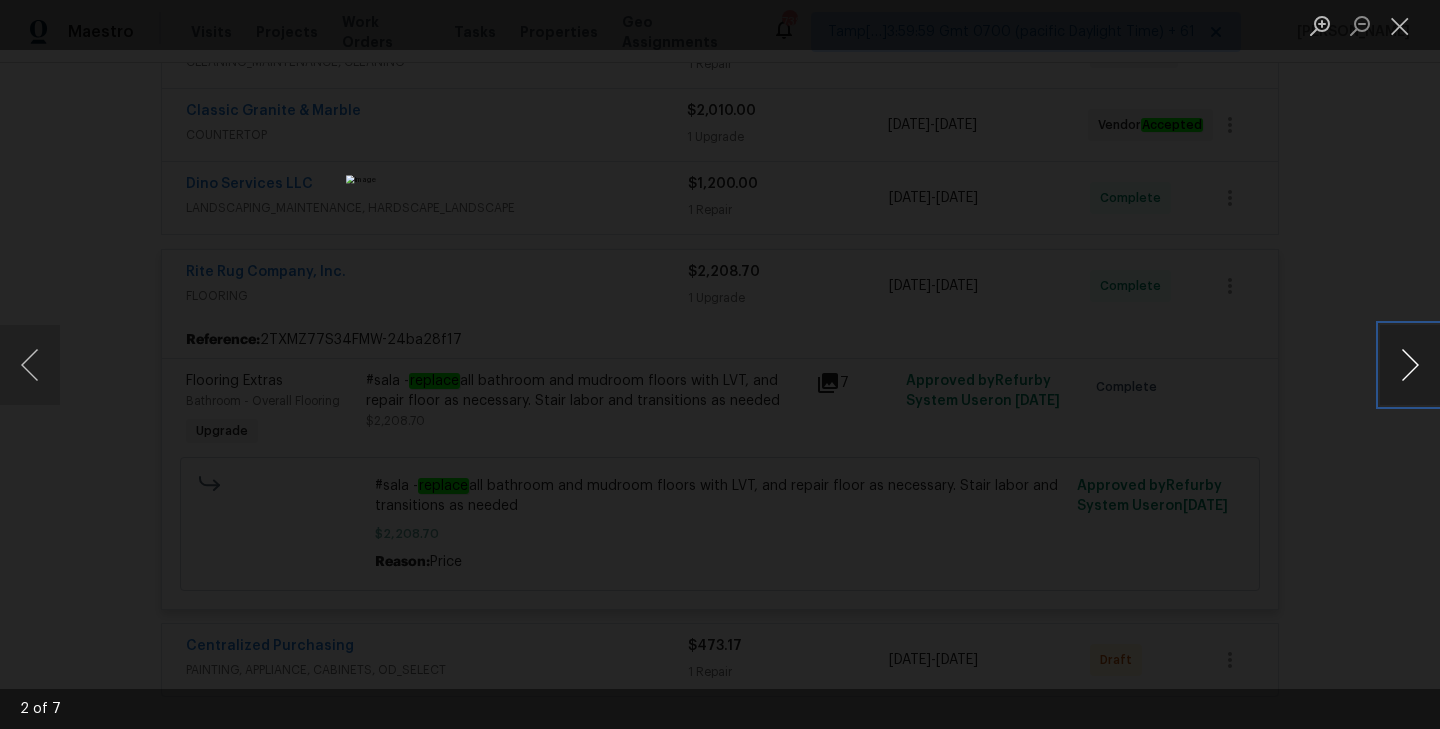 click at bounding box center (1410, 365) 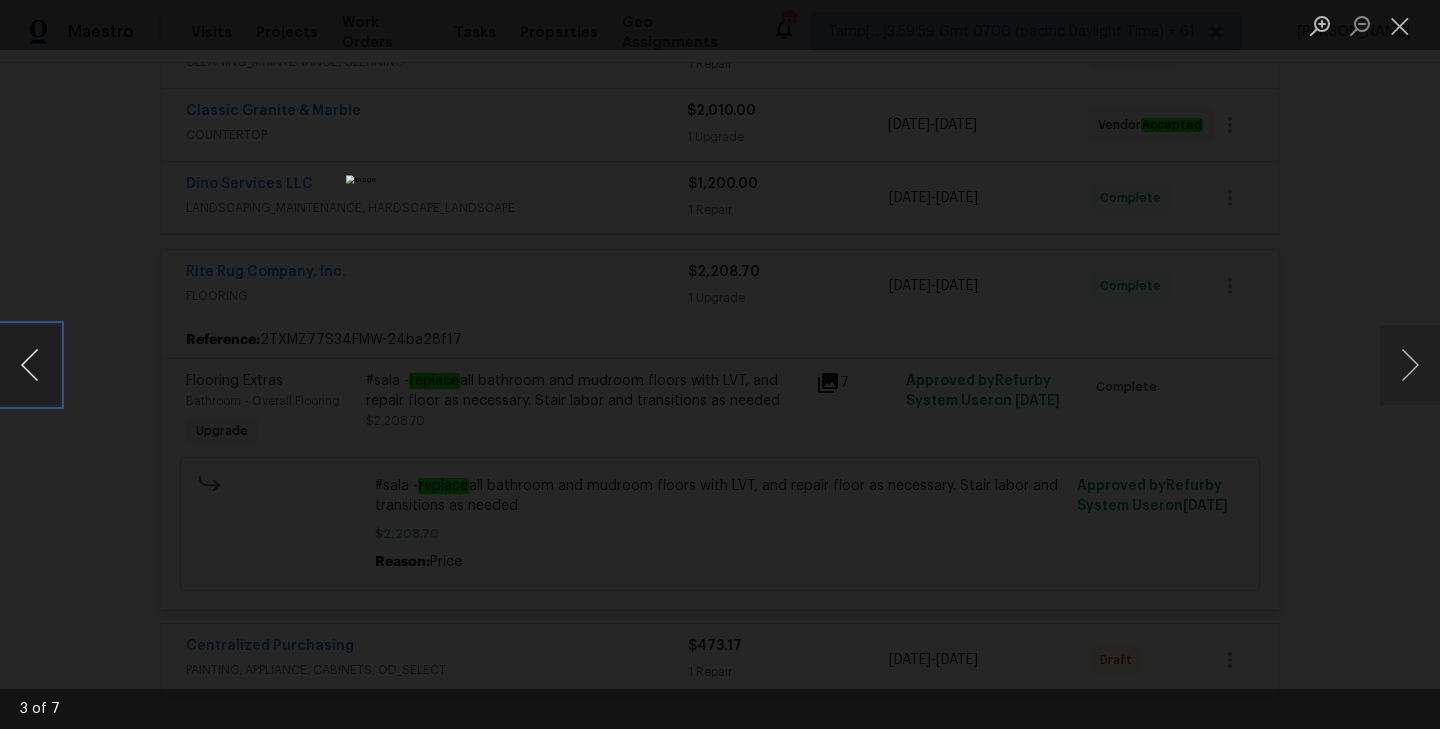 click at bounding box center (30, 365) 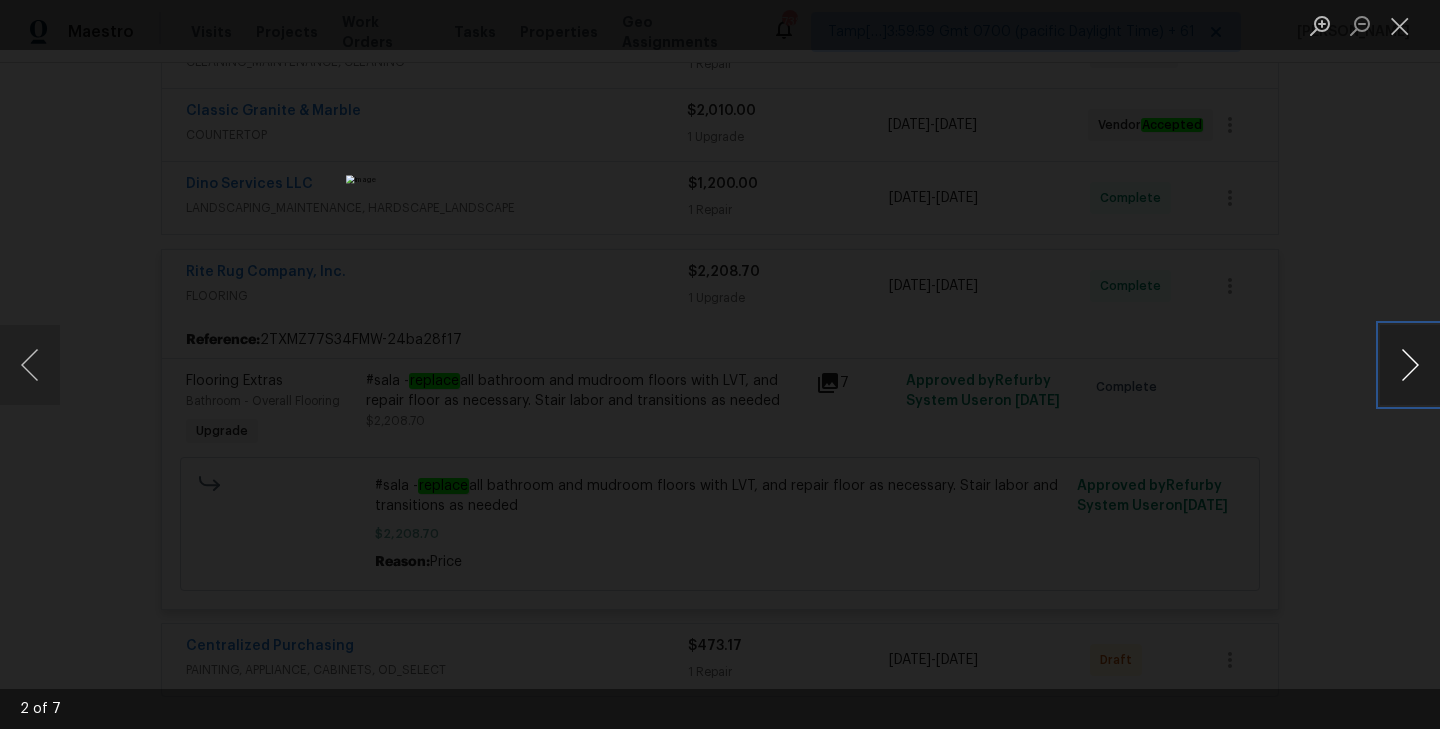 click at bounding box center [1410, 365] 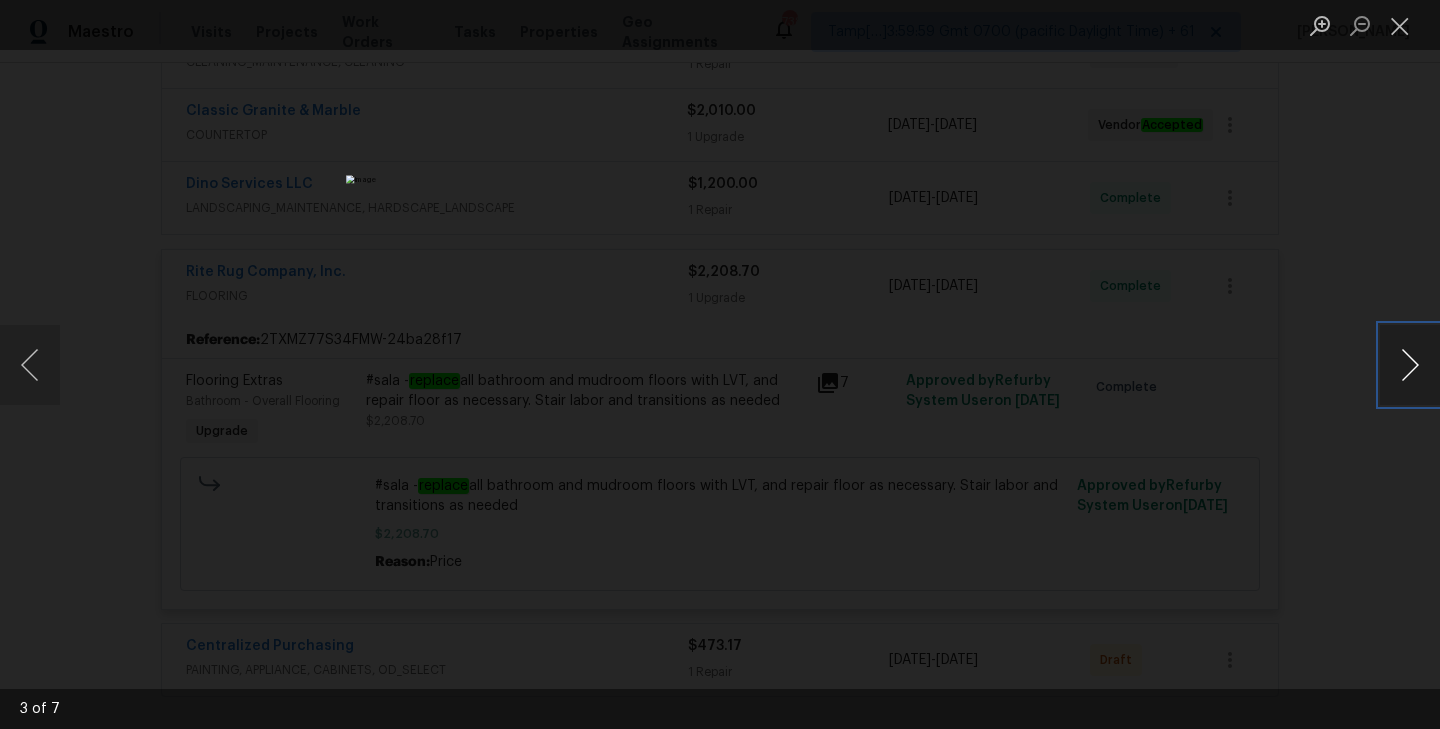 click at bounding box center [1410, 365] 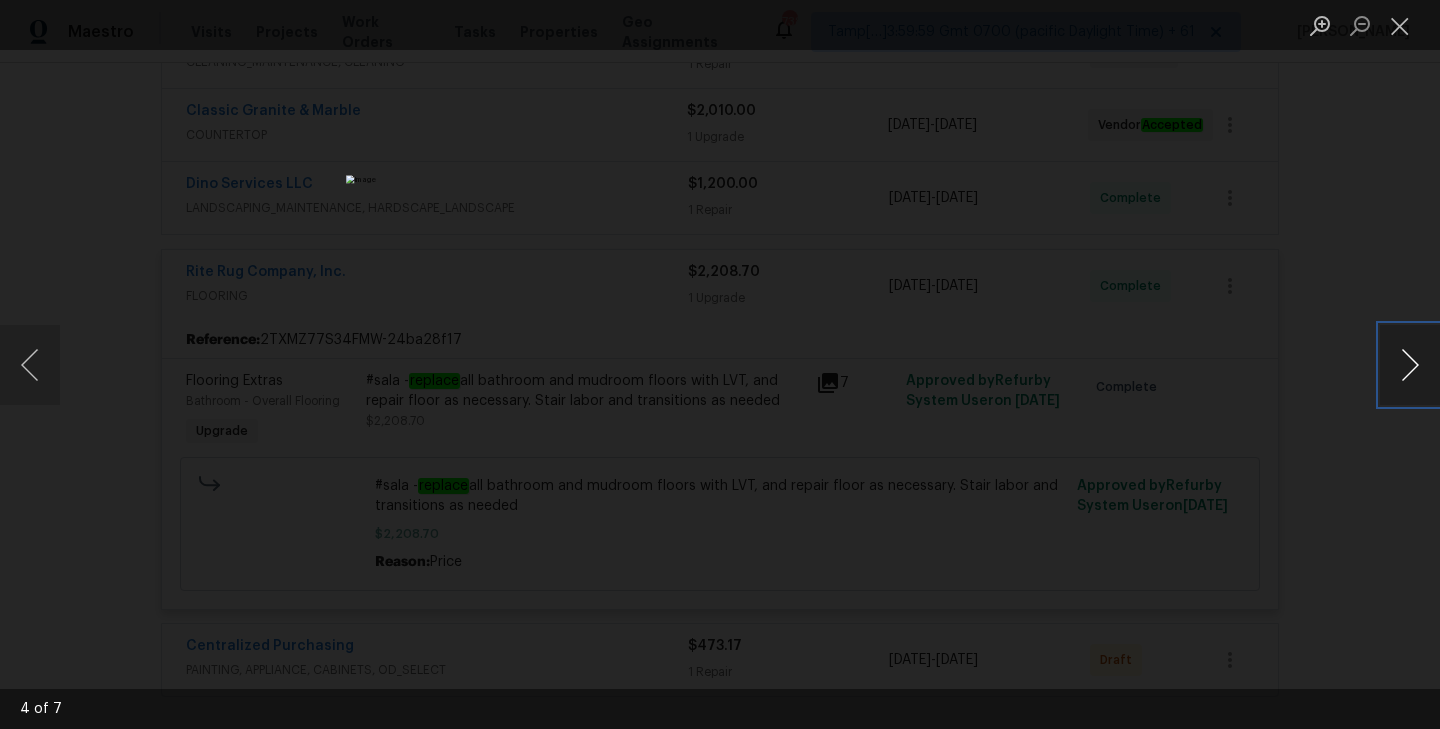 click at bounding box center [1410, 365] 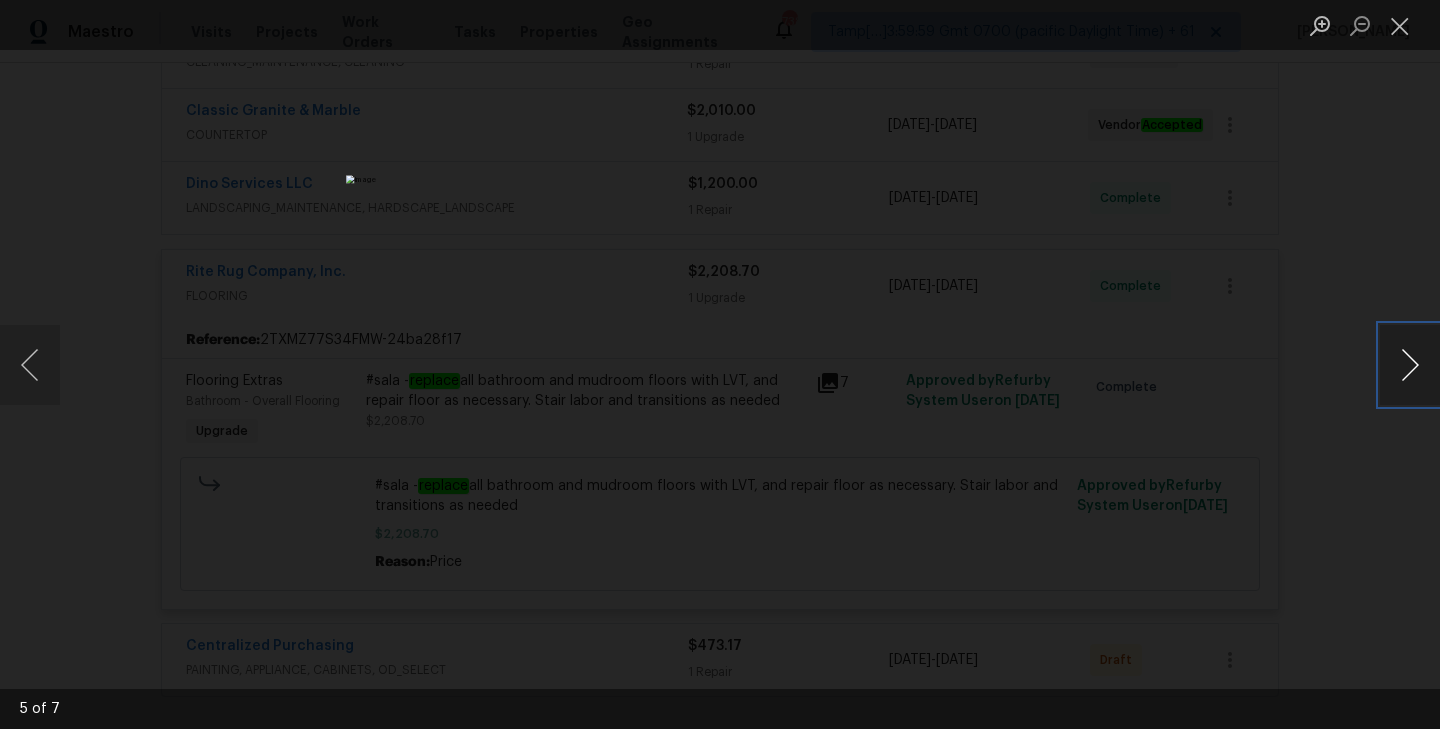 click at bounding box center [1410, 365] 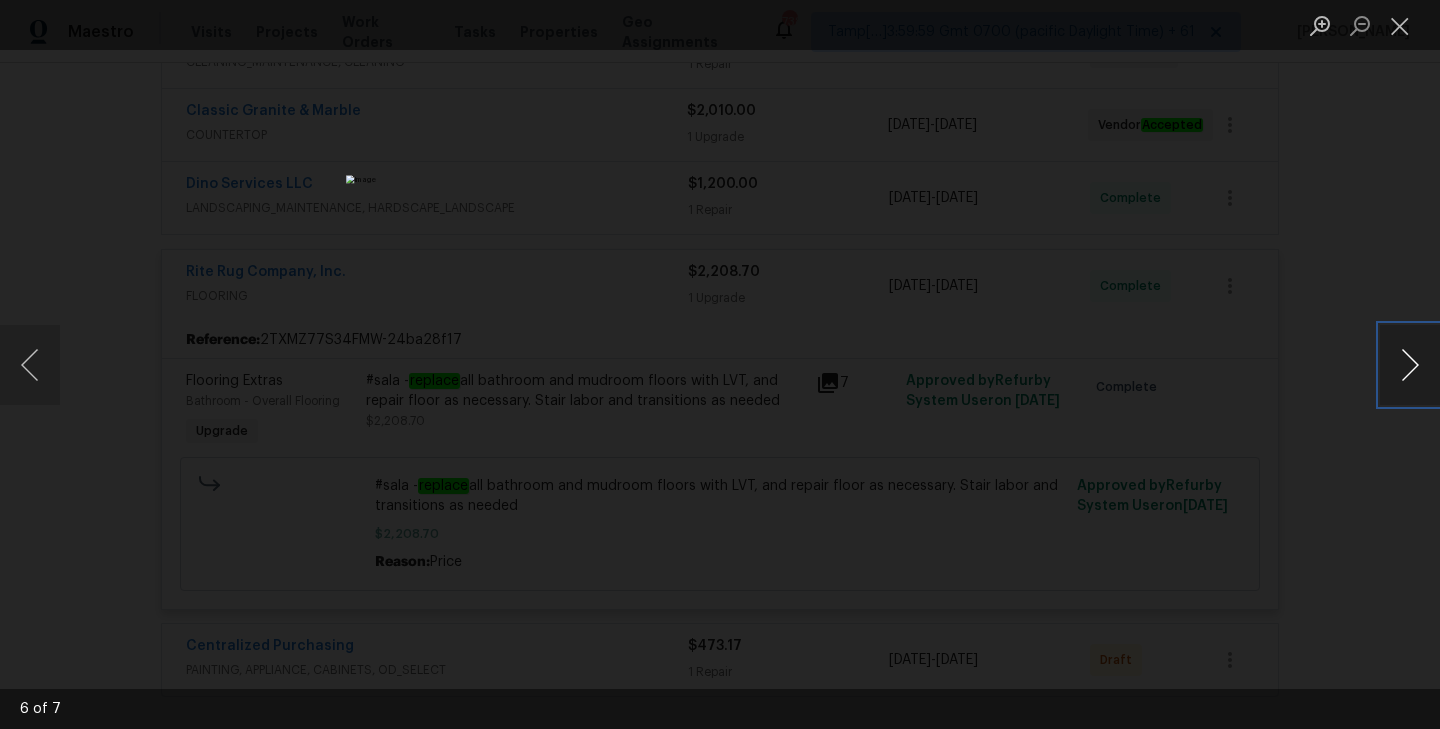 click at bounding box center (1410, 365) 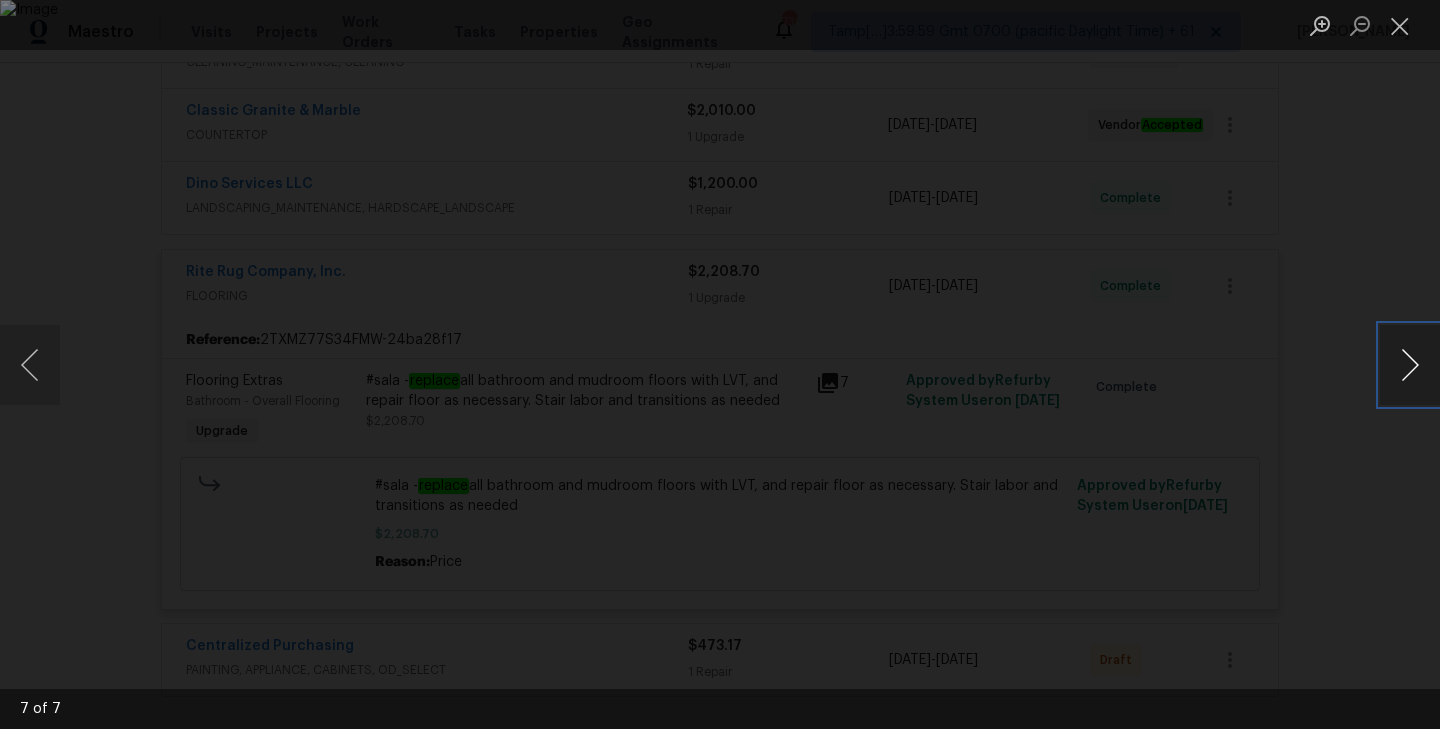 click at bounding box center [1410, 365] 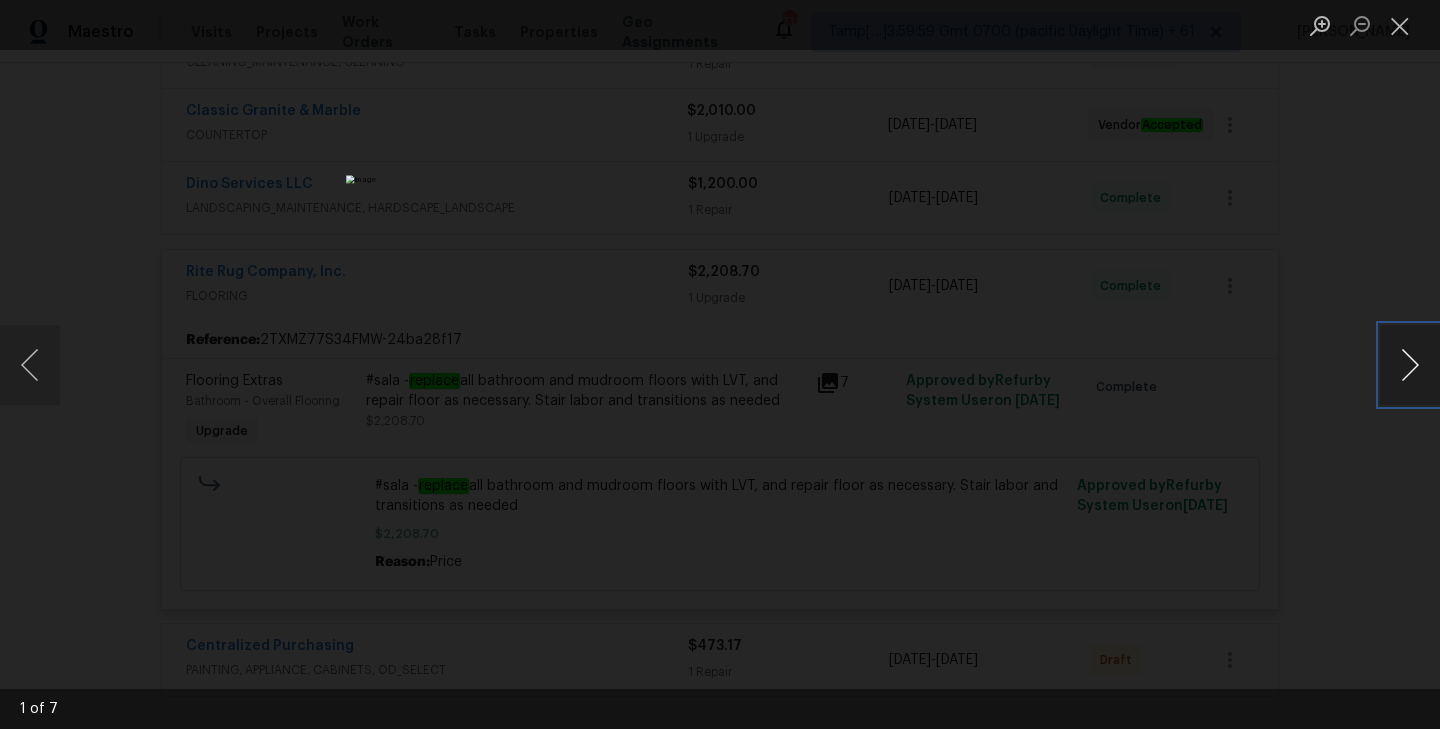 click at bounding box center (1410, 365) 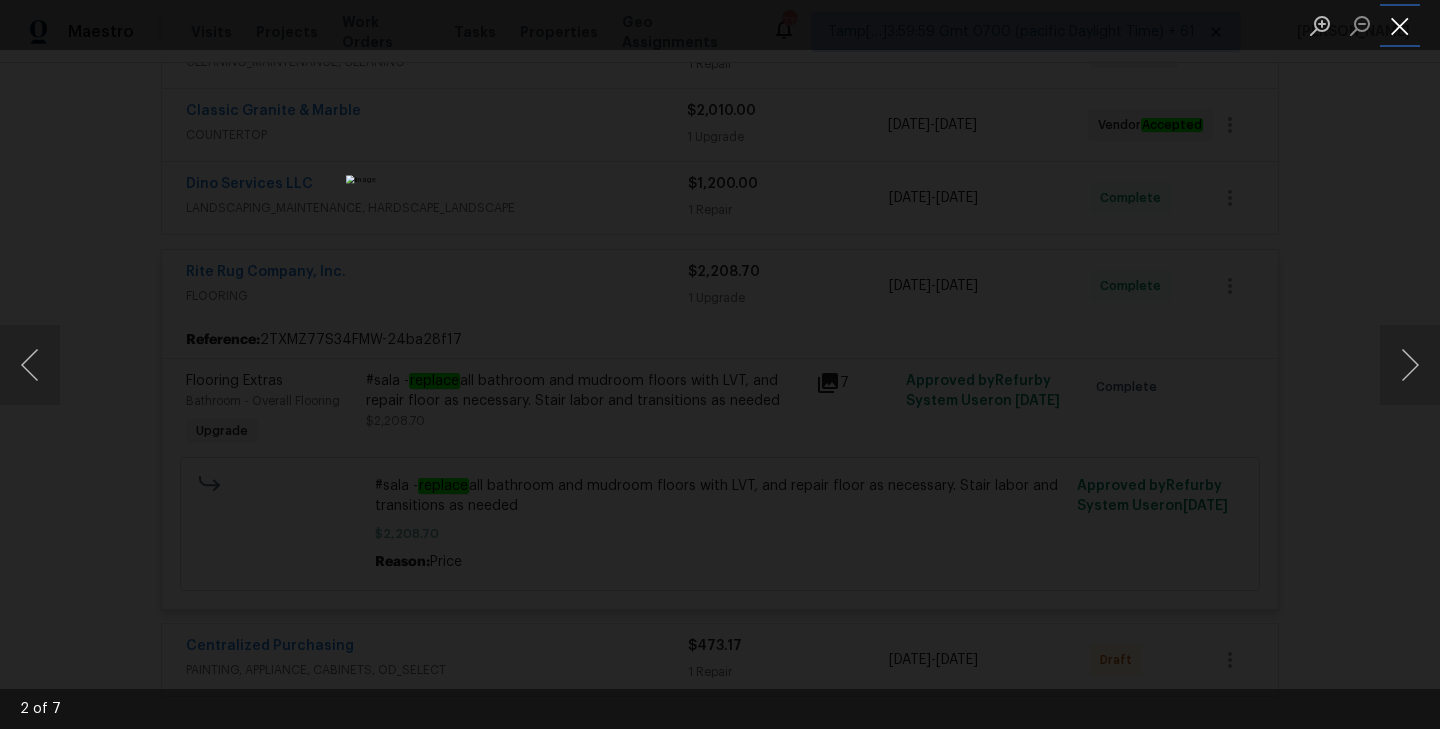 click at bounding box center (1400, 25) 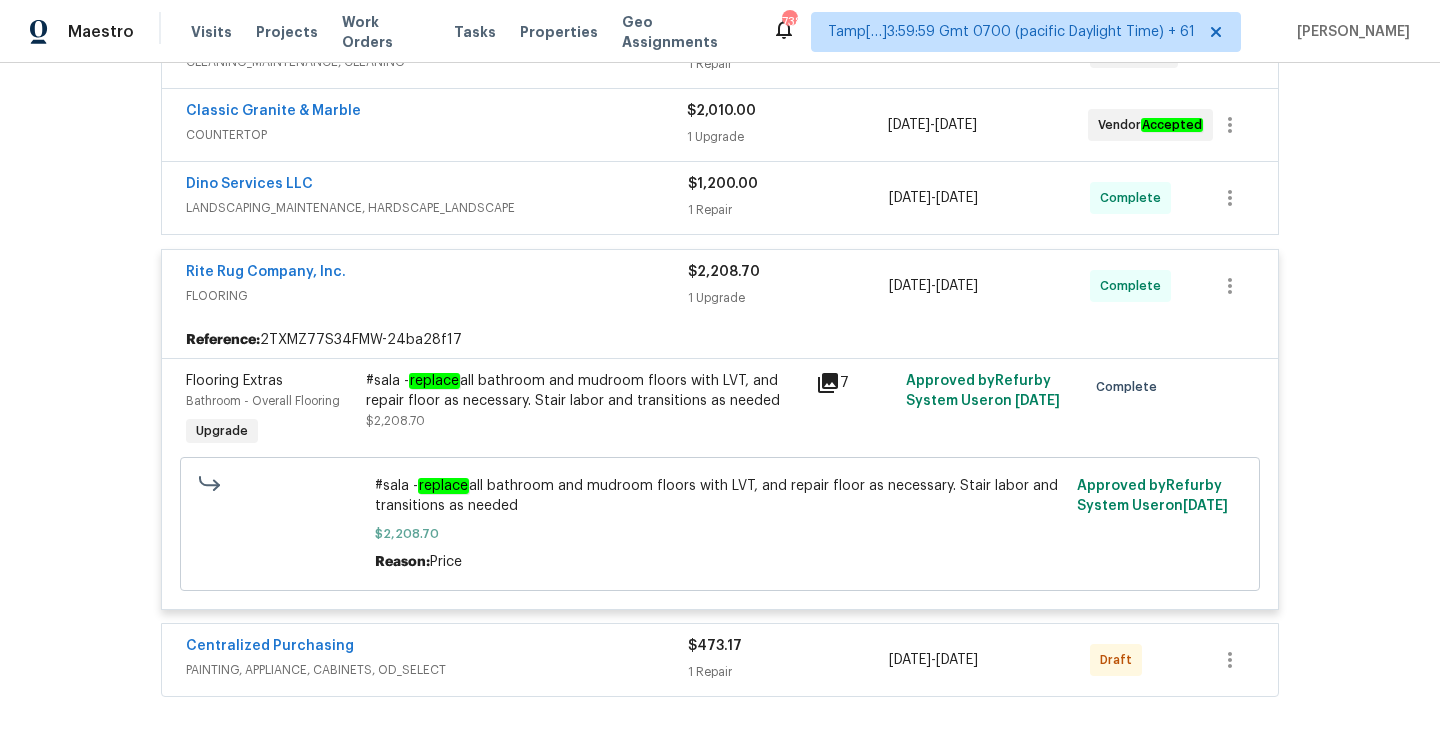 click on "FLOORING" at bounding box center [437, 296] 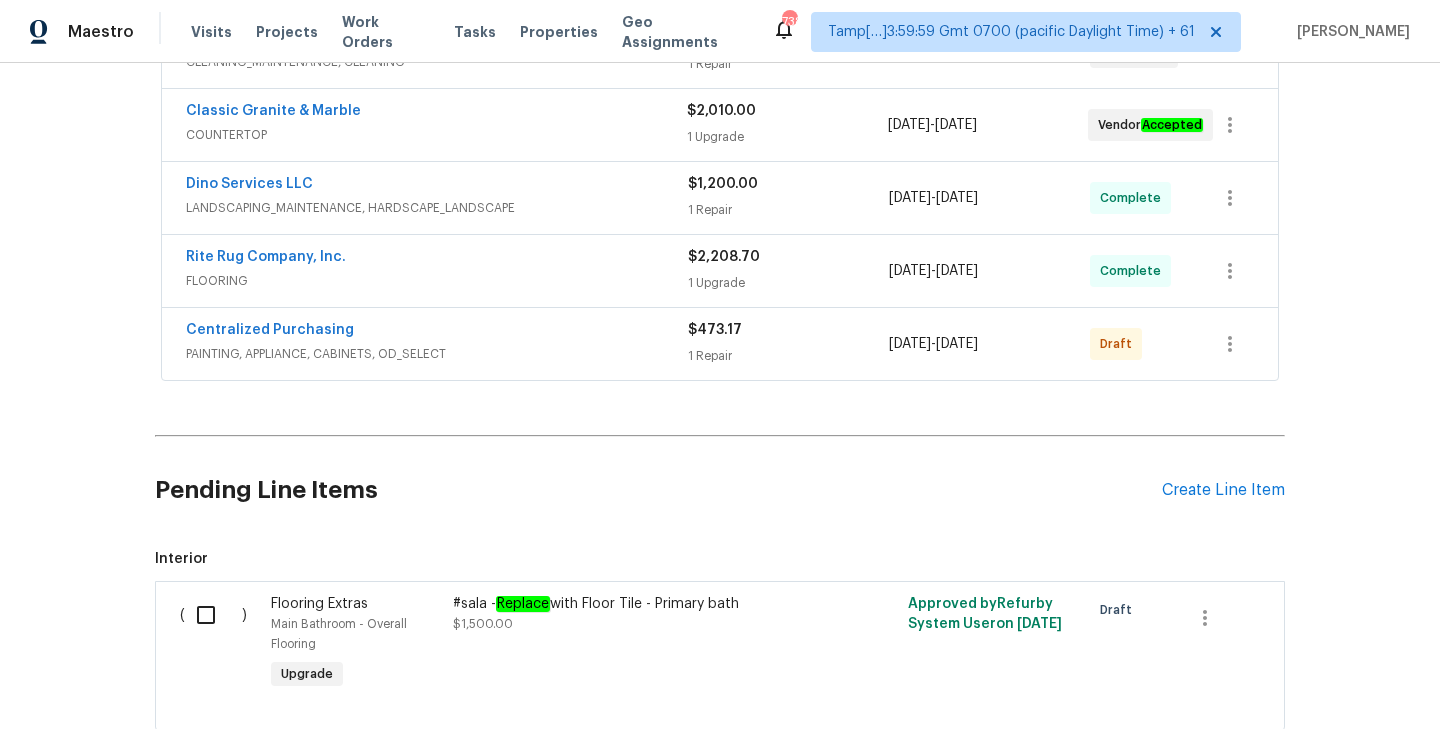 click on "Dino Services LLC" at bounding box center [437, 186] 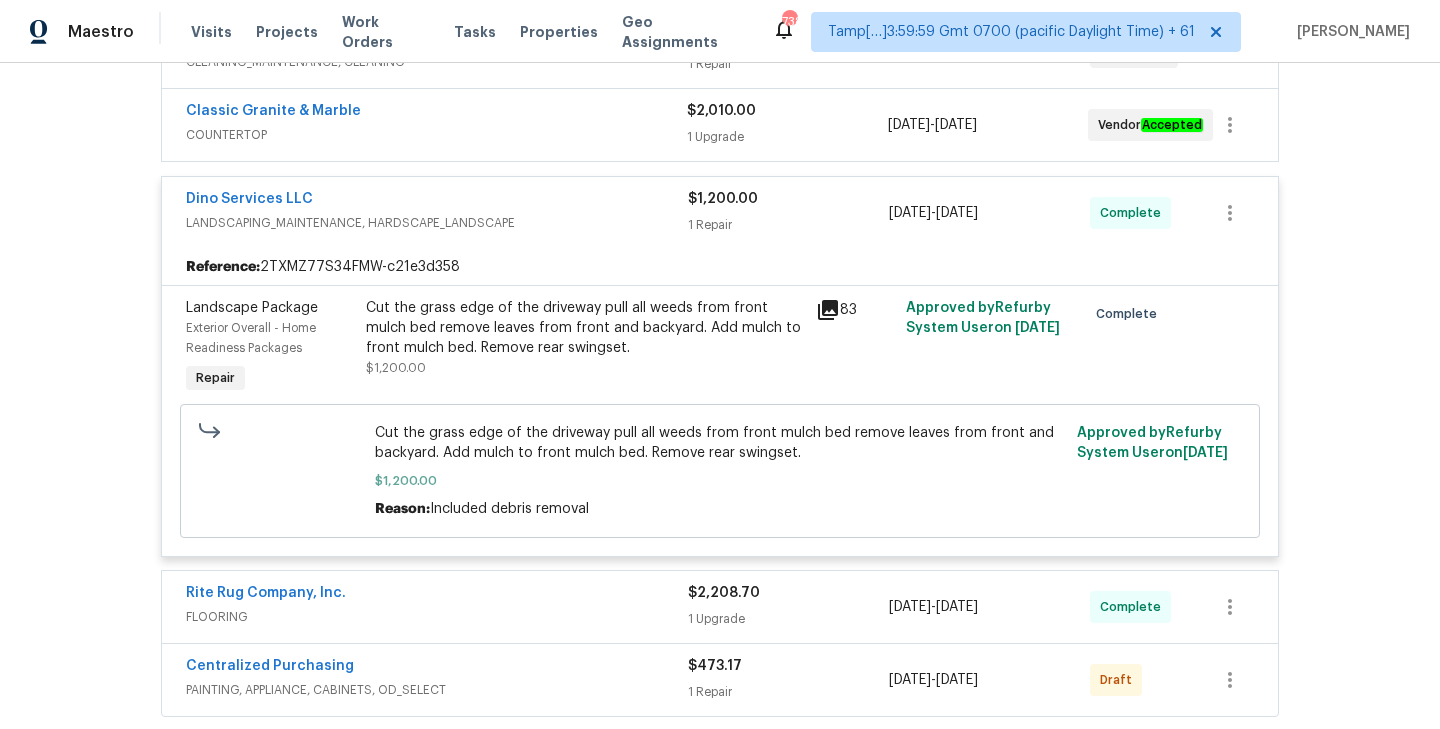 click 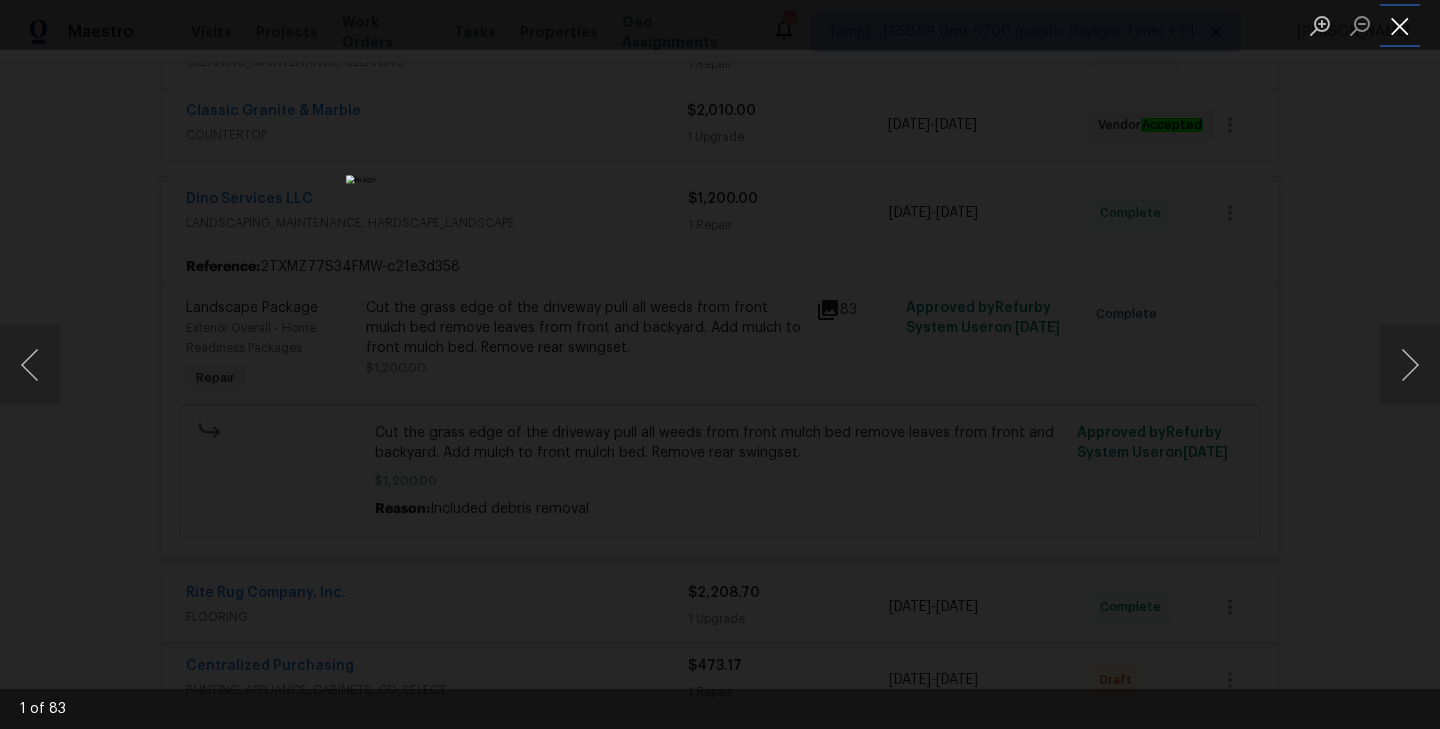 click at bounding box center (1400, 25) 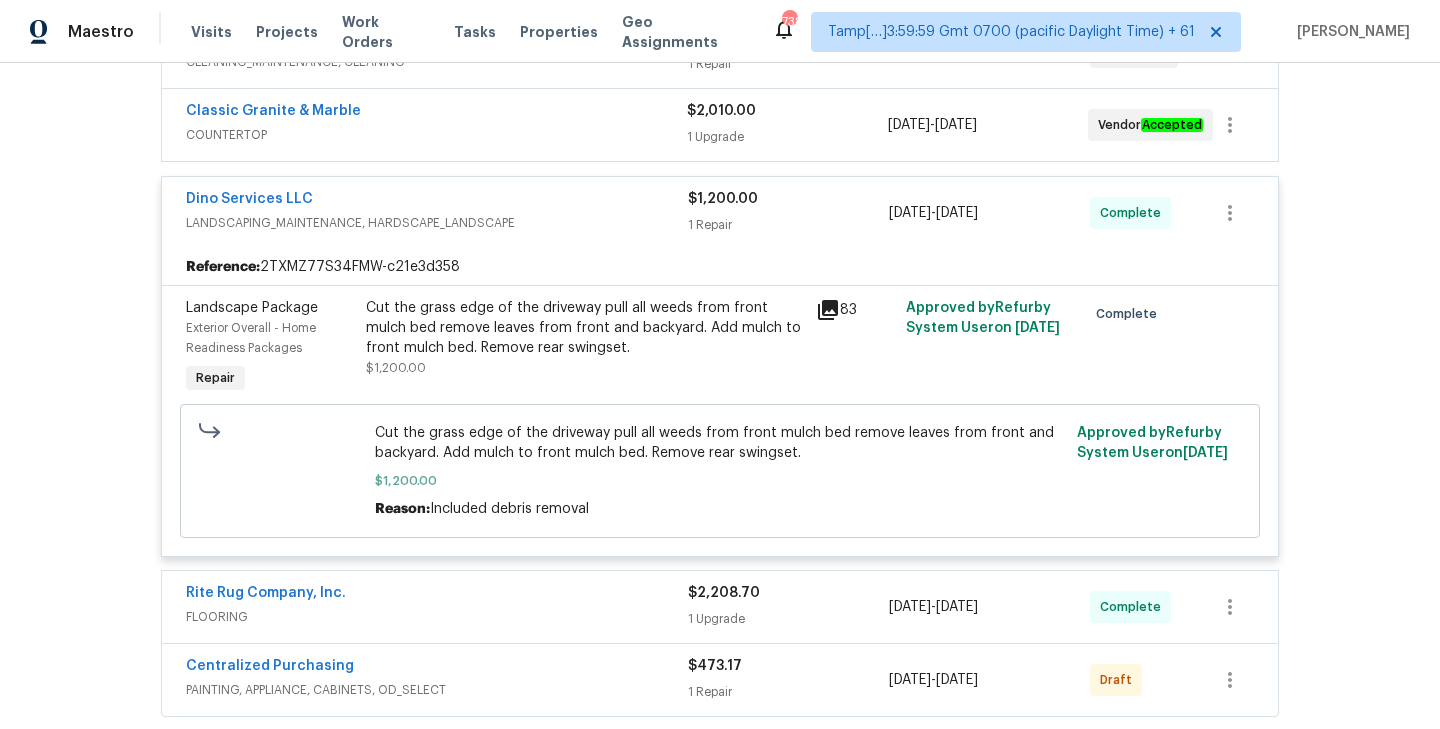 click on "Cut the grass edge of the driveway pull all weeds from front mulch bed remove leaves from front and backyard. Add mulch to front mulch bed. Remove rear swingset." at bounding box center [585, 328] 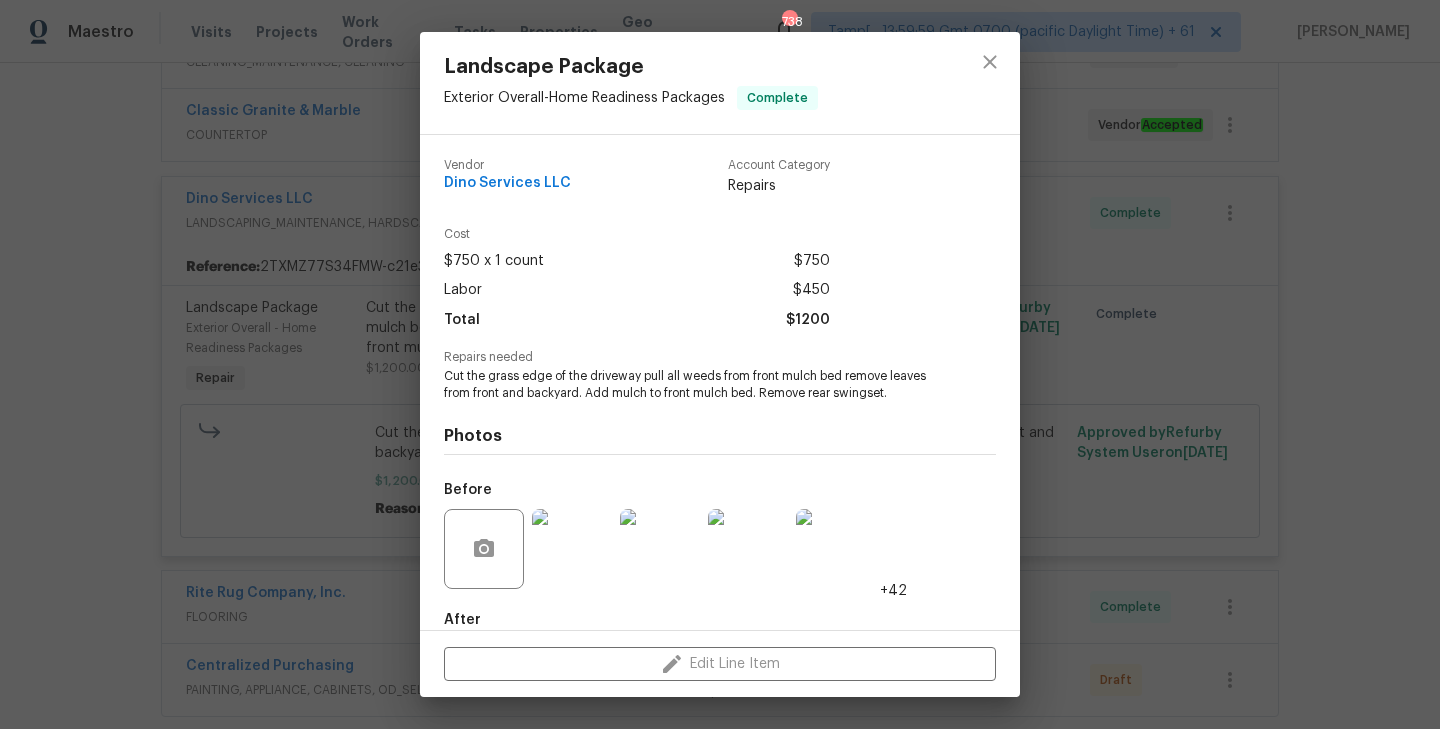 scroll, scrollTop: 109, scrollLeft: 0, axis: vertical 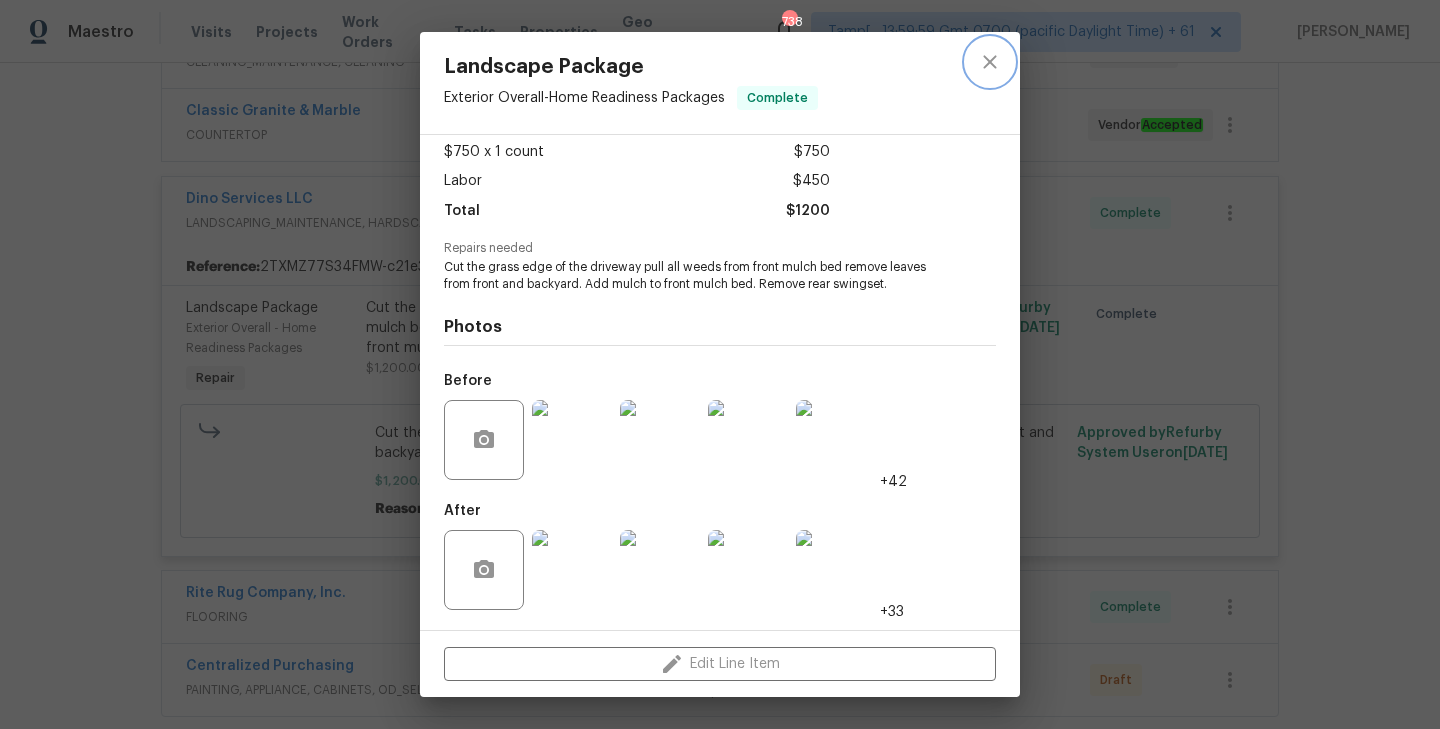 click at bounding box center [990, 62] 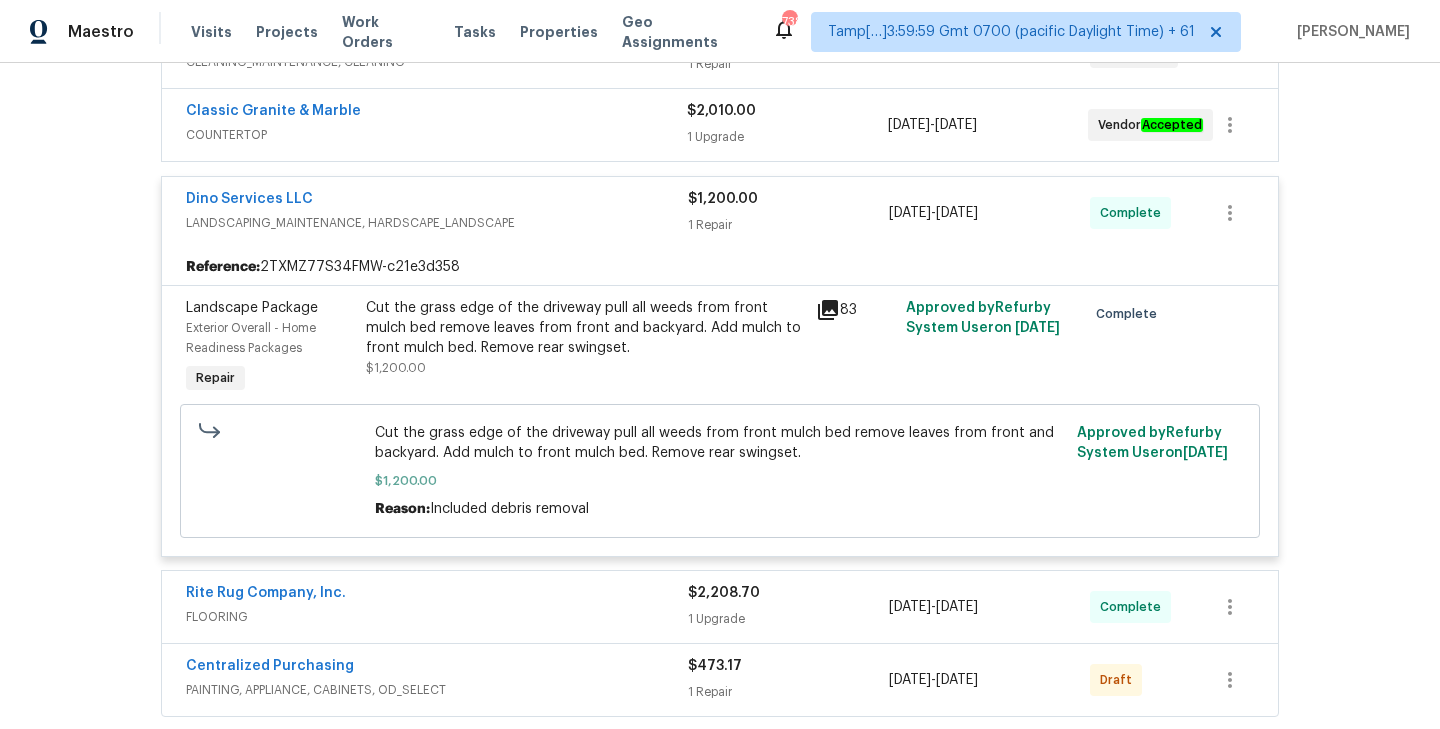 click on "Dino Services LLC" at bounding box center [437, 201] 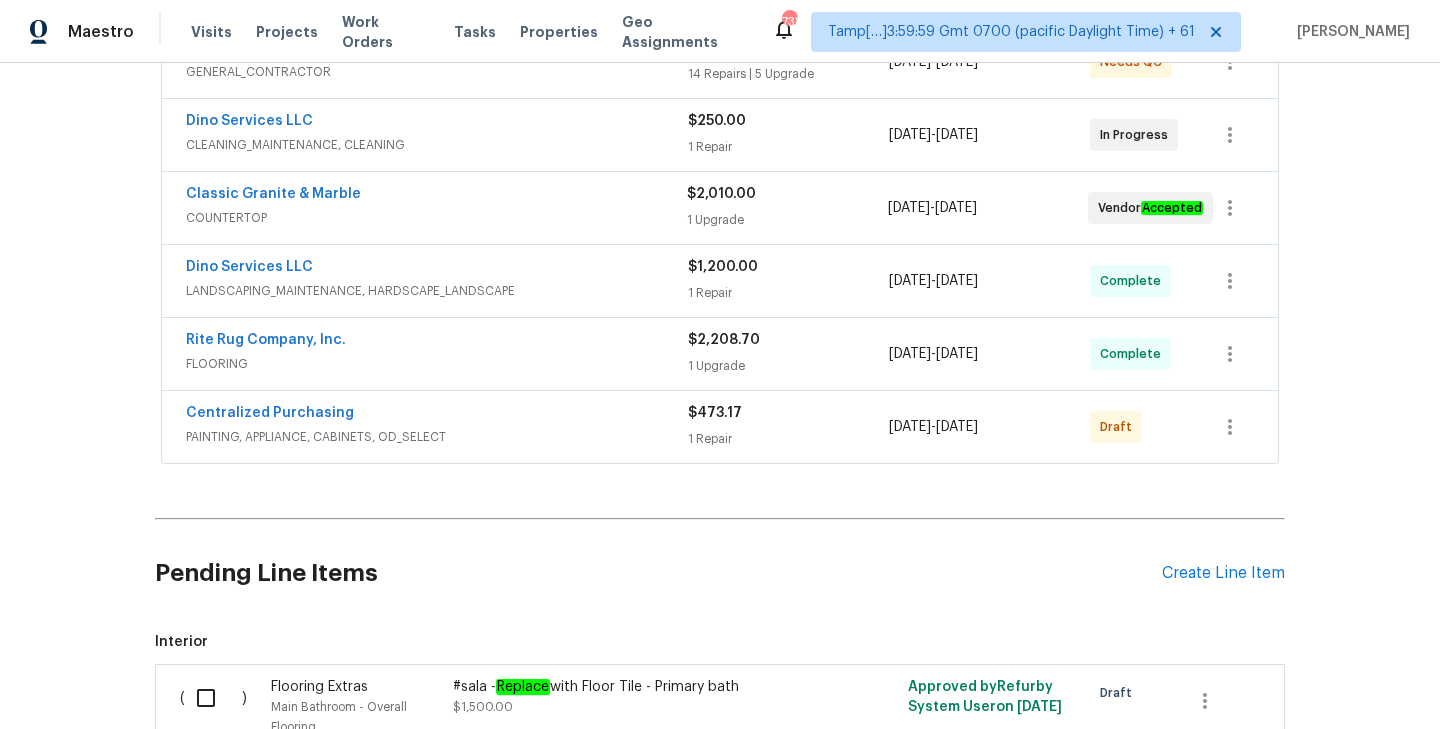 scroll, scrollTop: 394, scrollLeft: 0, axis: vertical 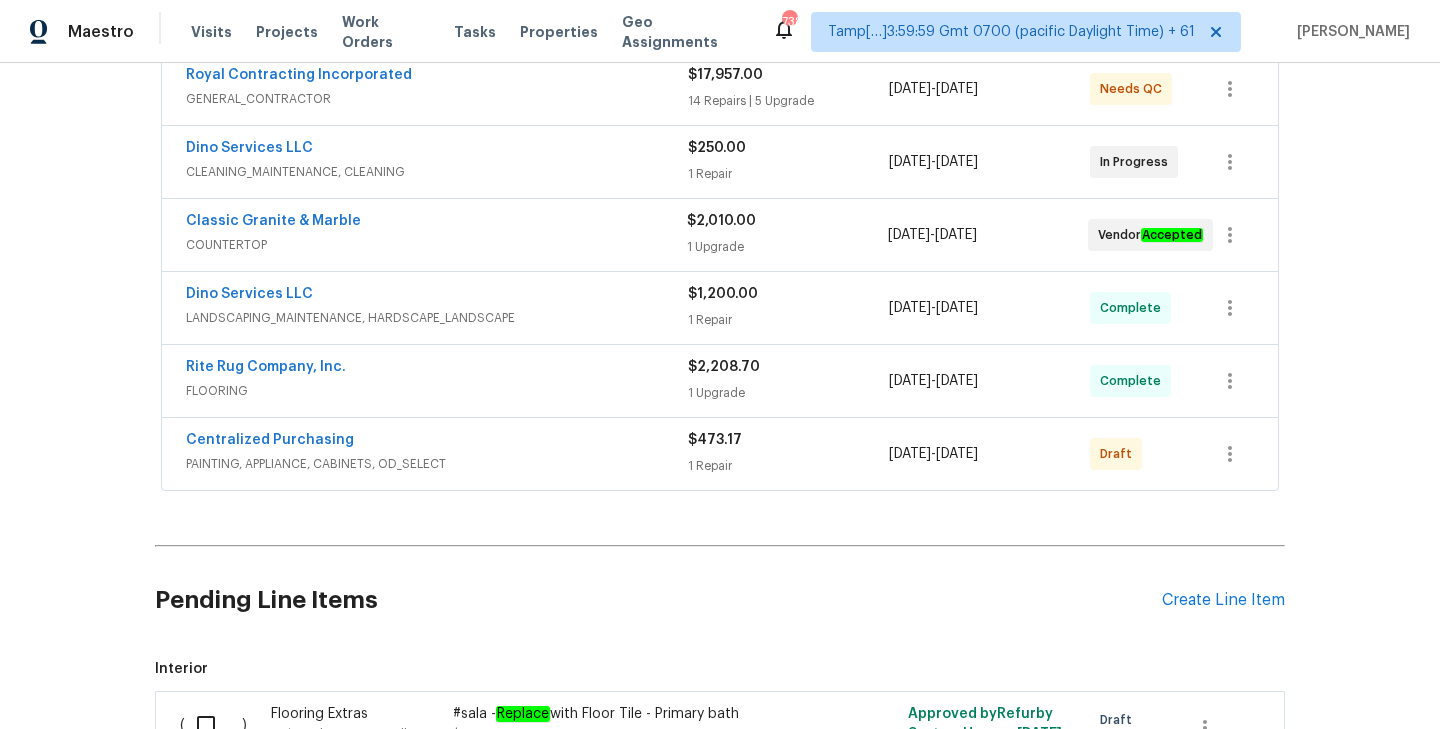 click on "Classic Granite & Marble" at bounding box center [436, 223] 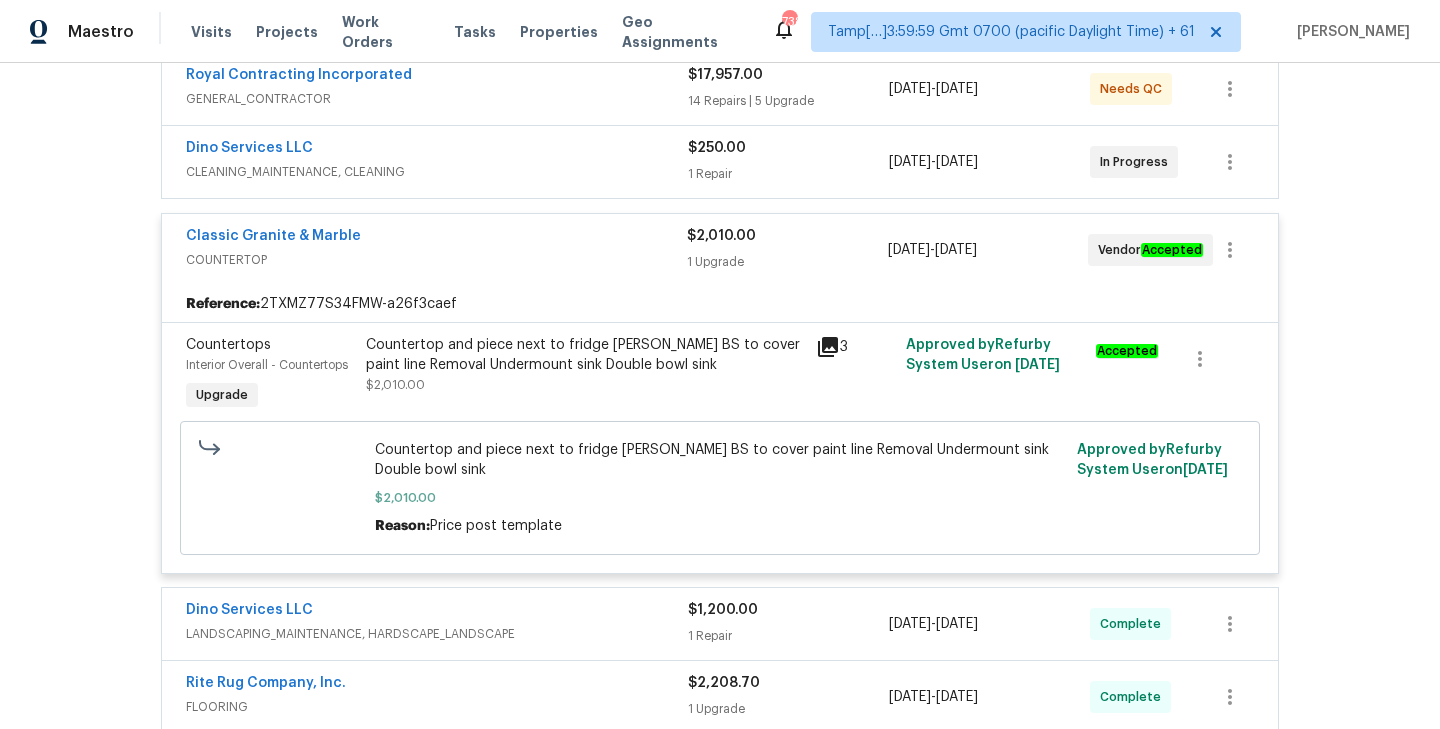 click 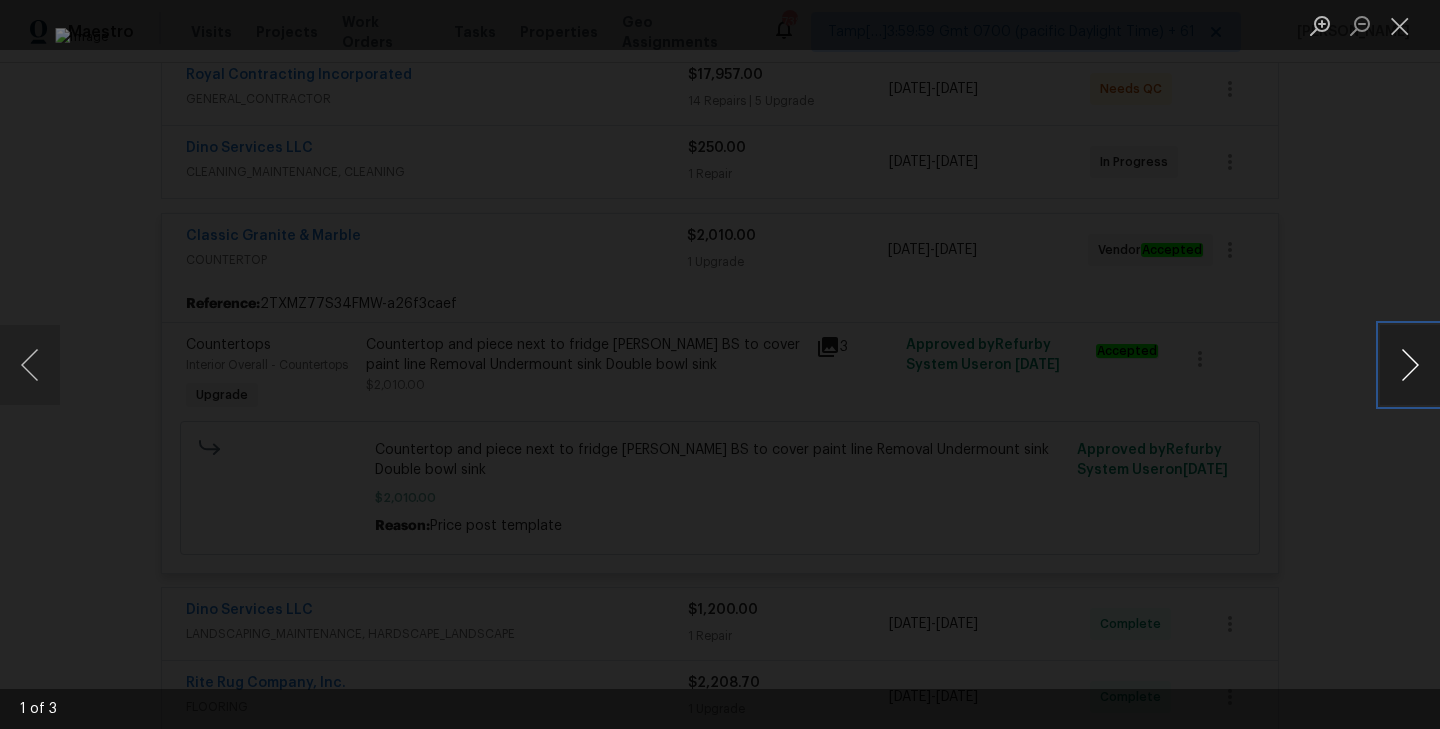 click at bounding box center (1410, 365) 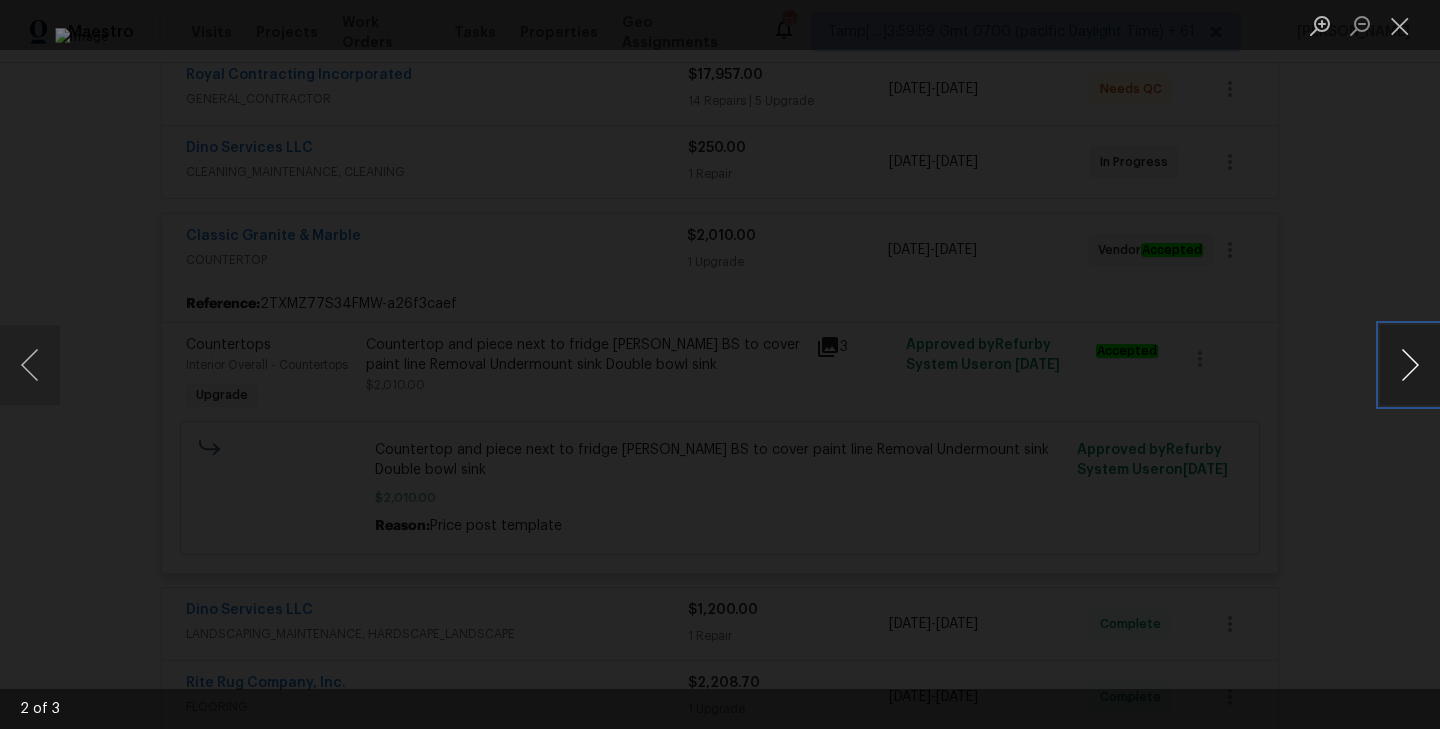 click at bounding box center [1410, 365] 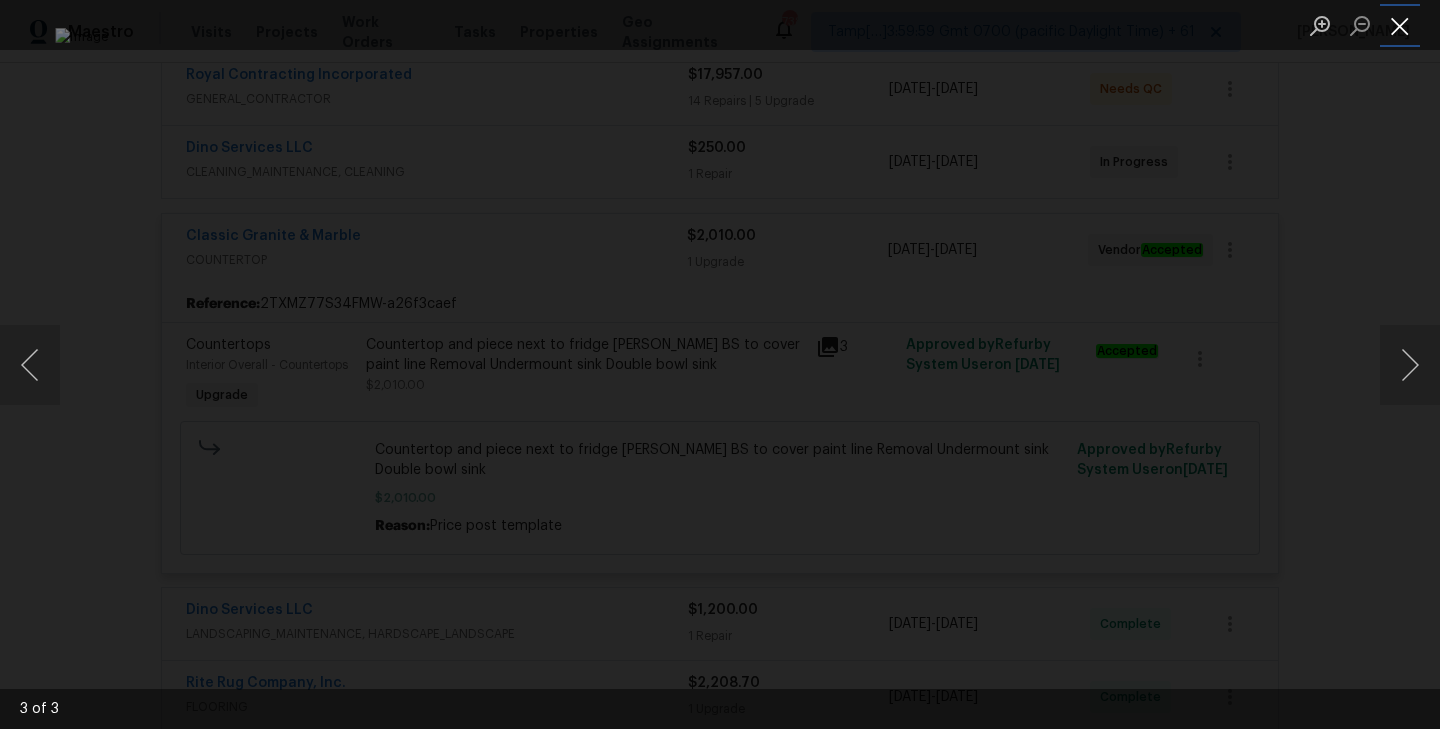 click at bounding box center (1400, 25) 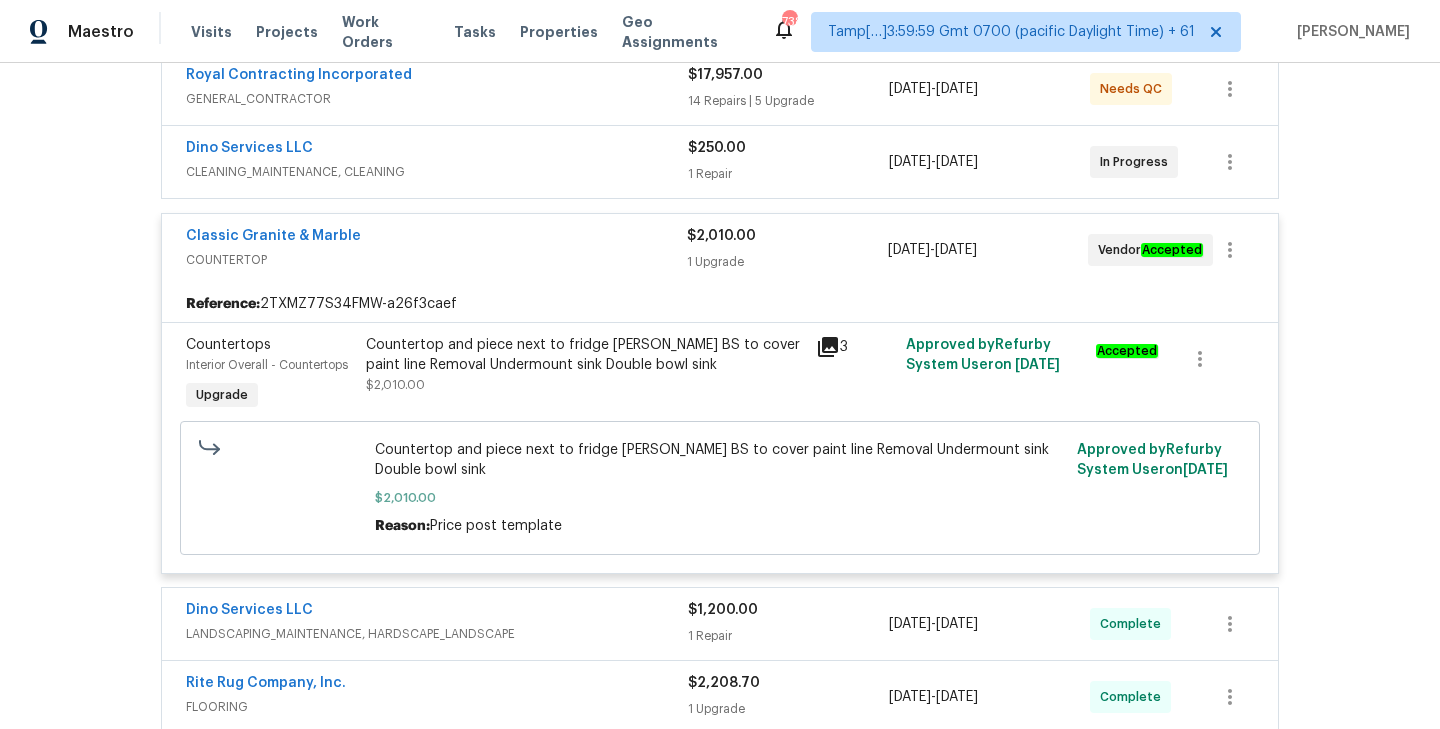 click on "Classic Granite & Marble" at bounding box center [436, 238] 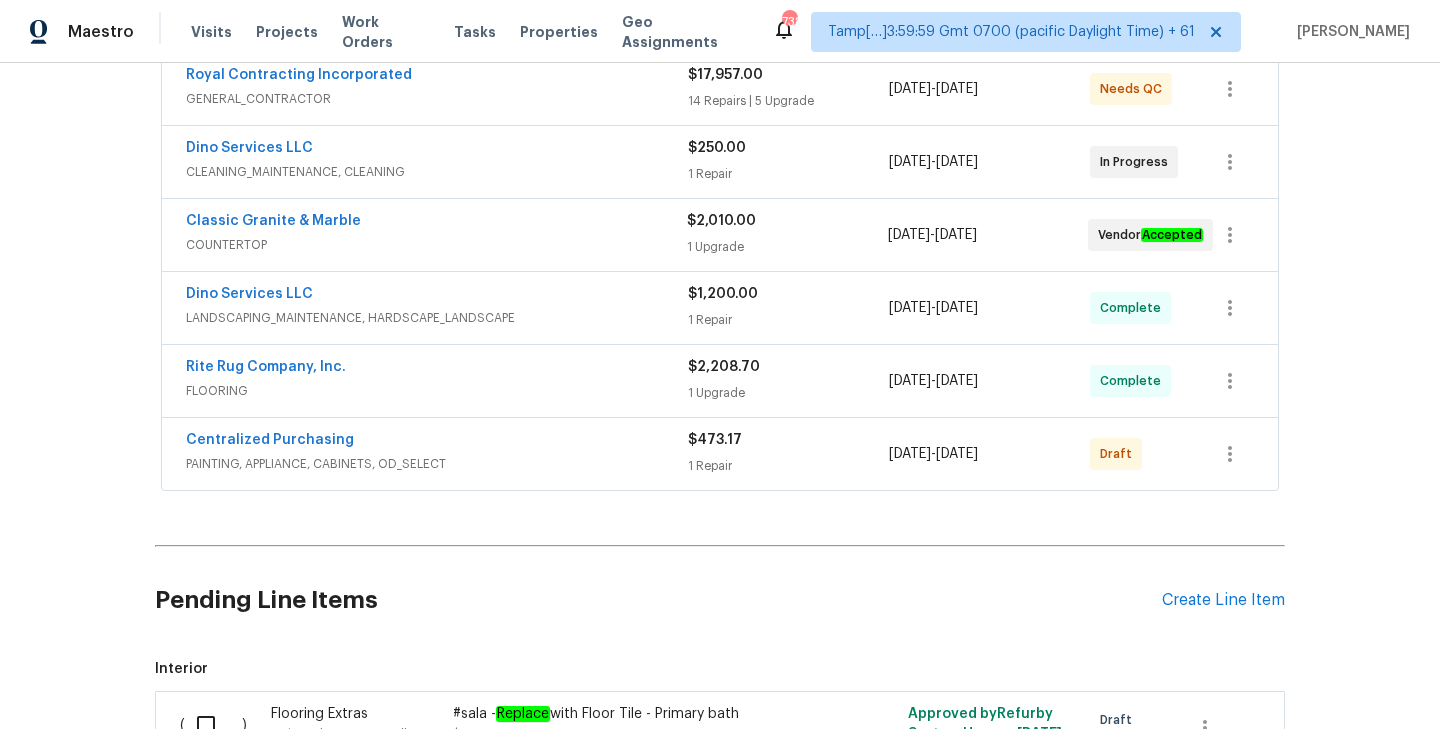 scroll, scrollTop: 324, scrollLeft: 0, axis: vertical 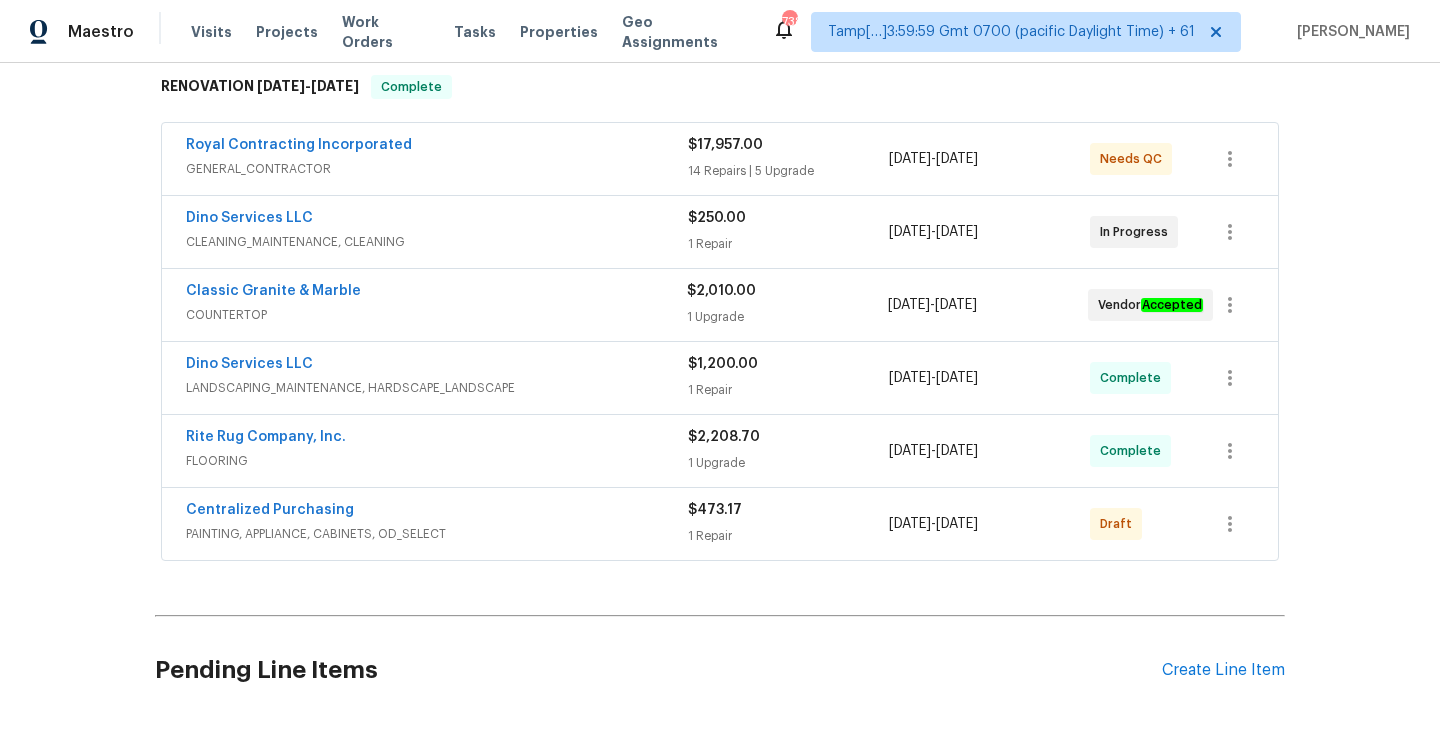 click on "CLEANING_MAINTENANCE, CLEANING" at bounding box center (437, 242) 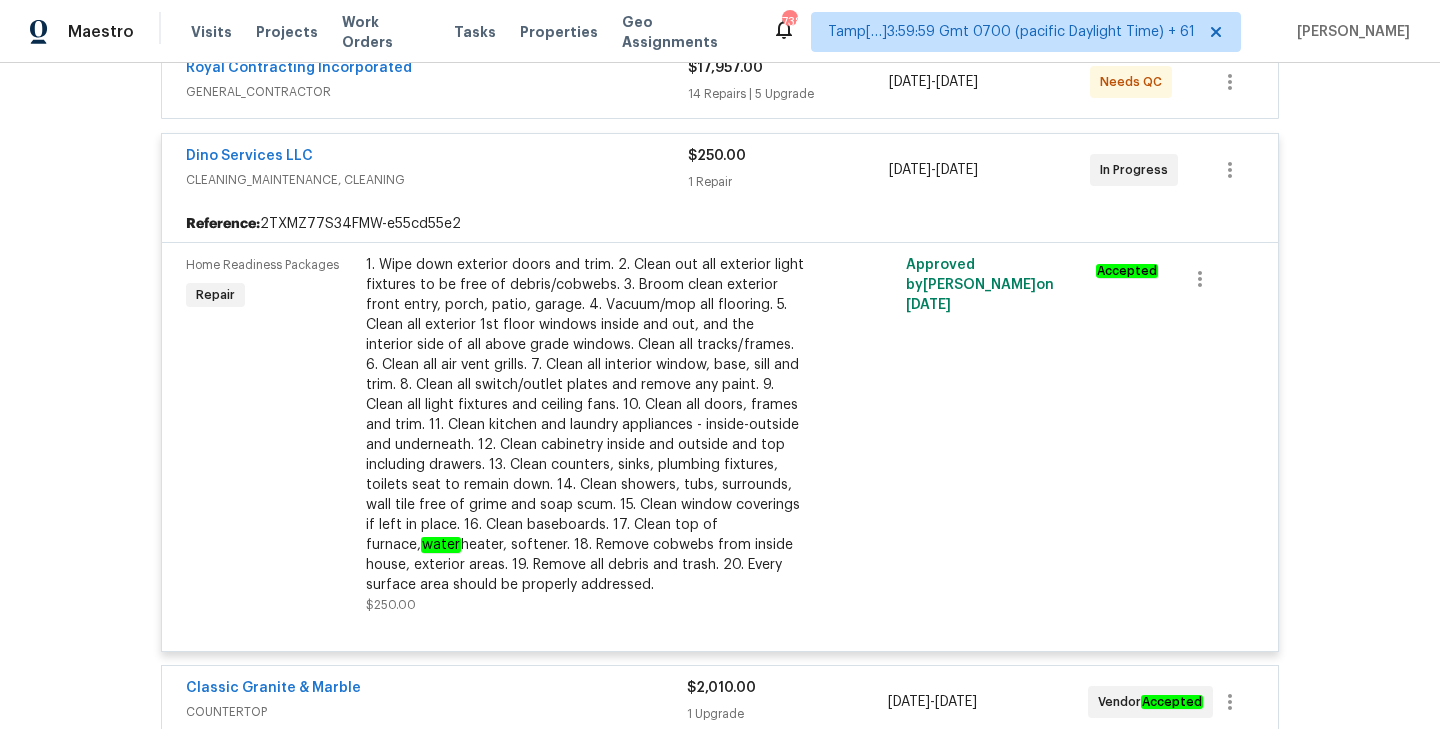 scroll, scrollTop: 357, scrollLeft: 0, axis: vertical 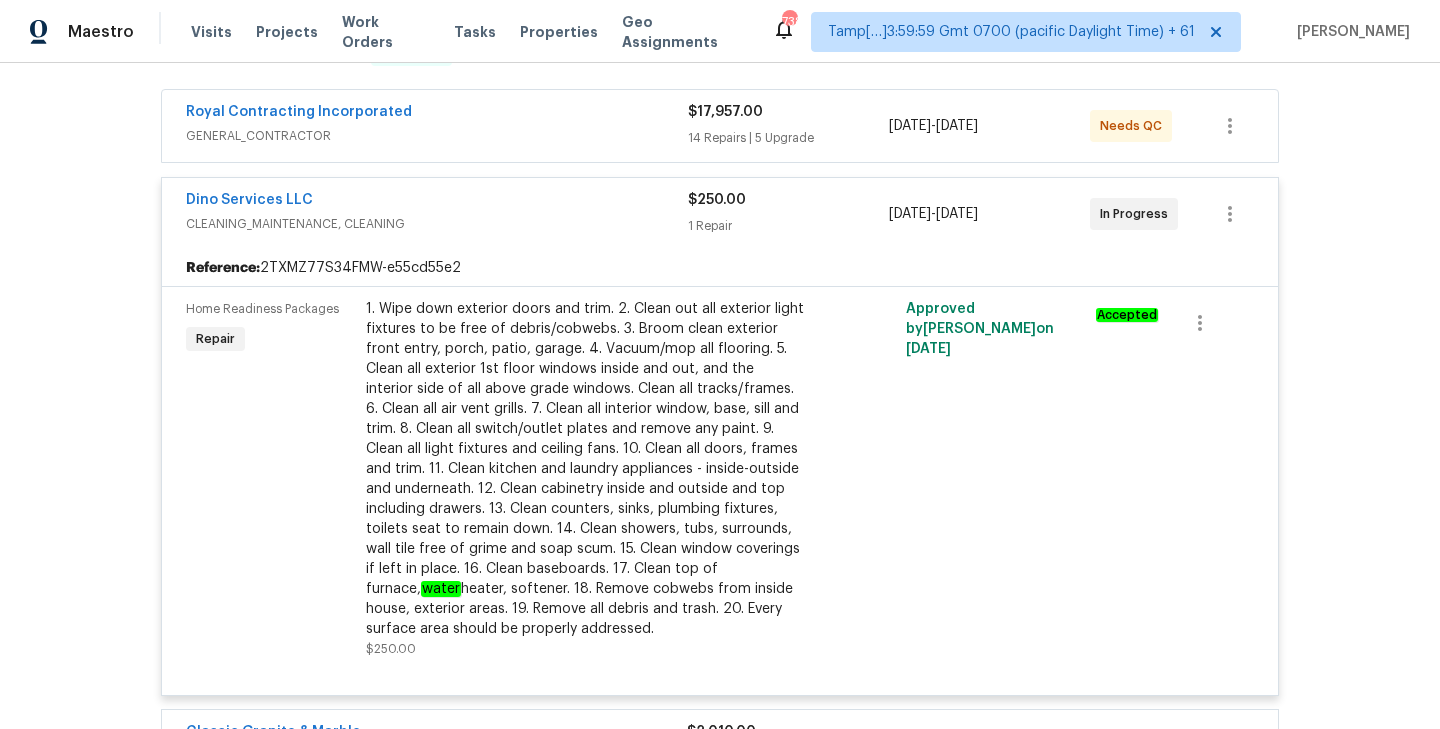 click on "Dino Services LLC" at bounding box center [437, 202] 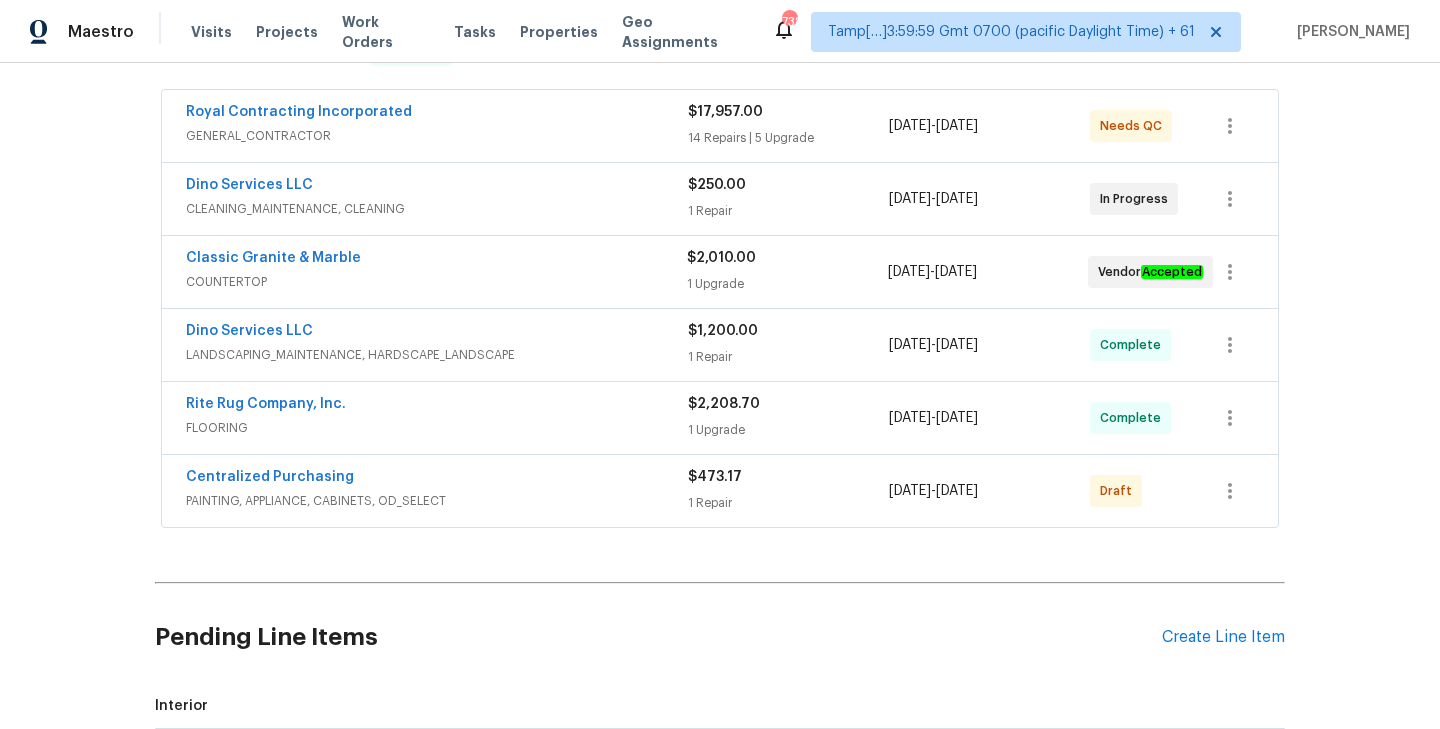 click on "Royal Contracting Incorporated" at bounding box center [437, 114] 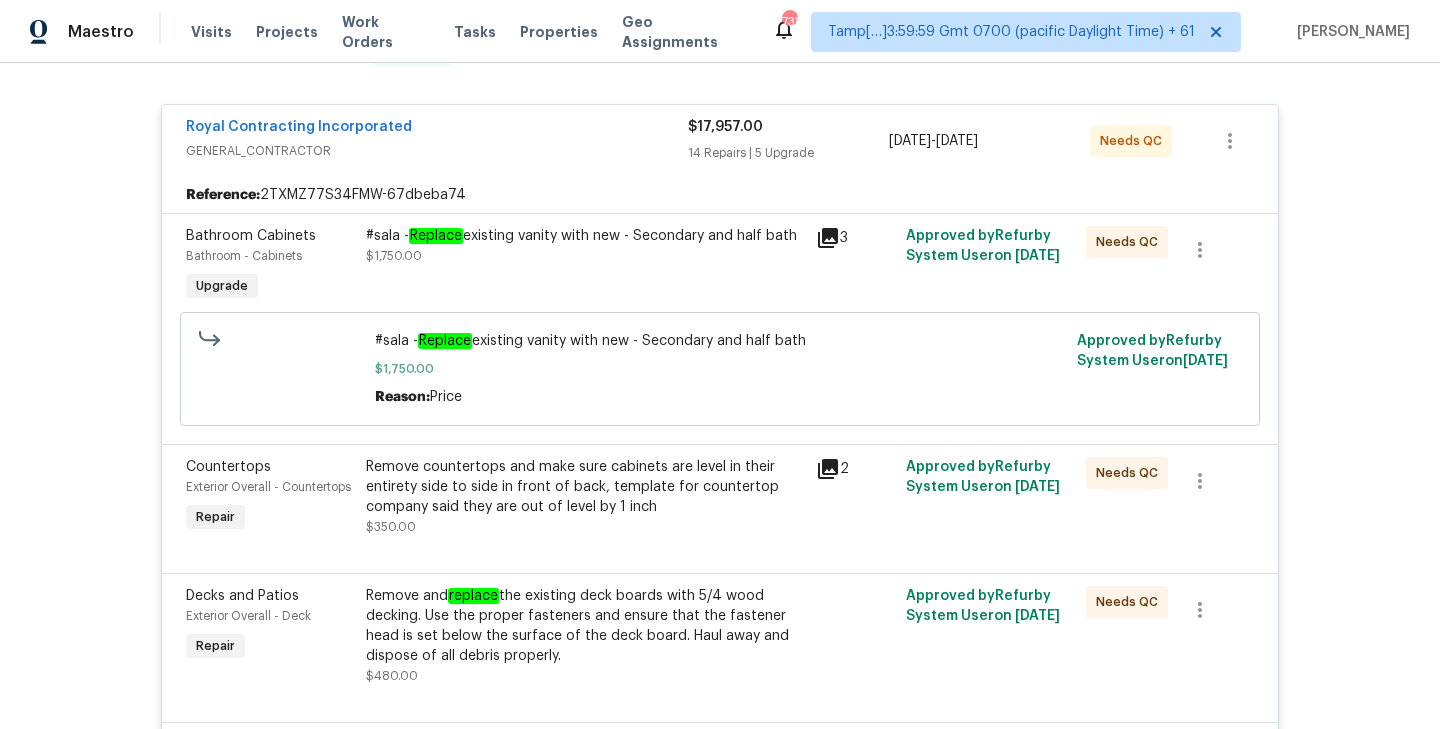 click 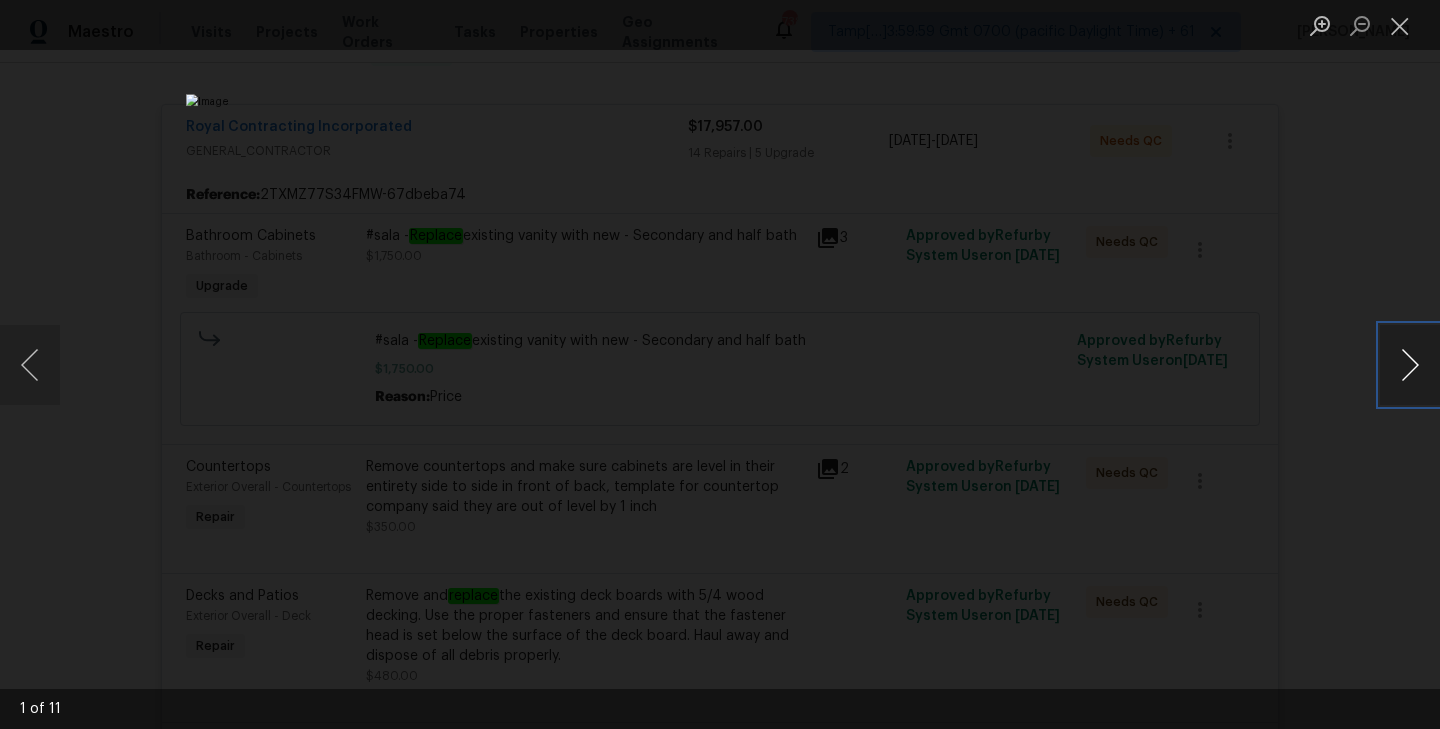click at bounding box center [1410, 365] 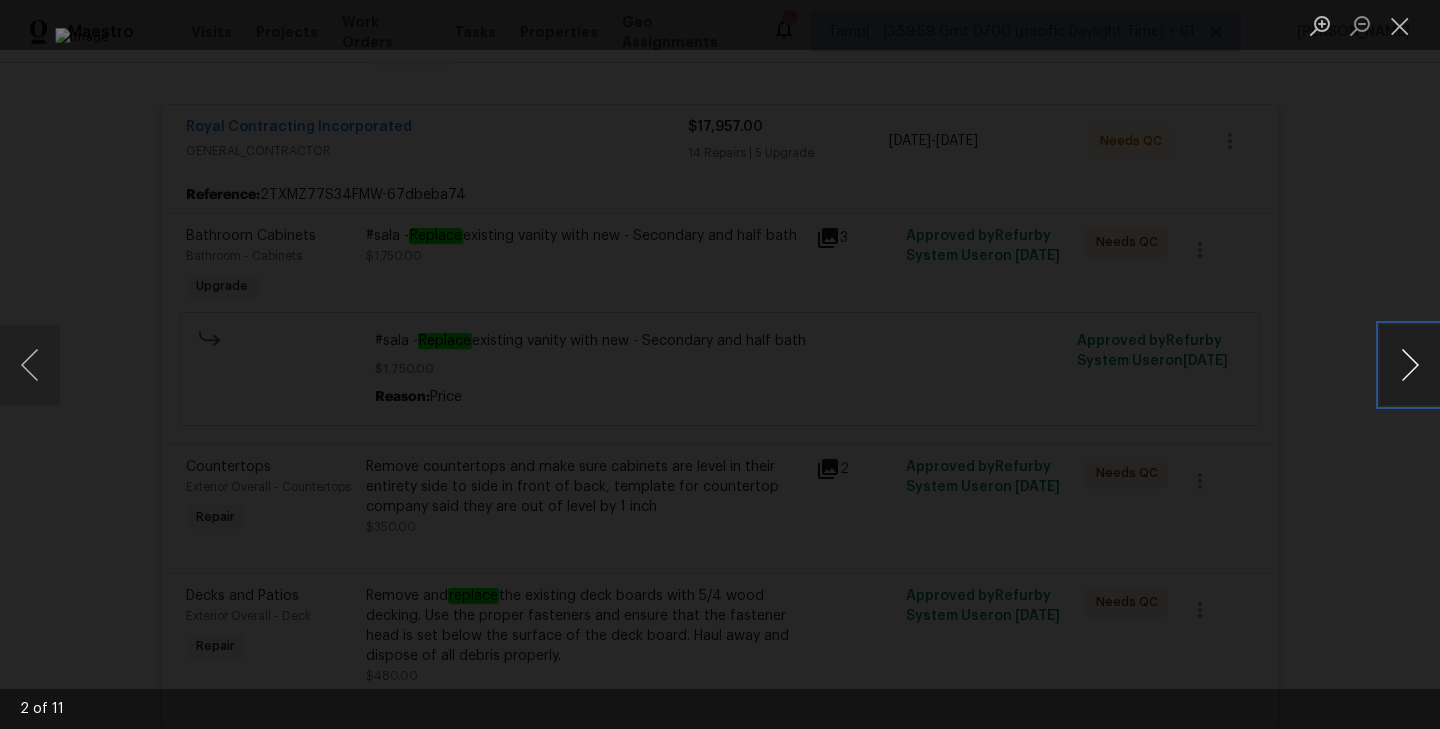 click at bounding box center [1410, 365] 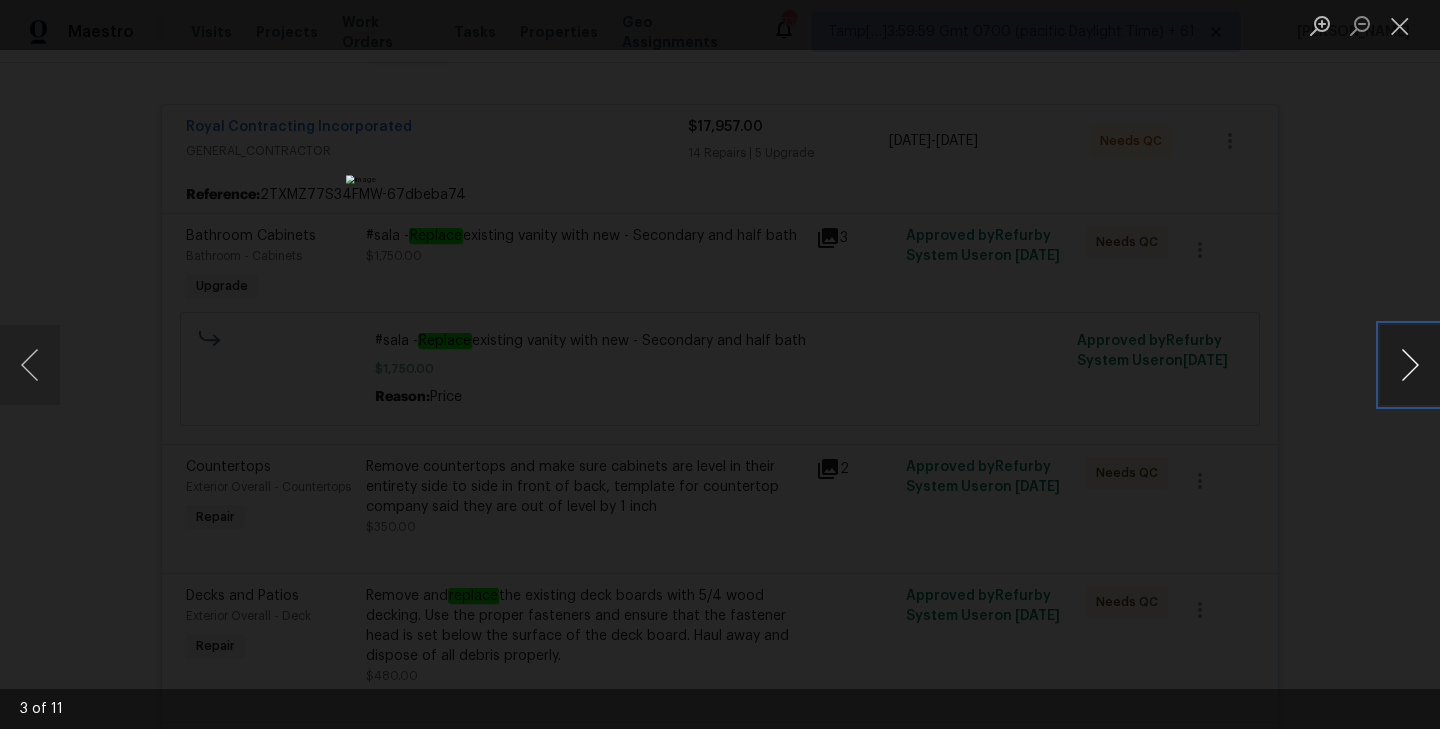 click at bounding box center [1410, 365] 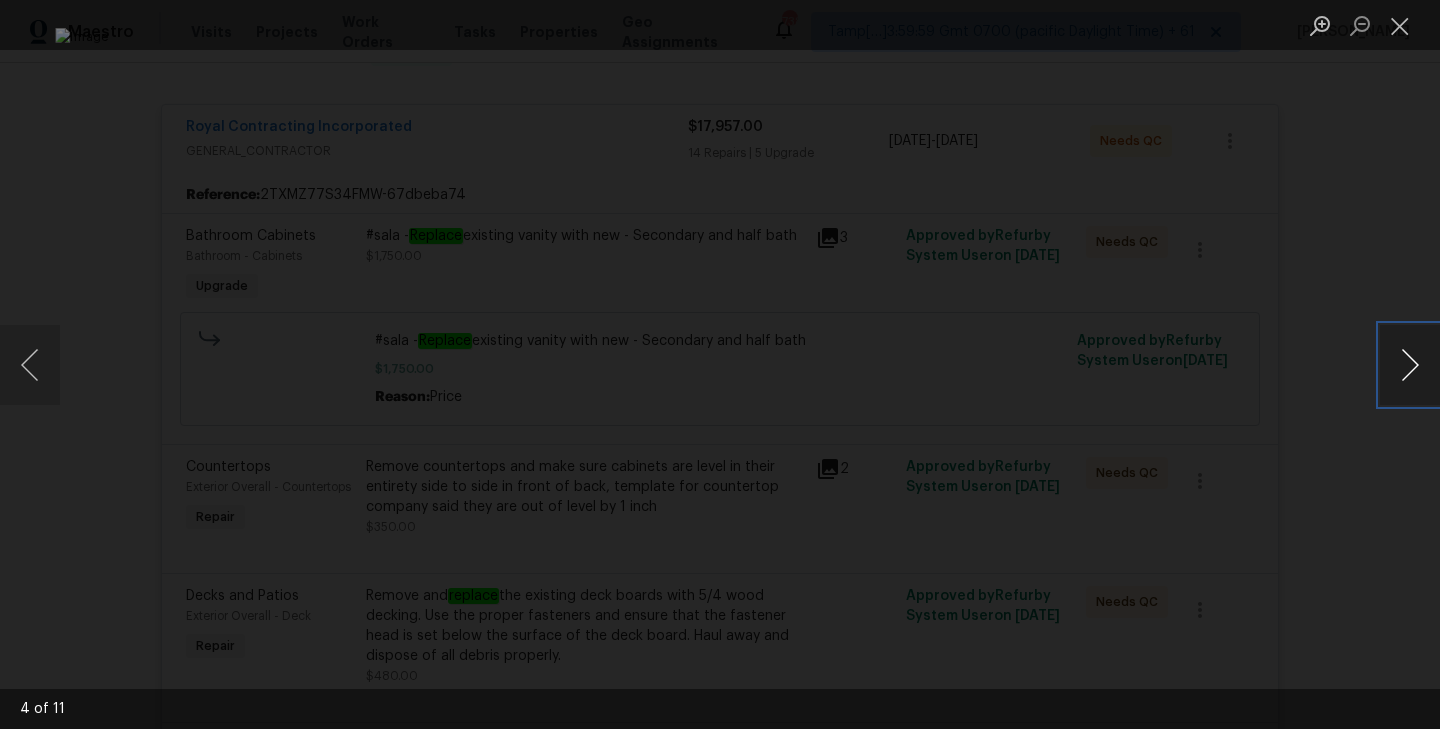 click at bounding box center [1410, 365] 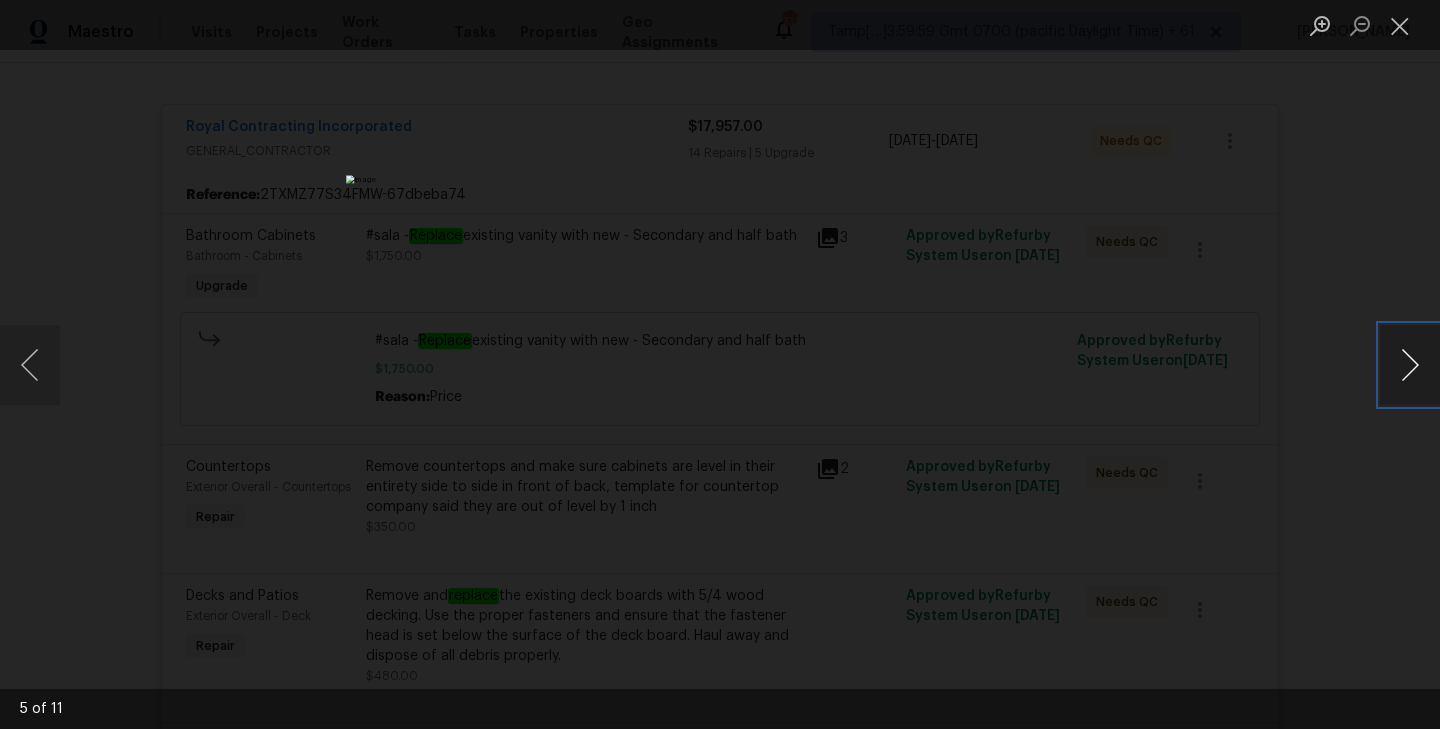 click at bounding box center [1410, 365] 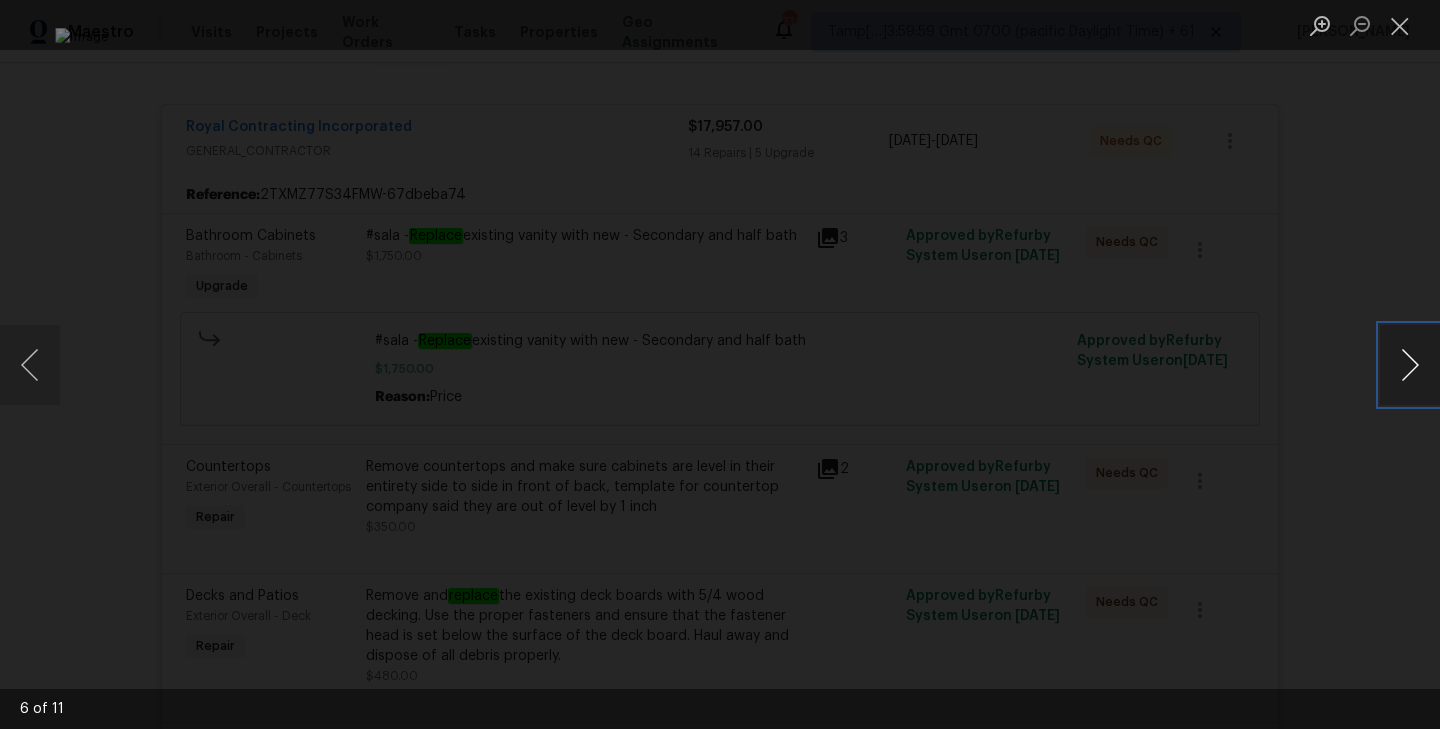 click at bounding box center [1410, 365] 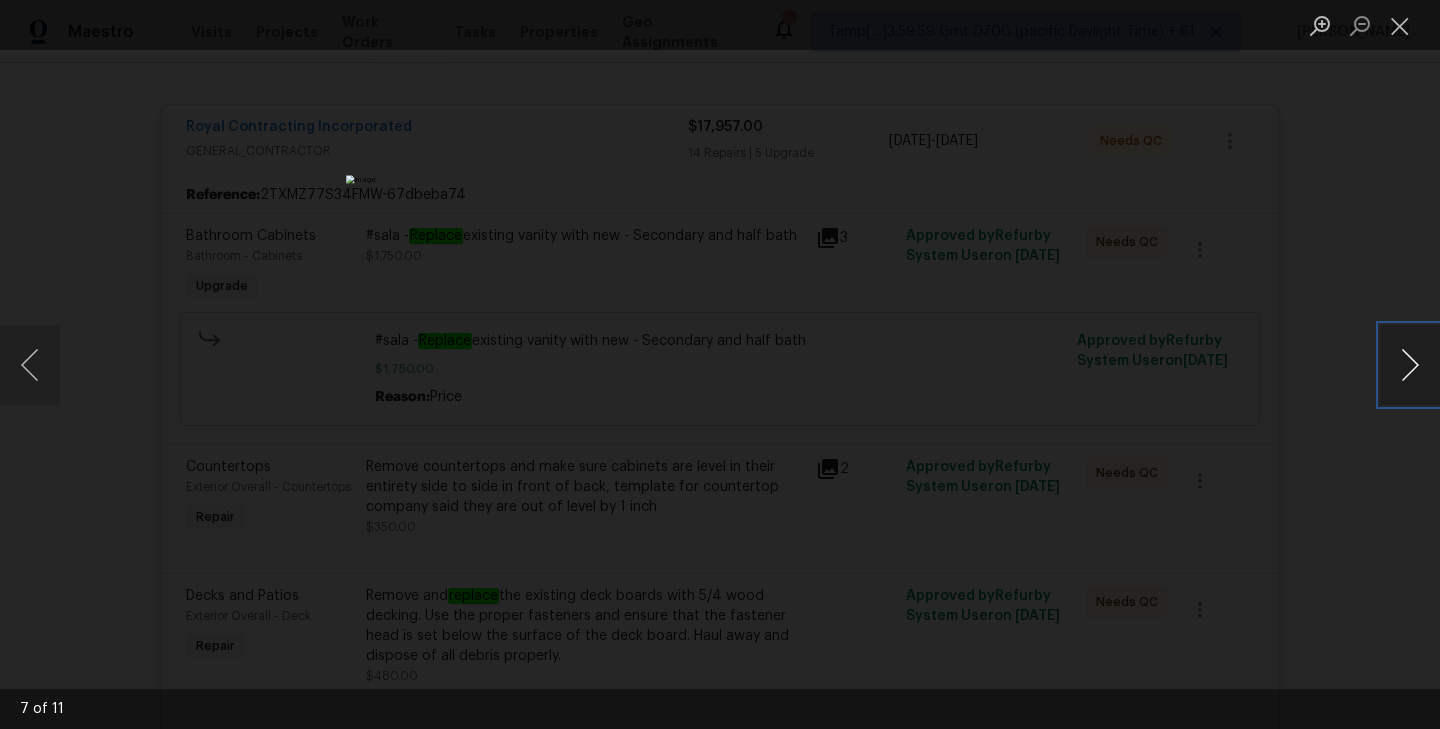 click at bounding box center [1410, 365] 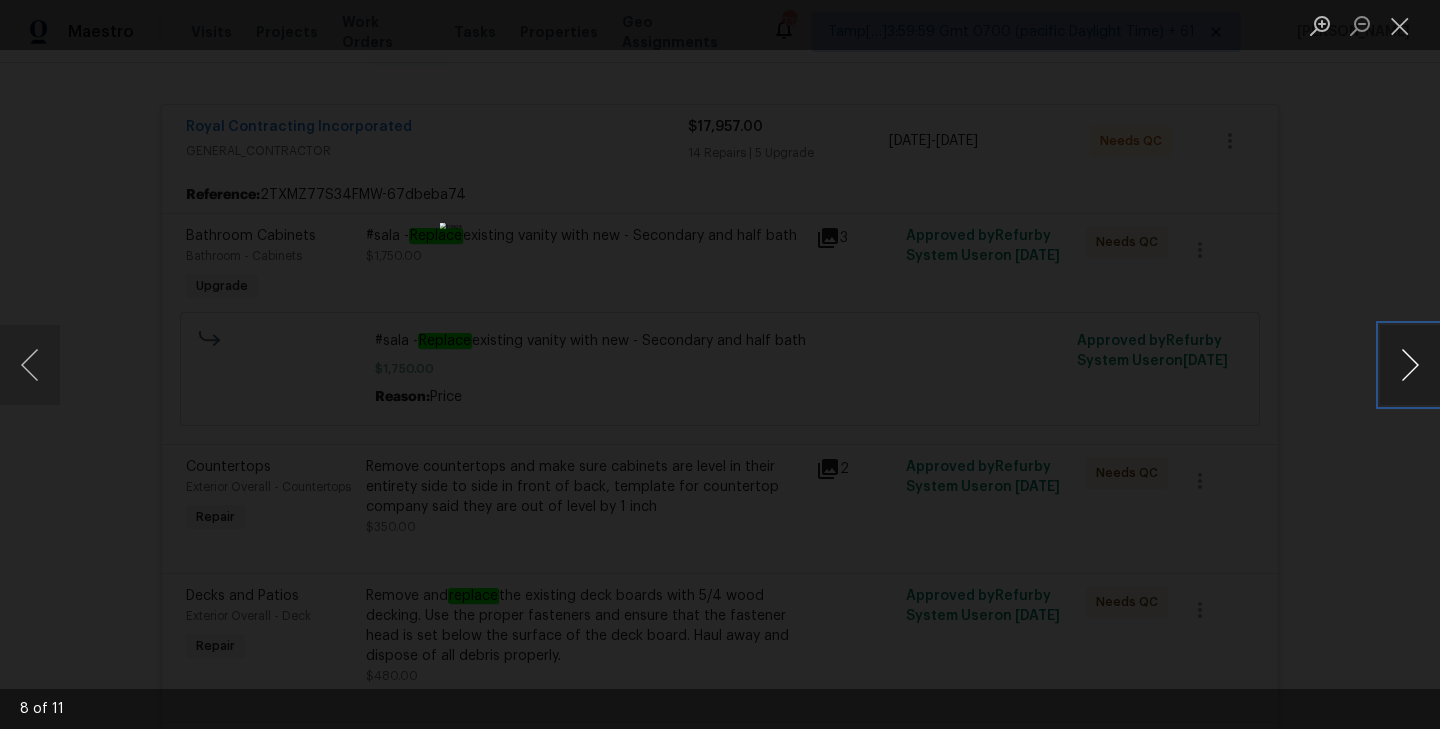 click at bounding box center [1410, 365] 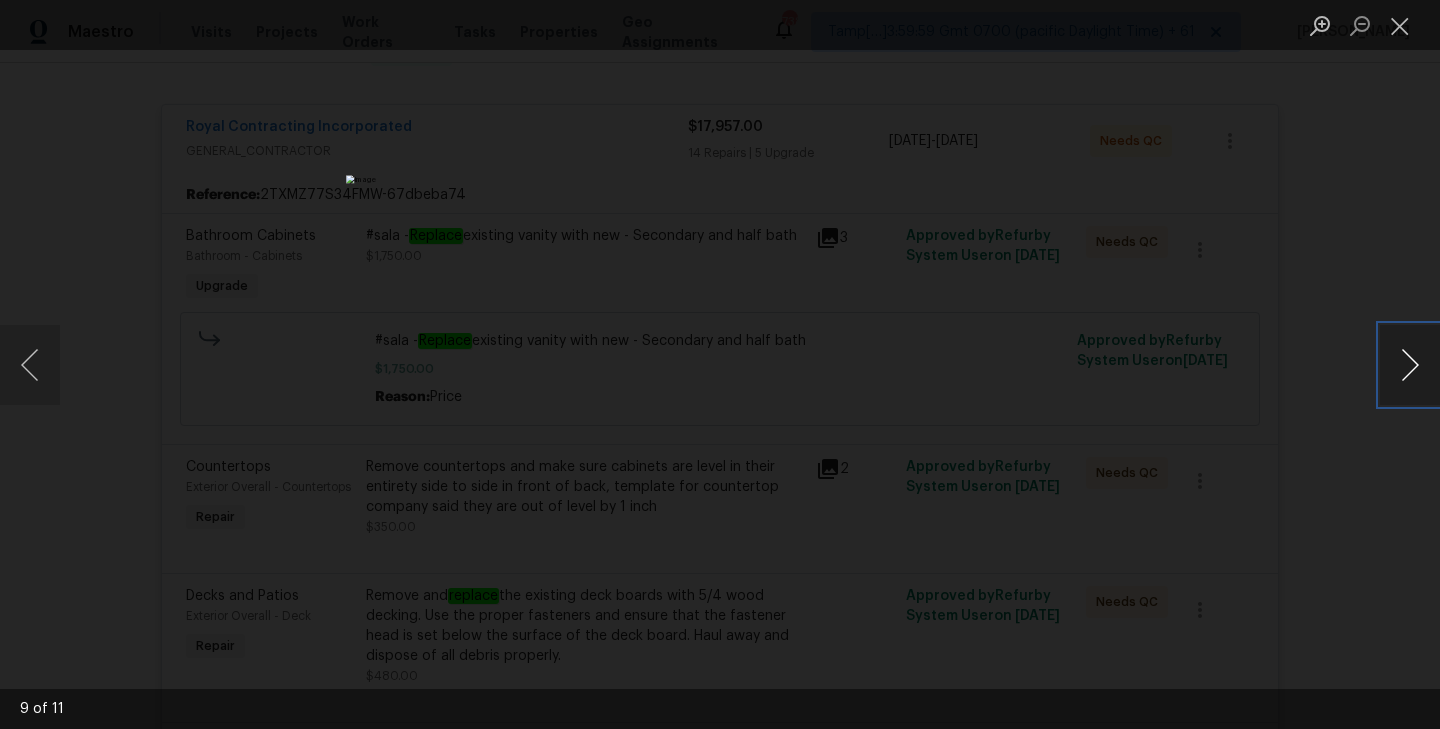 click at bounding box center [1410, 365] 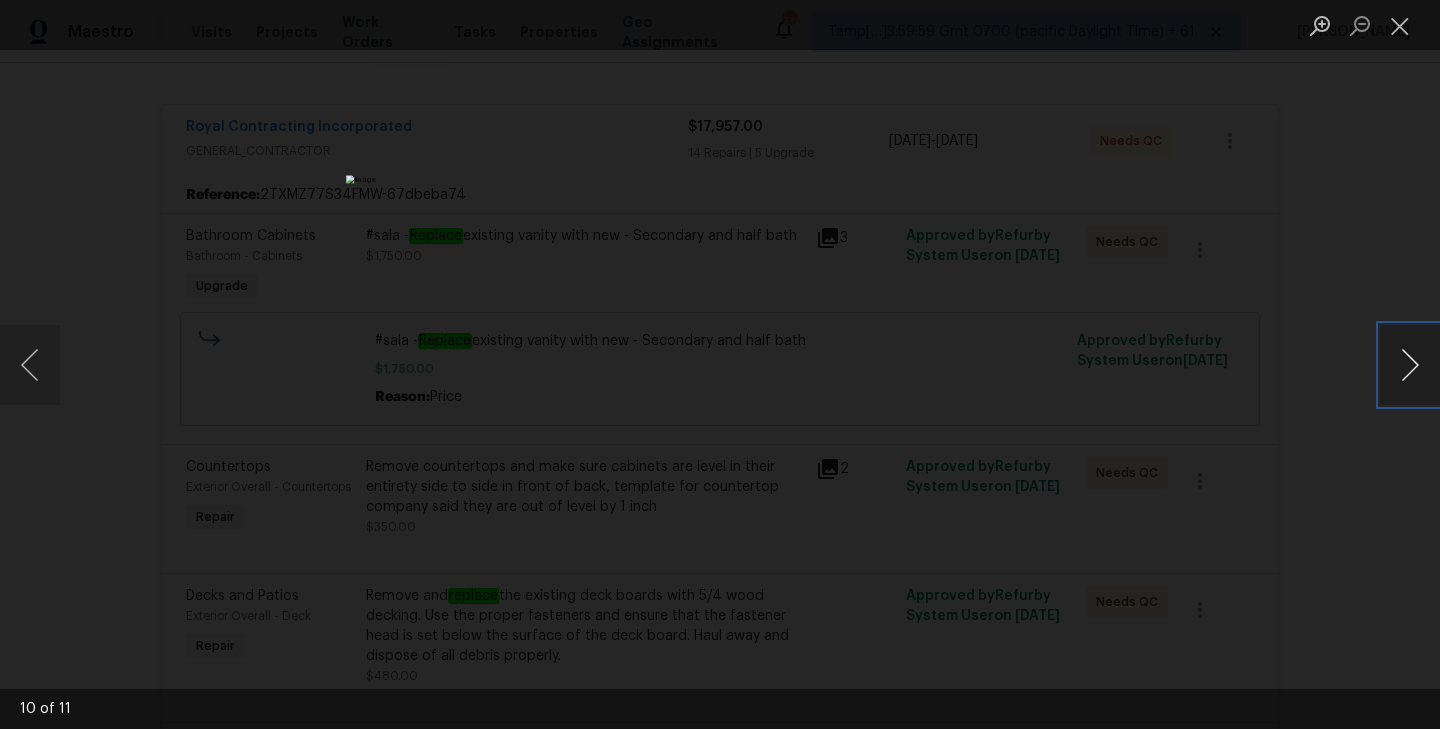 click at bounding box center (1410, 365) 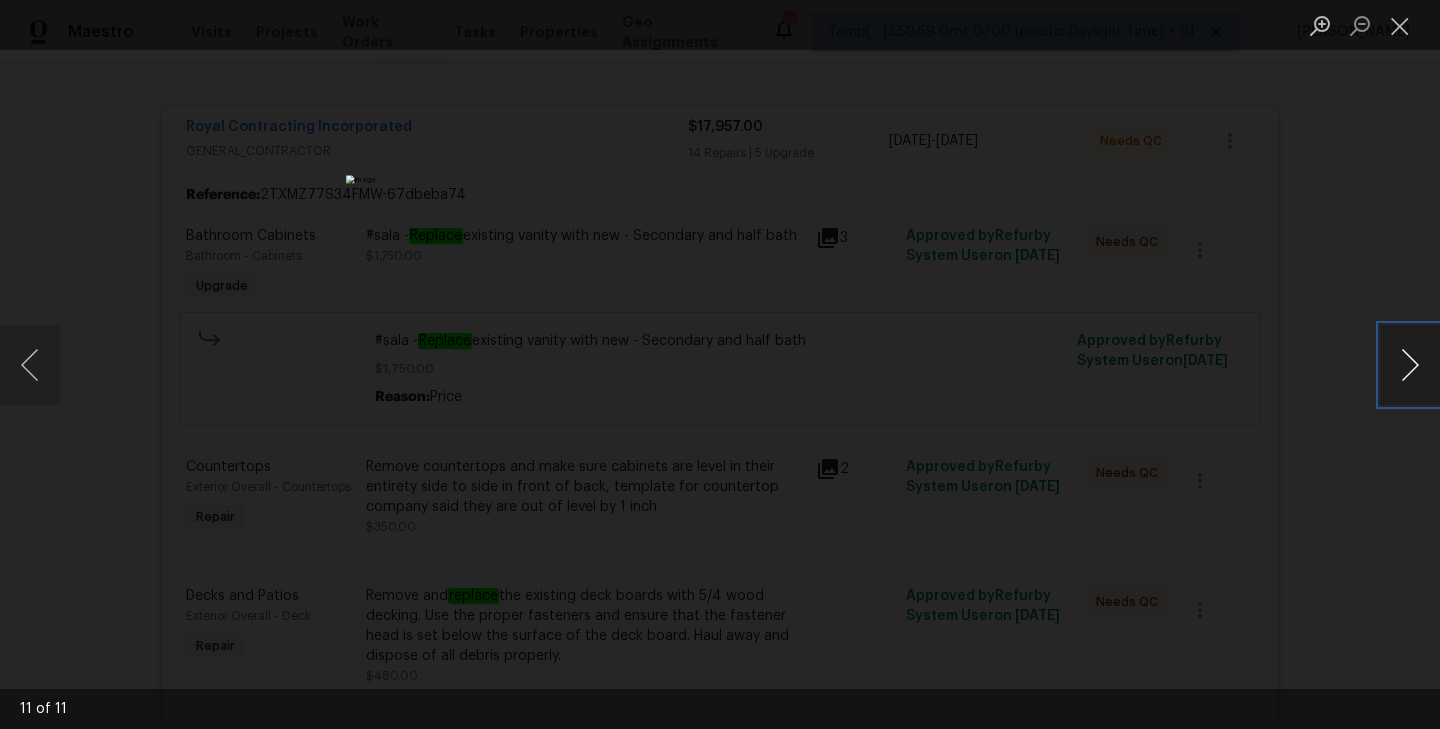 click at bounding box center [1410, 365] 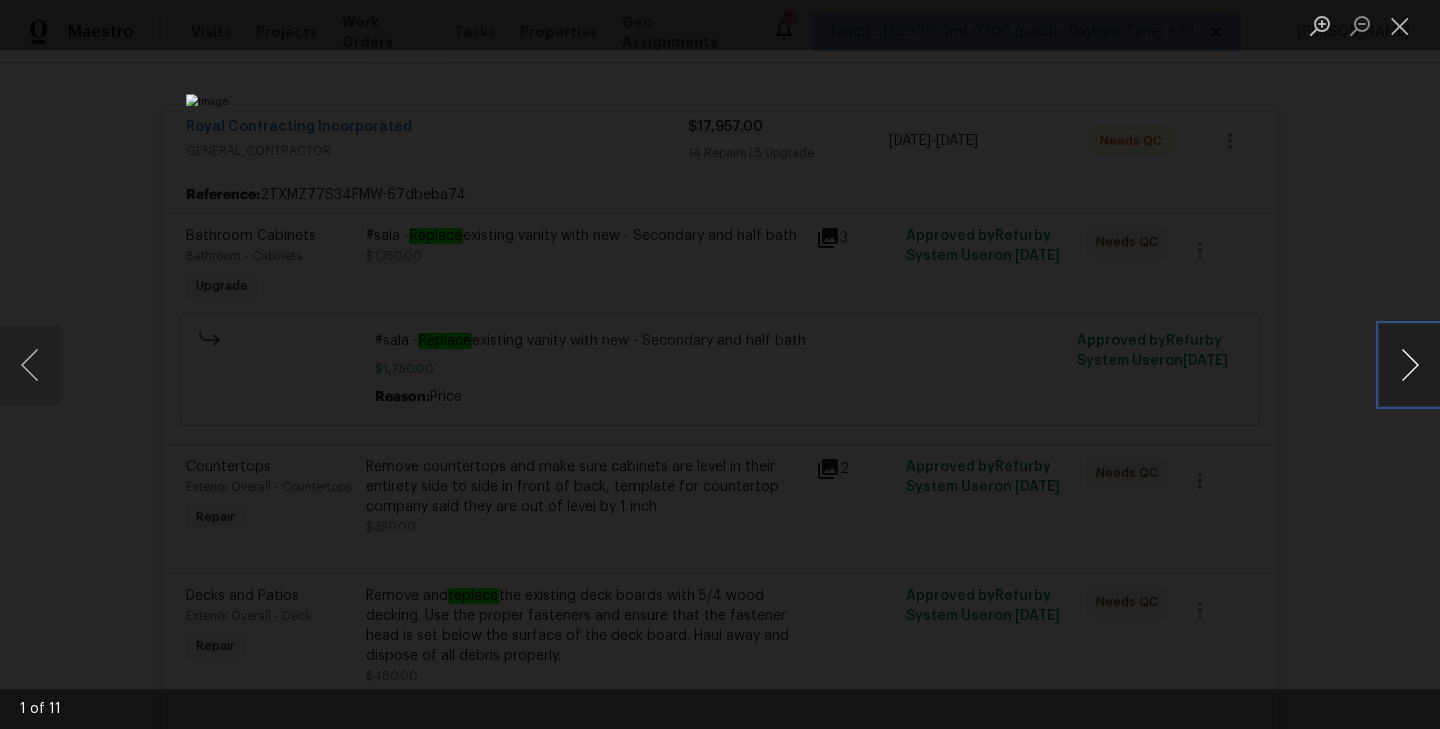 click at bounding box center (1410, 365) 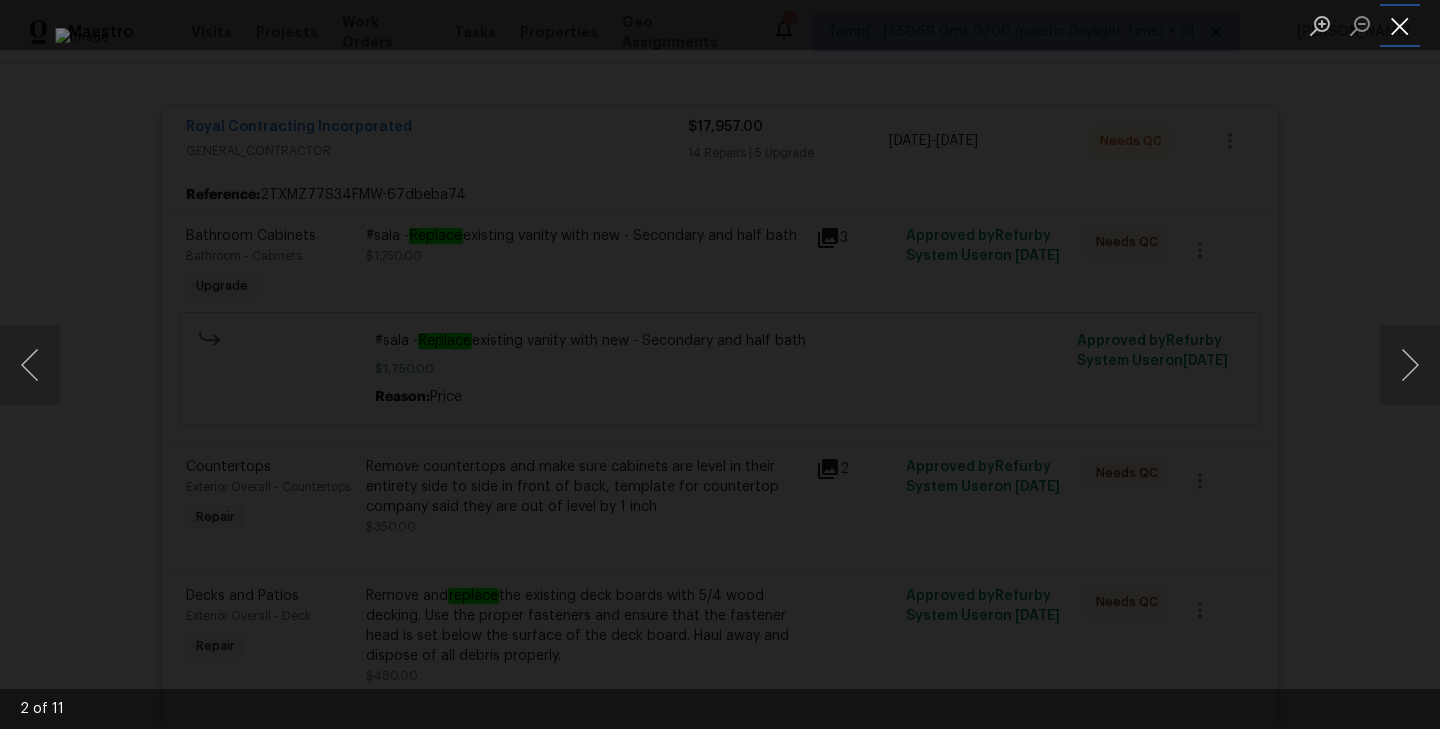click at bounding box center (1400, 25) 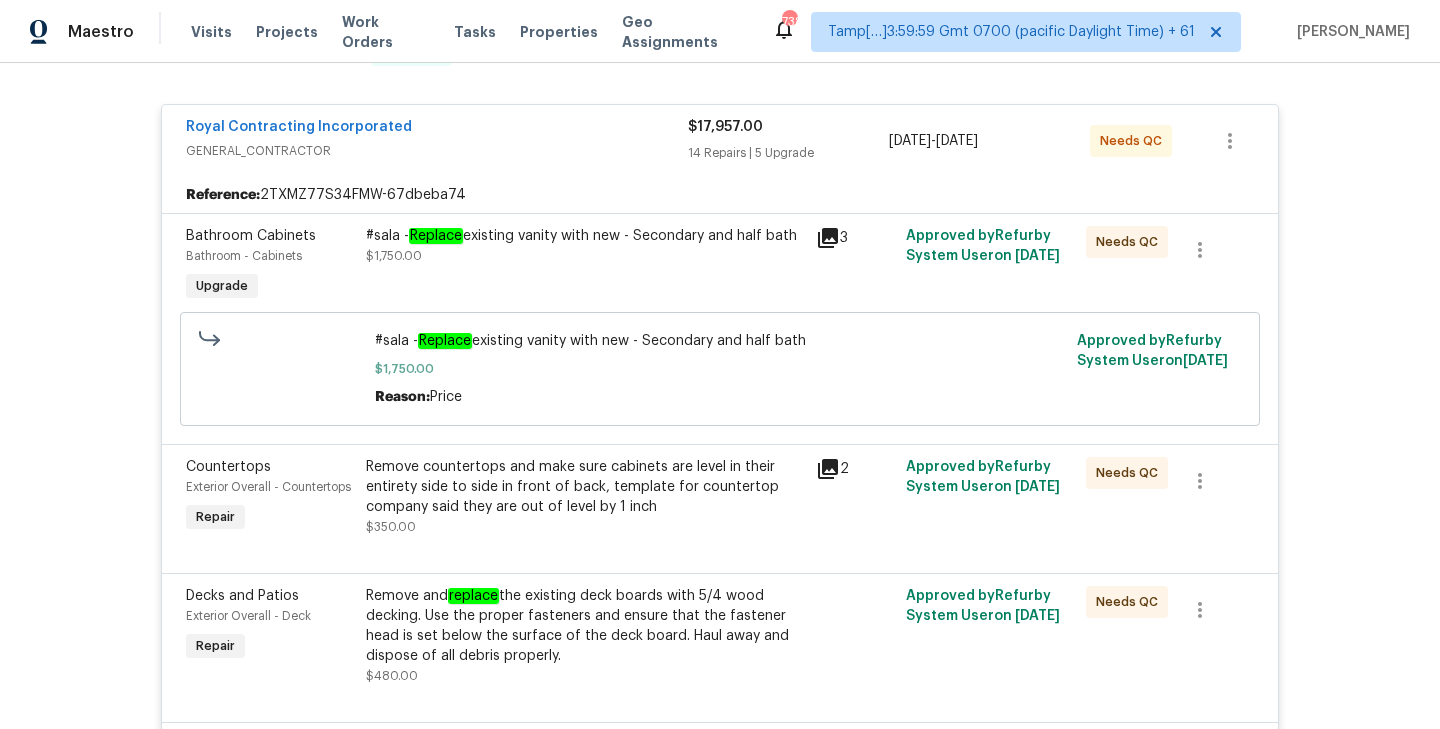 click 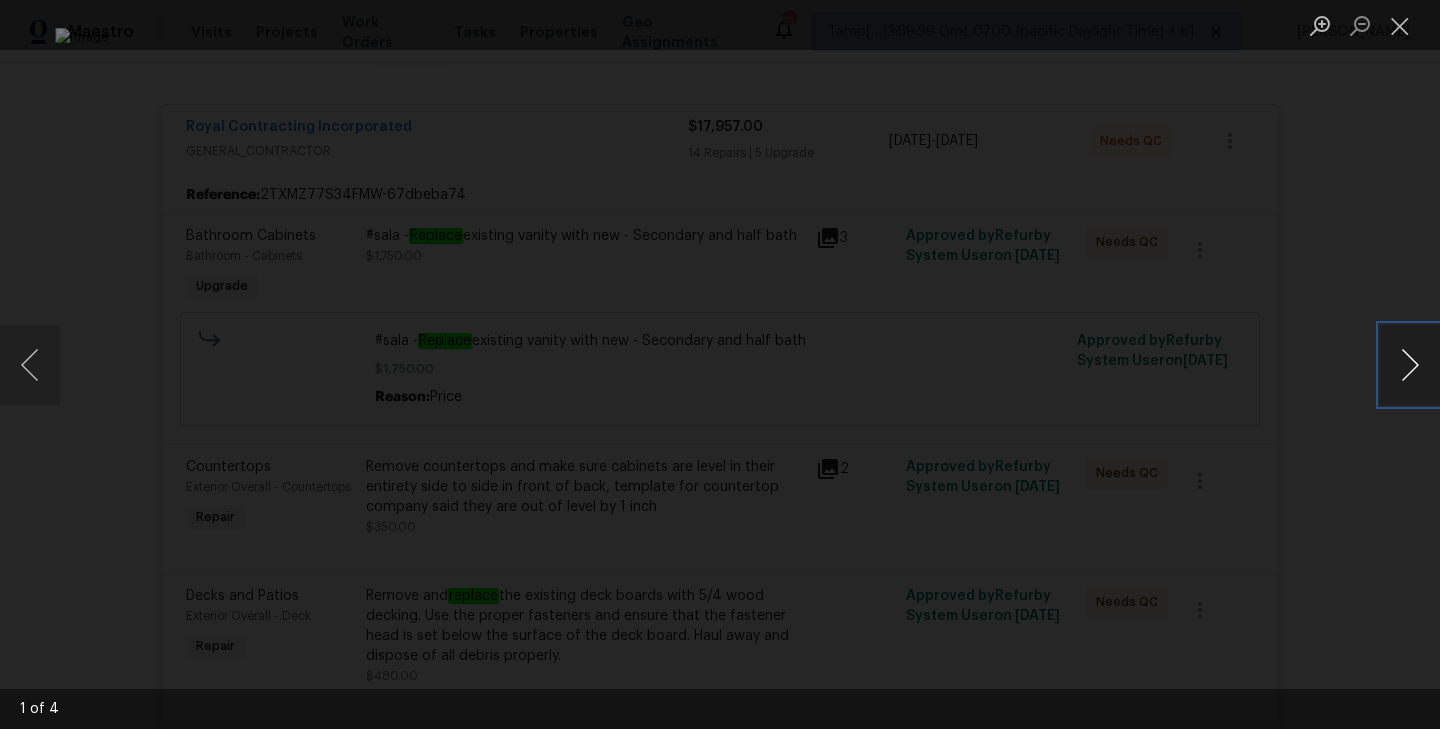 click at bounding box center (1410, 365) 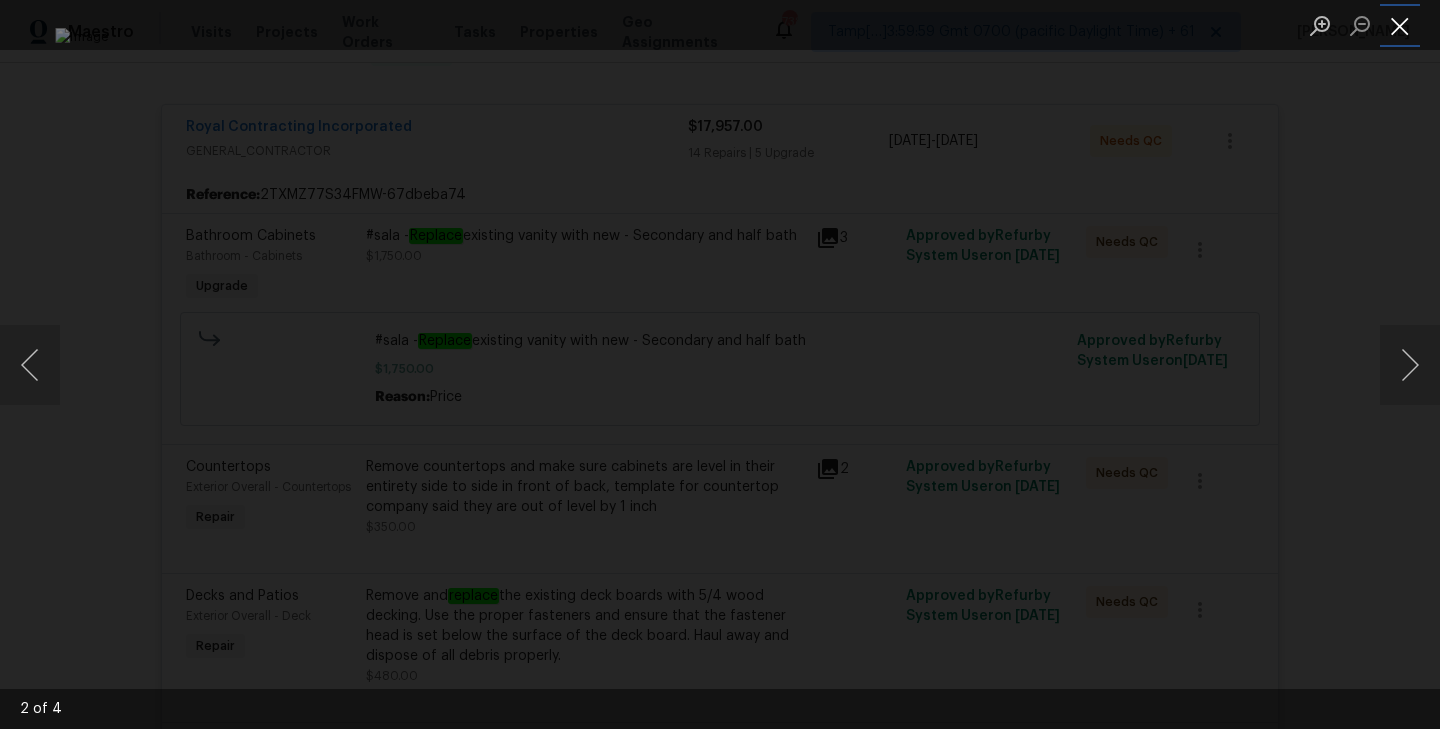 click at bounding box center [1400, 25] 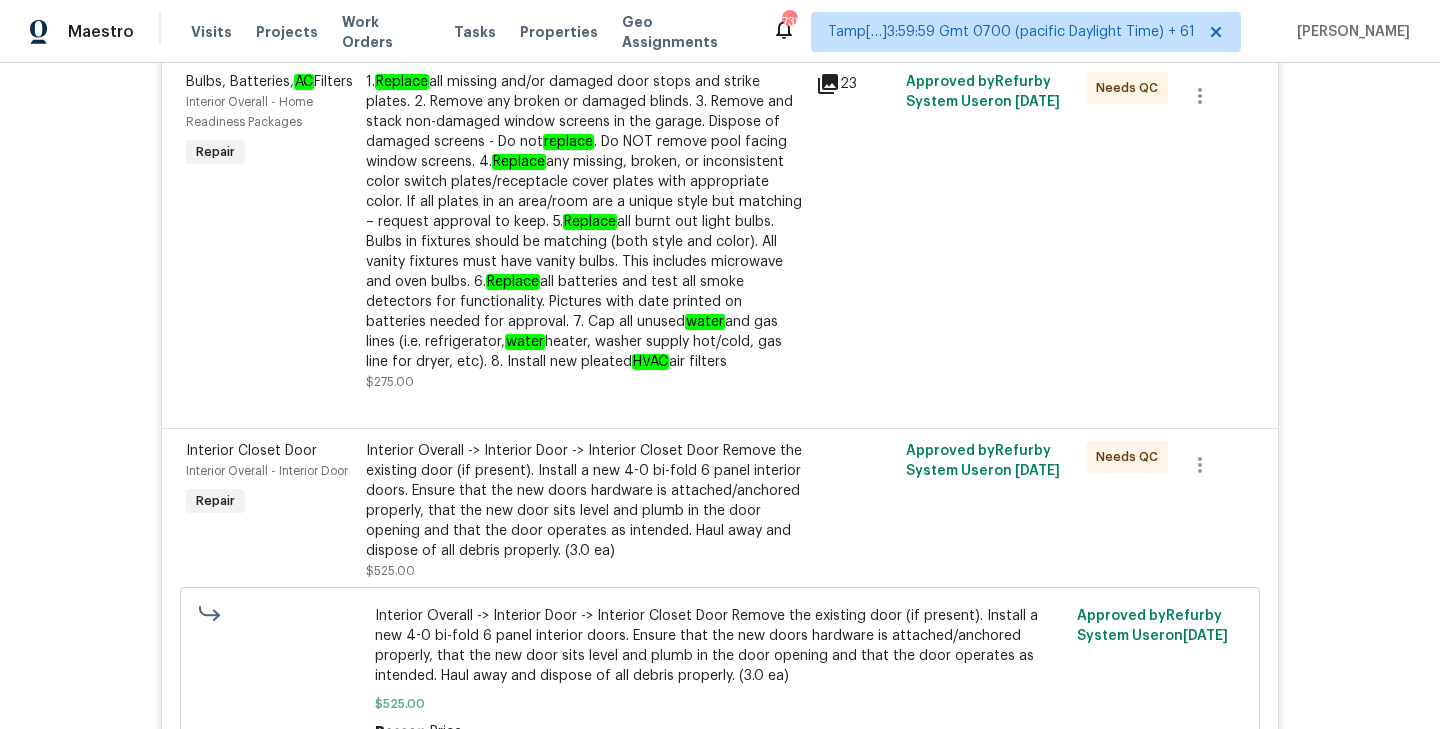 scroll, scrollTop: 2880, scrollLeft: 0, axis: vertical 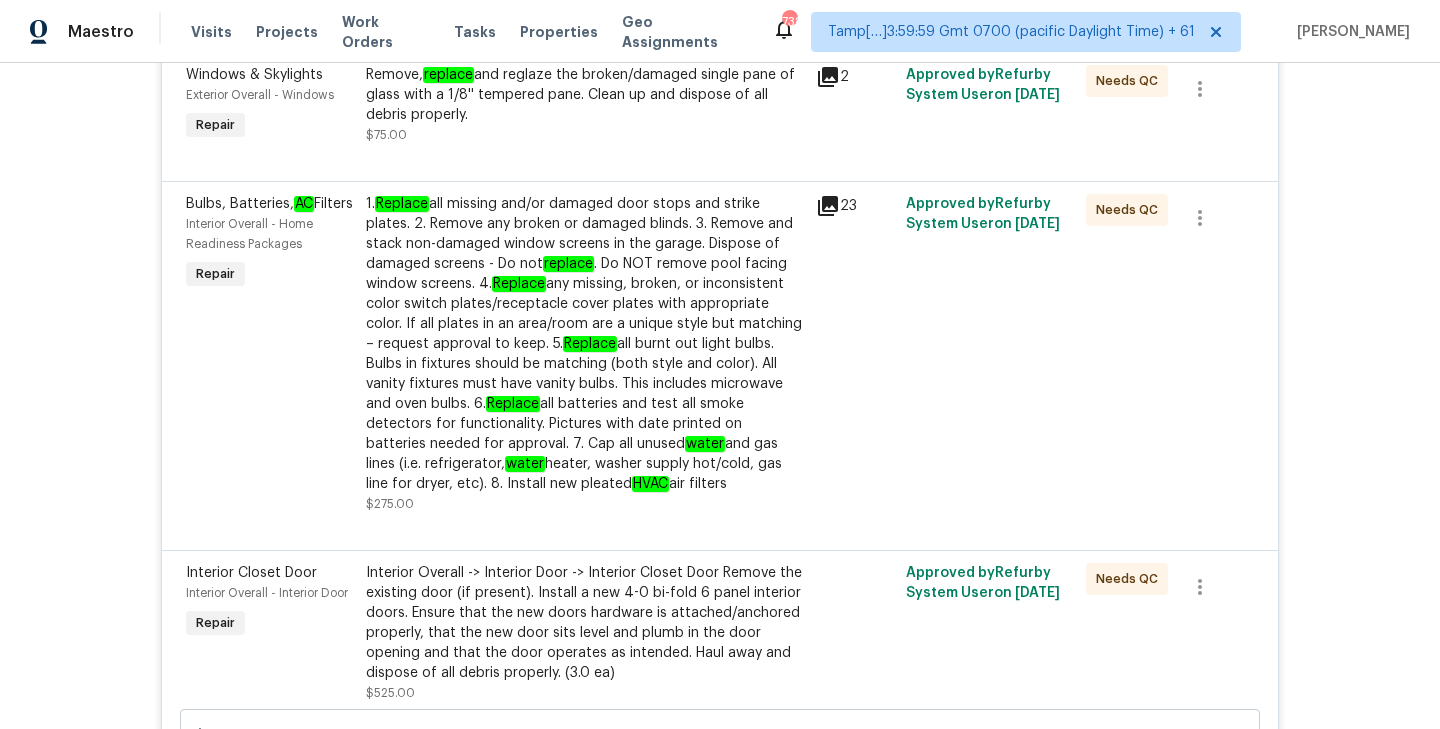 click 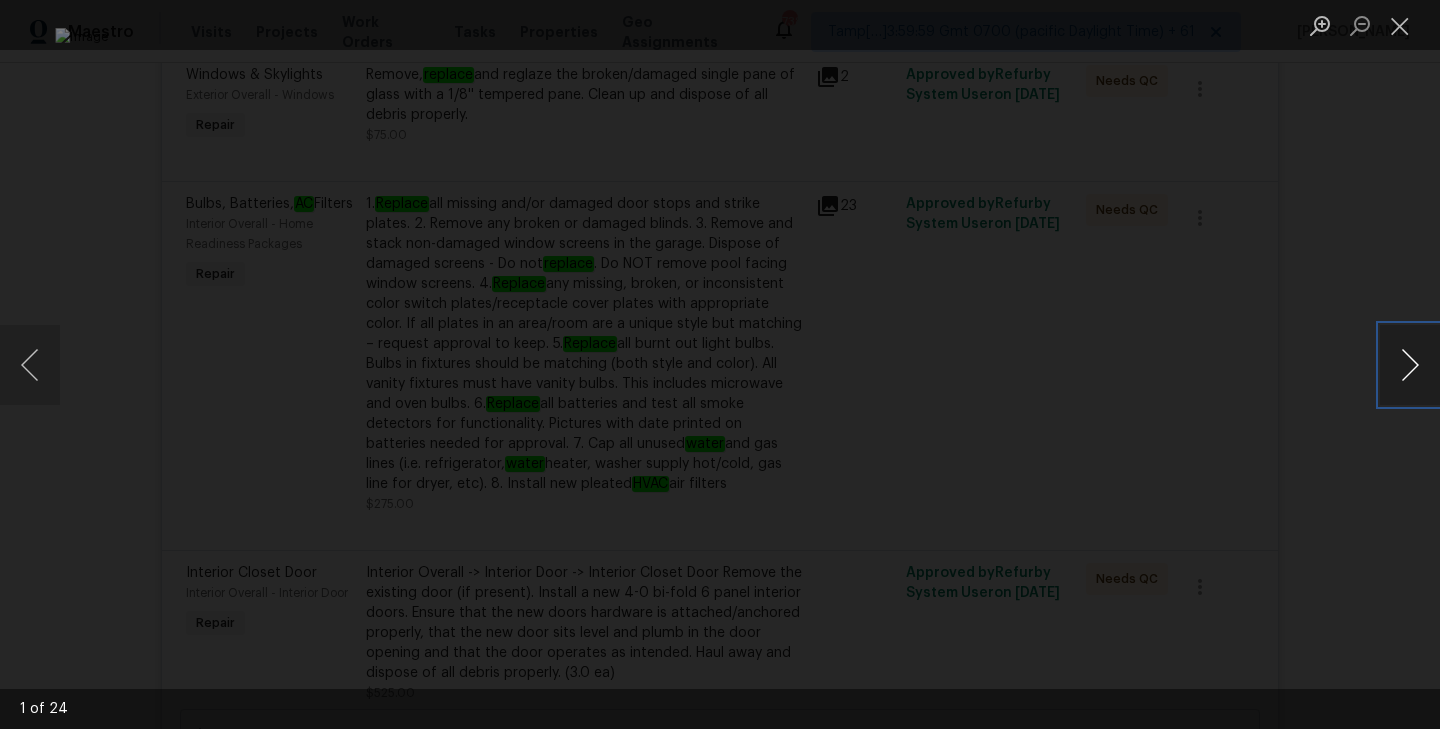 click at bounding box center (1410, 365) 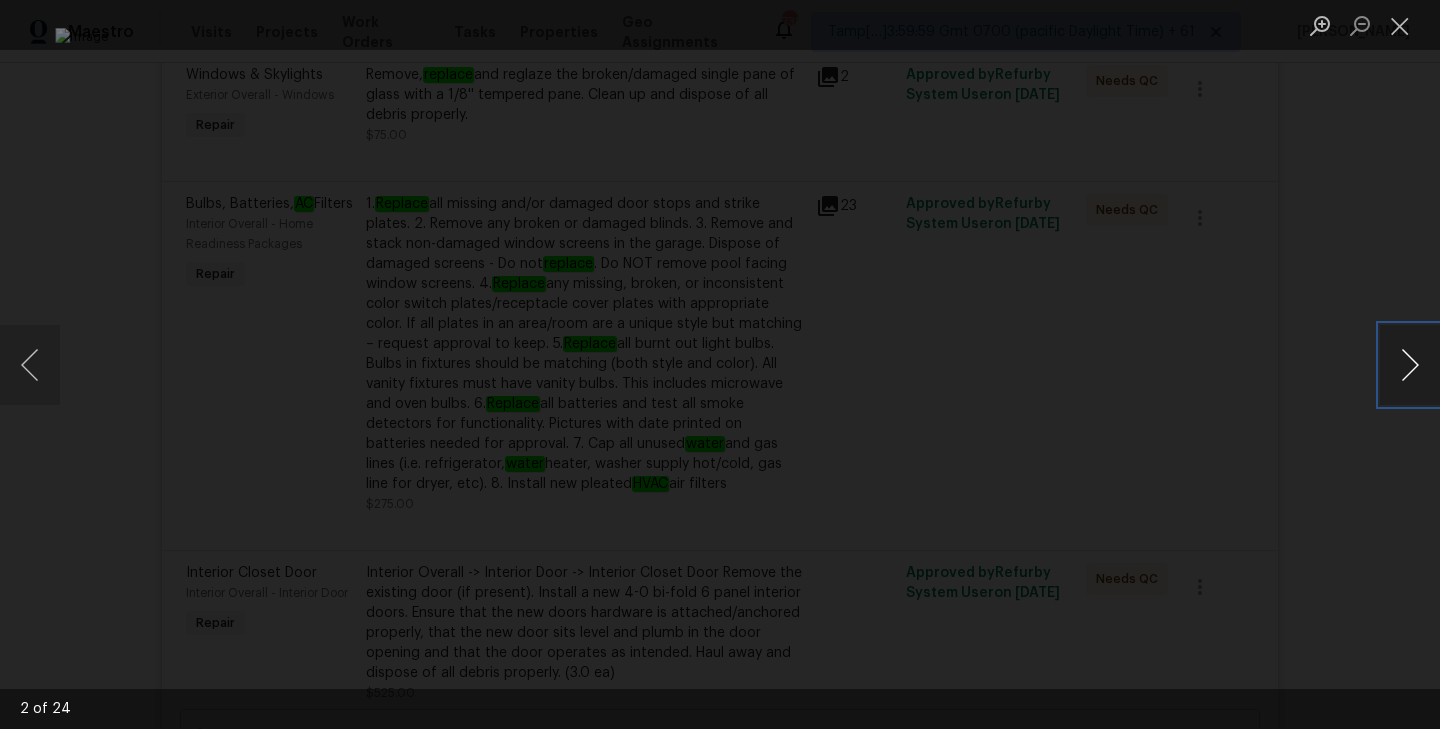 click at bounding box center (1410, 365) 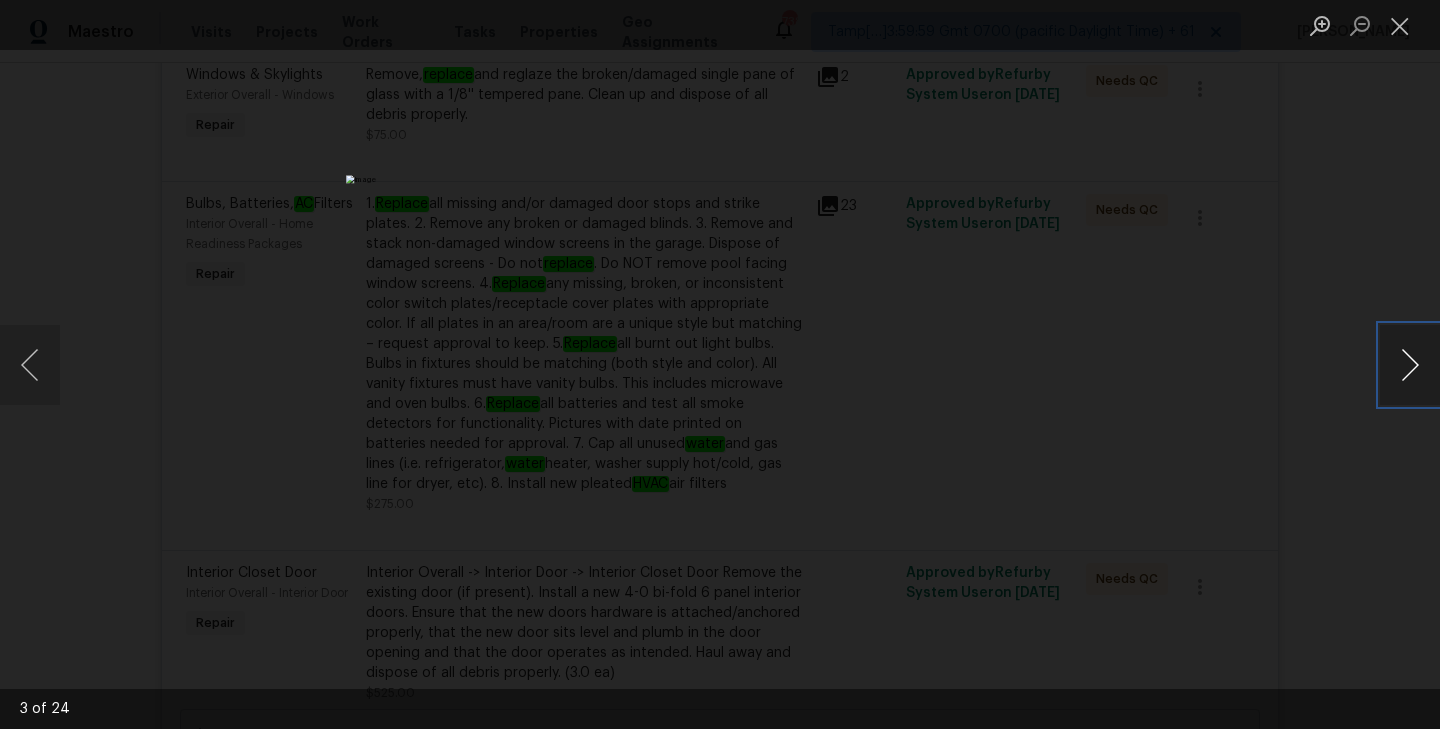 click at bounding box center [1410, 365] 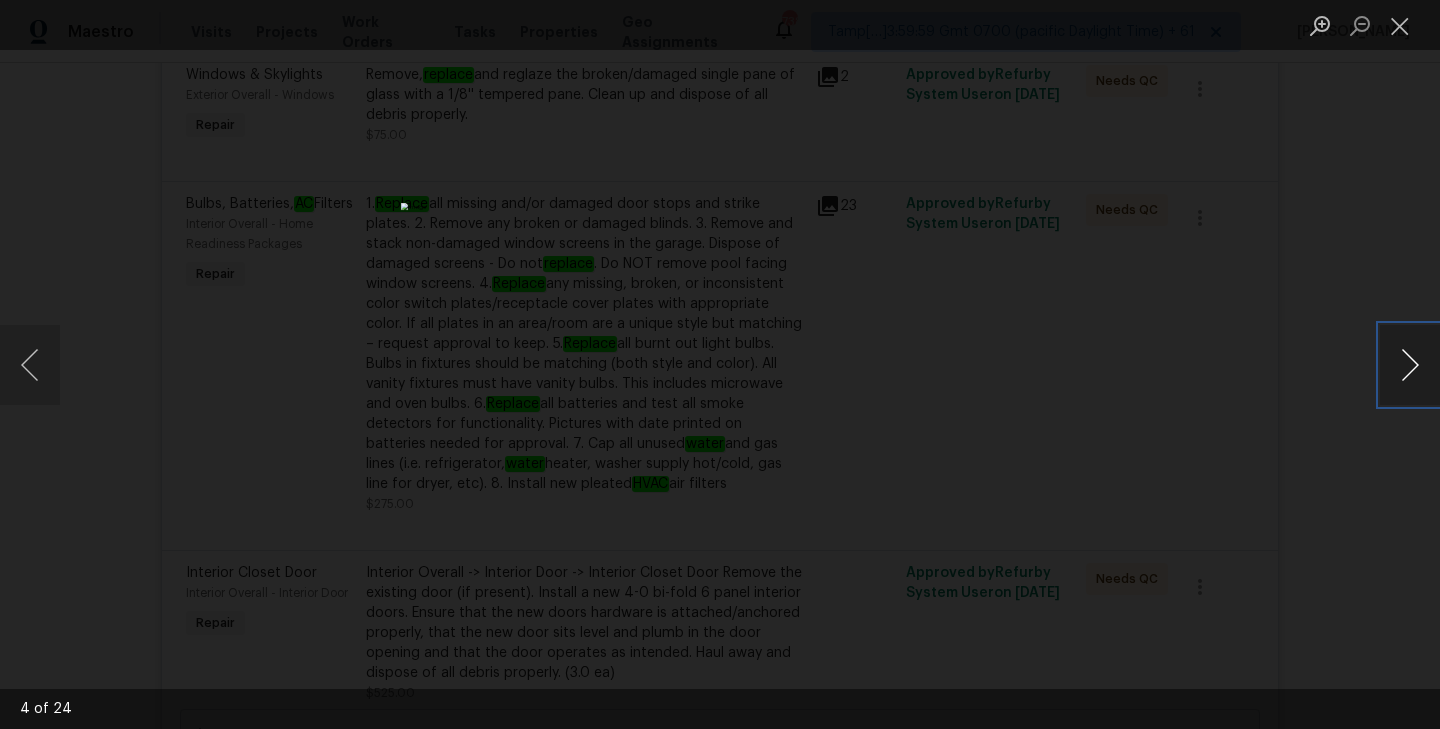 click at bounding box center [1410, 365] 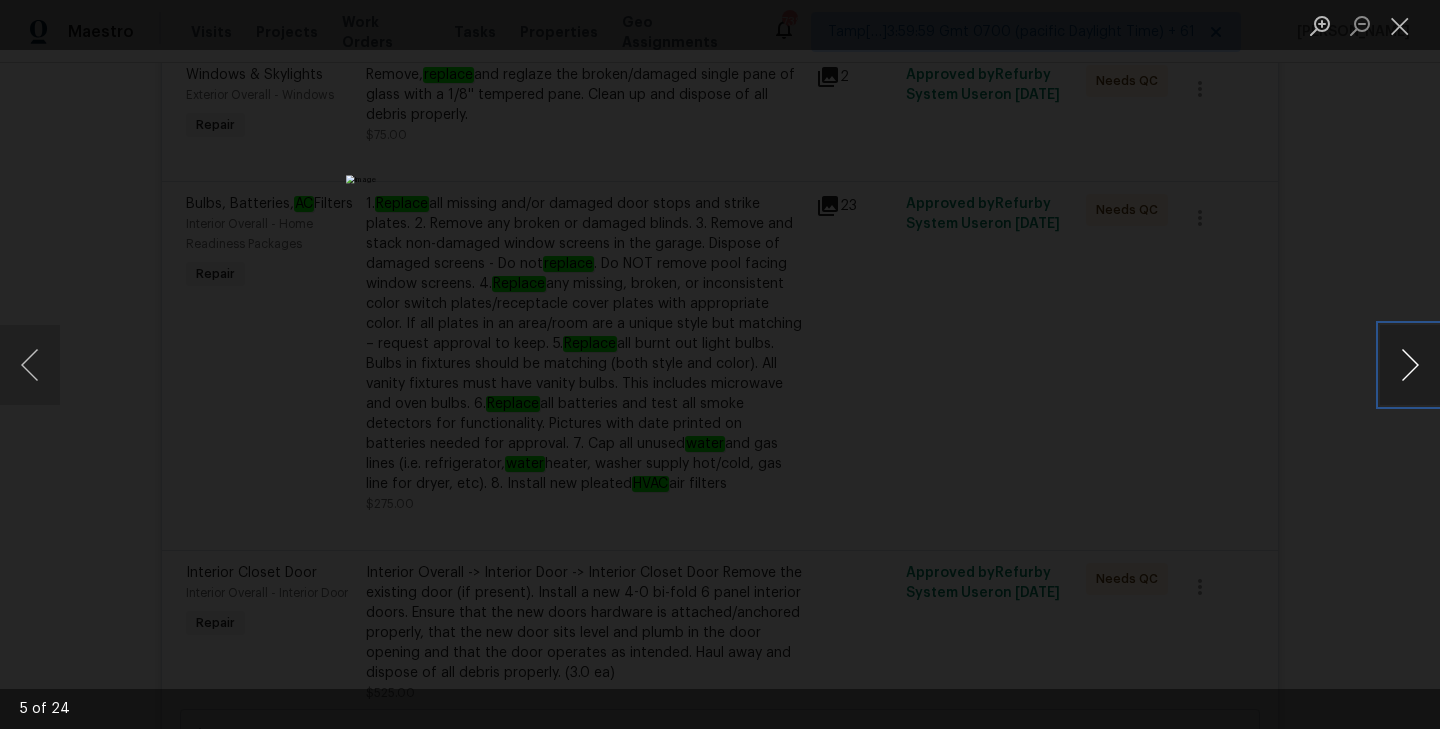 click at bounding box center (1410, 365) 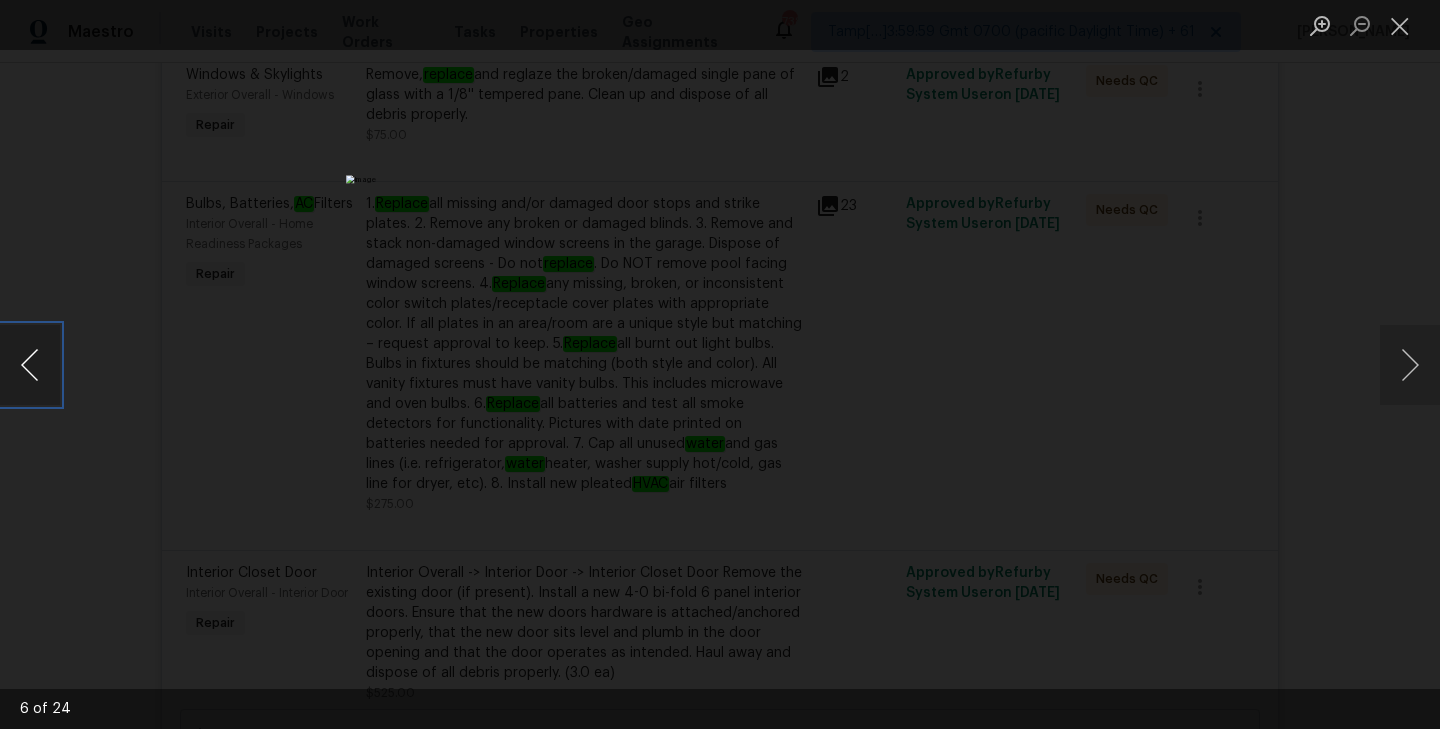 click at bounding box center [30, 365] 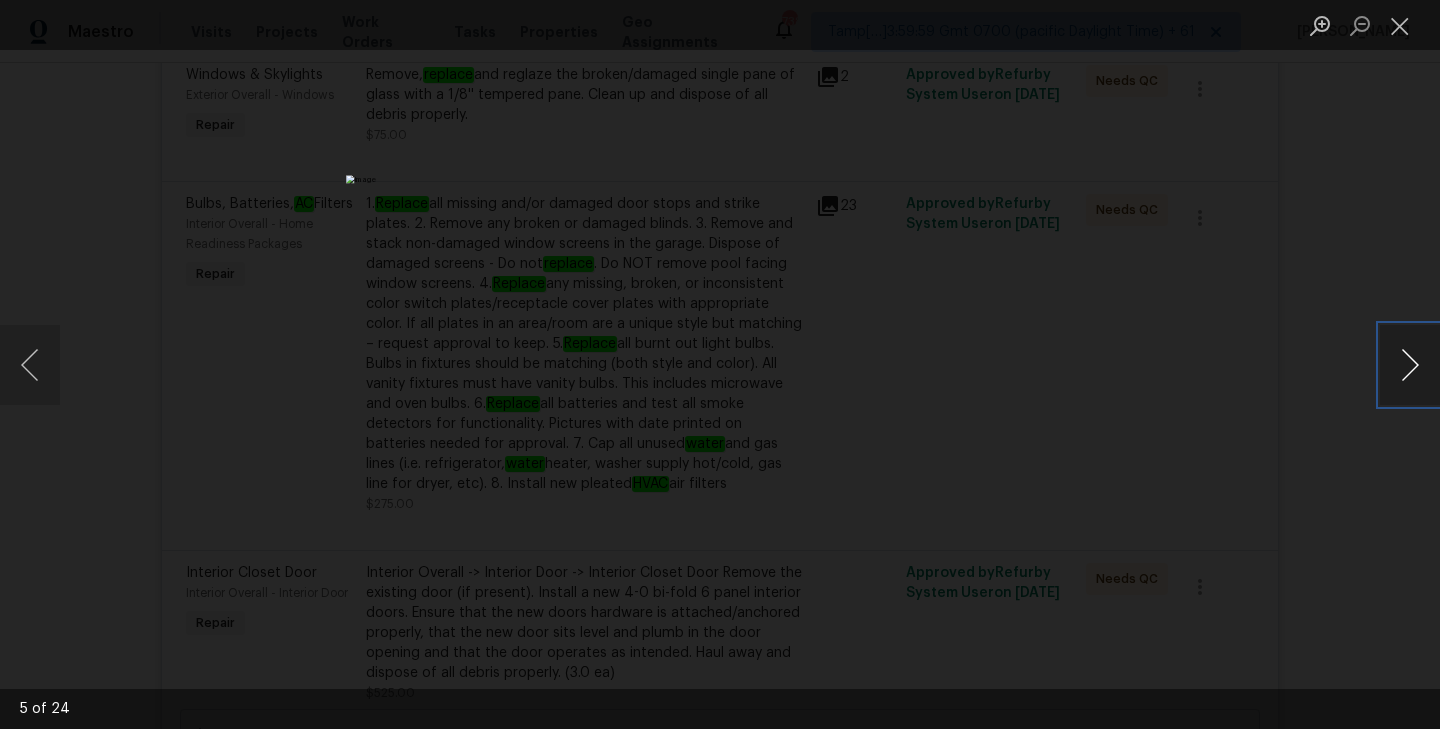 click at bounding box center (1410, 365) 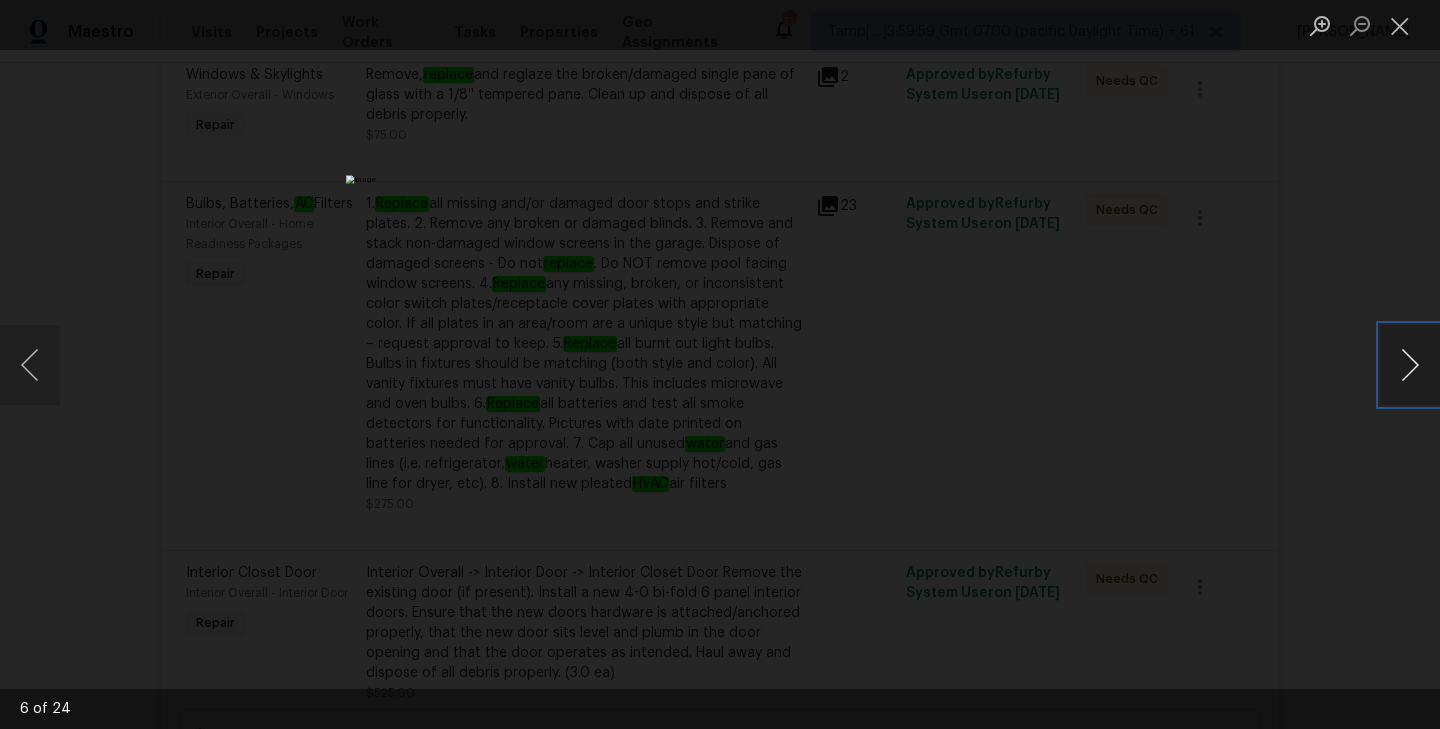 click at bounding box center (1410, 365) 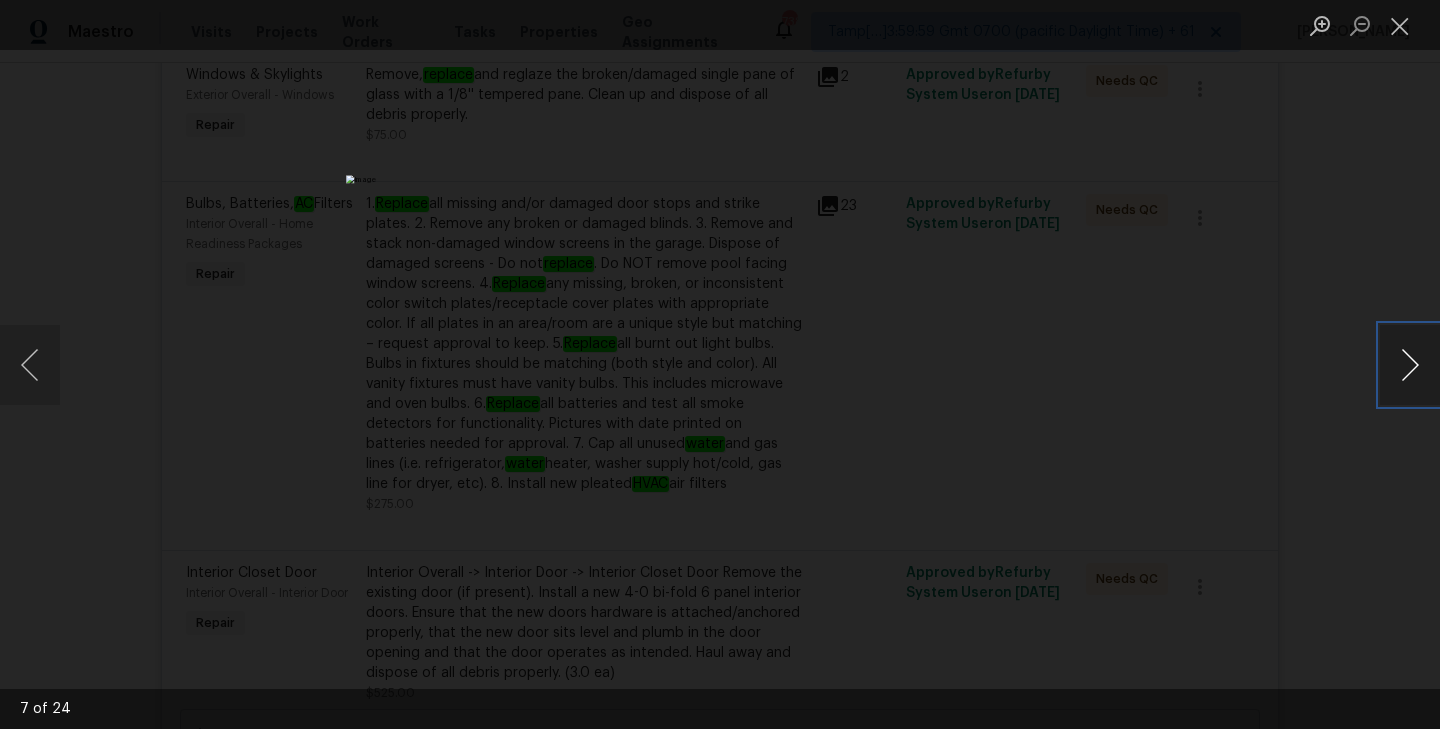 click at bounding box center (1410, 365) 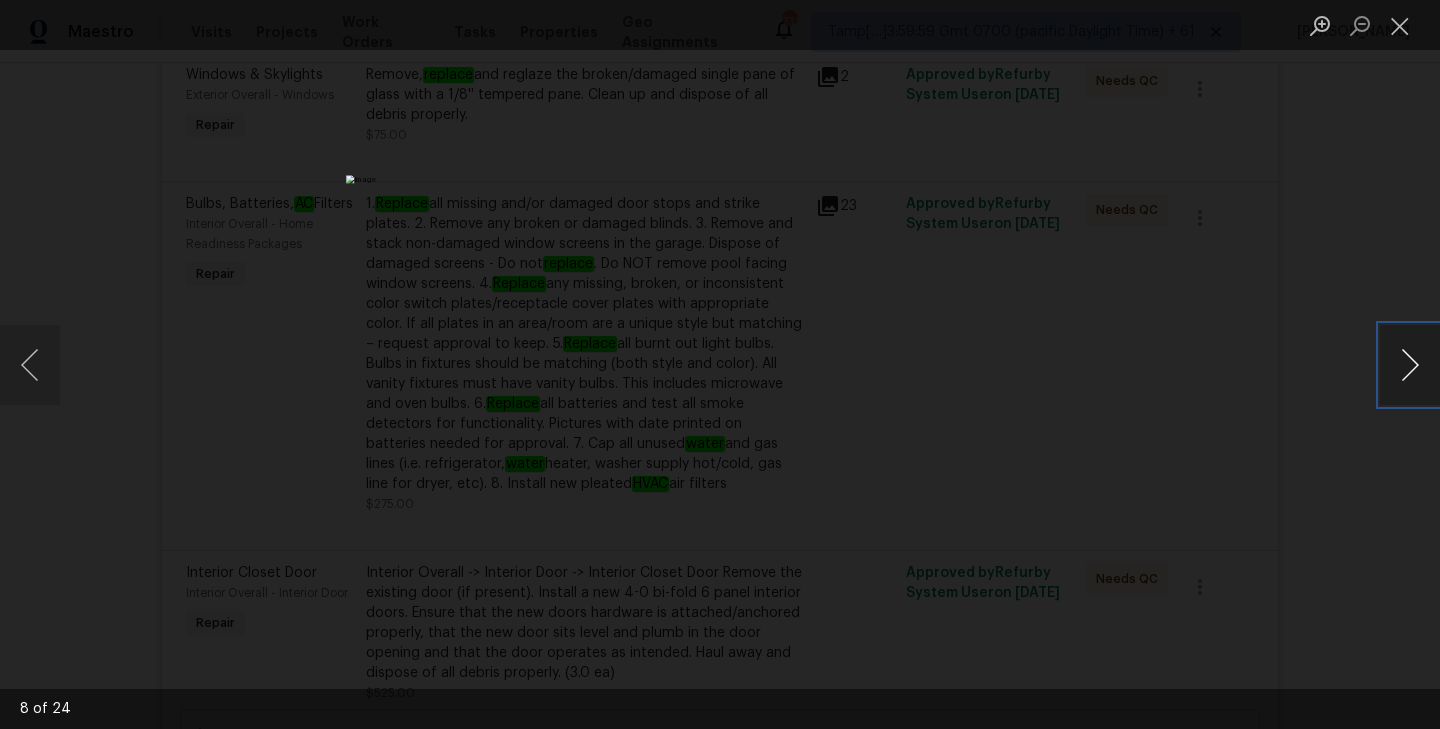 click at bounding box center (1410, 365) 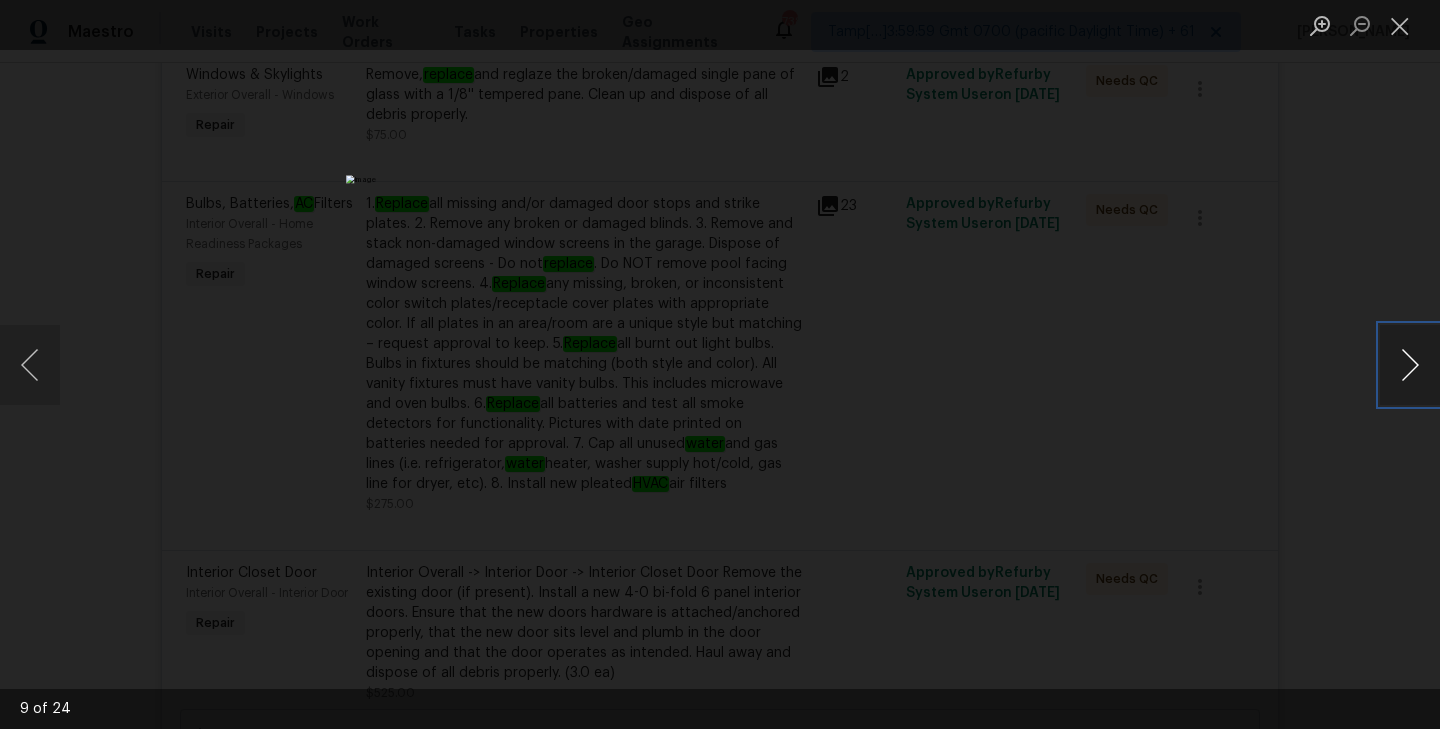click at bounding box center [1410, 365] 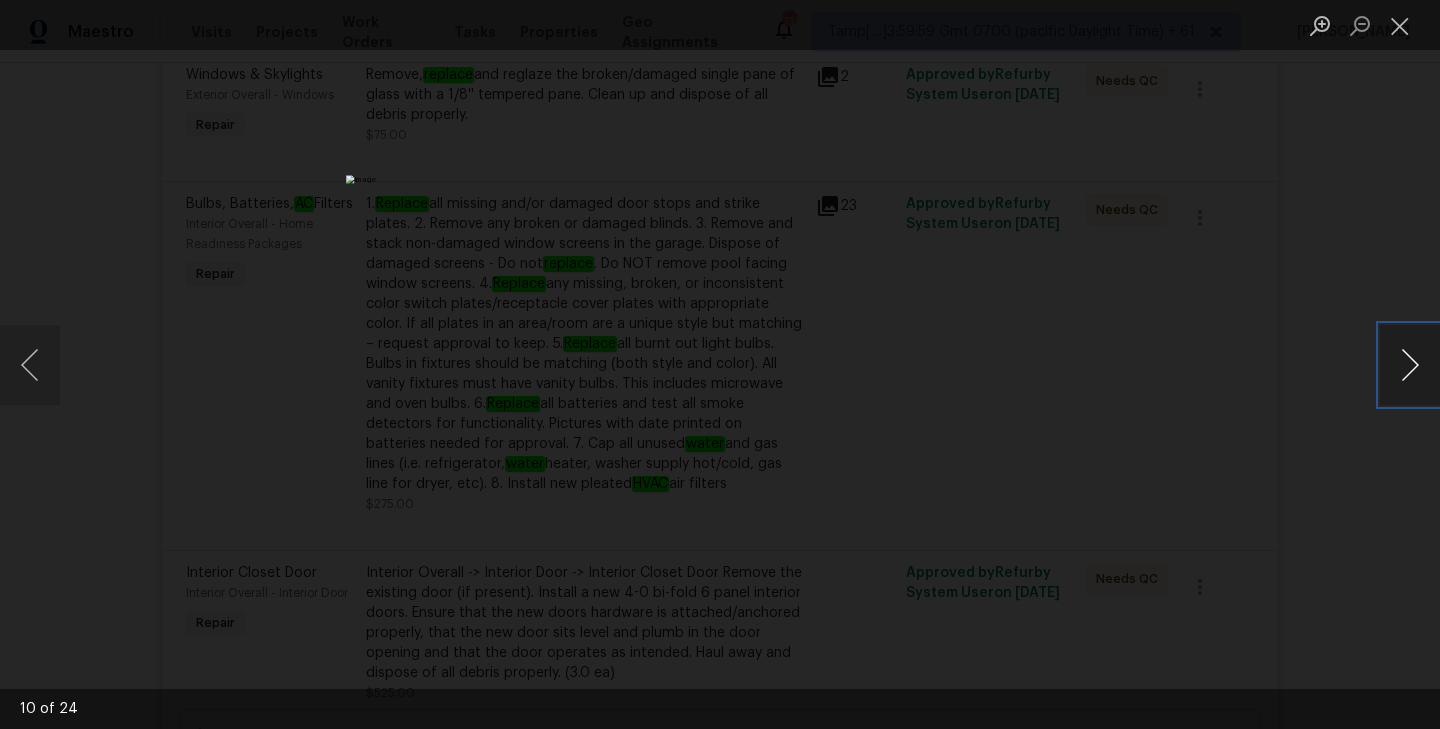 click at bounding box center [1410, 365] 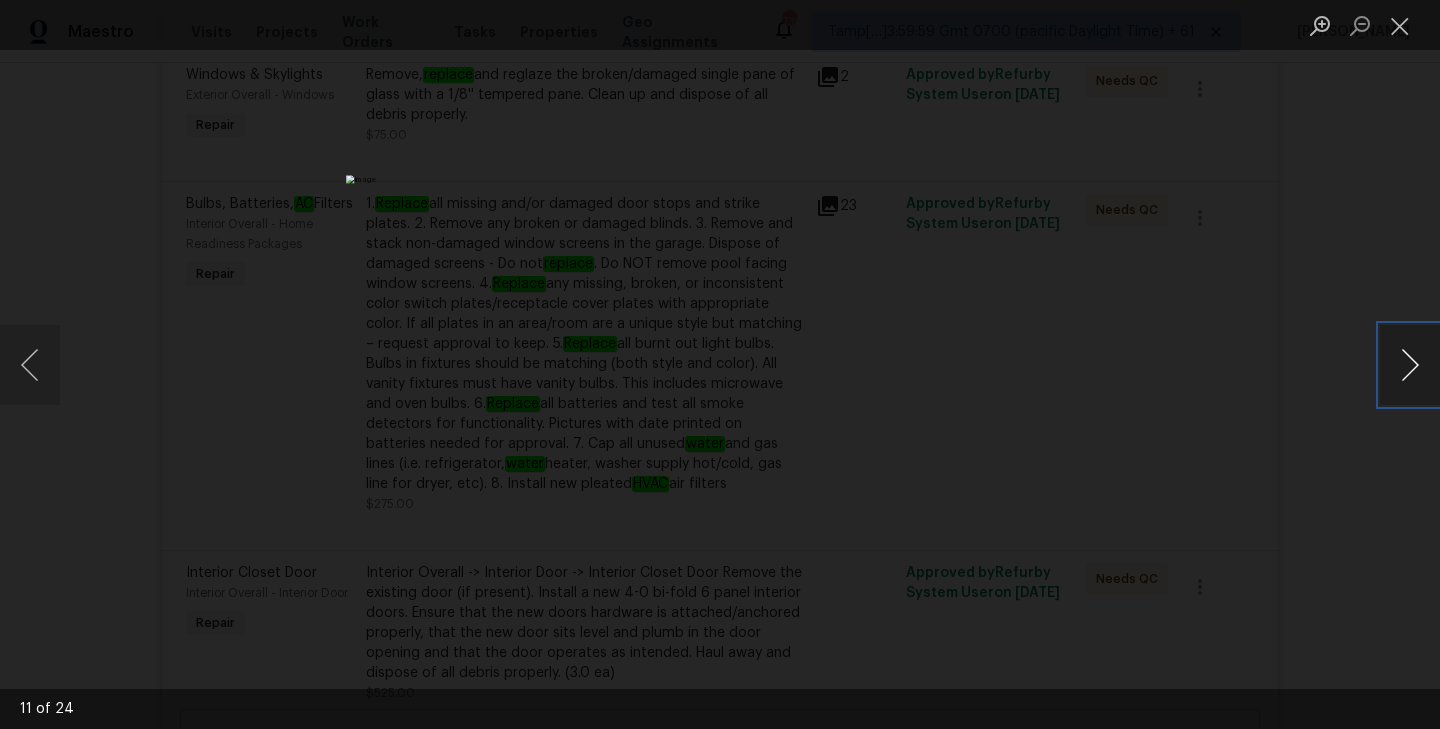 click at bounding box center [1410, 365] 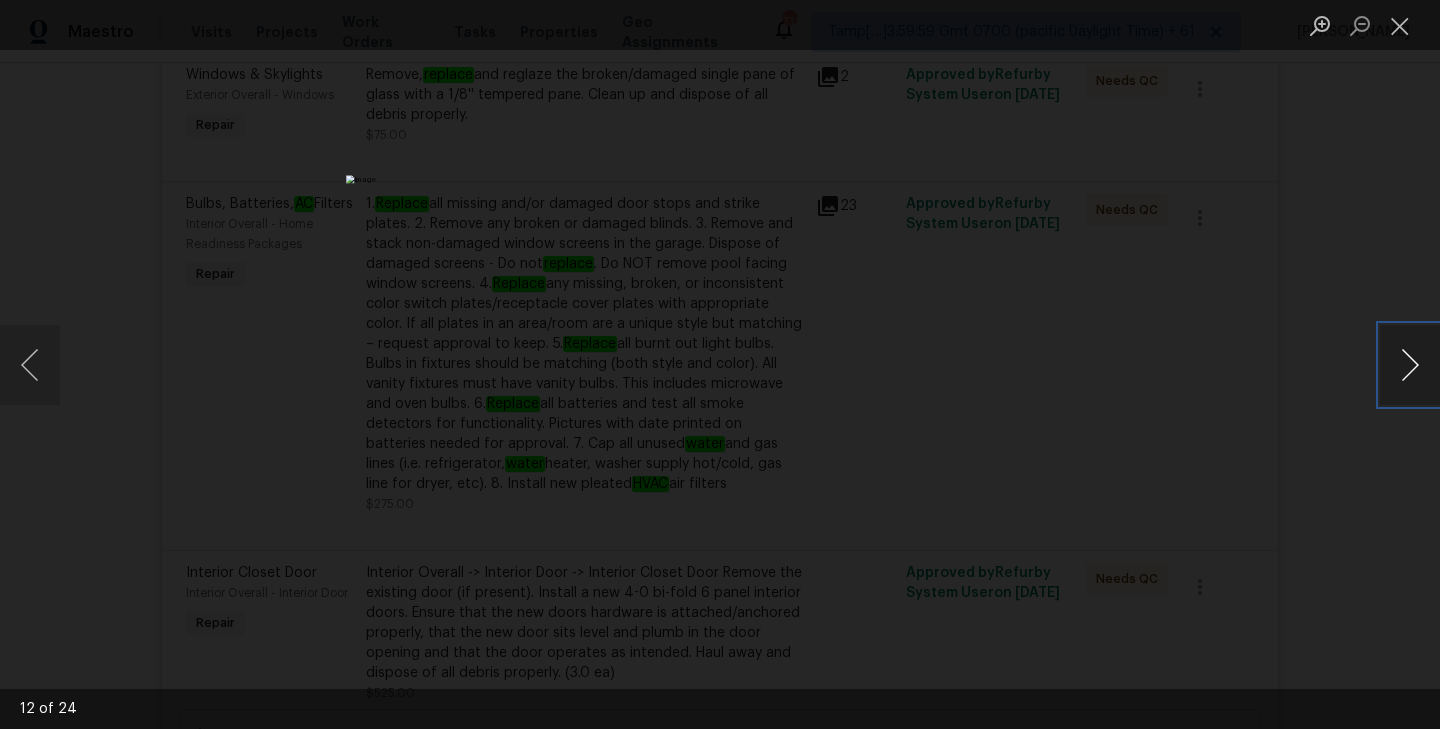 click at bounding box center (1410, 365) 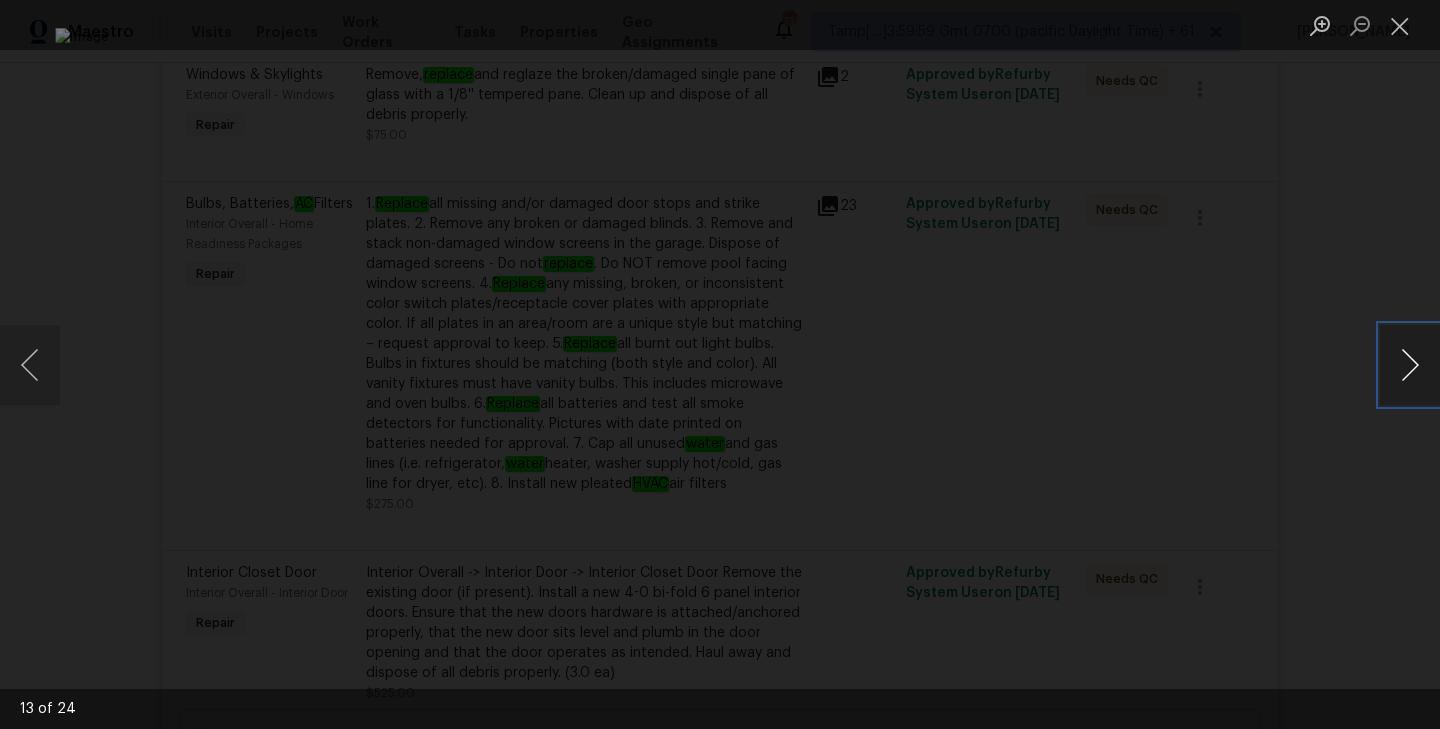 click at bounding box center [1410, 365] 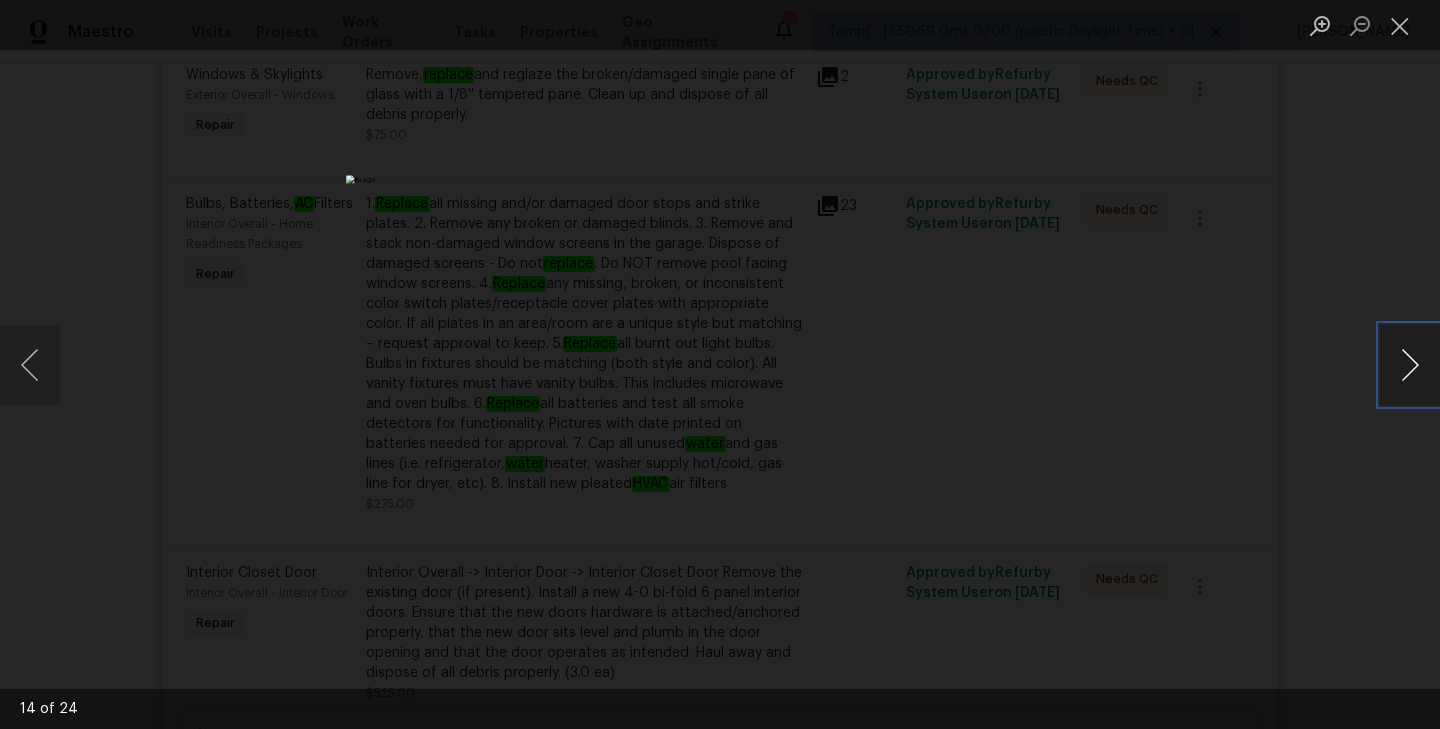click at bounding box center (1410, 365) 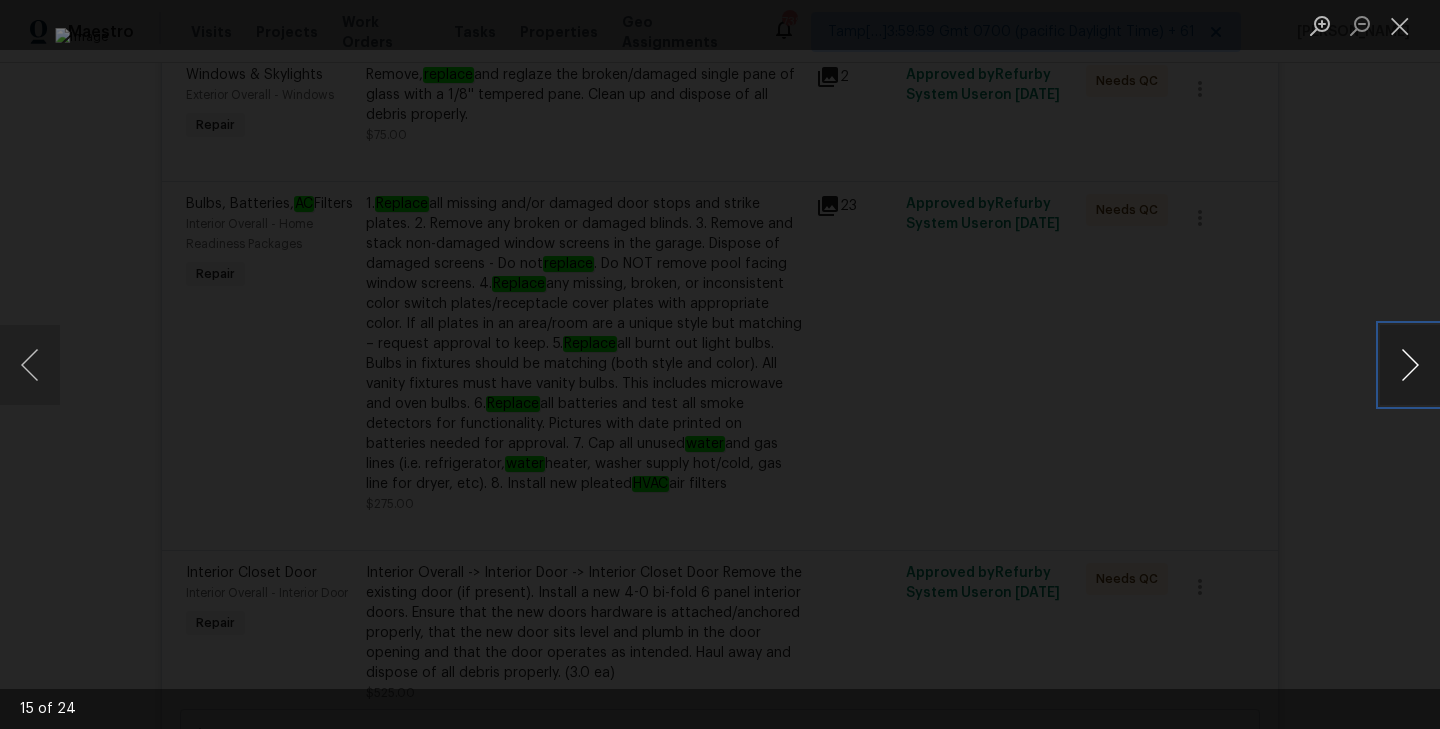click at bounding box center [1410, 365] 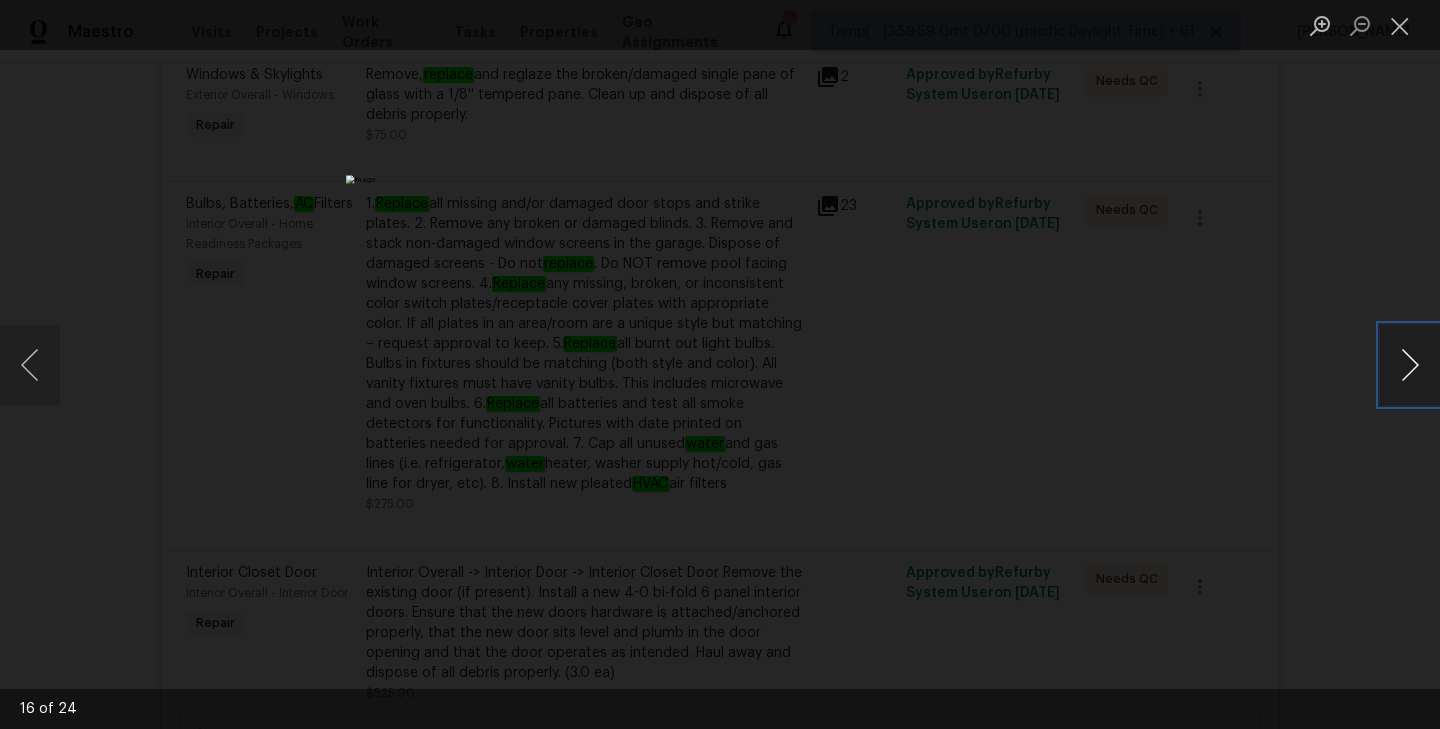click at bounding box center (1410, 365) 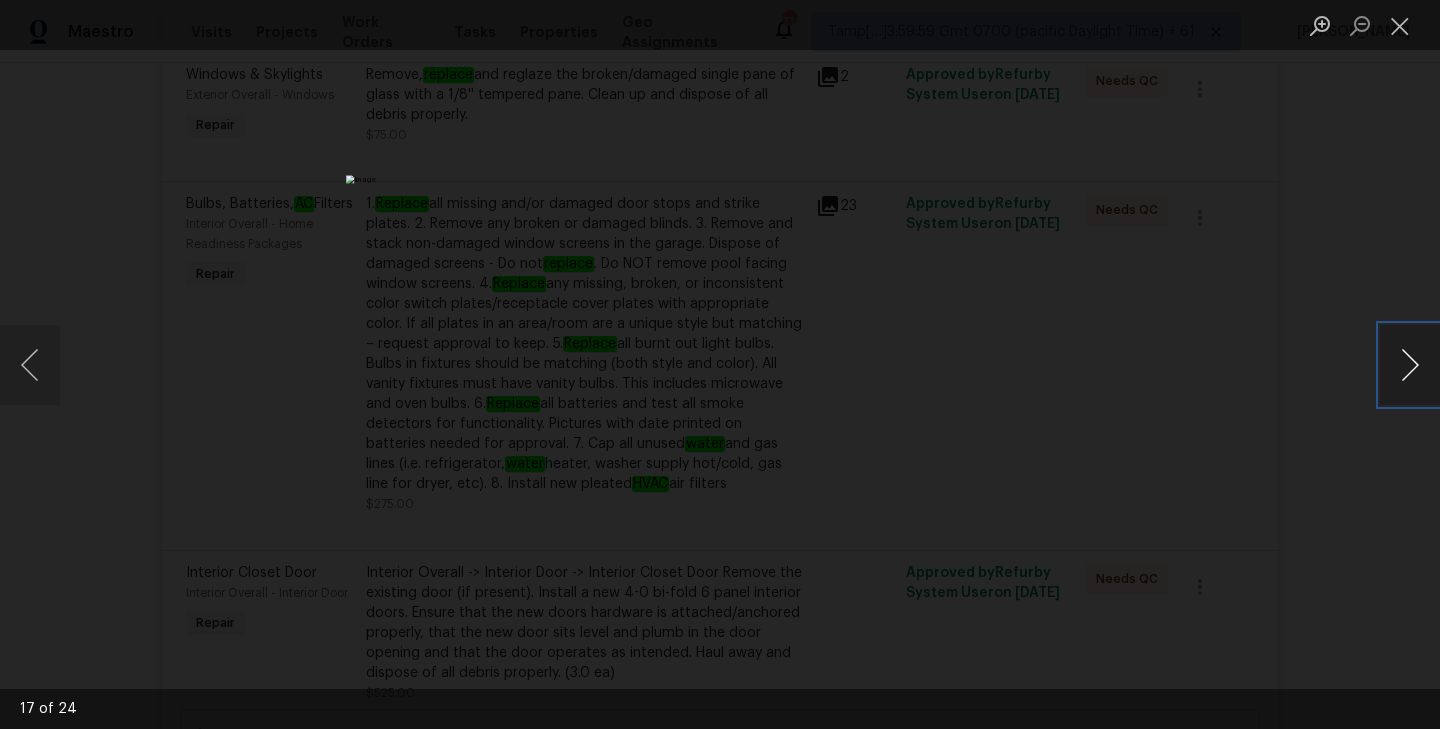 click at bounding box center (1410, 365) 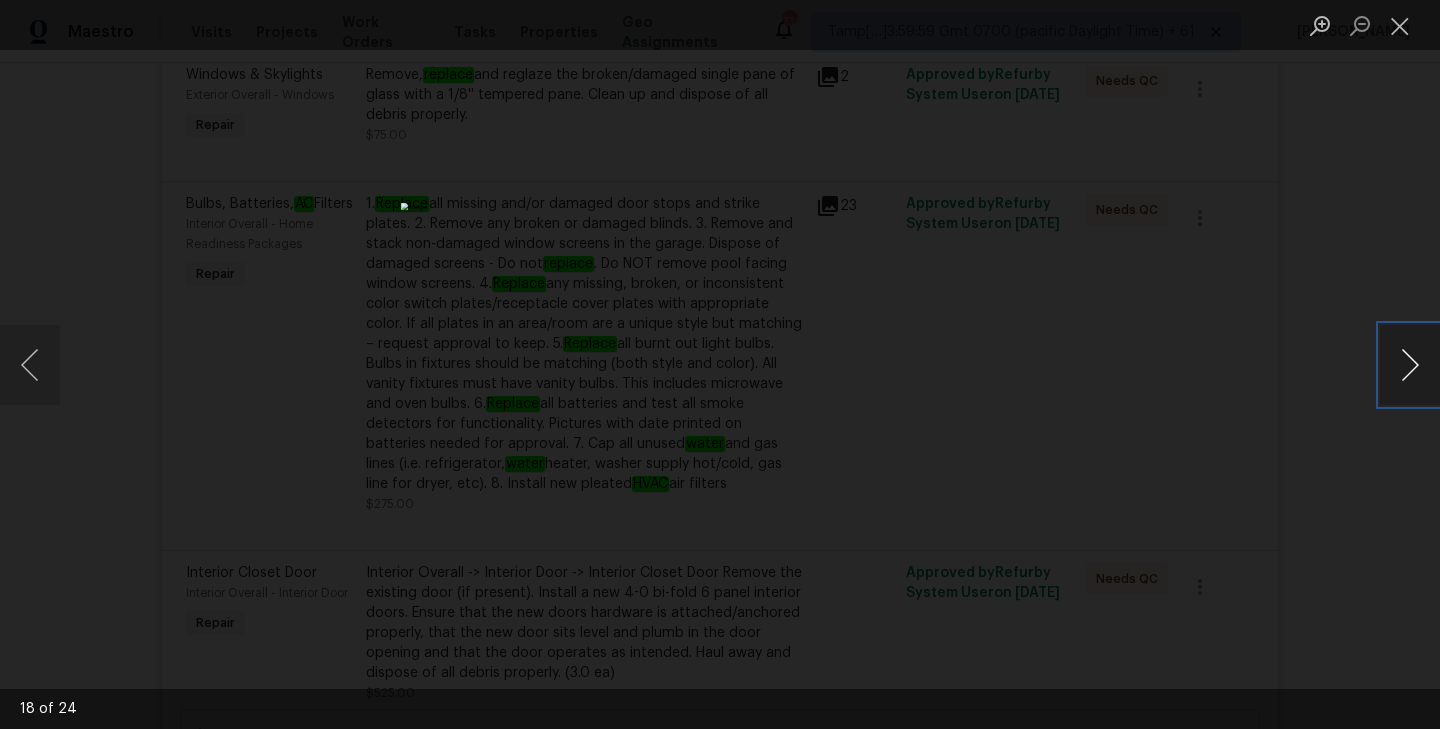 click at bounding box center [1410, 365] 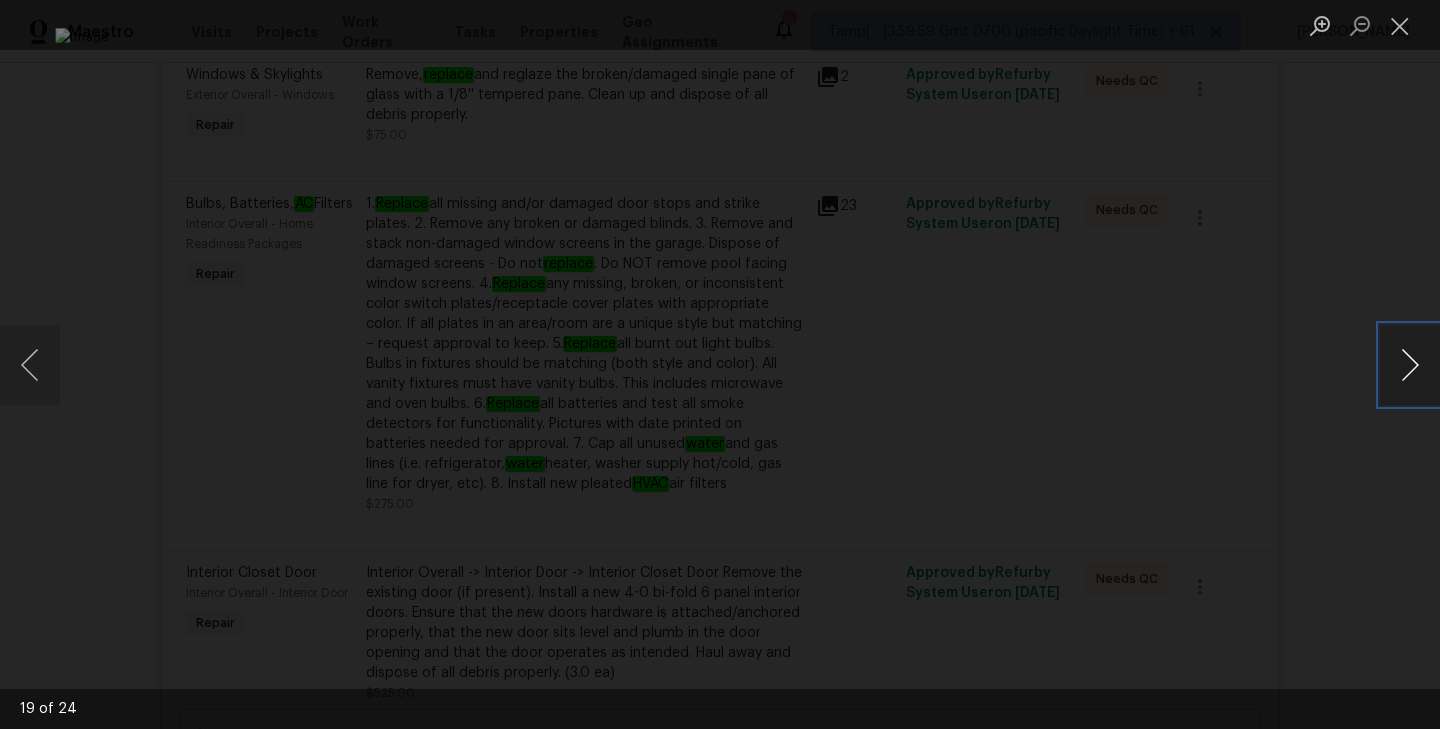 click at bounding box center [1410, 365] 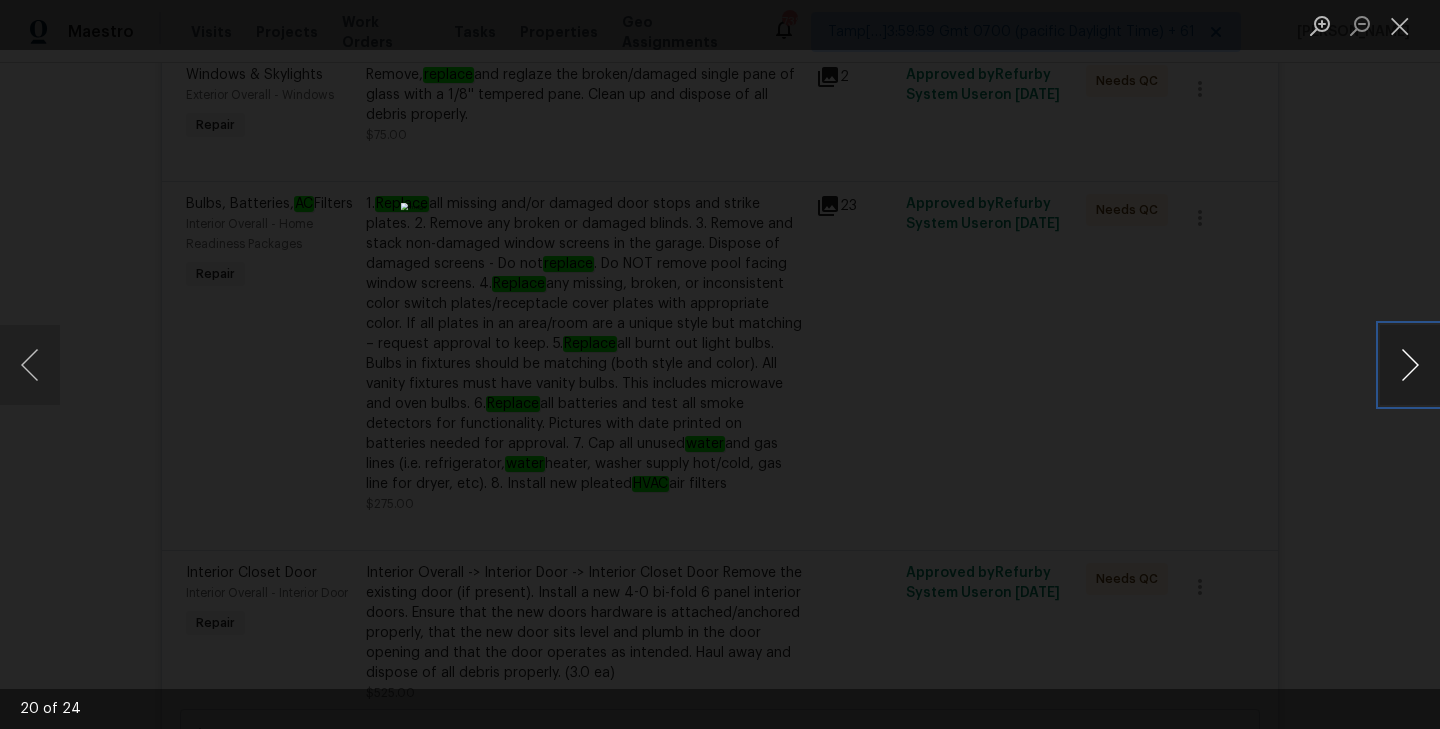 click at bounding box center (1410, 365) 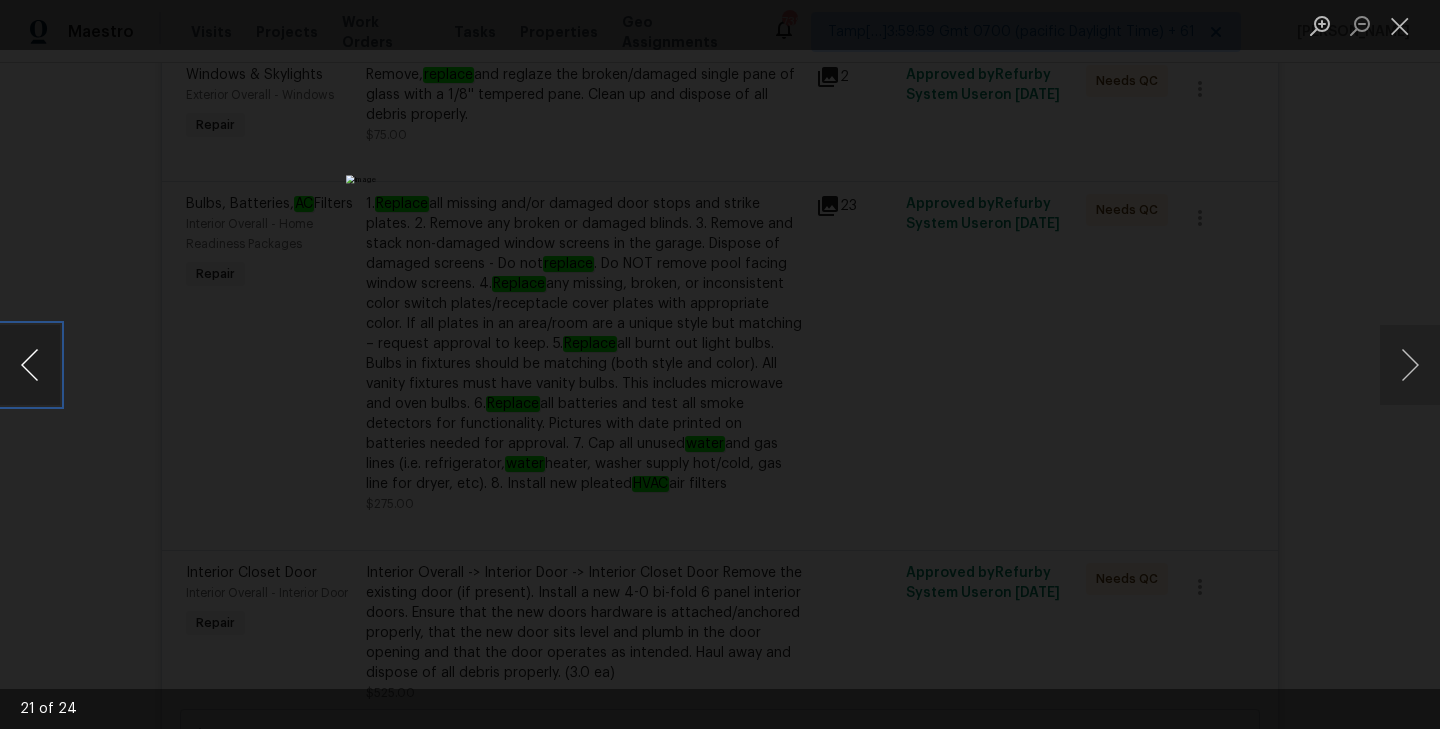click at bounding box center [30, 365] 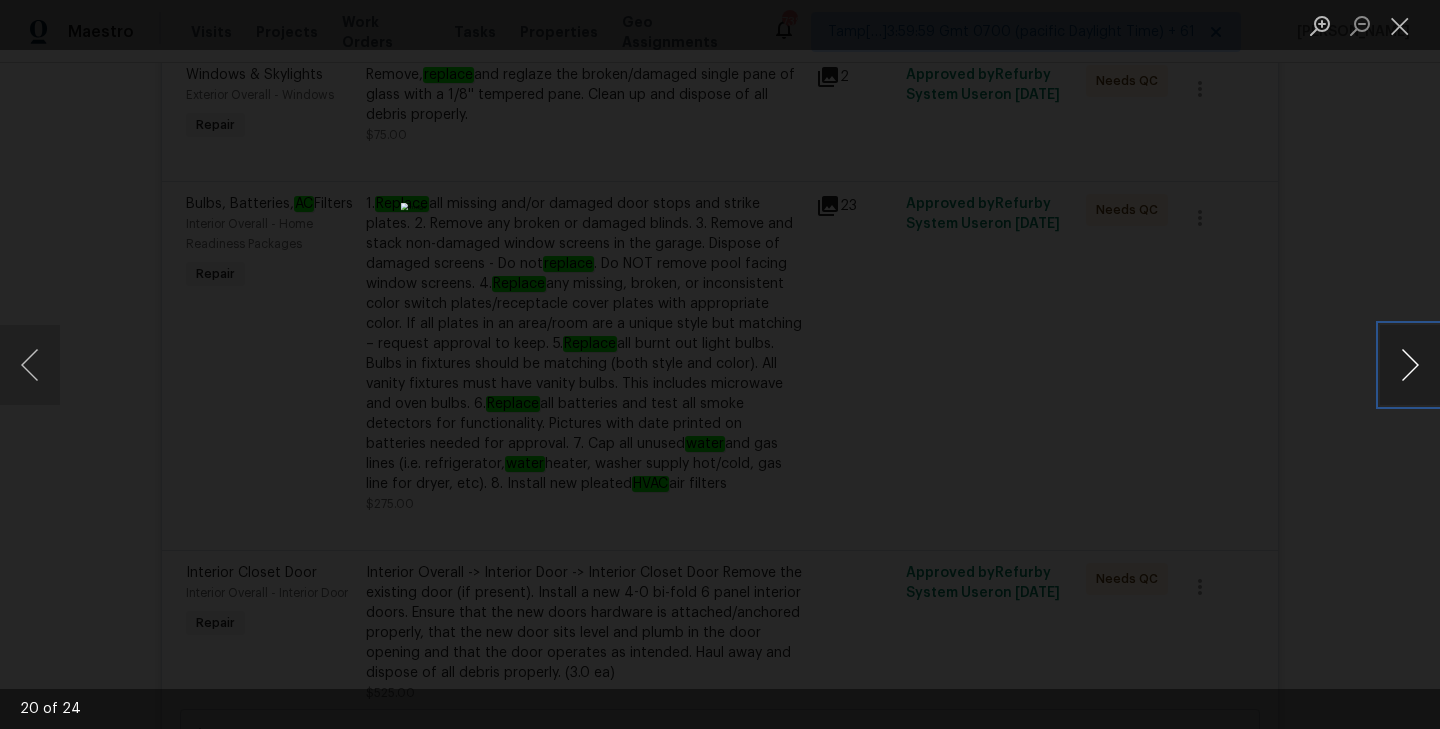 click at bounding box center [1410, 365] 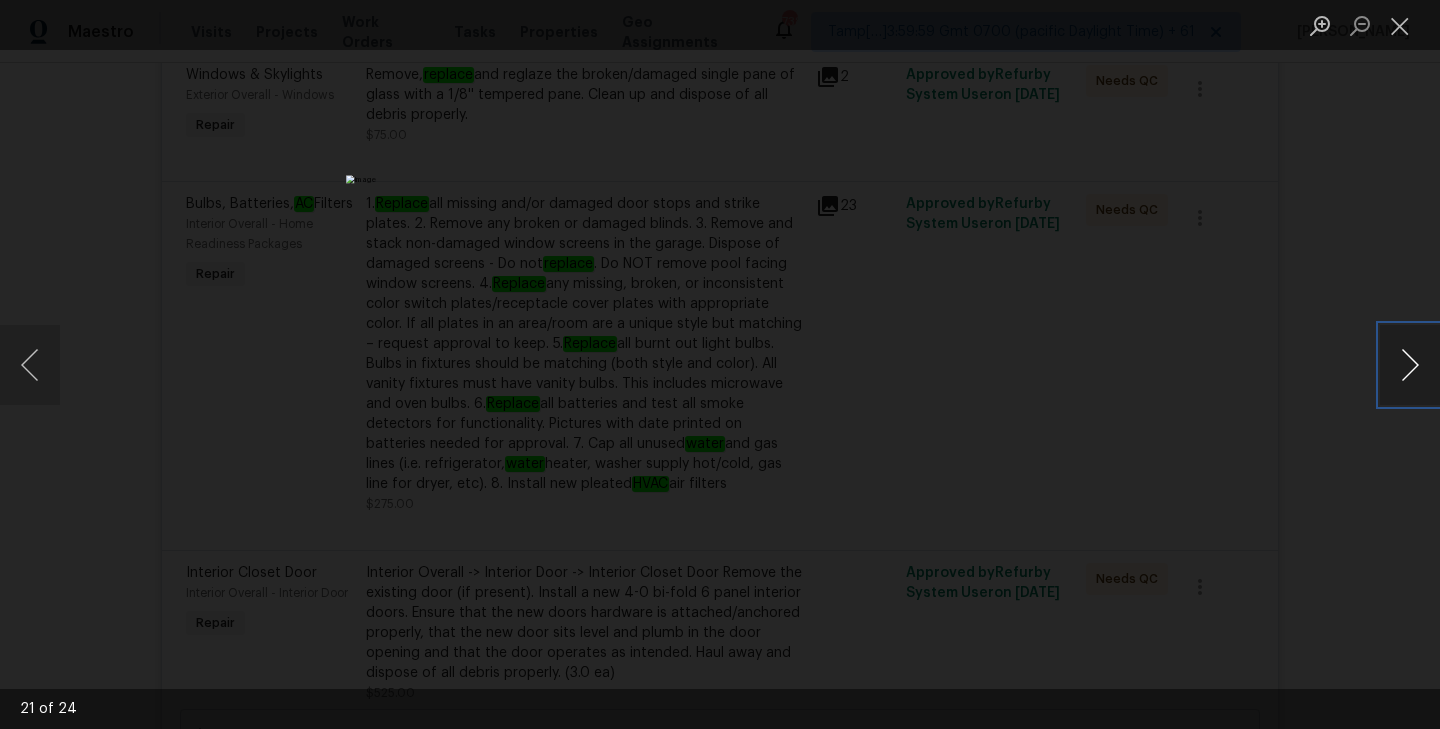 click at bounding box center [1410, 365] 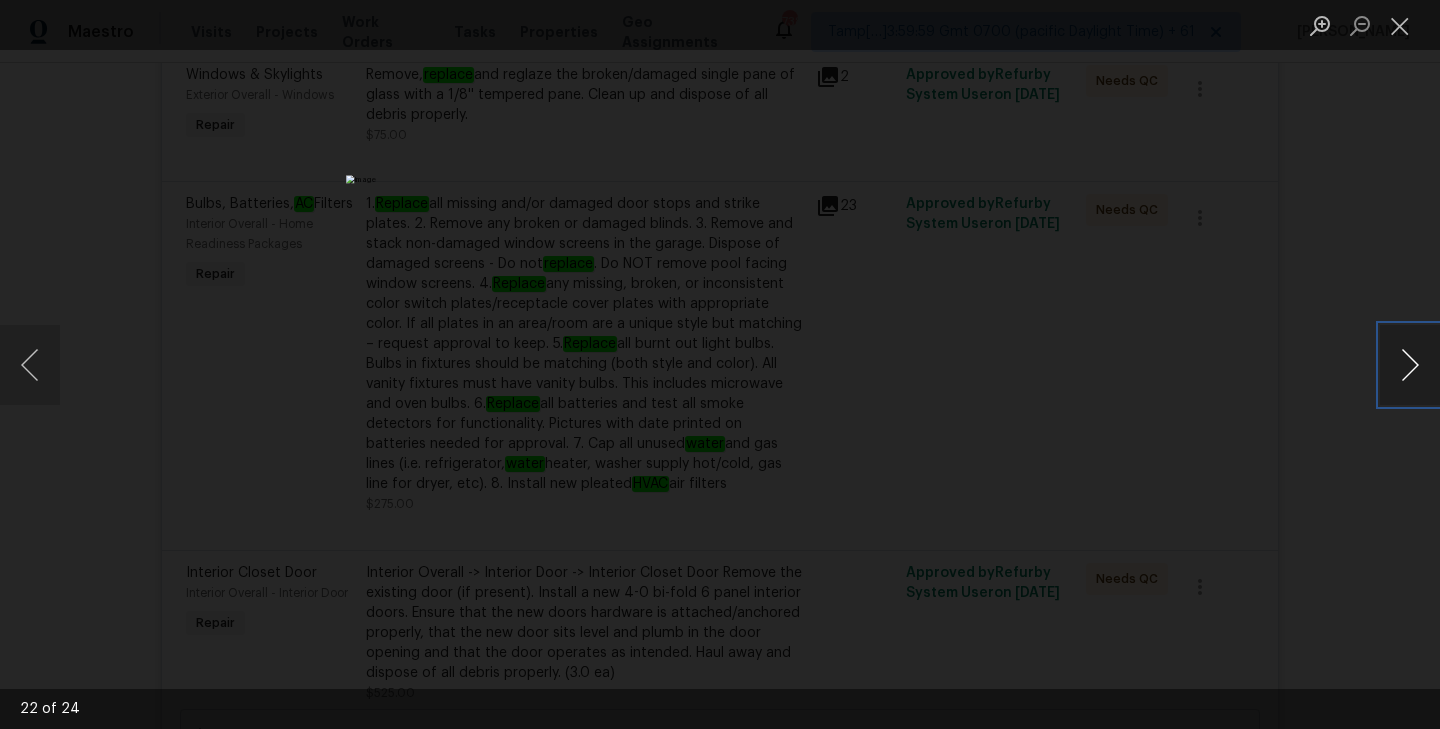 click at bounding box center [1410, 365] 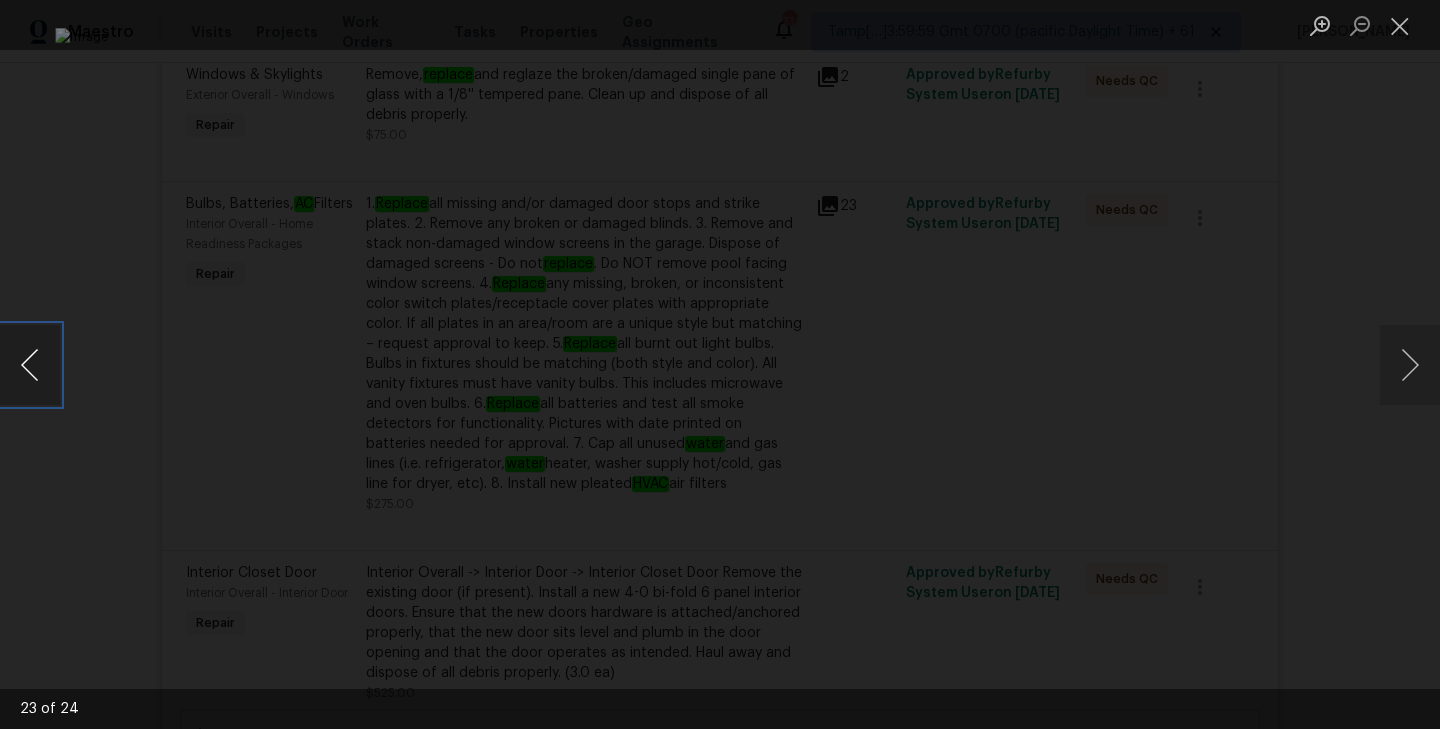 click at bounding box center (30, 365) 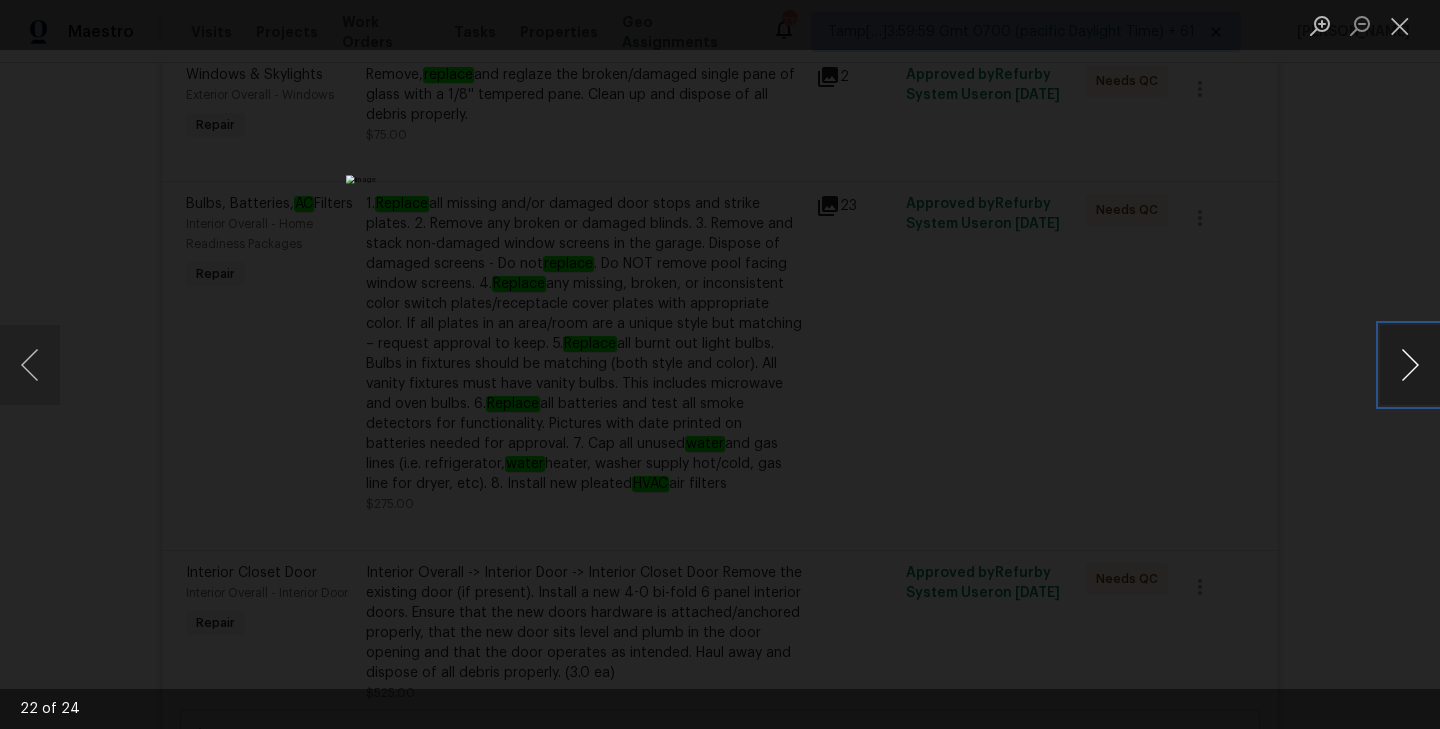 click at bounding box center (1410, 365) 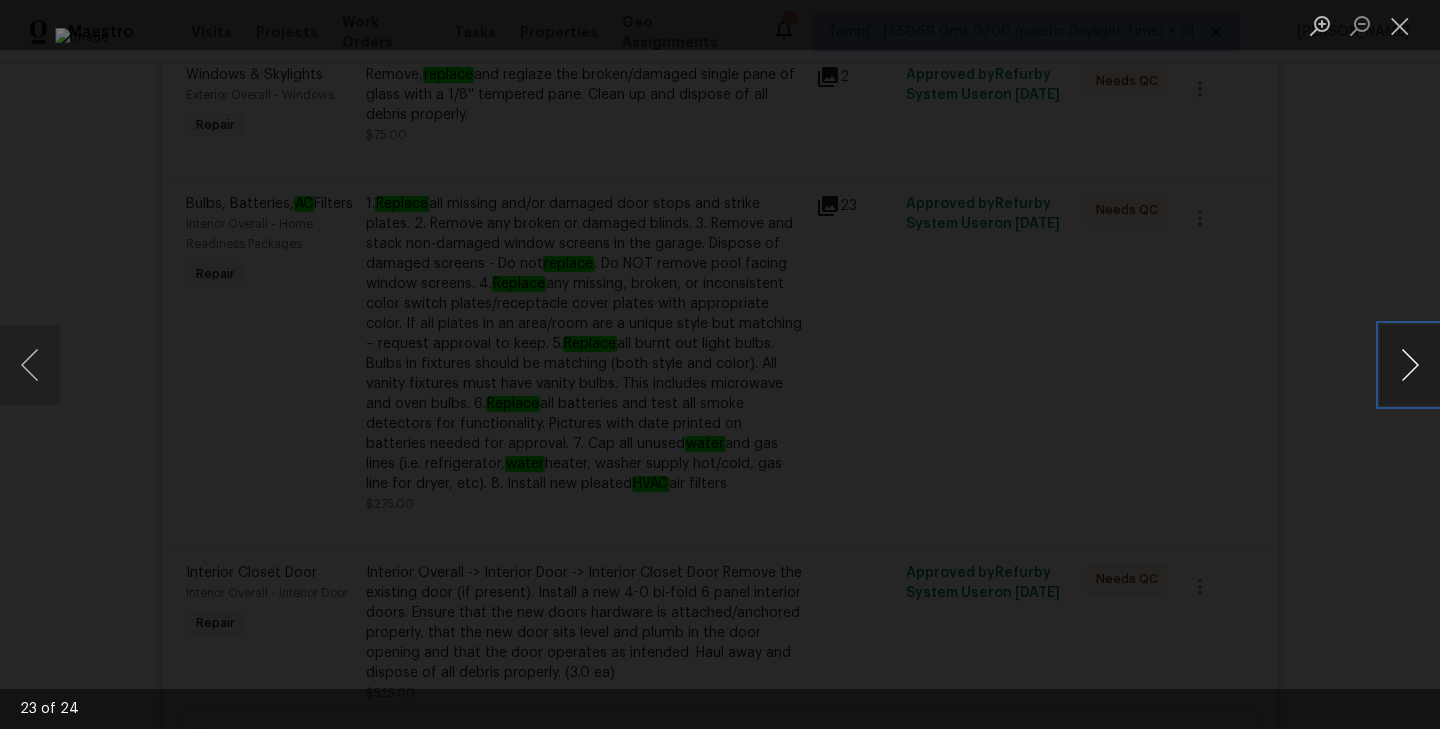 click at bounding box center [1410, 365] 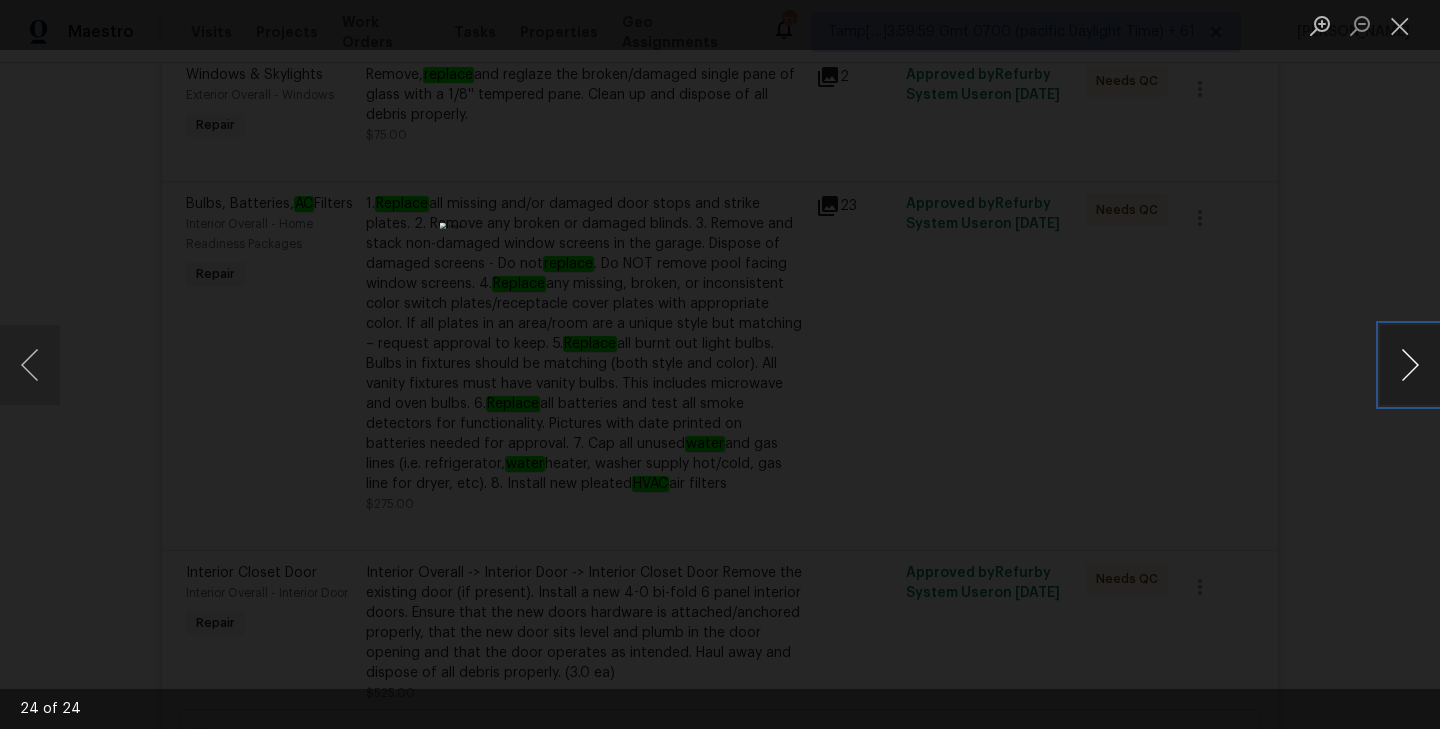 click at bounding box center (1410, 365) 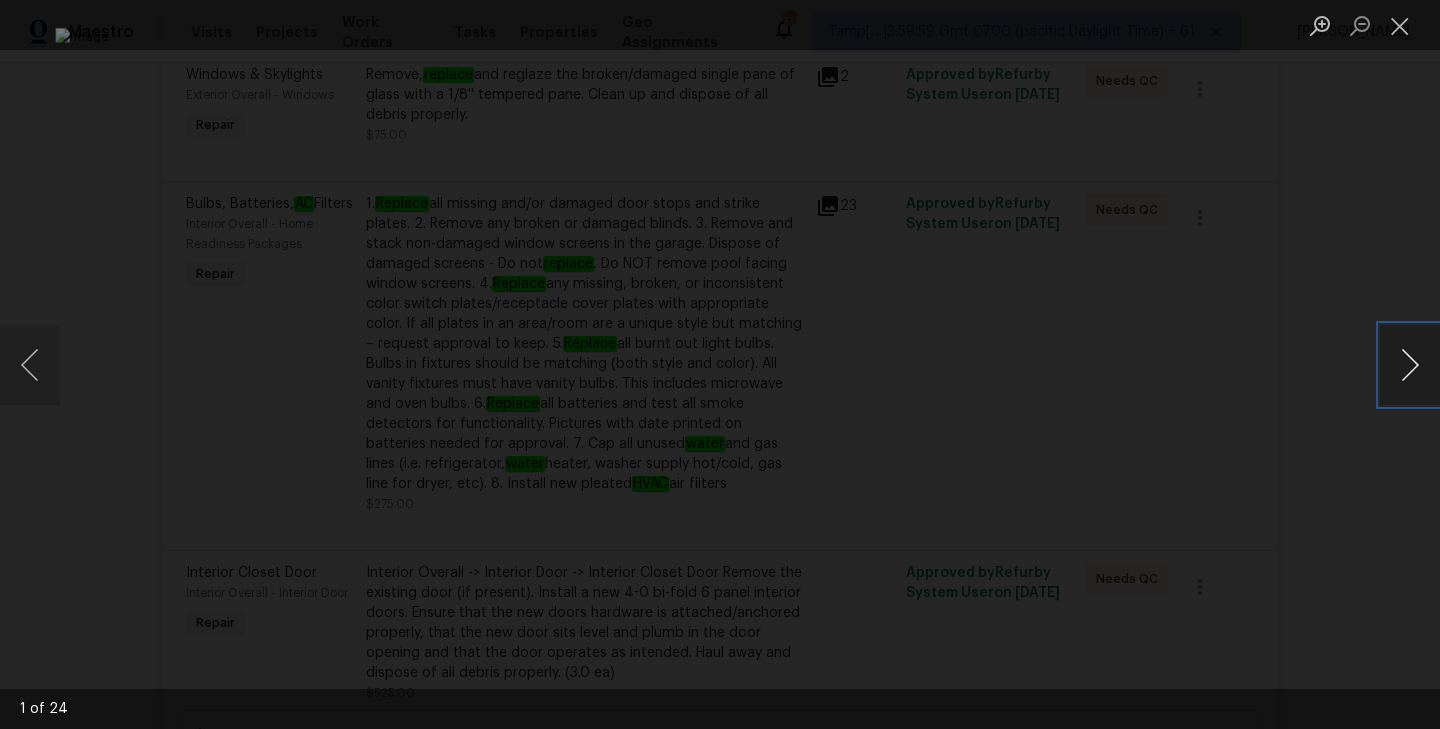 click at bounding box center [1410, 365] 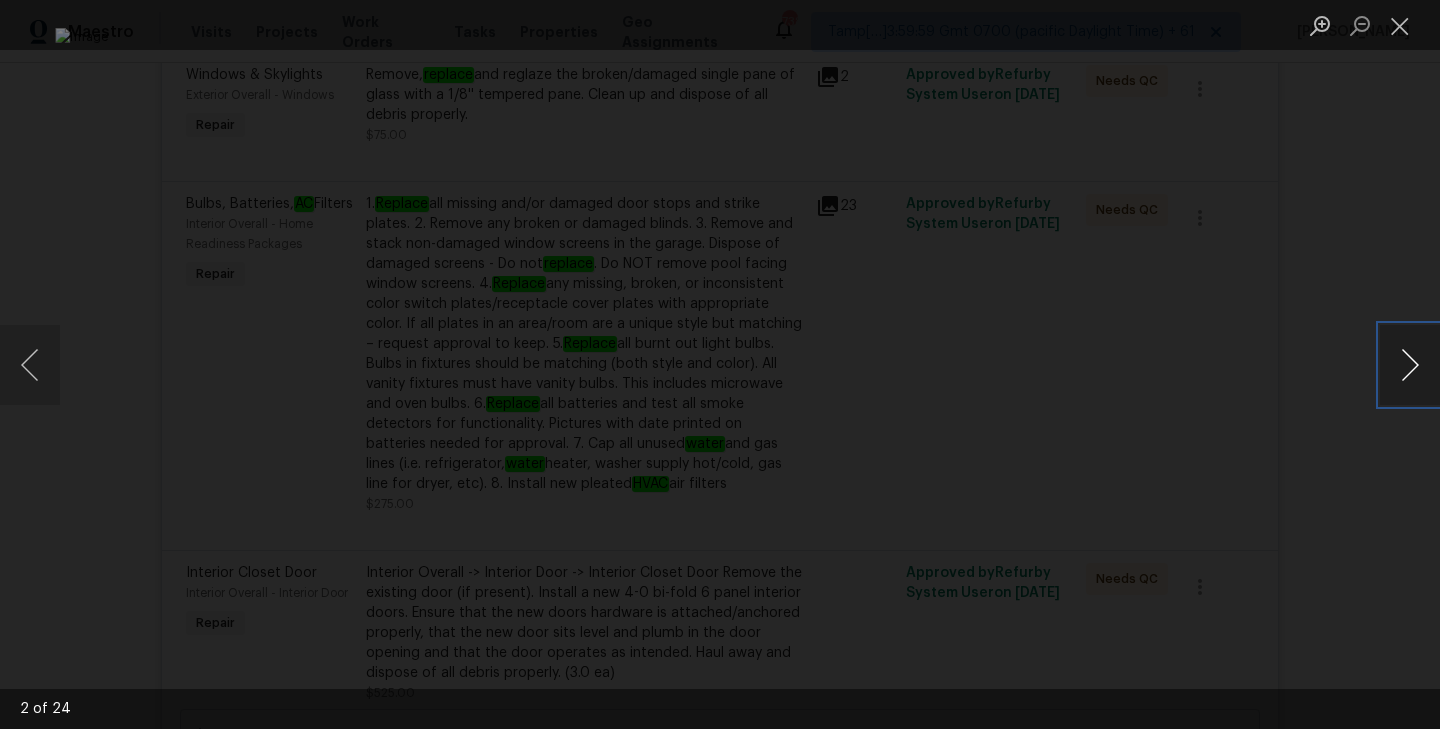click at bounding box center [1410, 365] 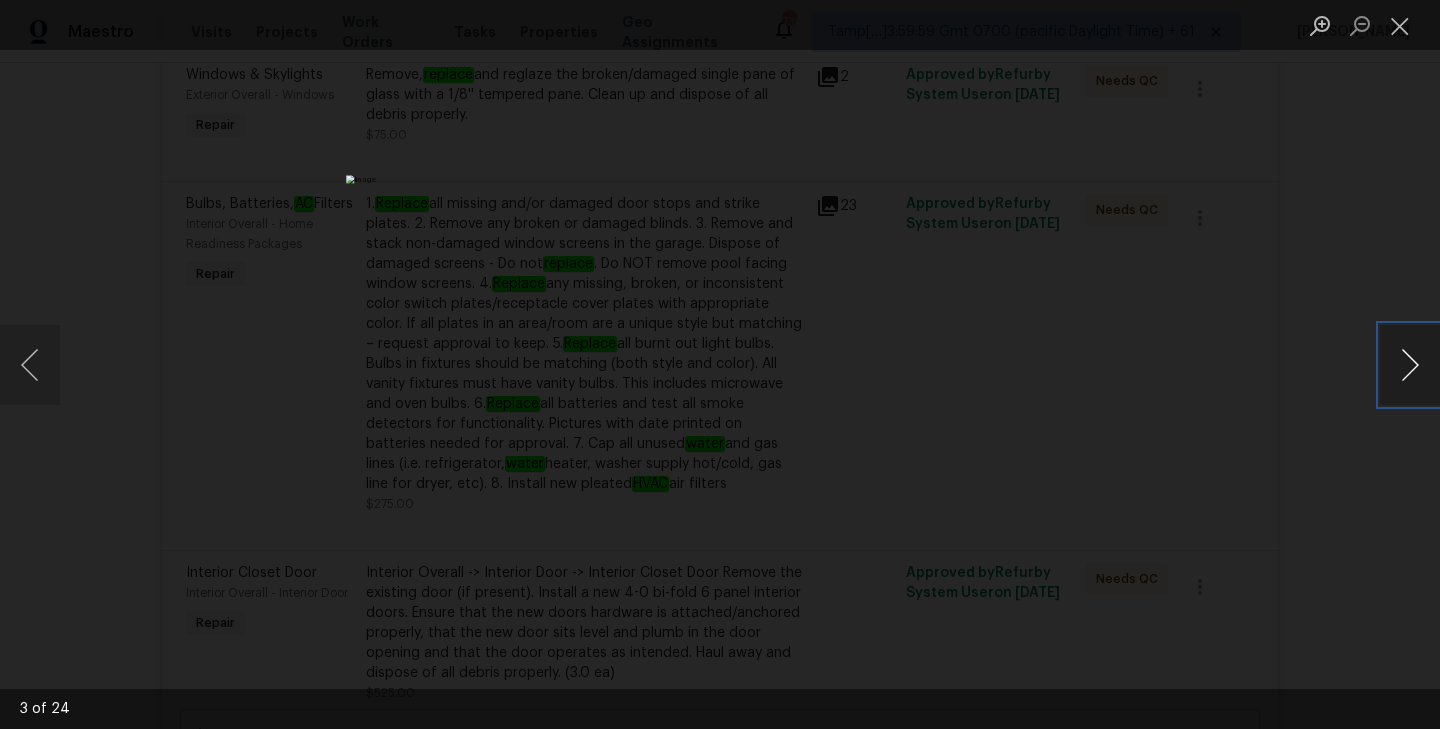 click at bounding box center (1410, 365) 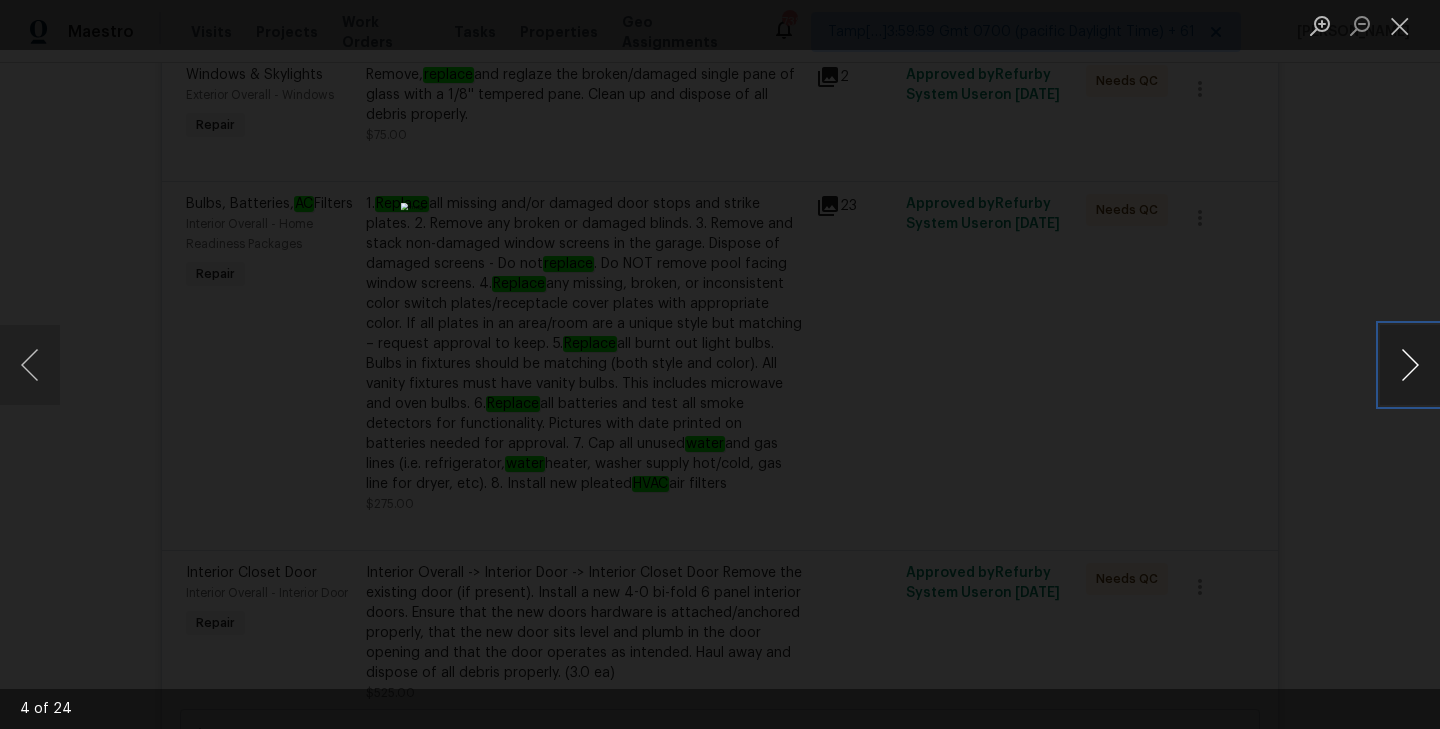 click at bounding box center [1410, 365] 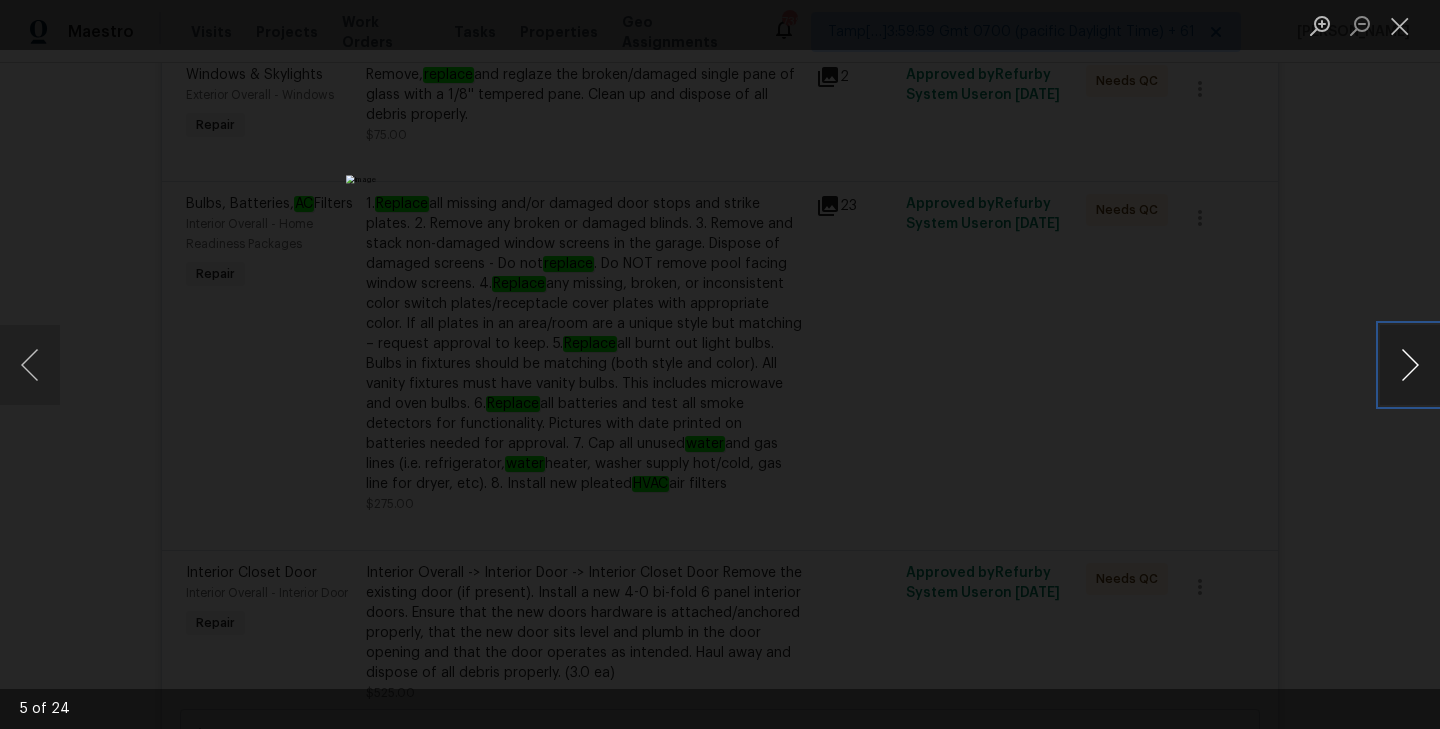 click at bounding box center [1410, 365] 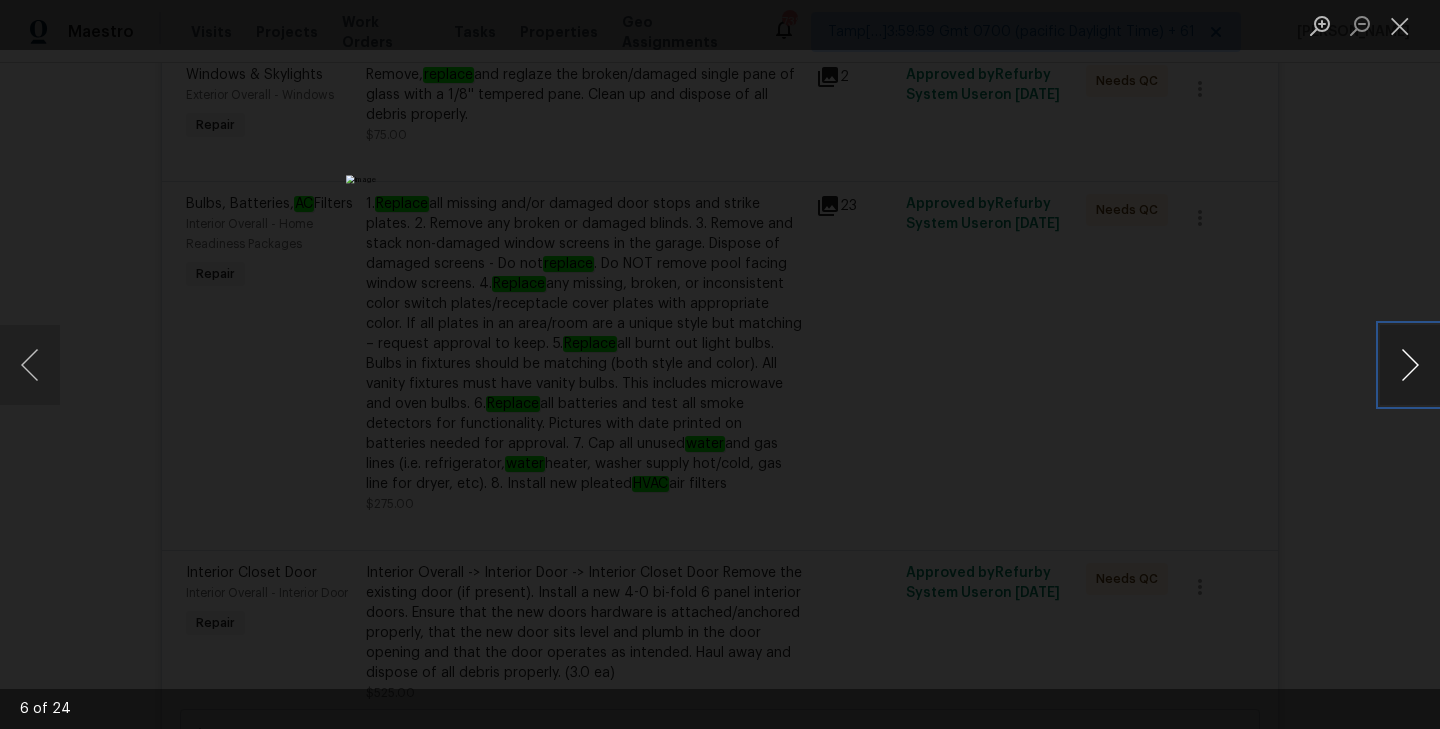 click at bounding box center (1410, 365) 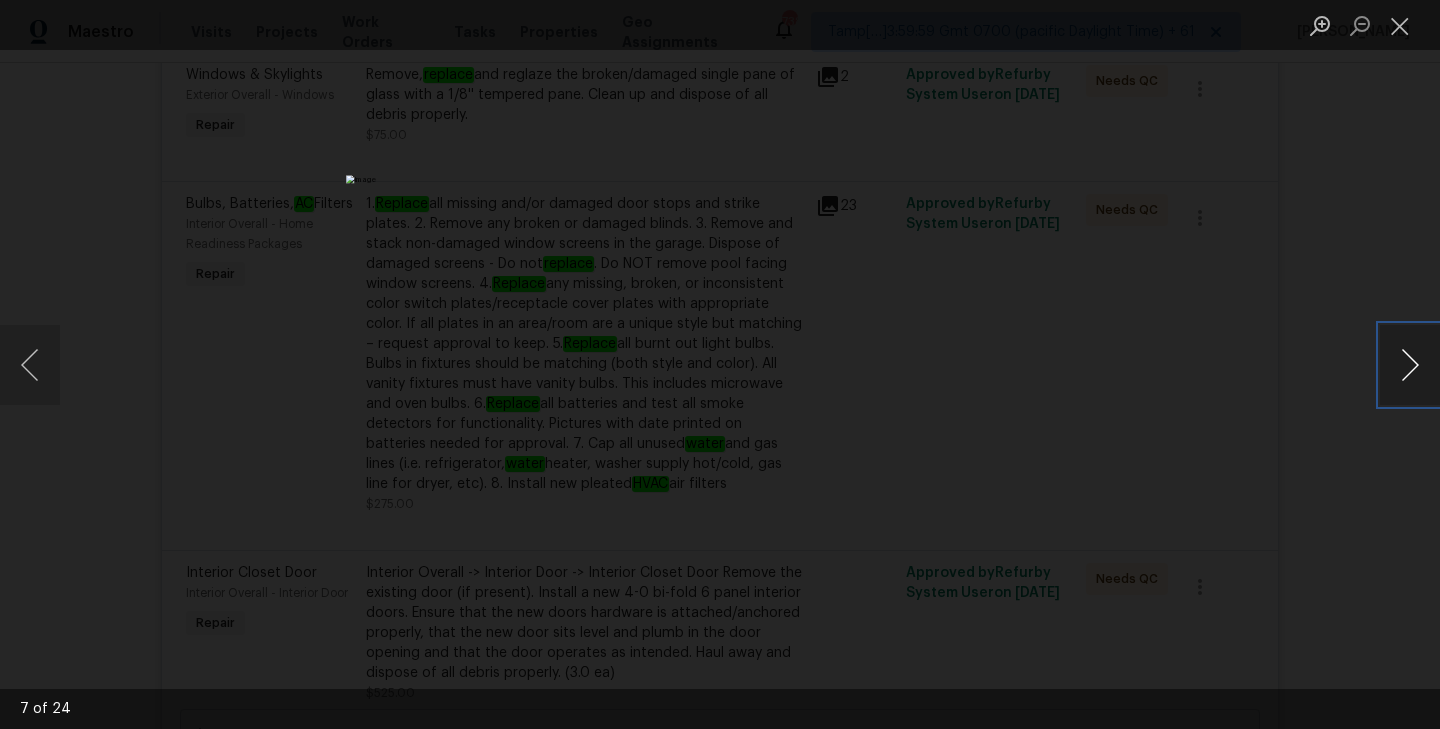 click at bounding box center [1410, 365] 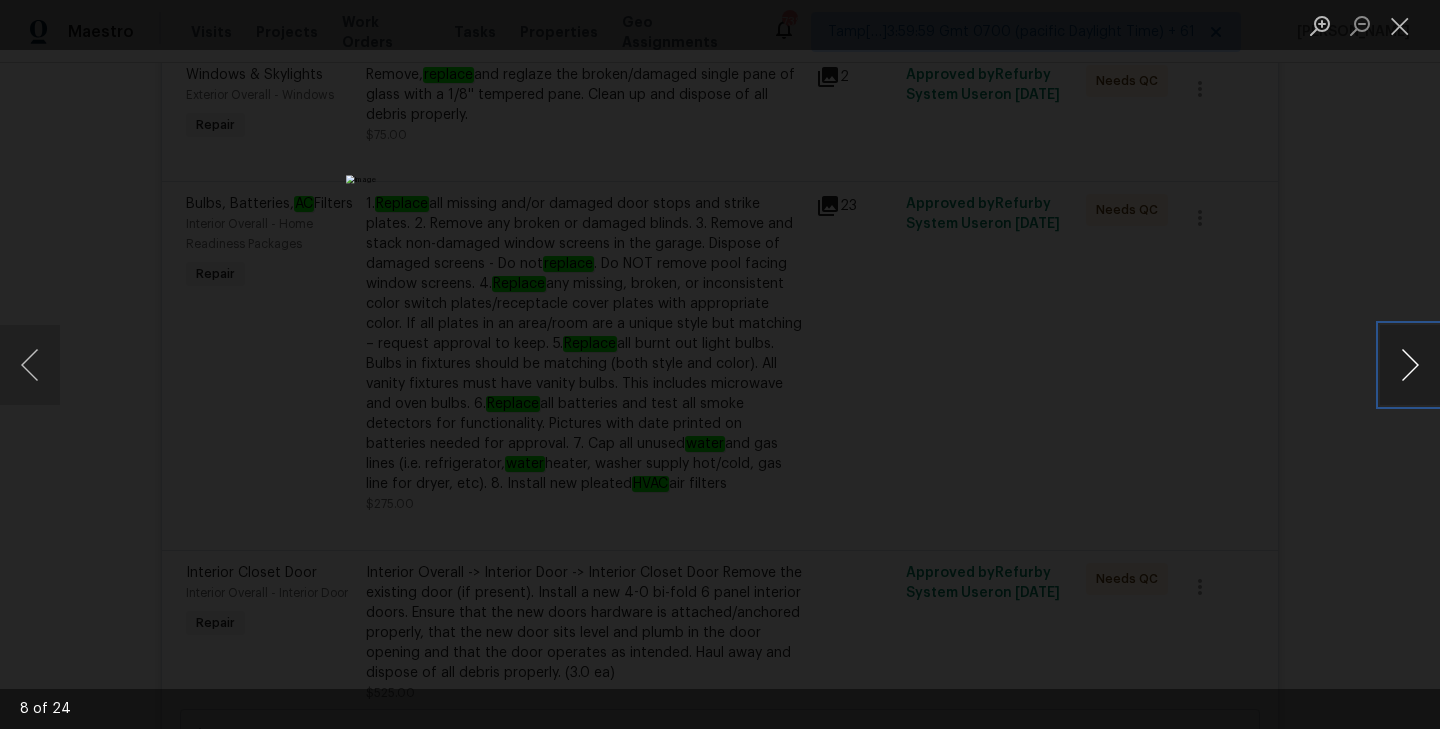 click at bounding box center [1410, 365] 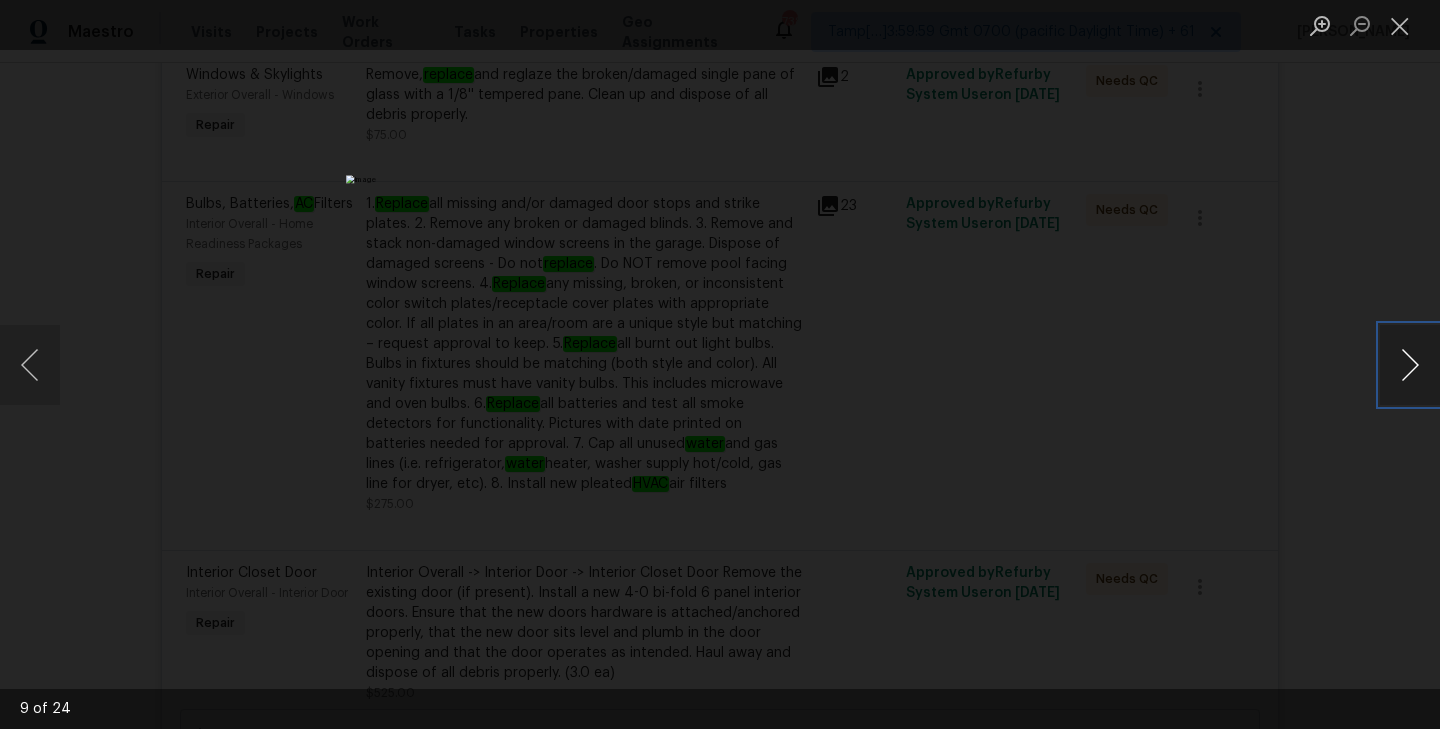 click at bounding box center (1410, 365) 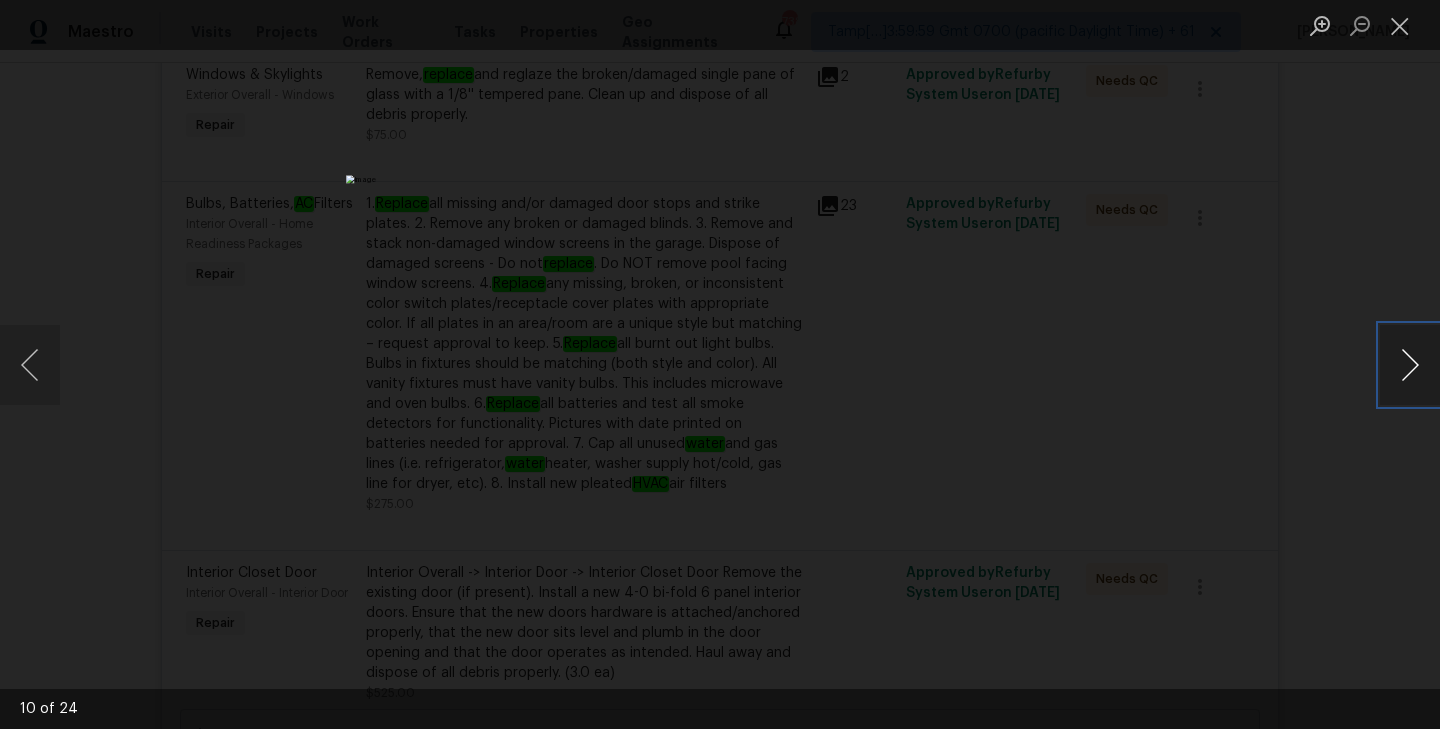 click at bounding box center (1410, 365) 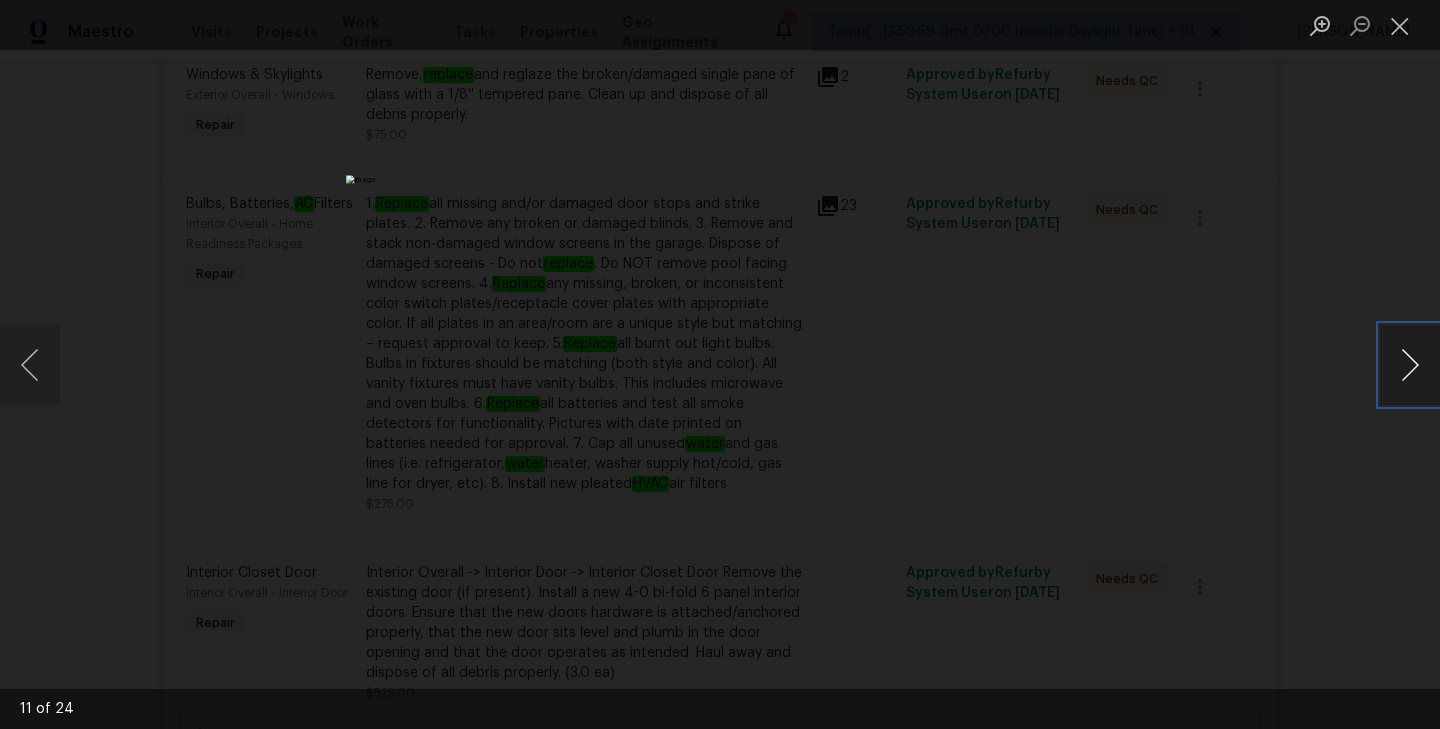 click at bounding box center [1410, 365] 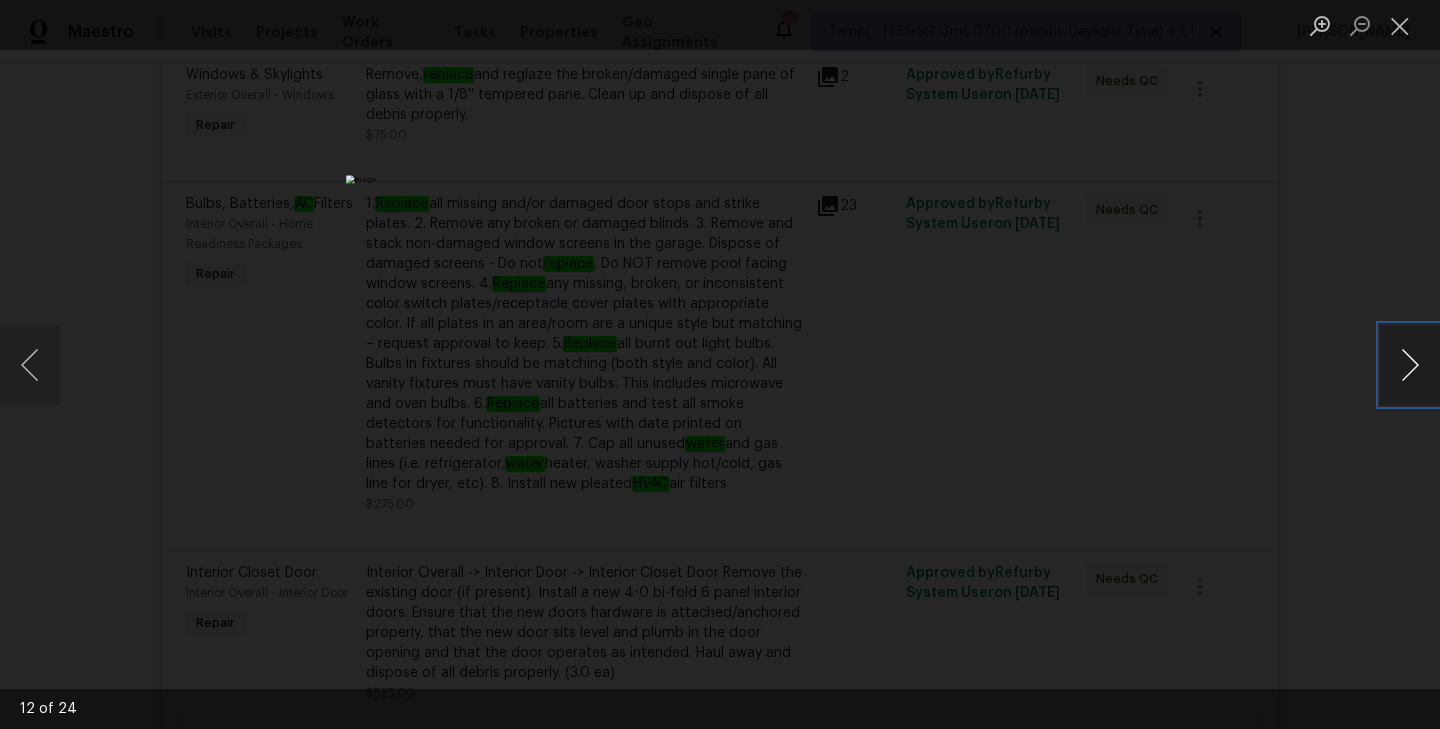 click at bounding box center [1410, 365] 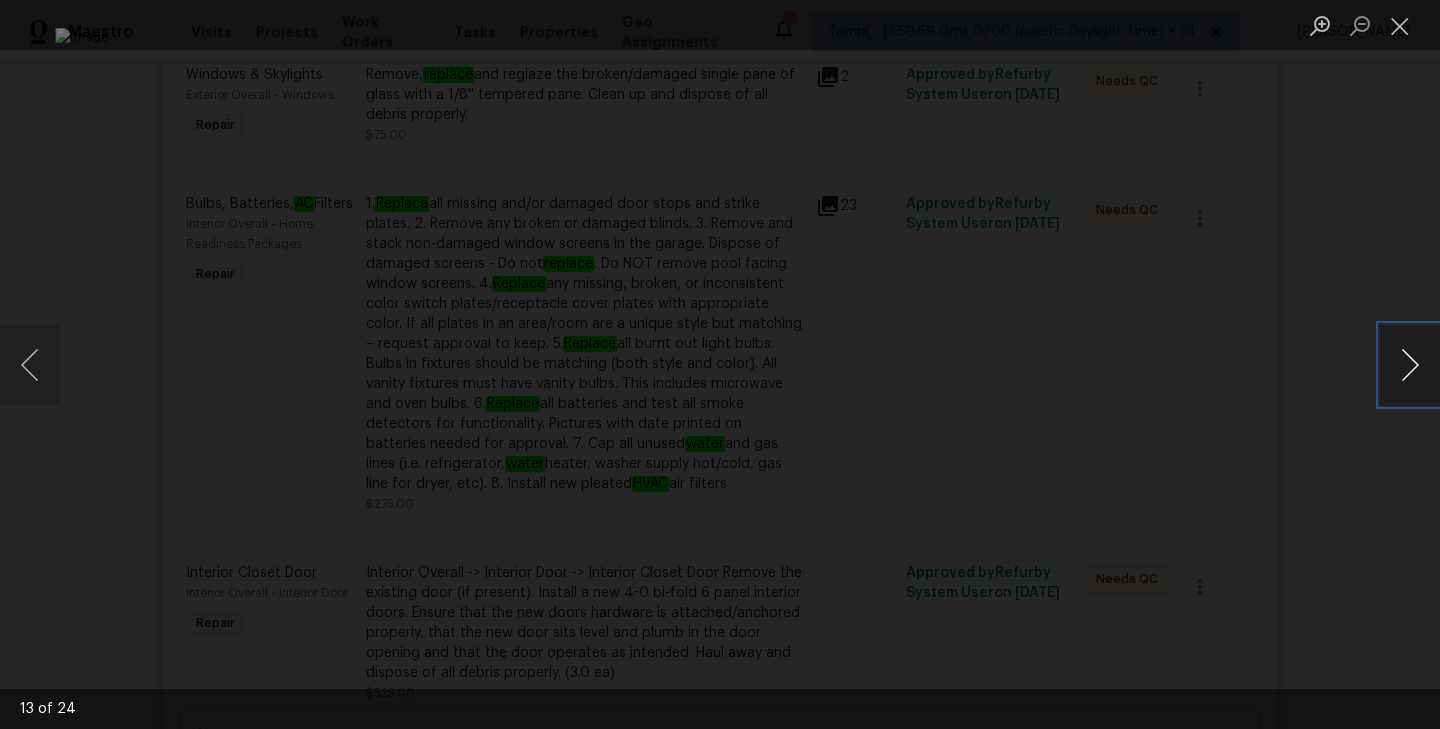 click at bounding box center [1410, 365] 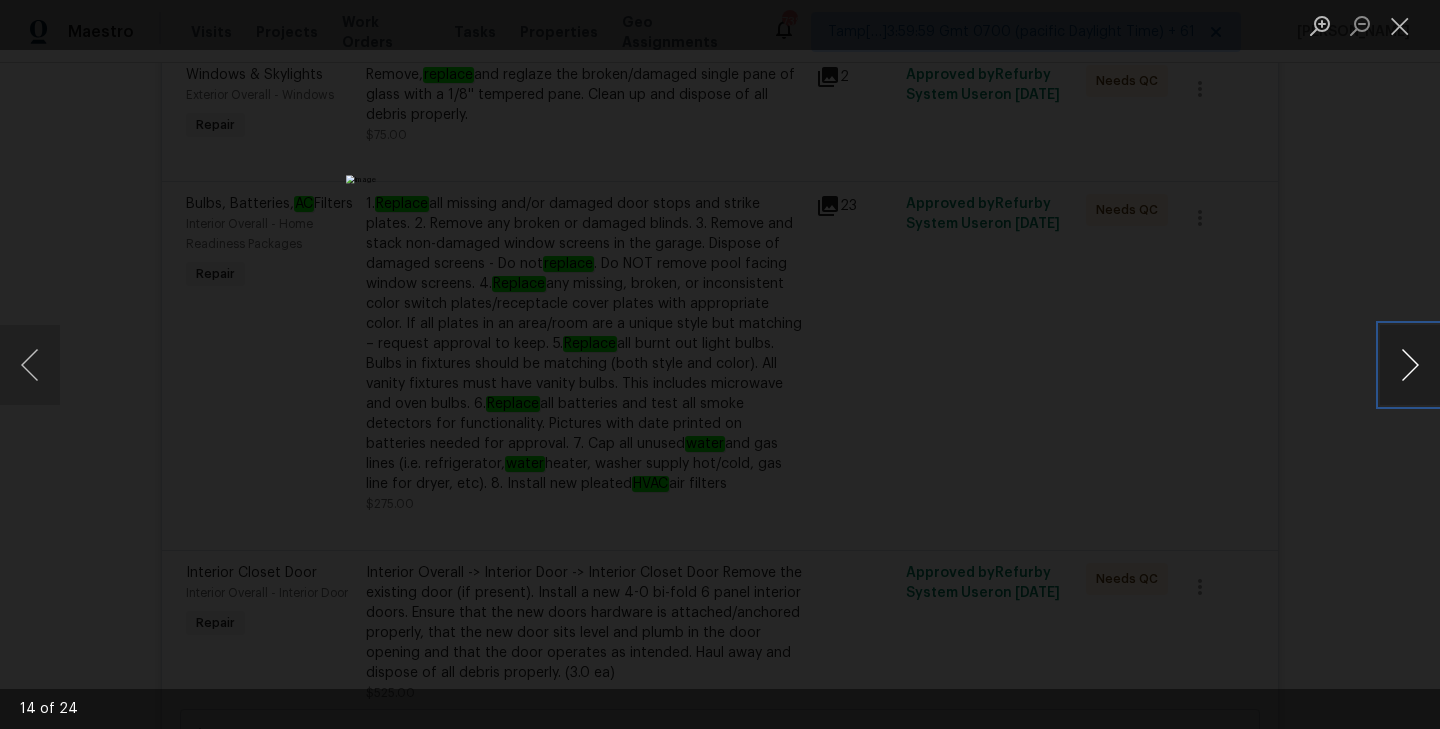 click at bounding box center [1410, 365] 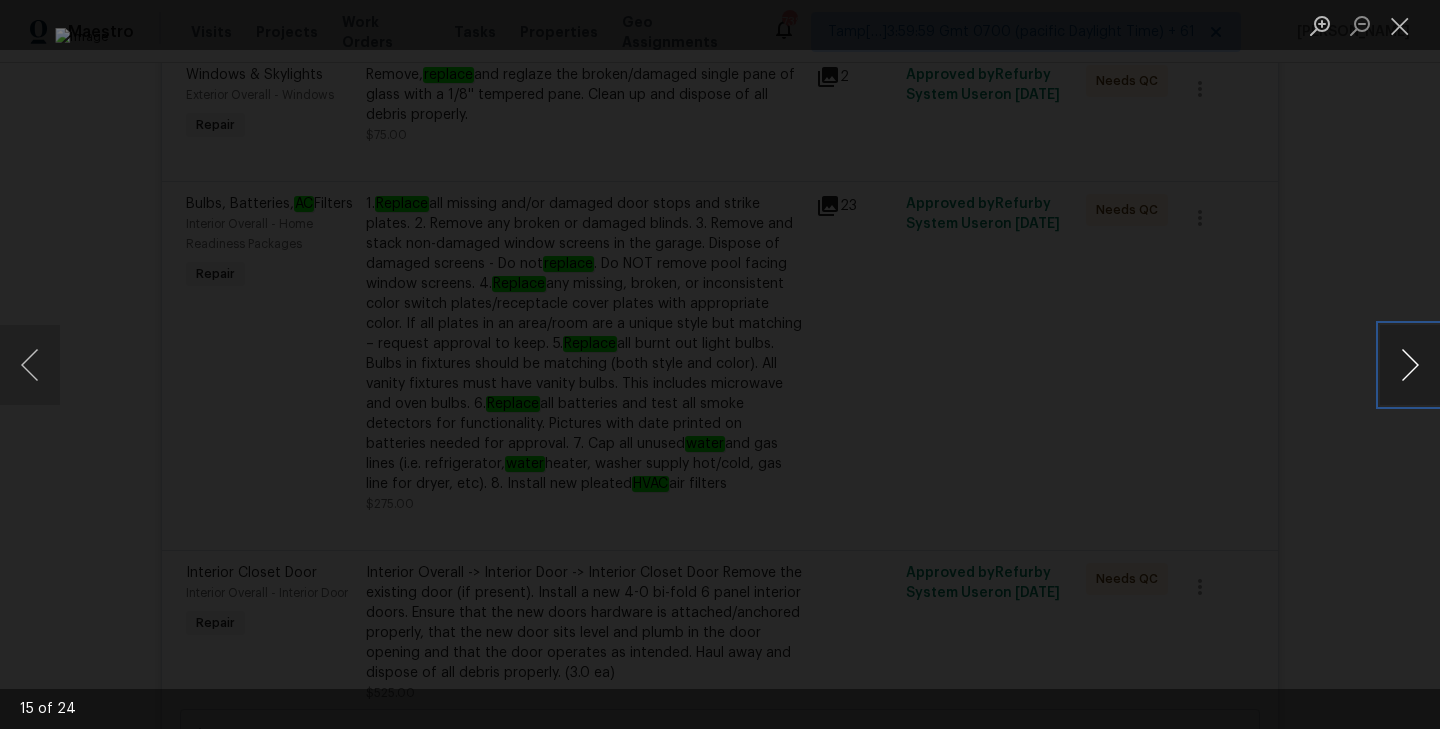 click at bounding box center (1410, 365) 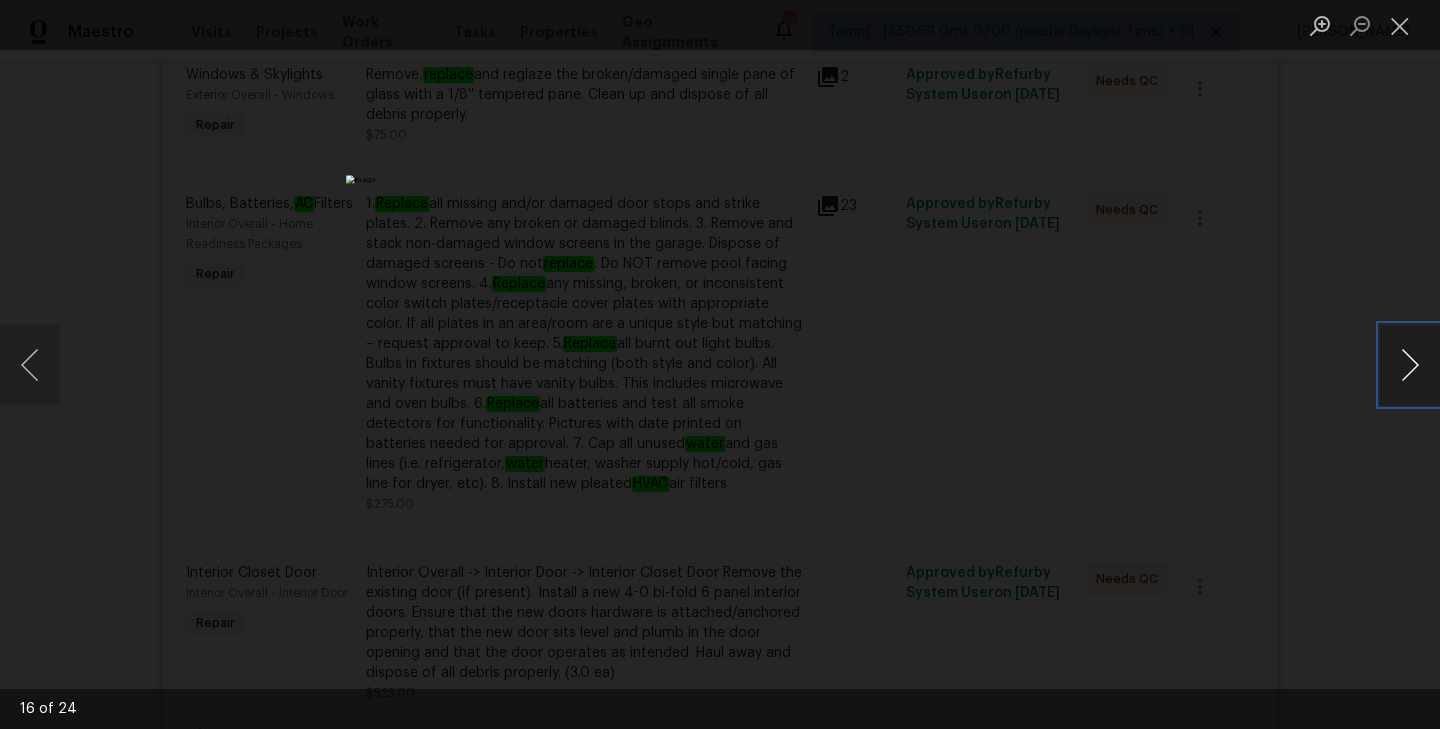 click at bounding box center [1410, 365] 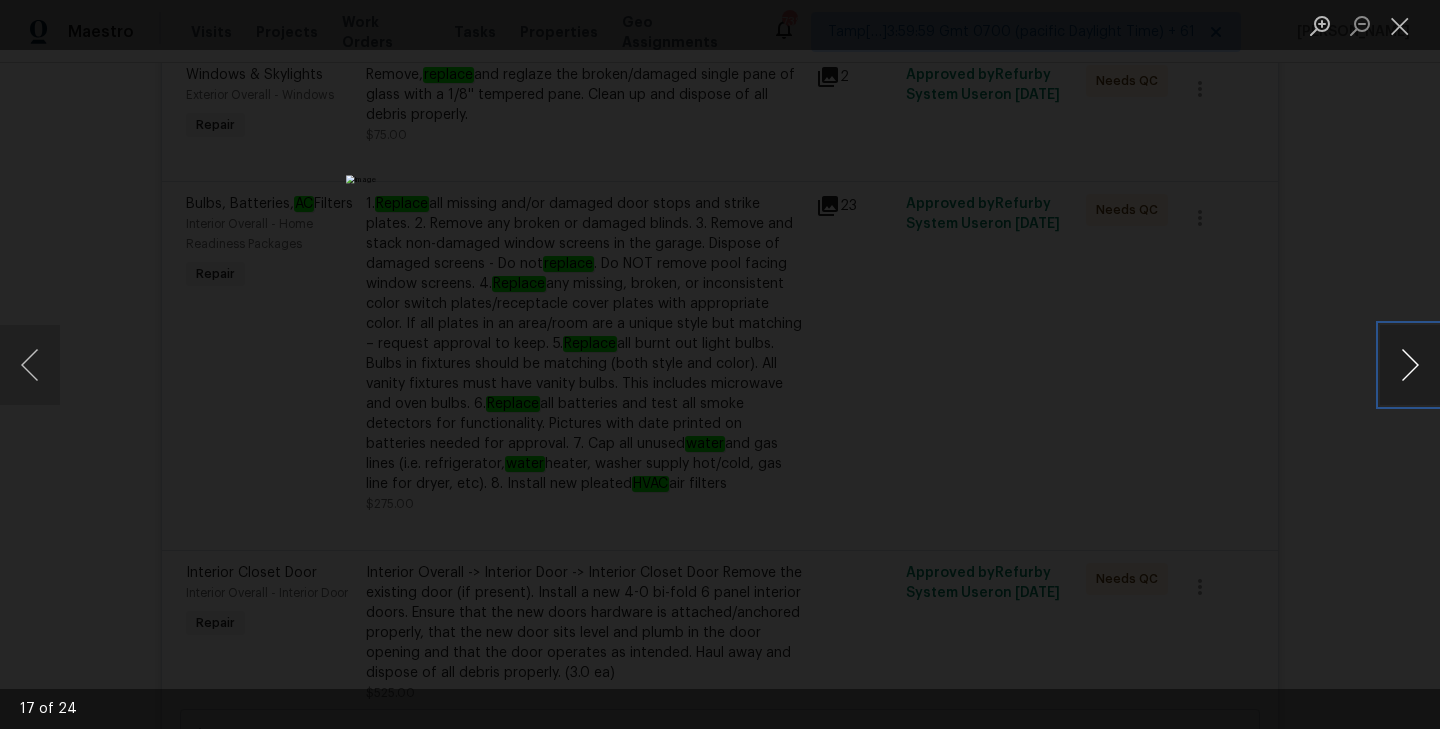 click at bounding box center [1410, 365] 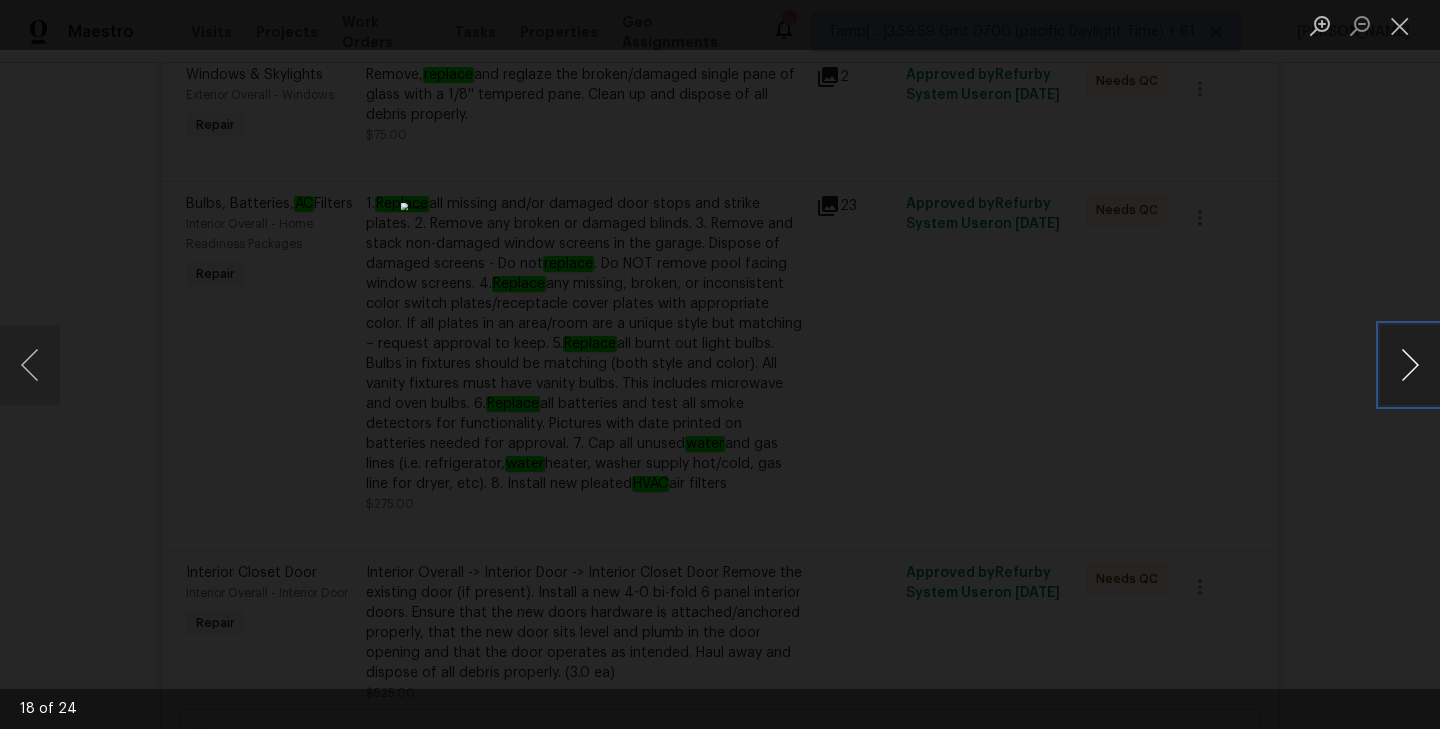 click at bounding box center (1410, 365) 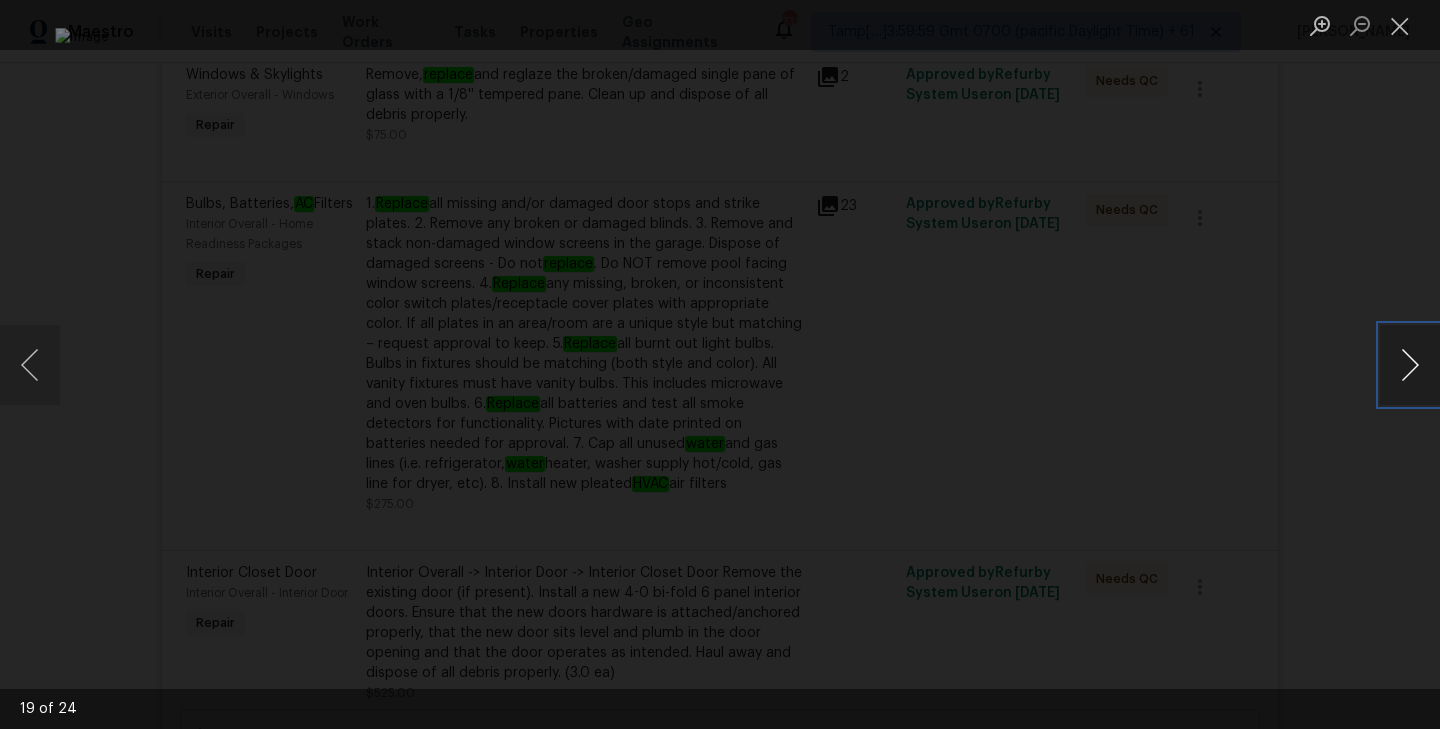 click at bounding box center [1410, 365] 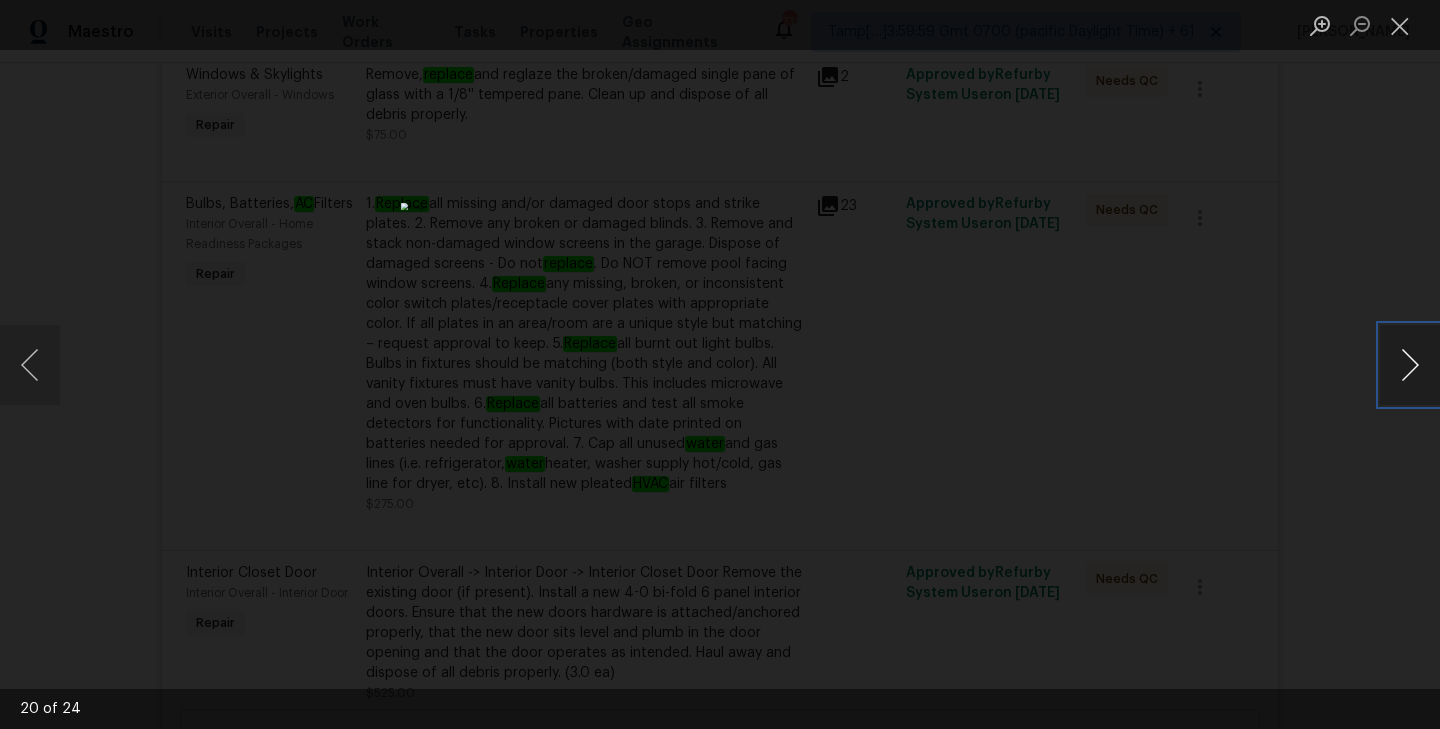 click at bounding box center [1410, 365] 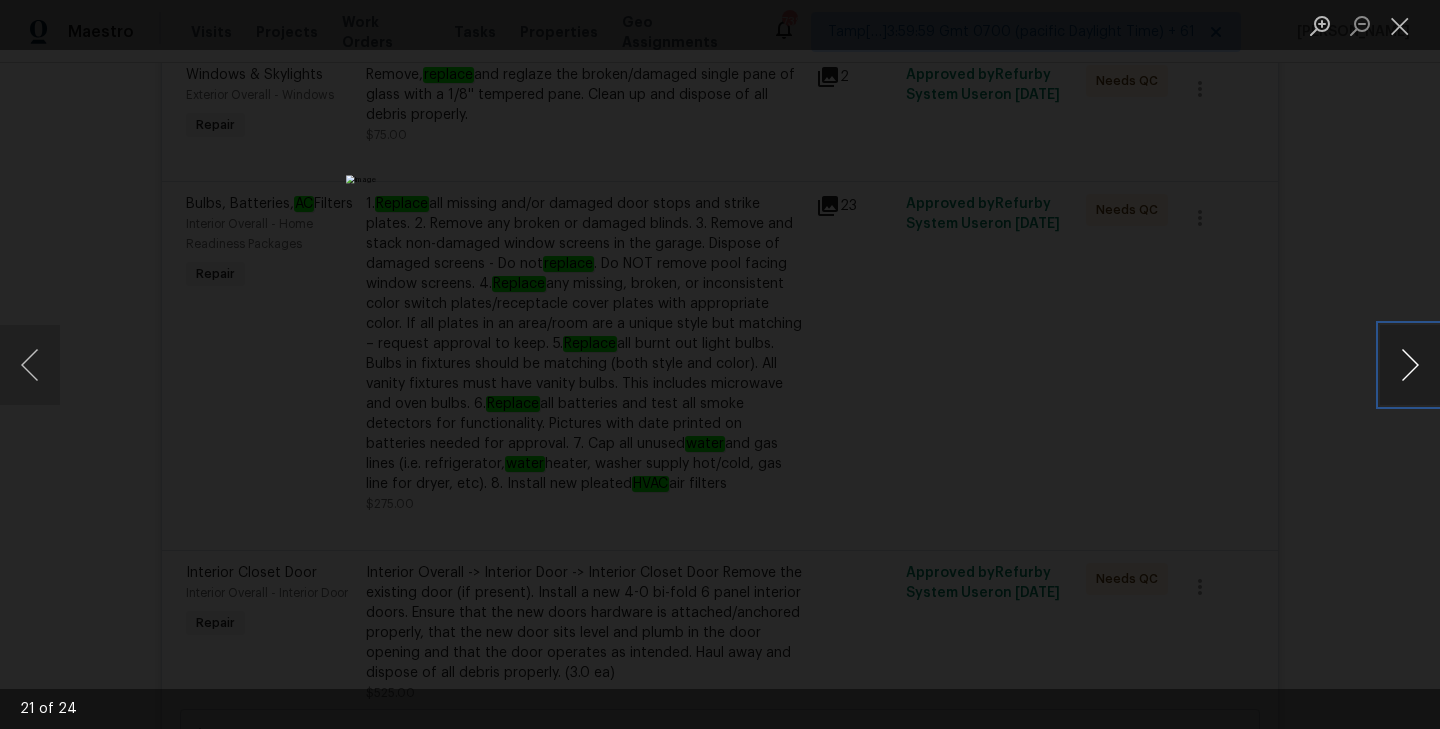 click at bounding box center (1410, 365) 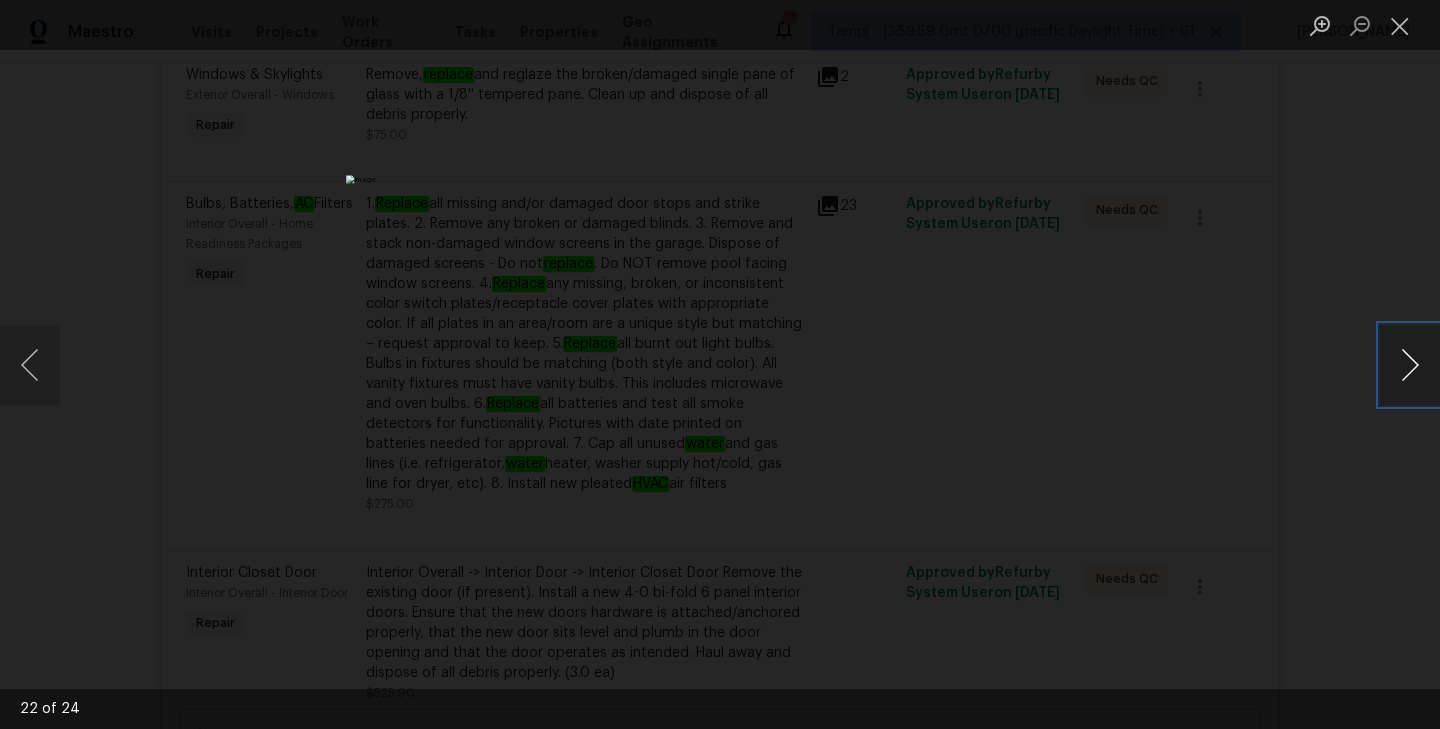 click at bounding box center [1410, 365] 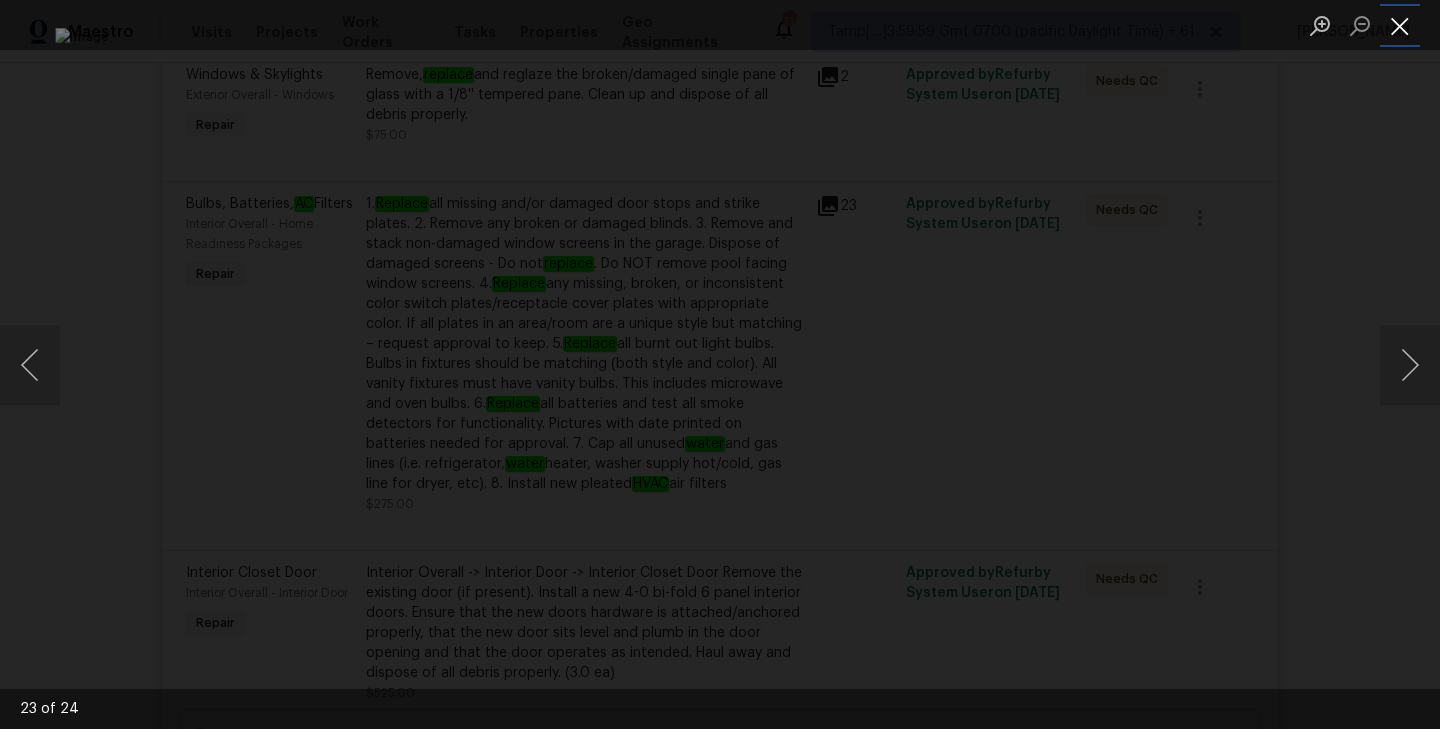click at bounding box center (1400, 25) 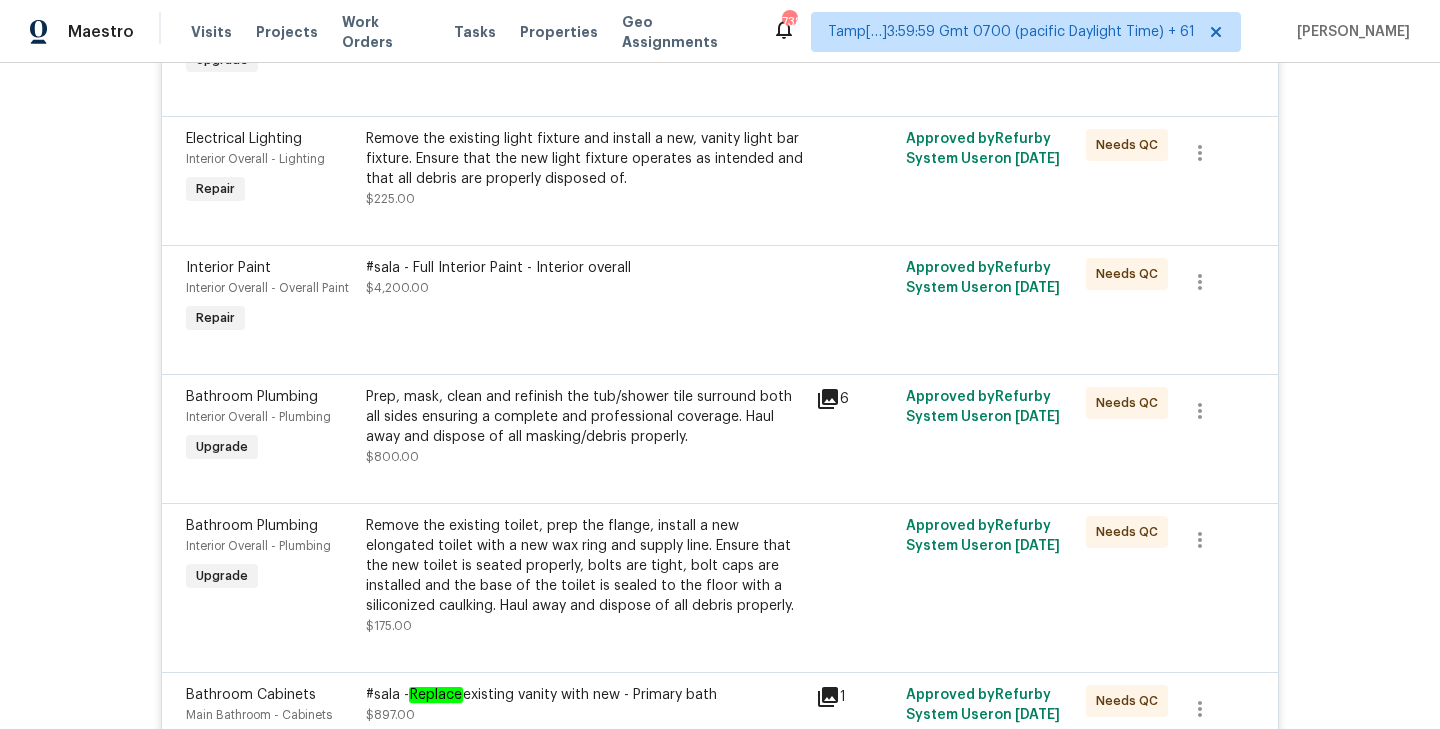 scroll, scrollTop: 3816, scrollLeft: 0, axis: vertical 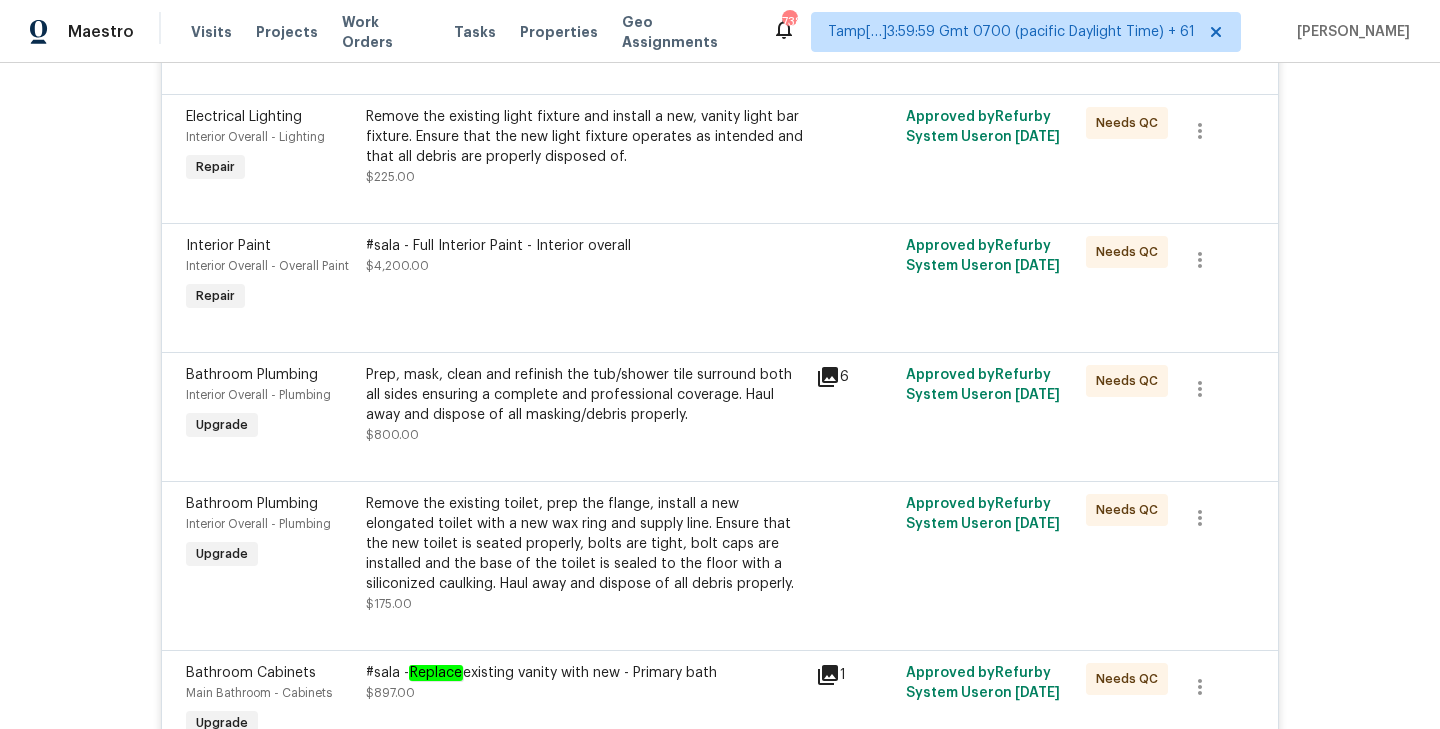 click 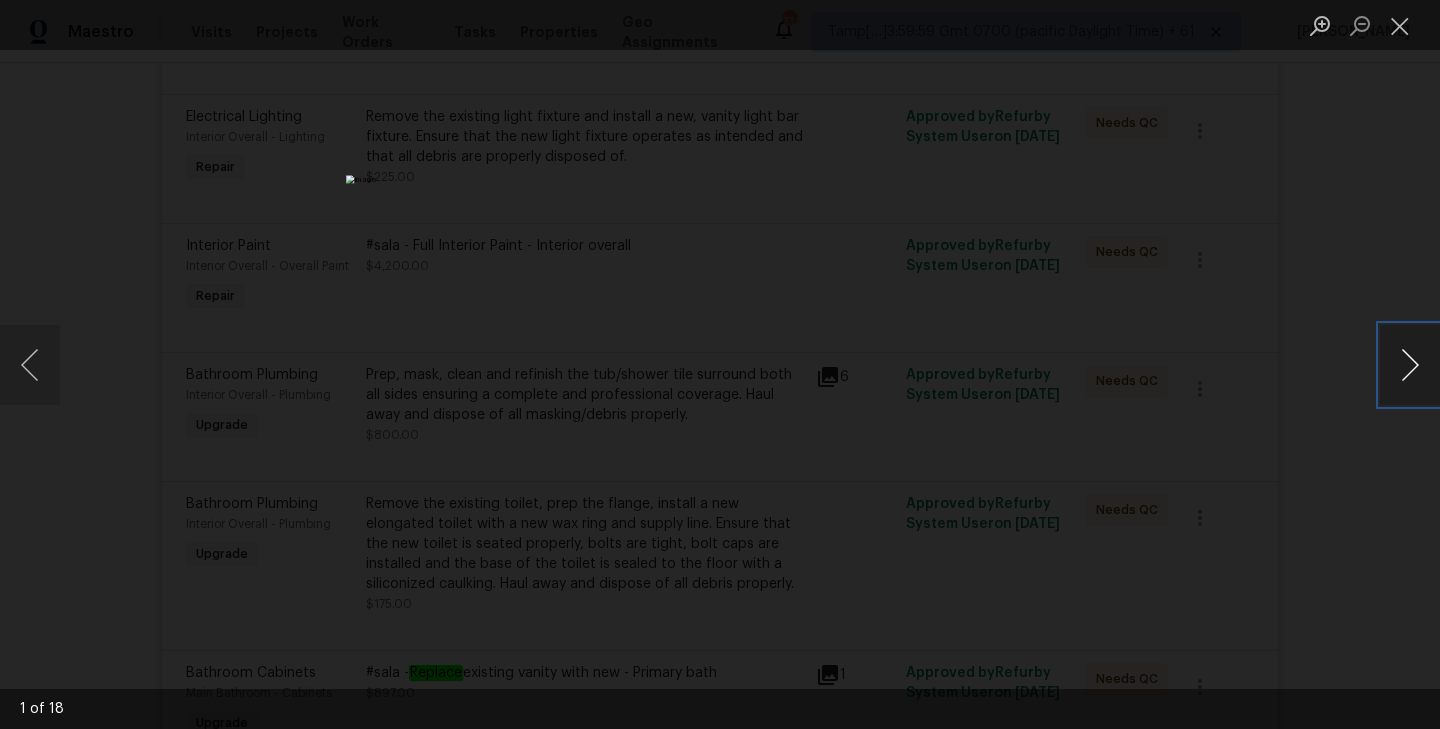 click at bounding box center [1410, 365] 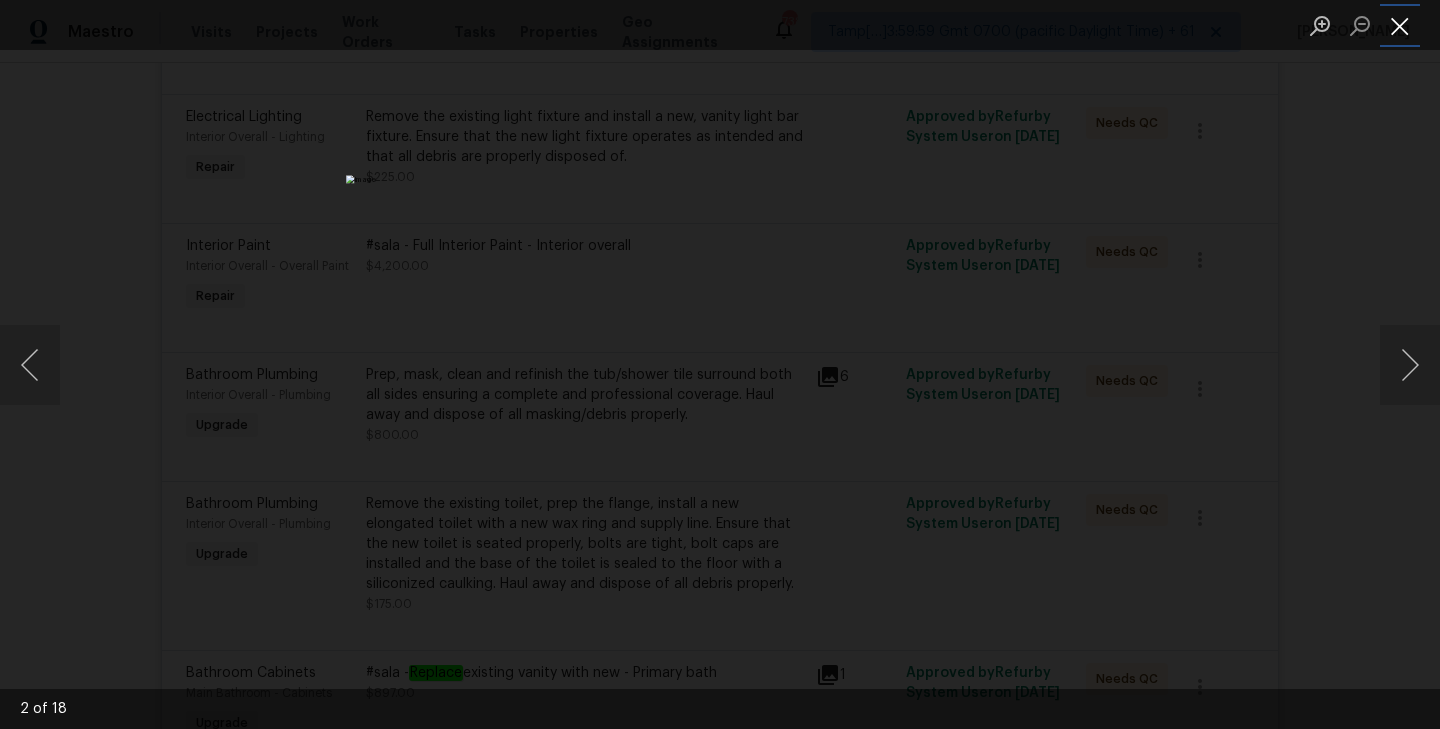 click at bounding box center (1400, 25) 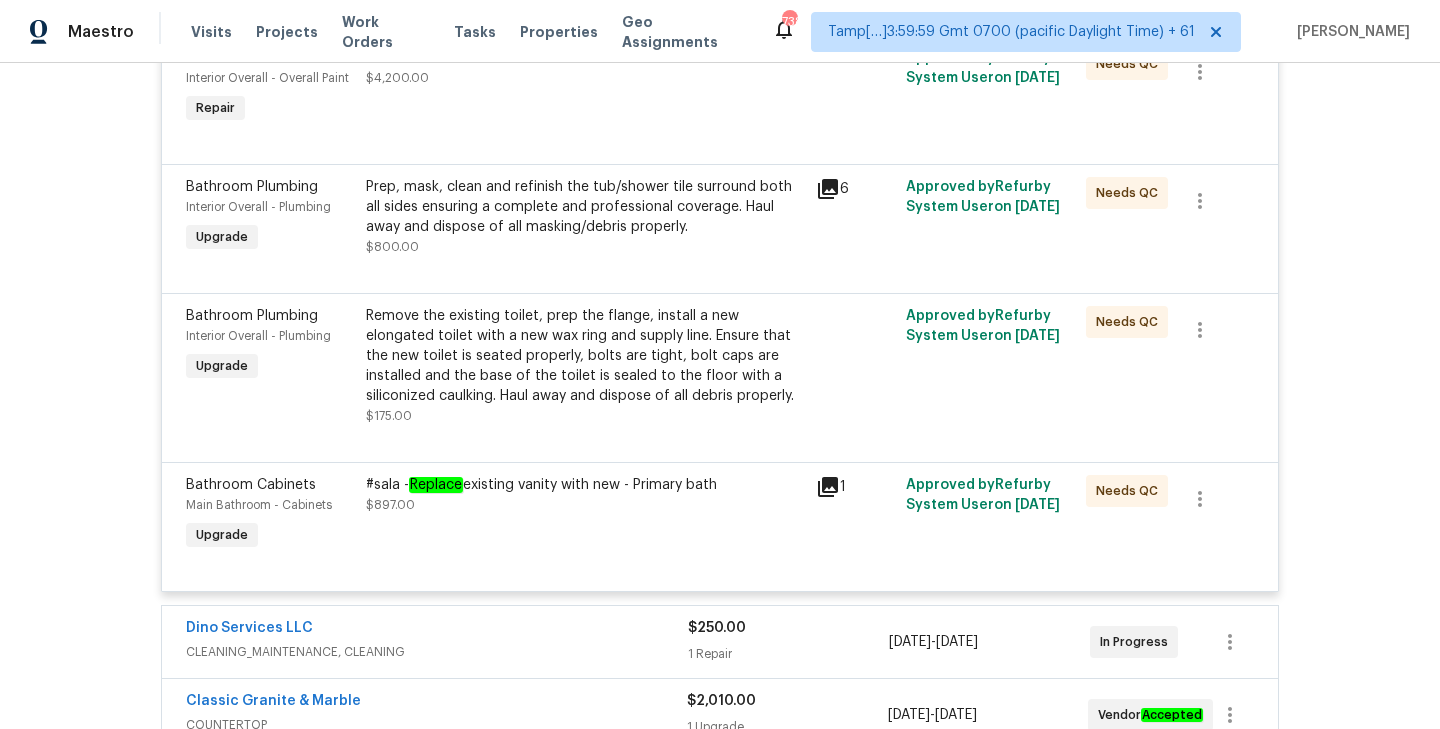 scroll, scrollTop: 4005, scrollLeft: 0, axis: vertical 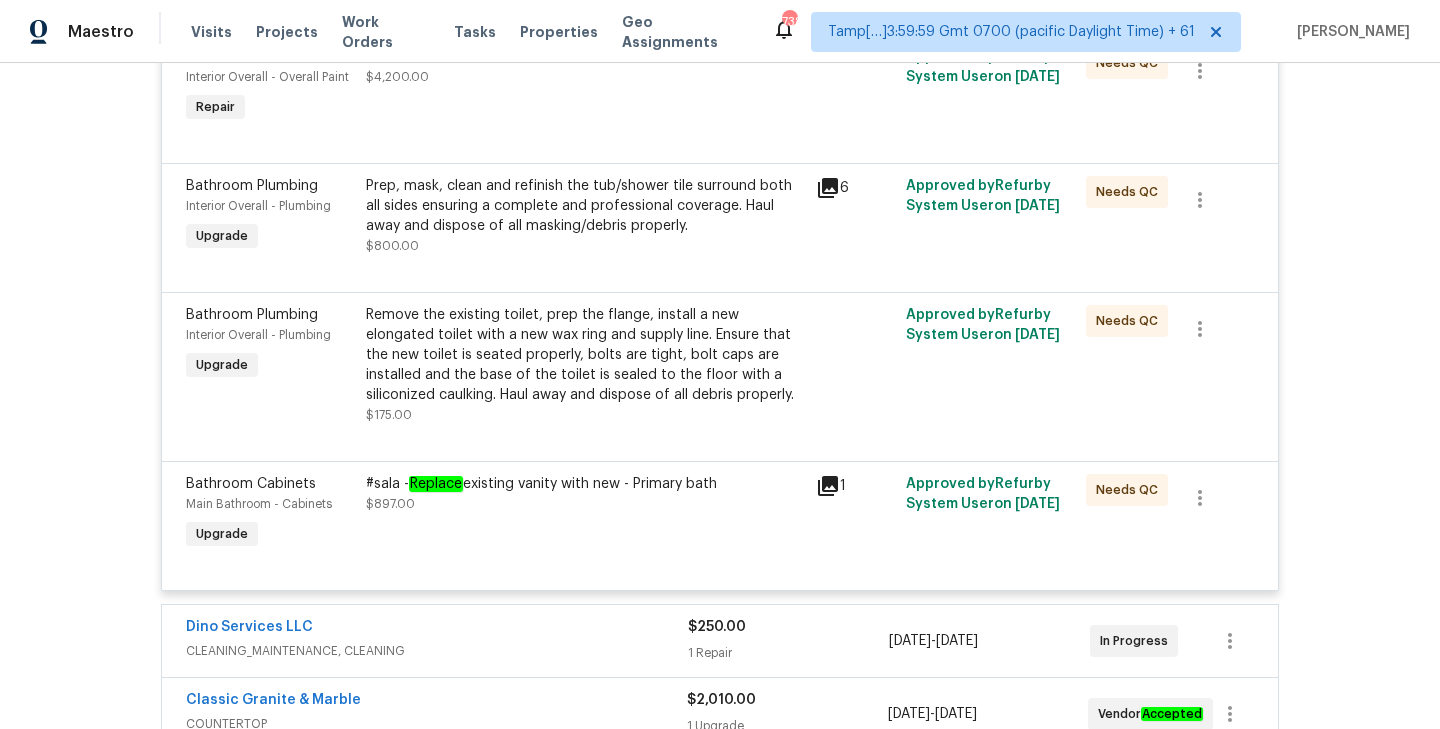 click 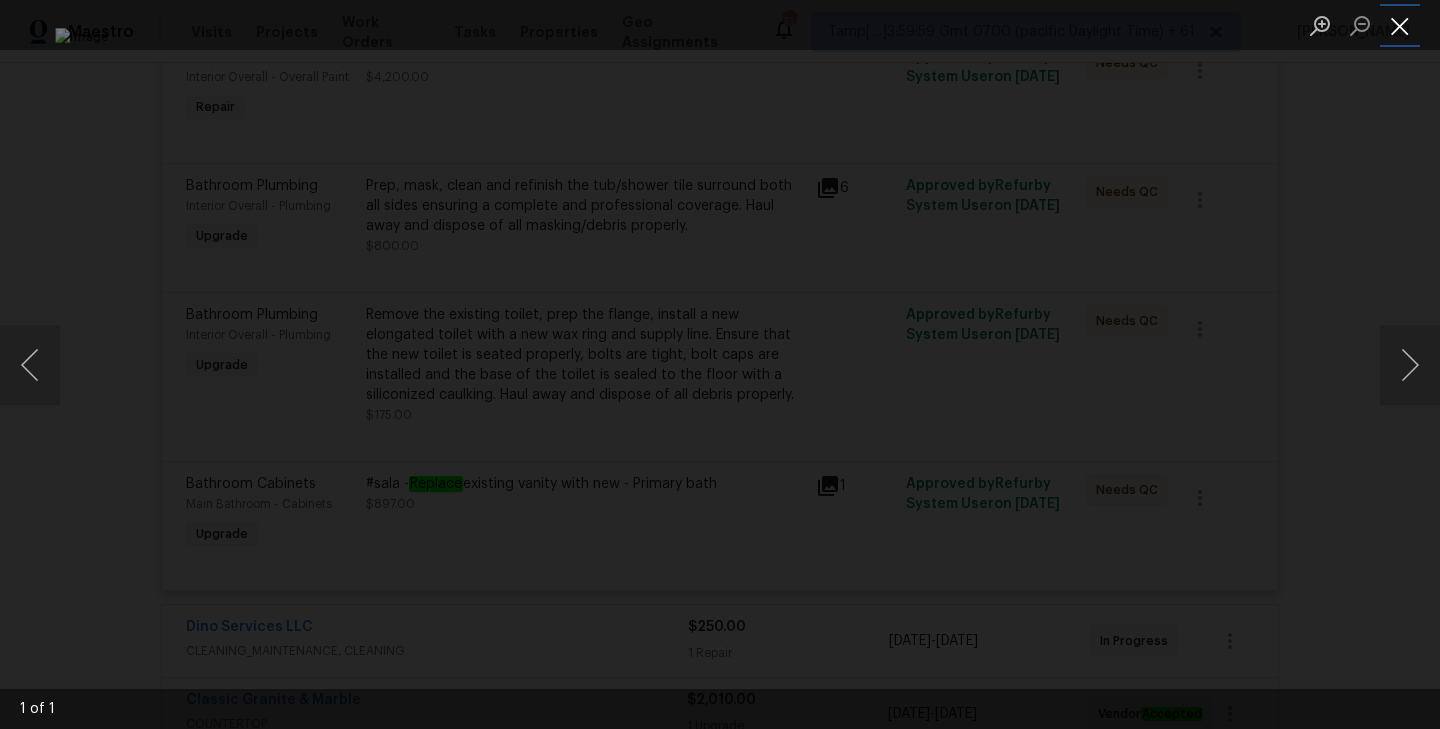 click at bounding box center [1400, 25] 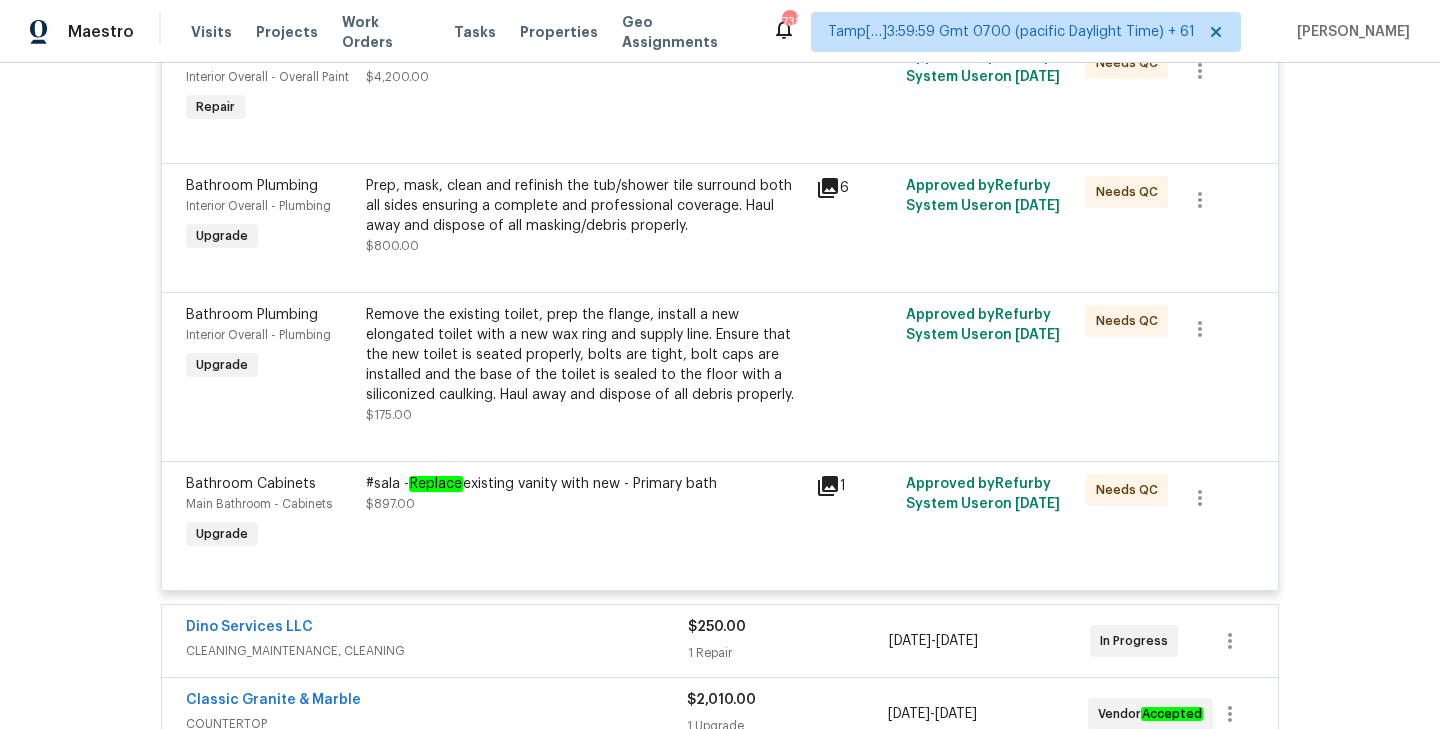 click 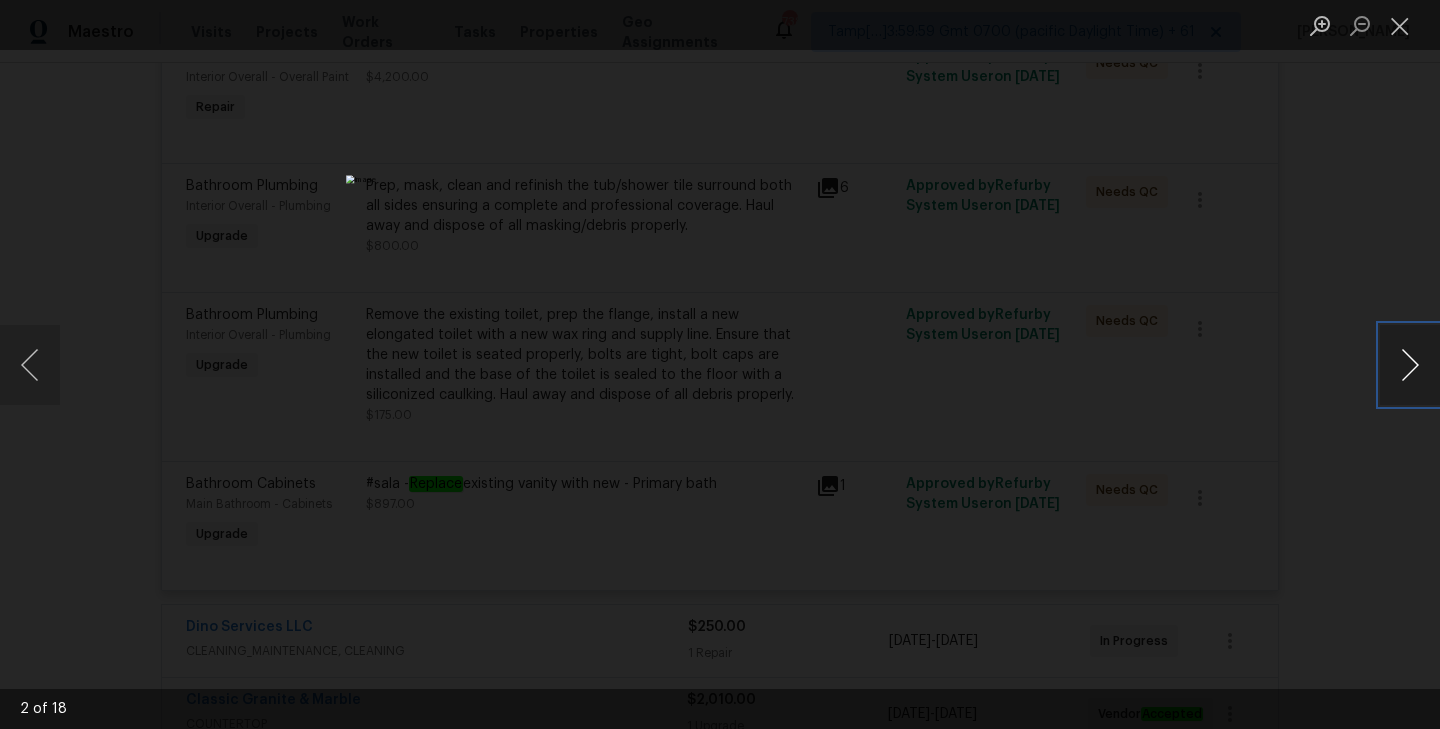 click at bounding box center (1410, 365) 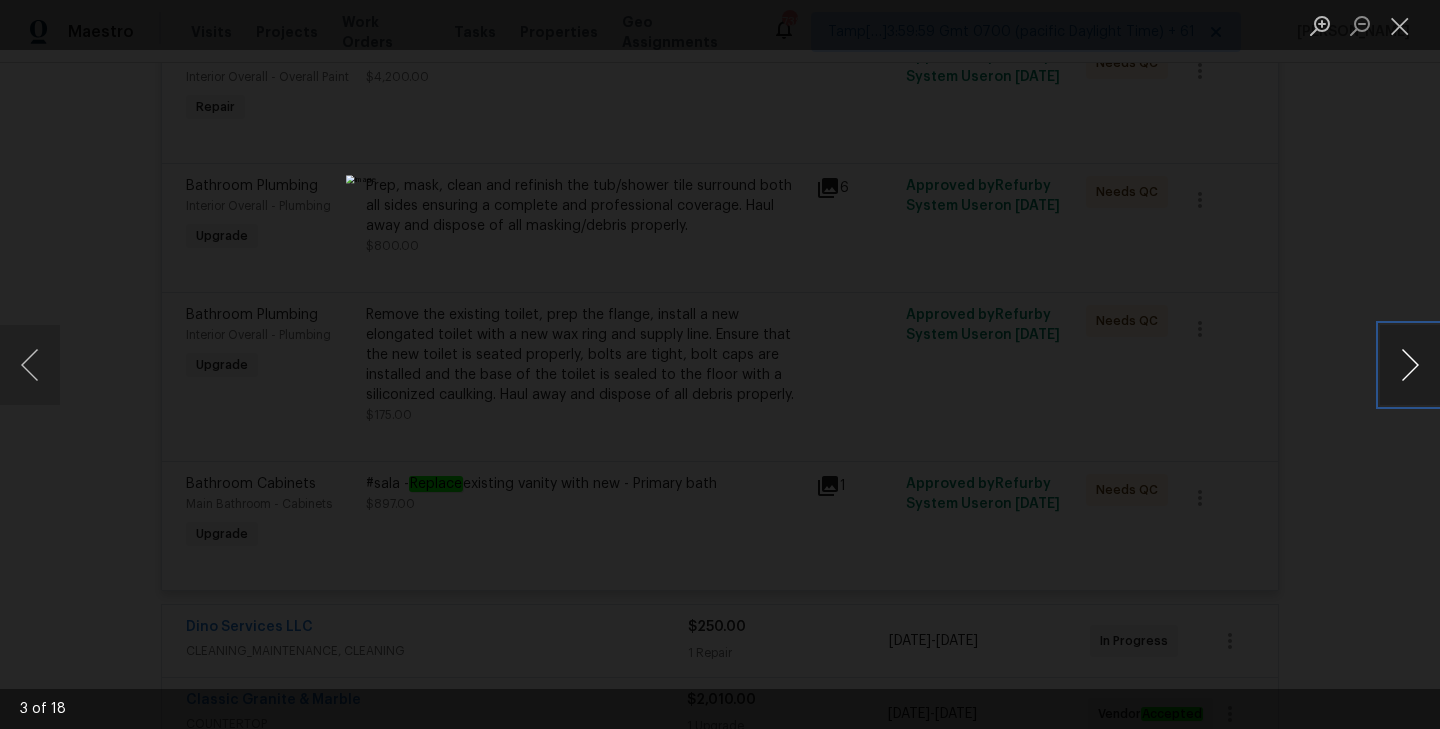 click at bounding box center (1410, 365) 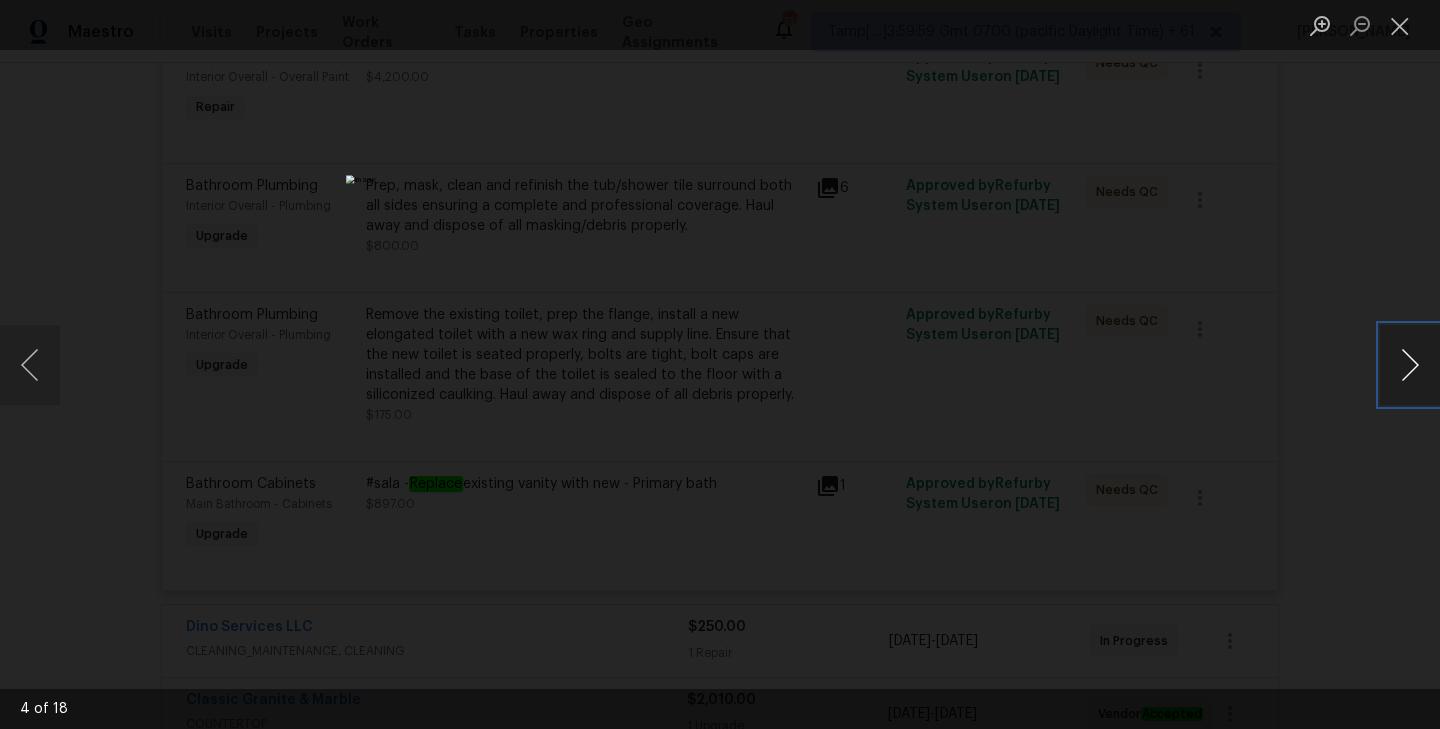 click at bounding box center [1410, 365] 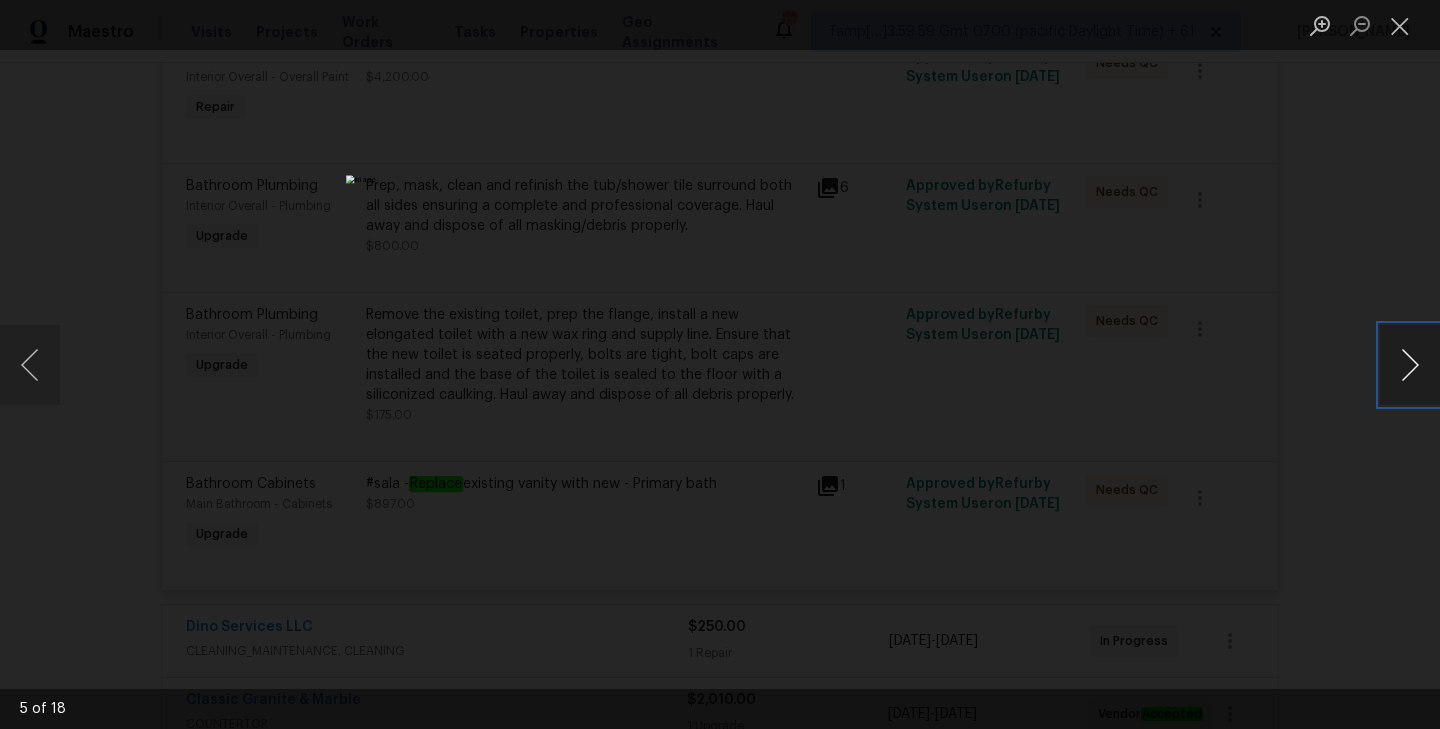 click at bounding box center (1410, 365) 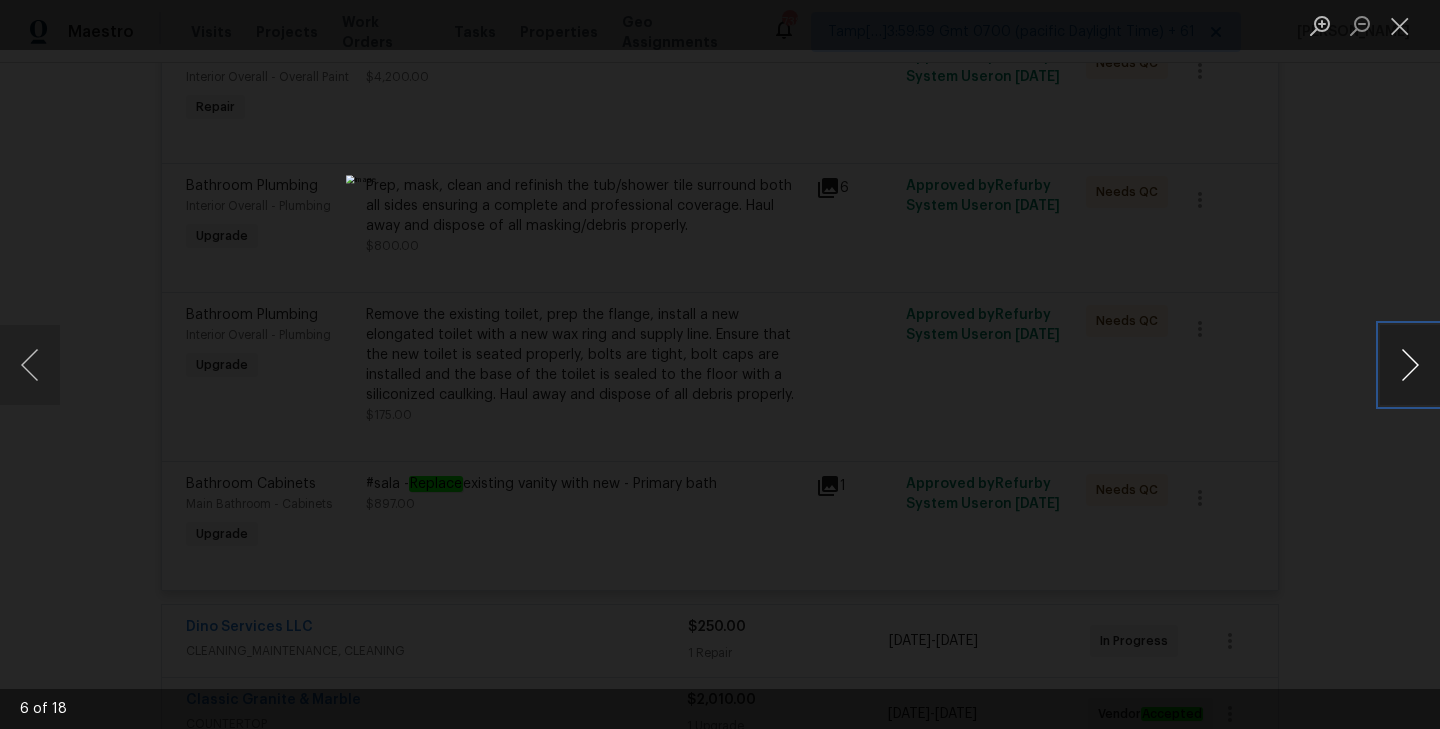 click at bounding box center [1410, 365] 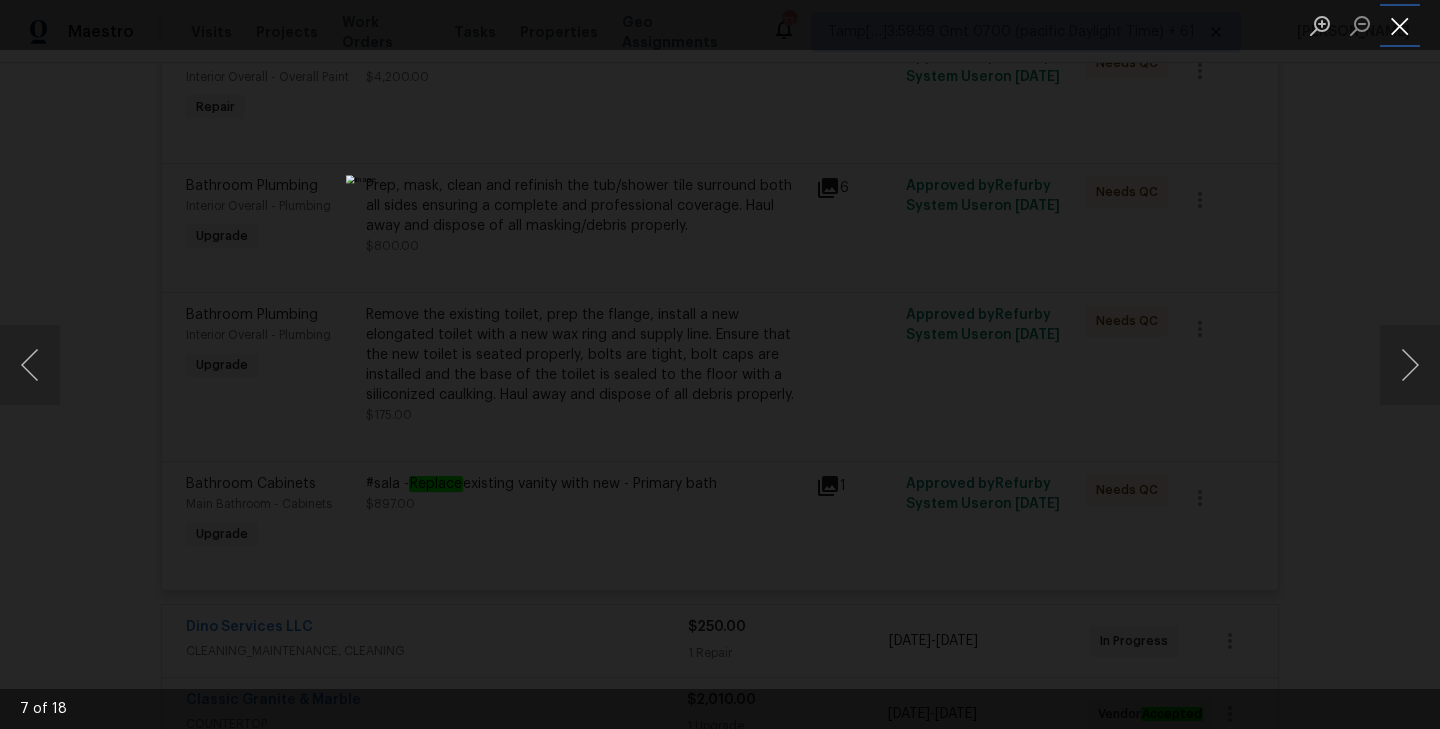 click at bounding box center (1400, 25) 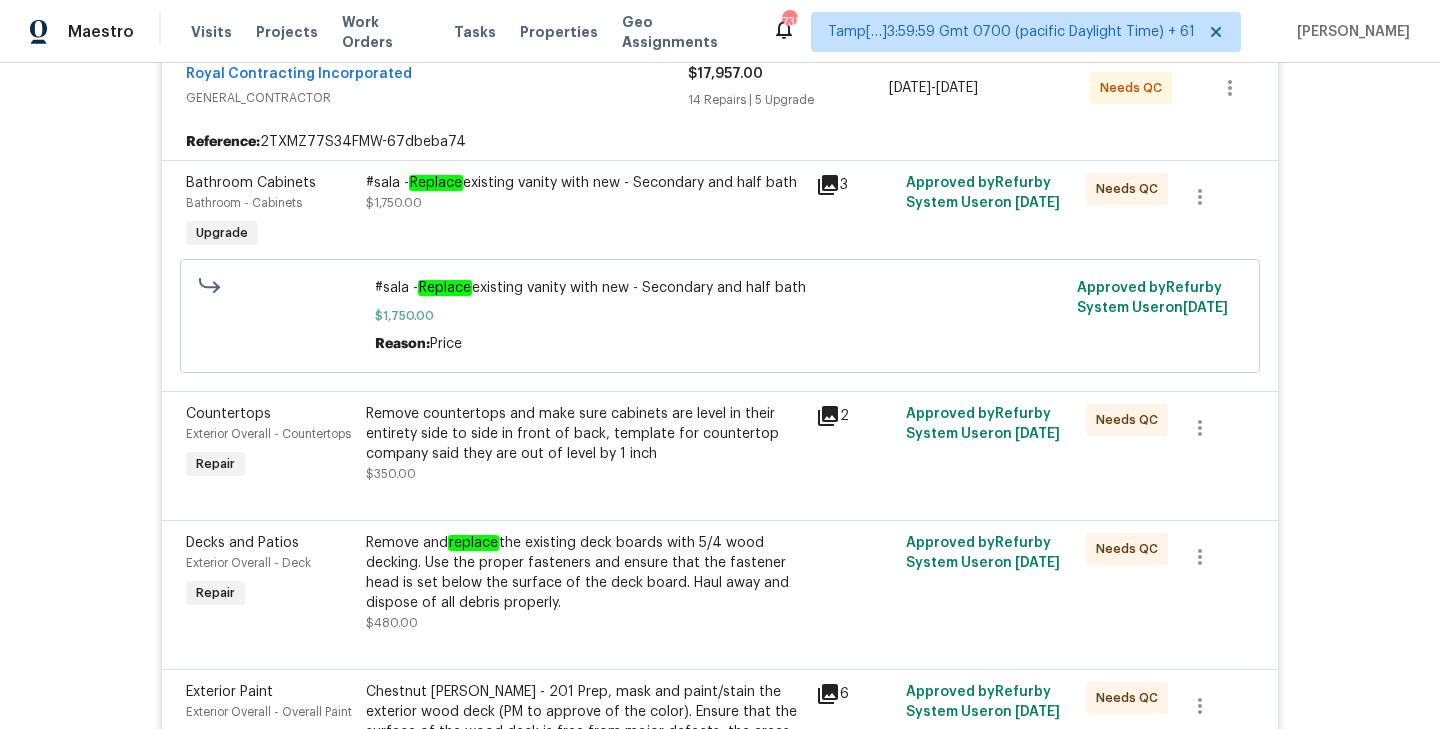 scroll, scrollTop: 0, scrollLeft: 0, axis: both 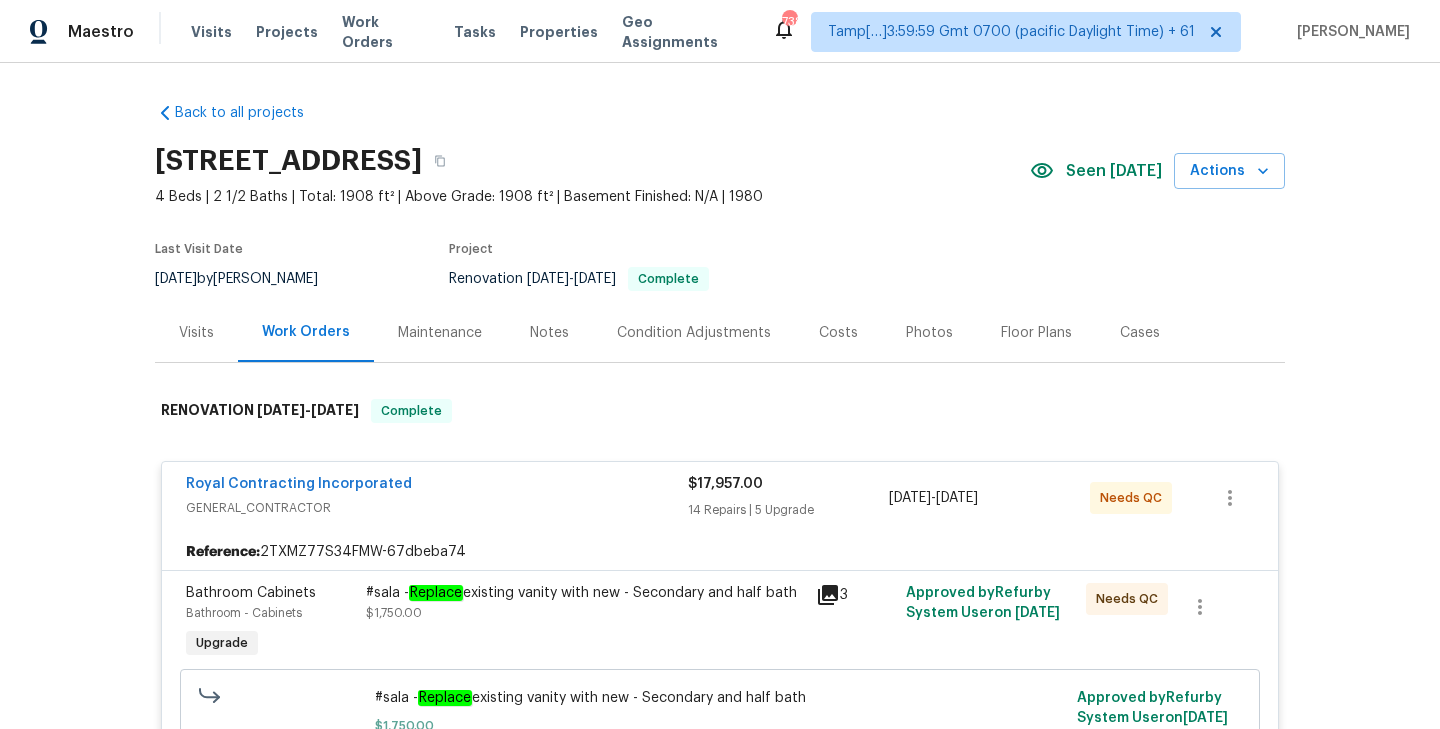 click on "Visits" at bounding box center [196, 333] 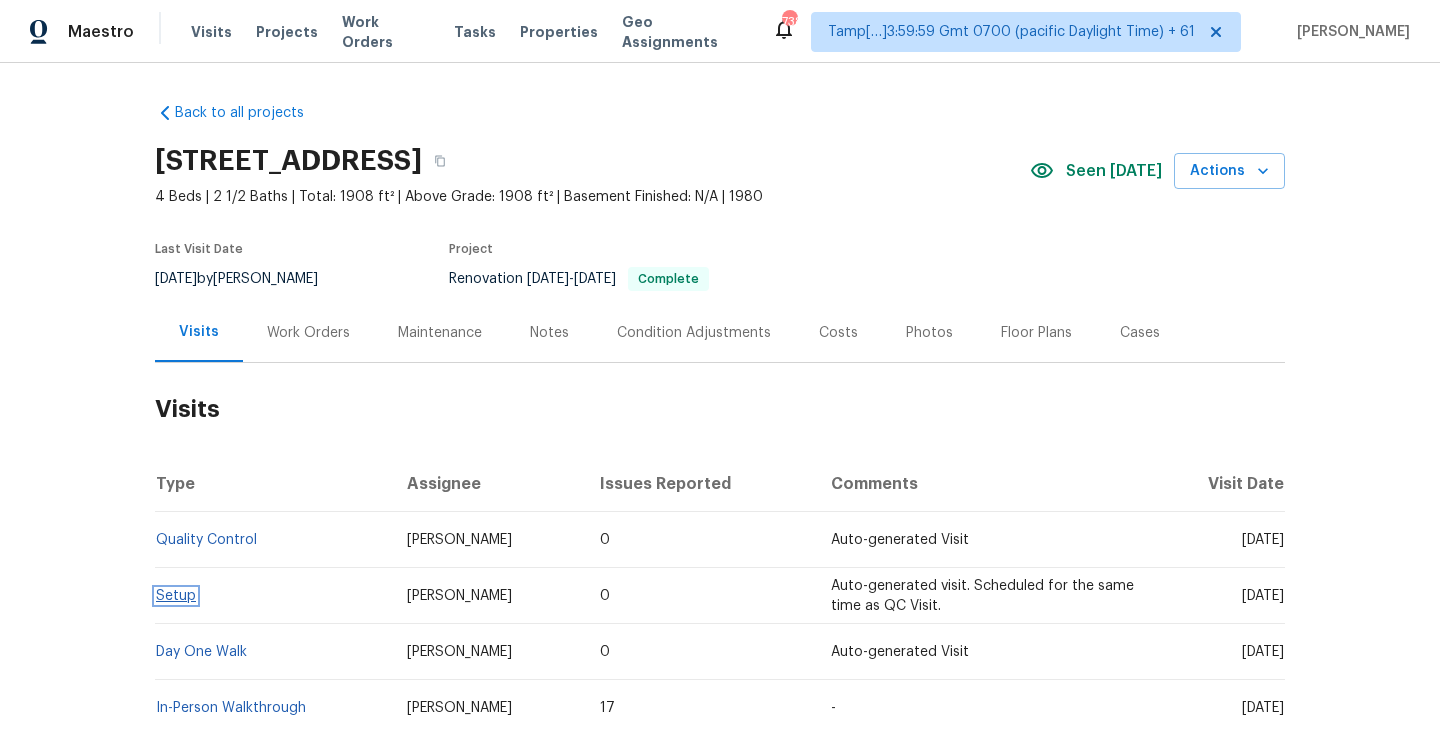 click on "Setup" at bounding box center [176, 596] 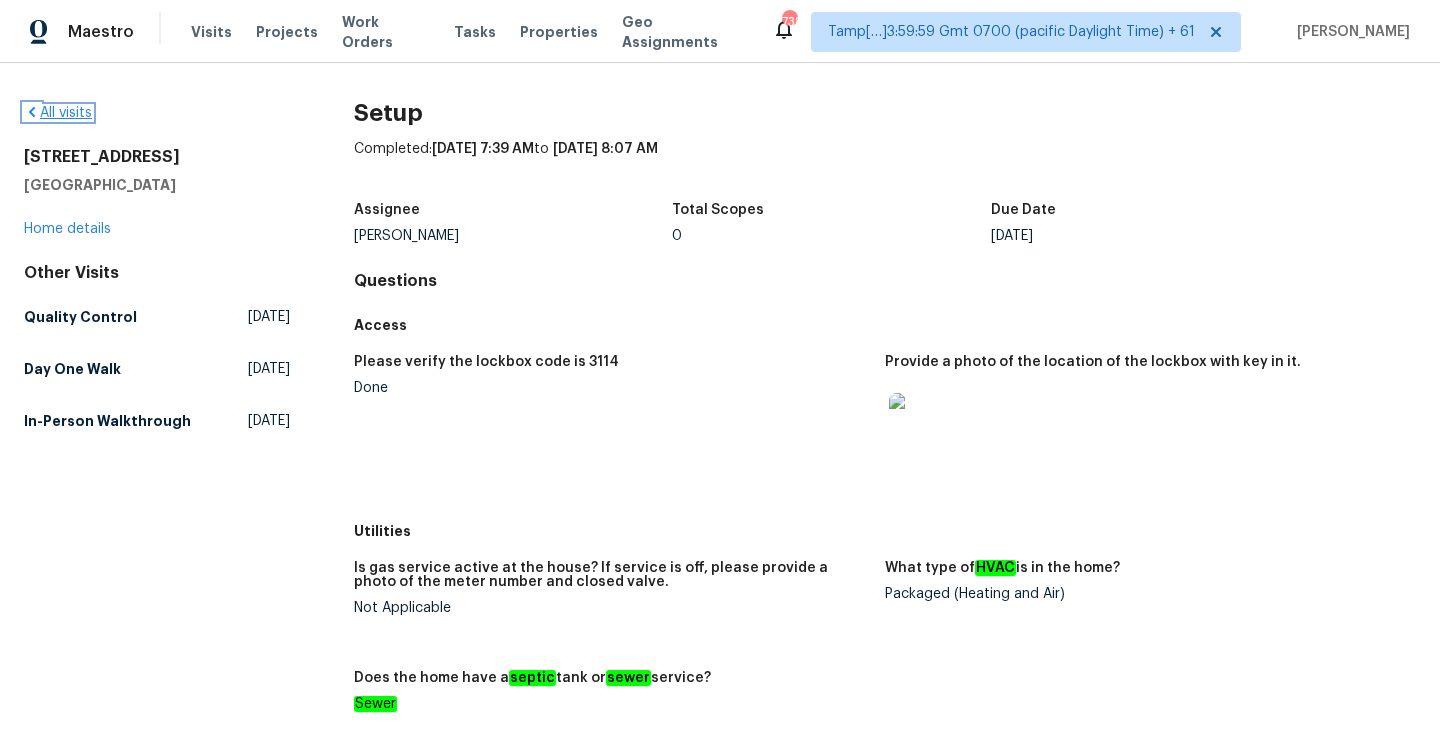 click on "All visits" at bounding box center (58, 113) 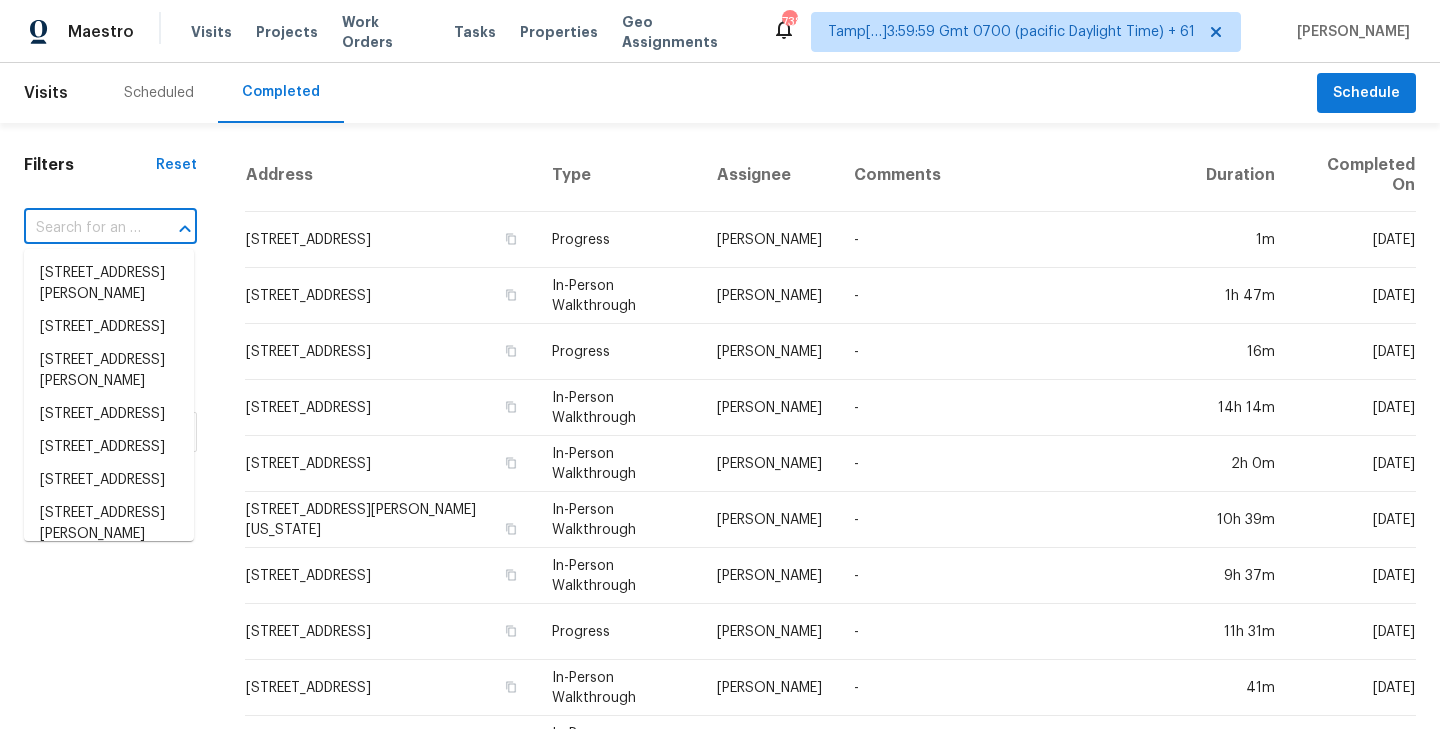 click at bounding box center [82, 228] 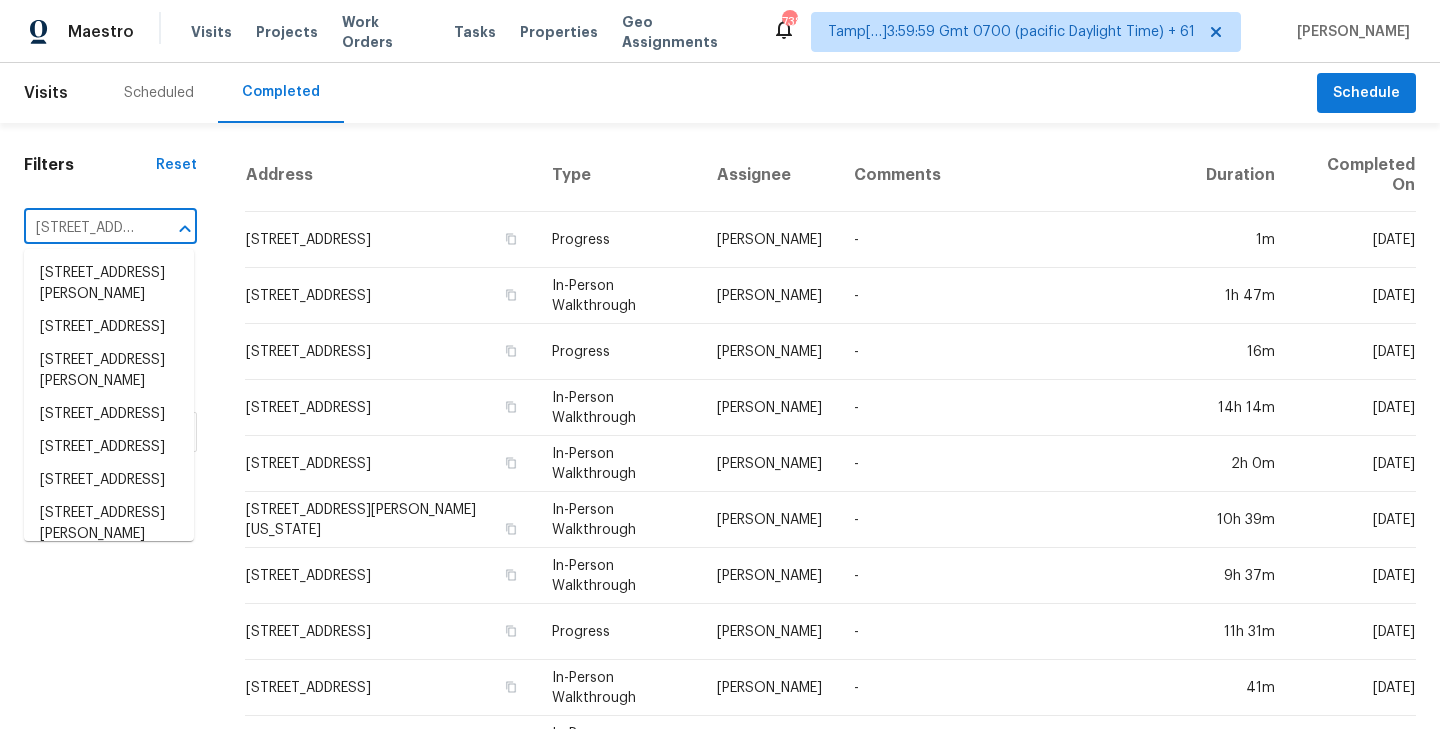scroll, scrollTop: 0, scrollLeft: 125, axis: horizontal 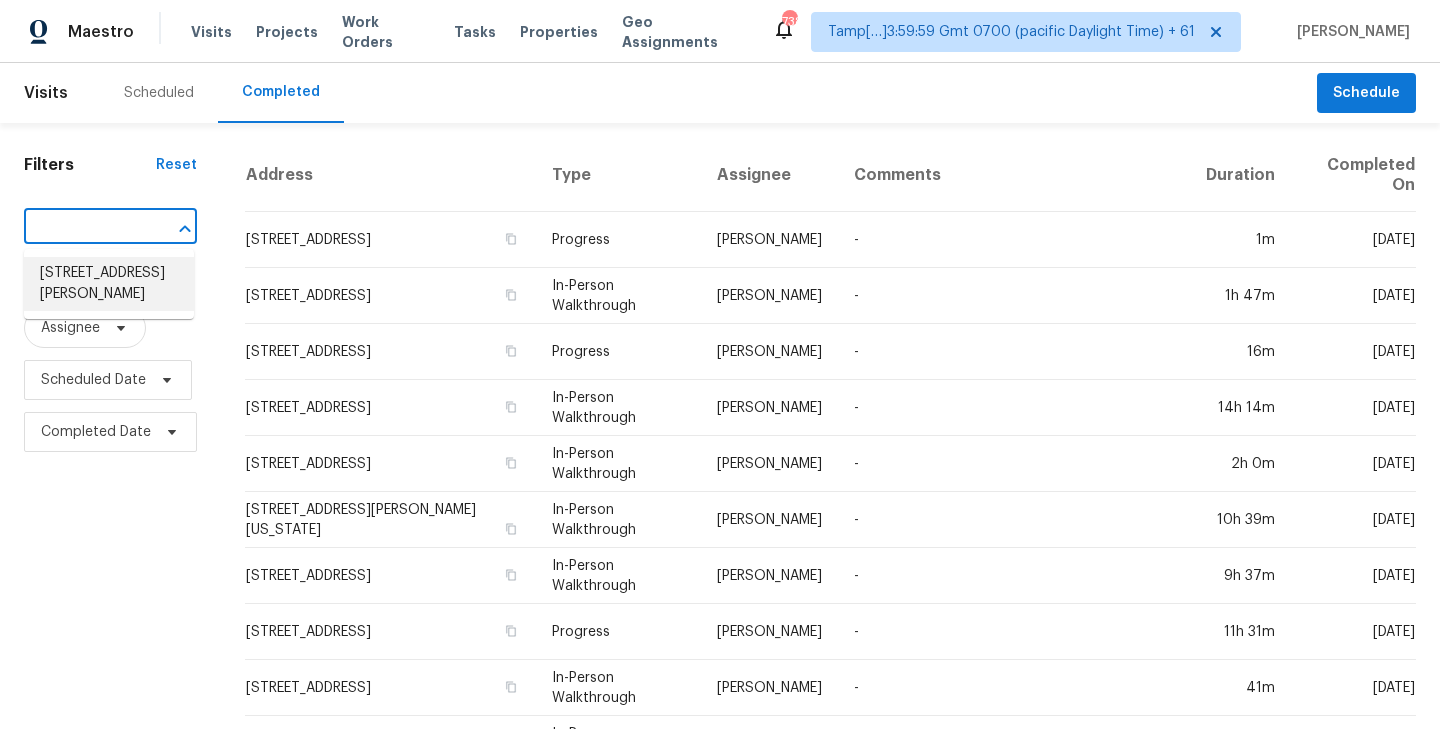 click on "[STREET_ADDRESS][PERSON_NAME]" at bounding box center [109, 284] 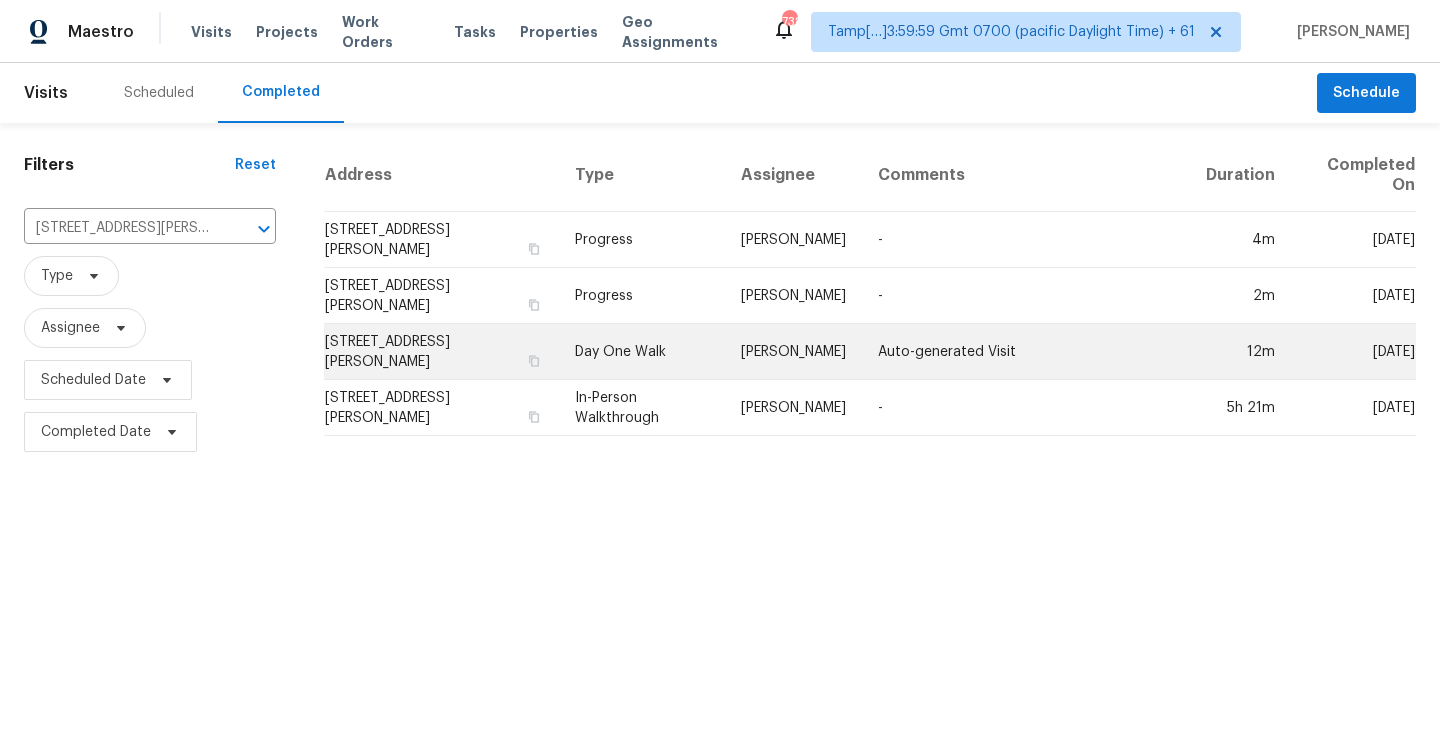 click on "[STREET_ADDRESS][PERSON_NAME]" at bounding box center (441, 352) 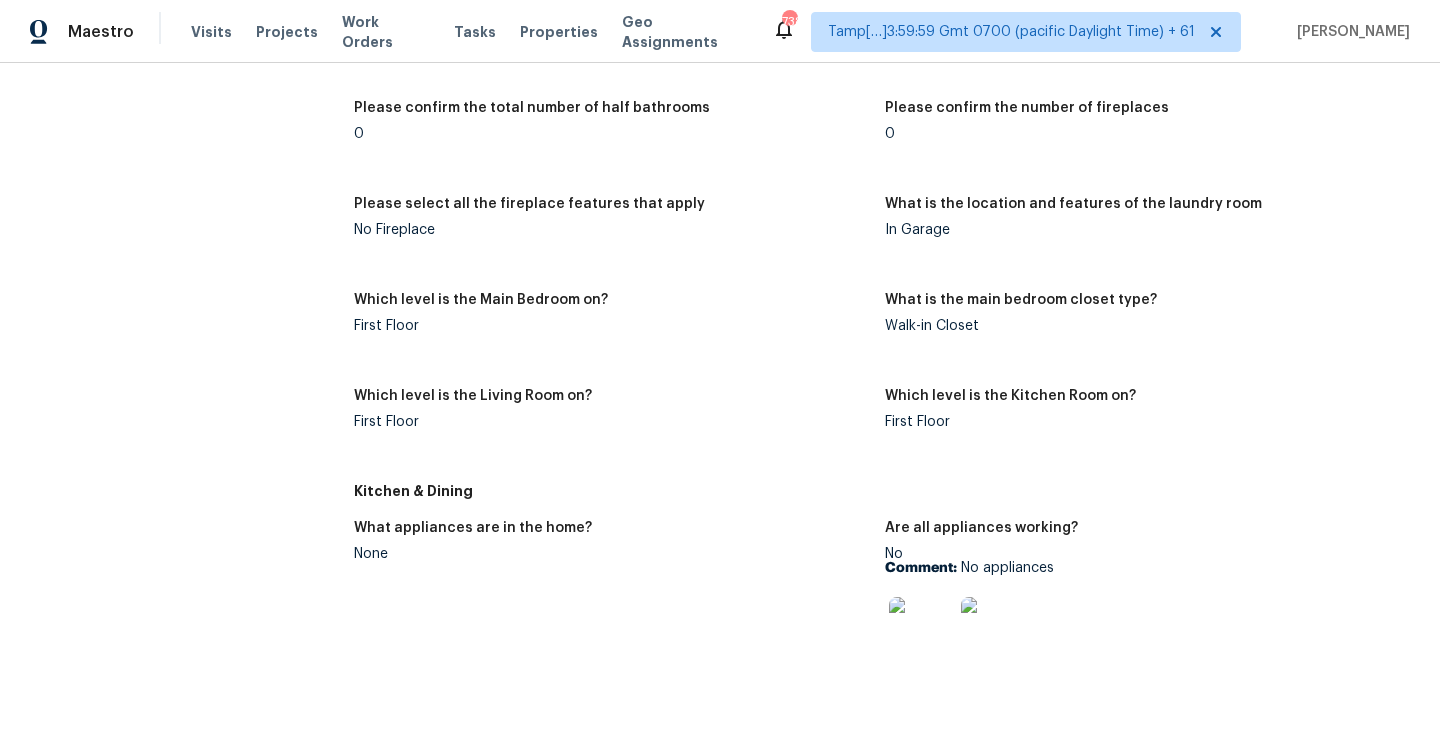 scroll, scrollTop: 3088, scrollLeft: 0, axis: vertical 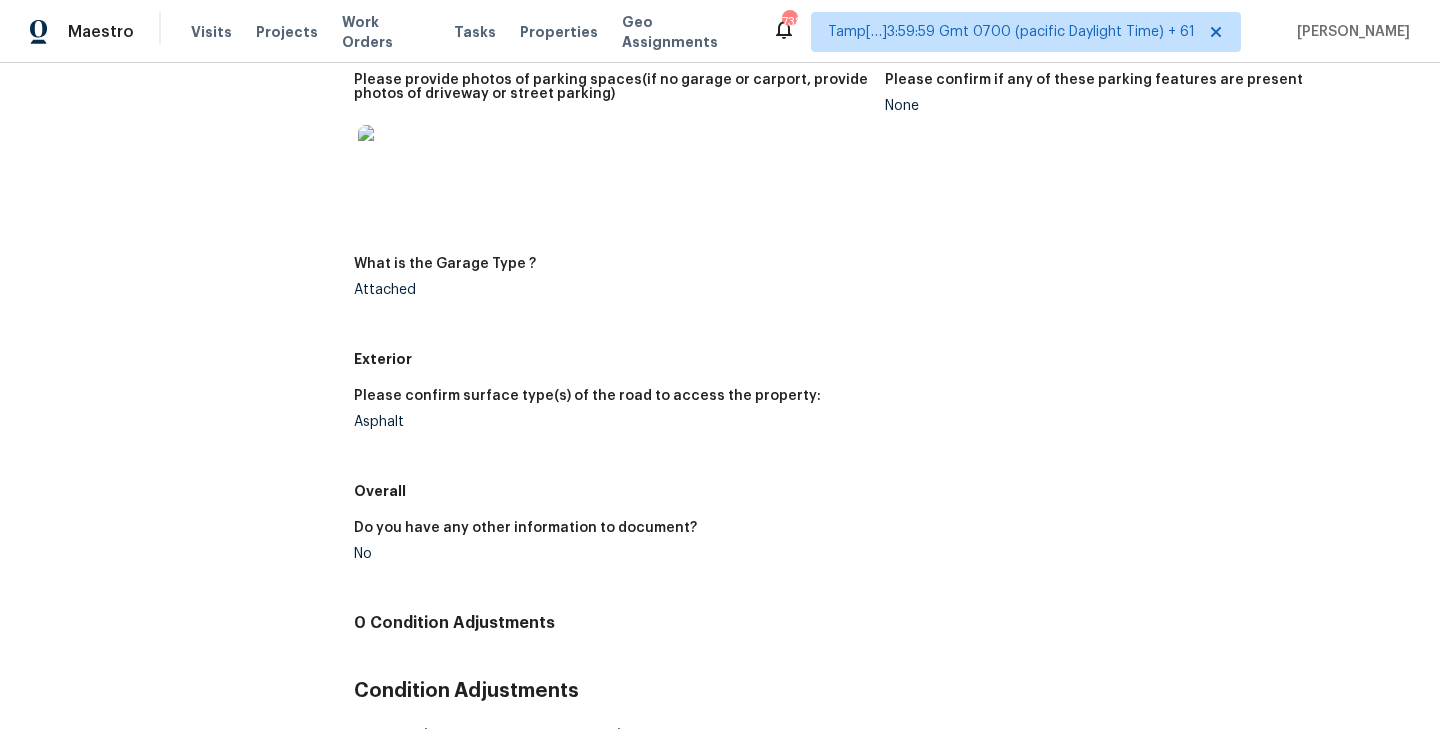 click on "Asphalt" at bounding box center (611, 422) 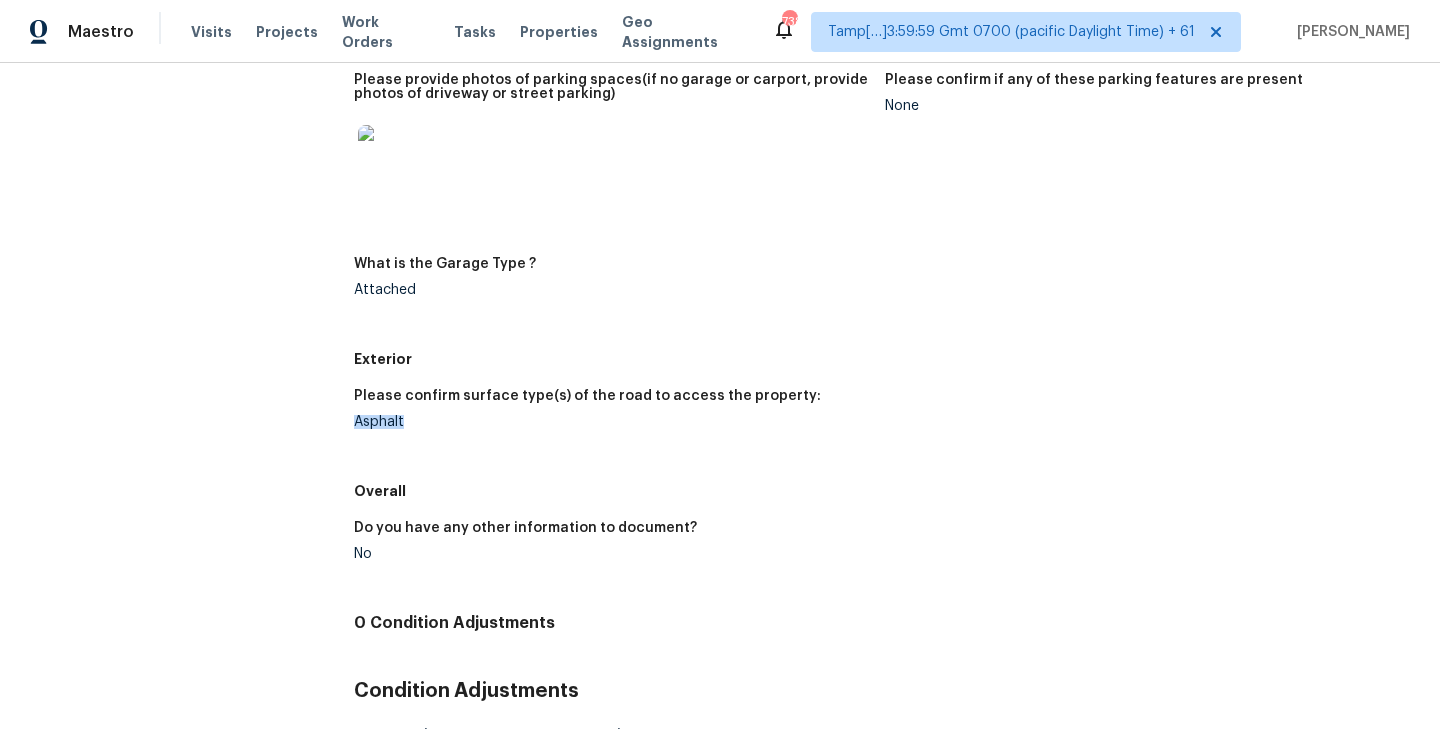 click on "Asphalt" at bounding box center [611, 422] 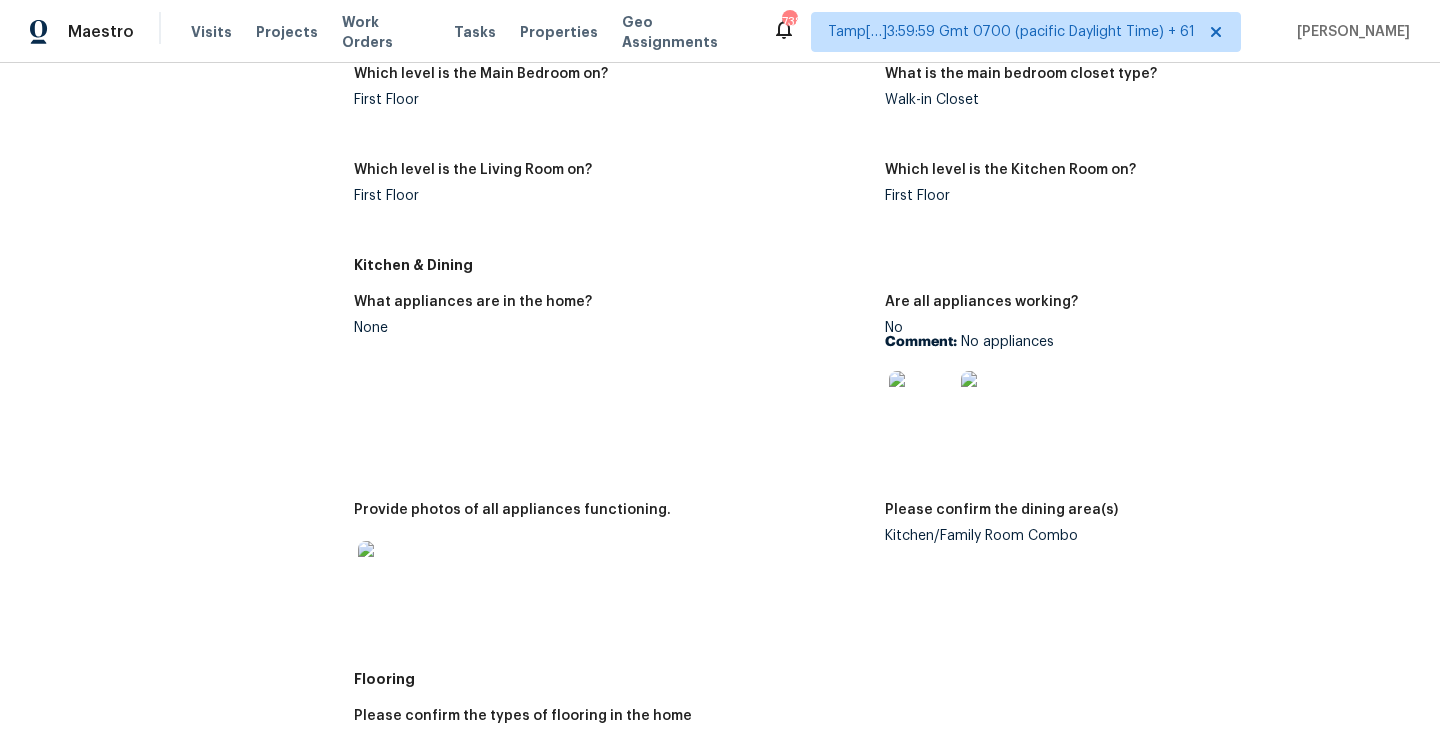 scroll, scrollTop: 0, scrollLeft: 0, axis: both 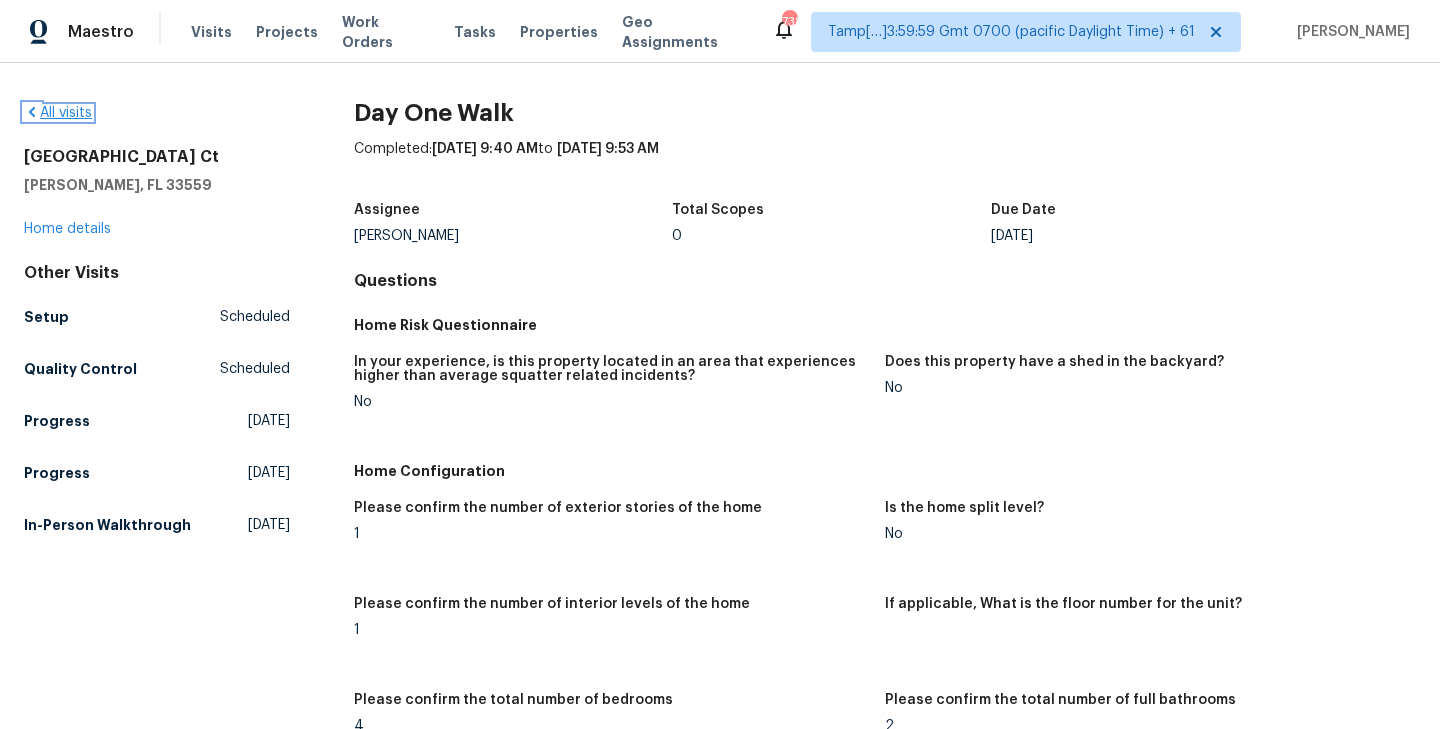 click on "All visits" at bounding box center (58, 113) 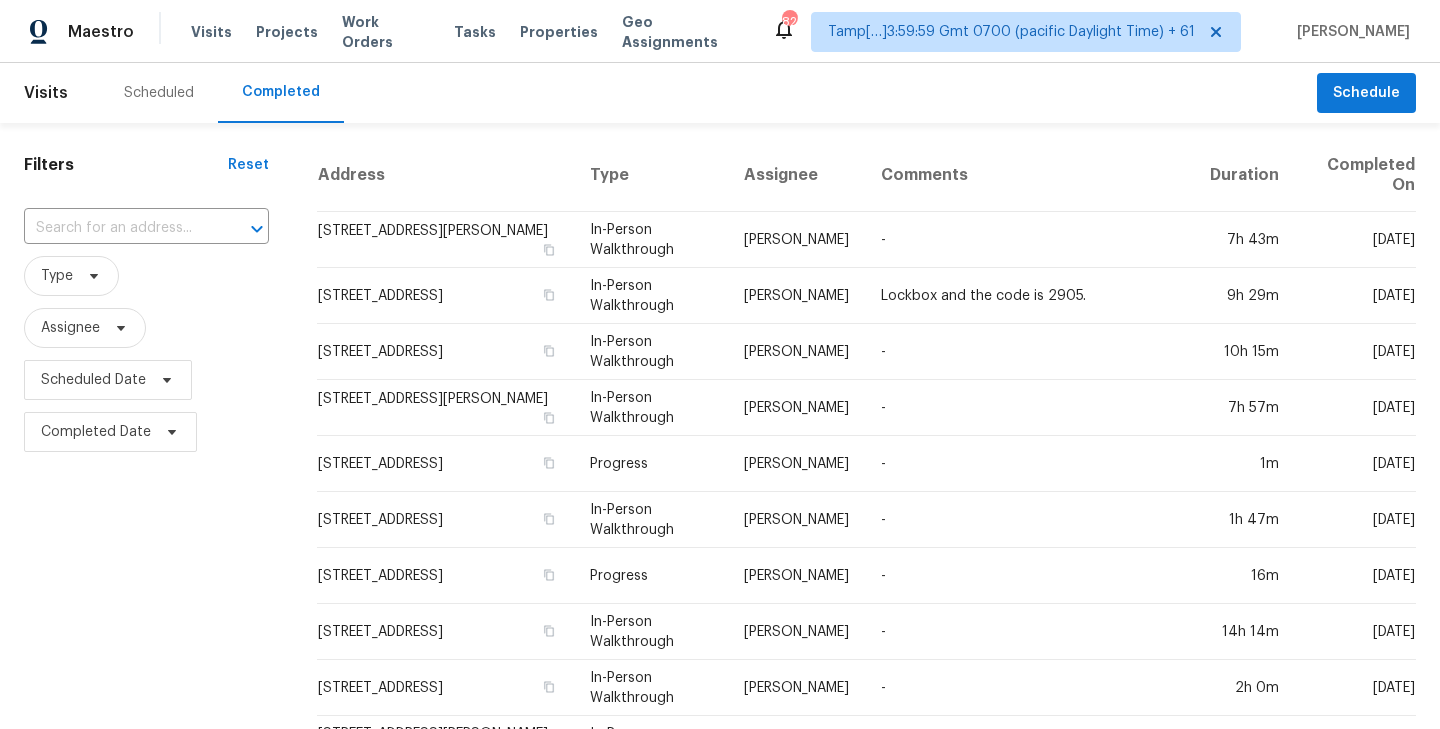 scroll, scrollTop: 0, scrollLeft: 0, axis: both 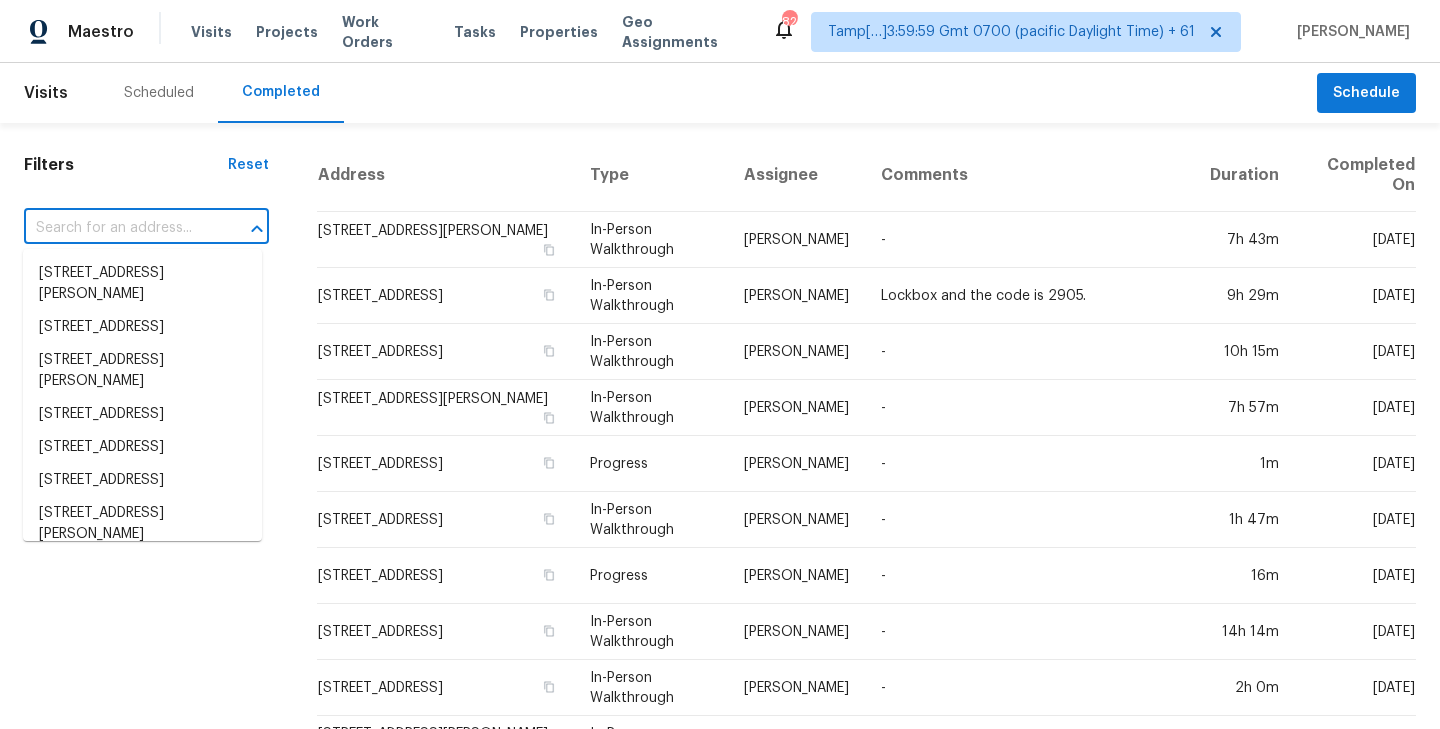 click at bounding box center (118, 228) 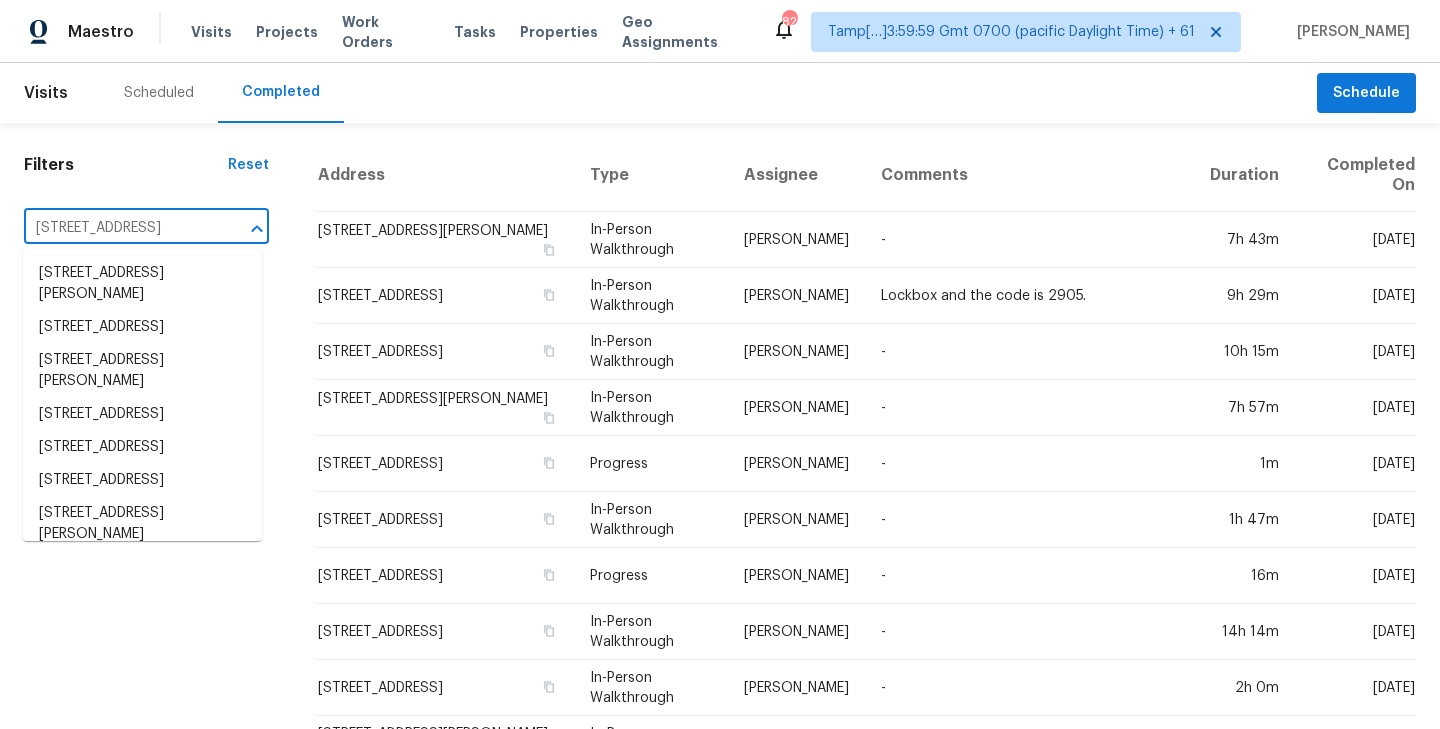 scroll, scrollTop: 0, scrollLeft: 102, axis: horizontal 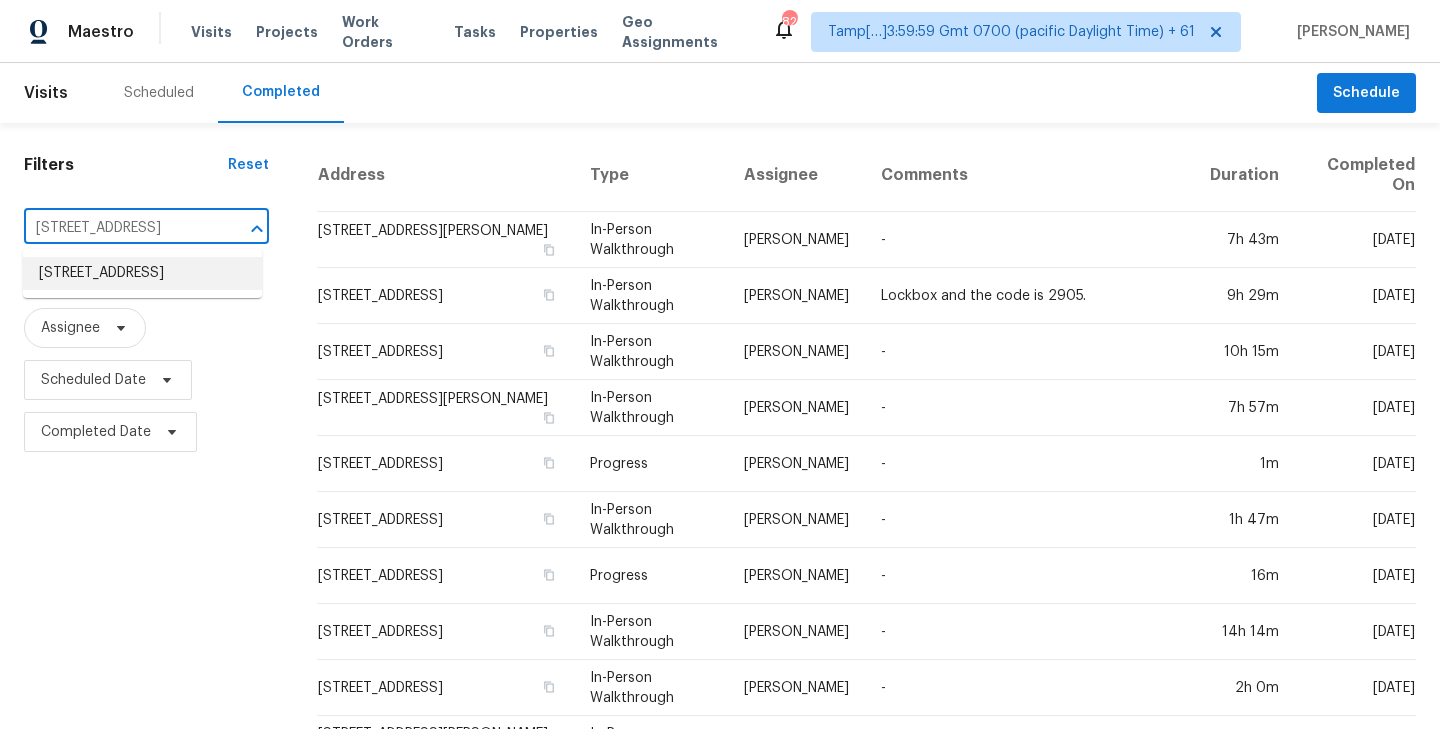 click on "[STREET_ADDRESS]" at bounding box center (142, 273) 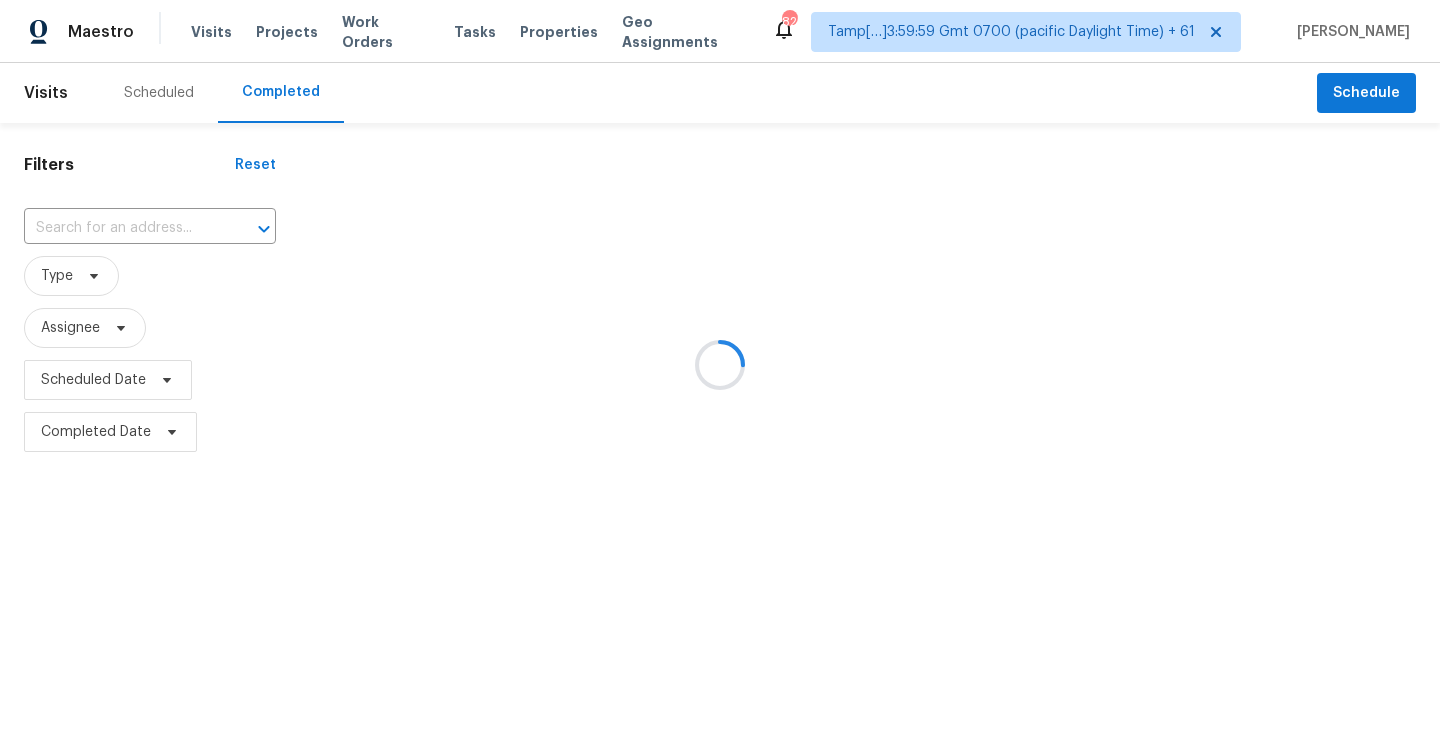 type on "[STREET_ADDRESS]" 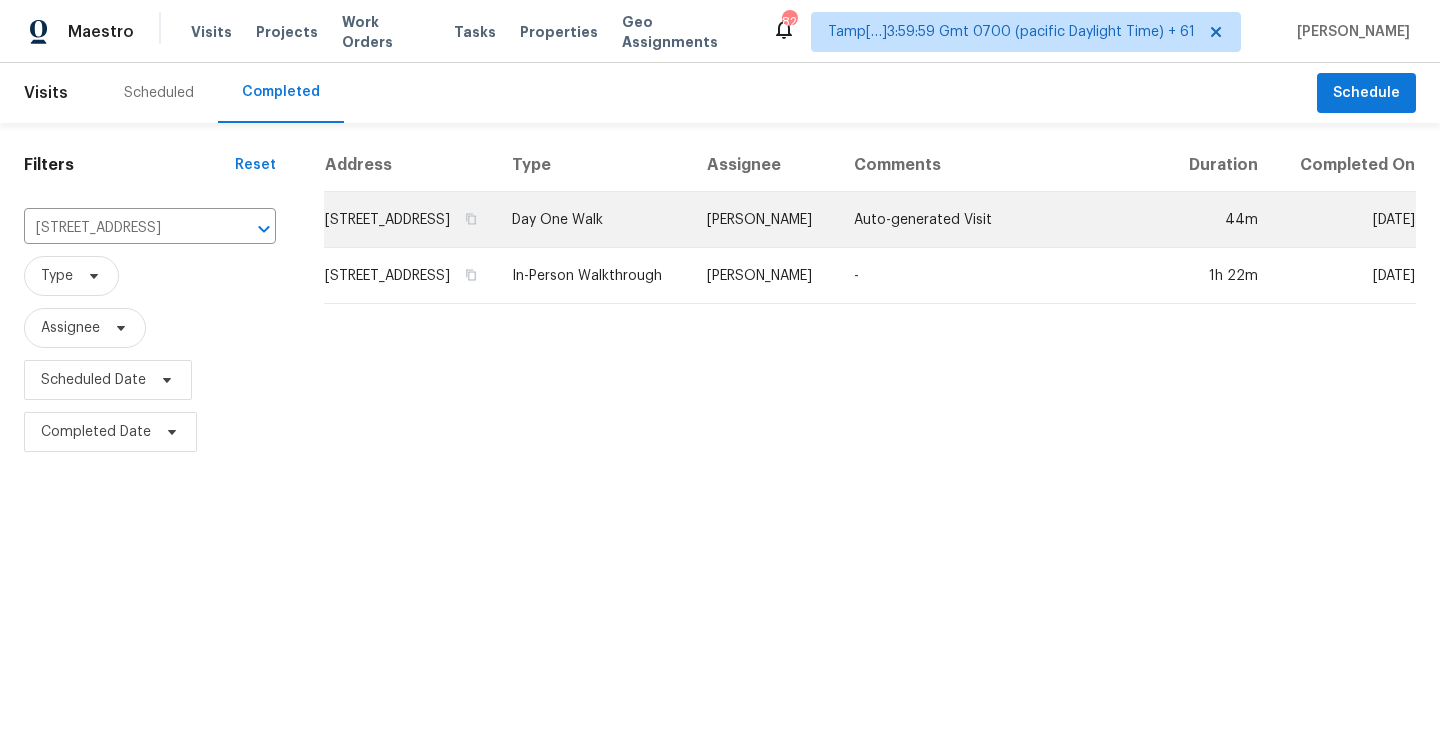 click on "[STREET_ADDRESS]" at bounding box center [410, 220] 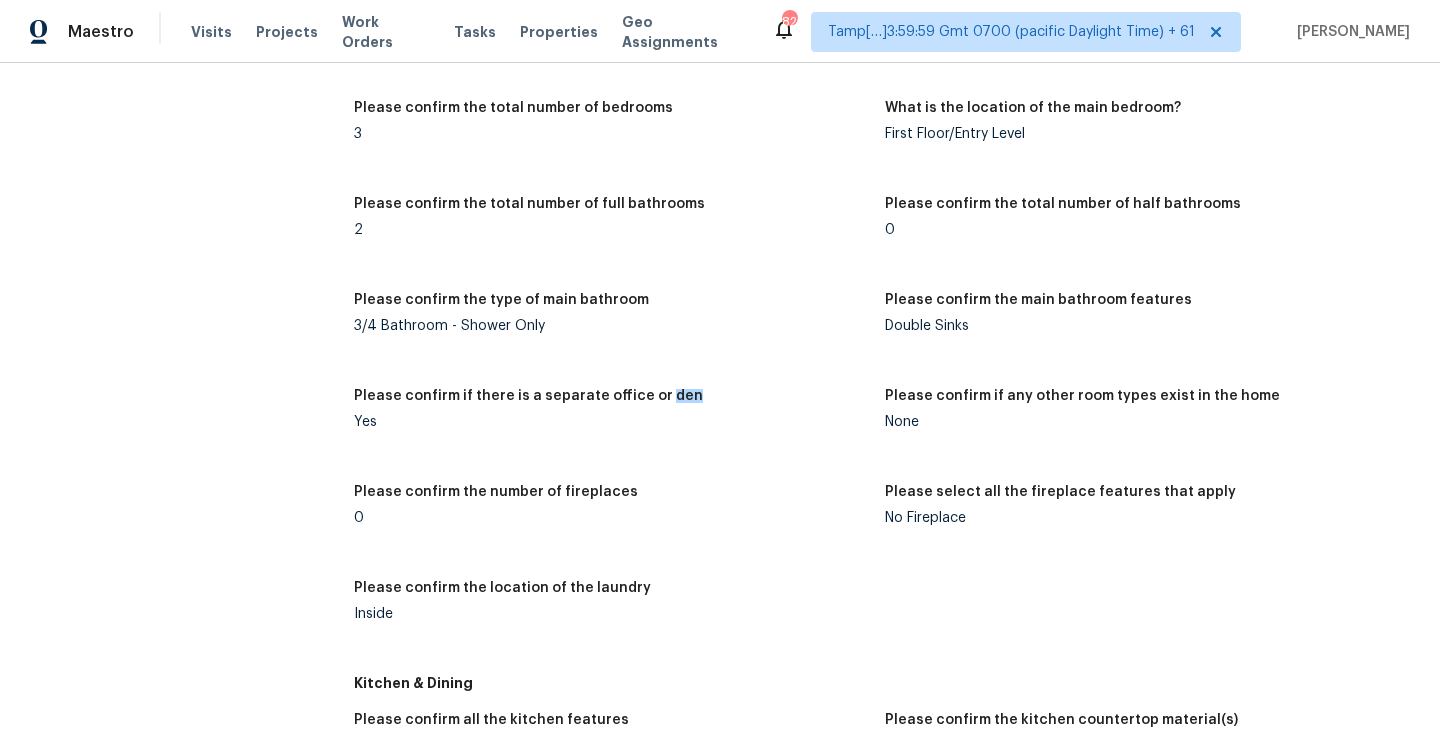 scroll, scrollTop: 0, scrollLeft: 0, axis: both 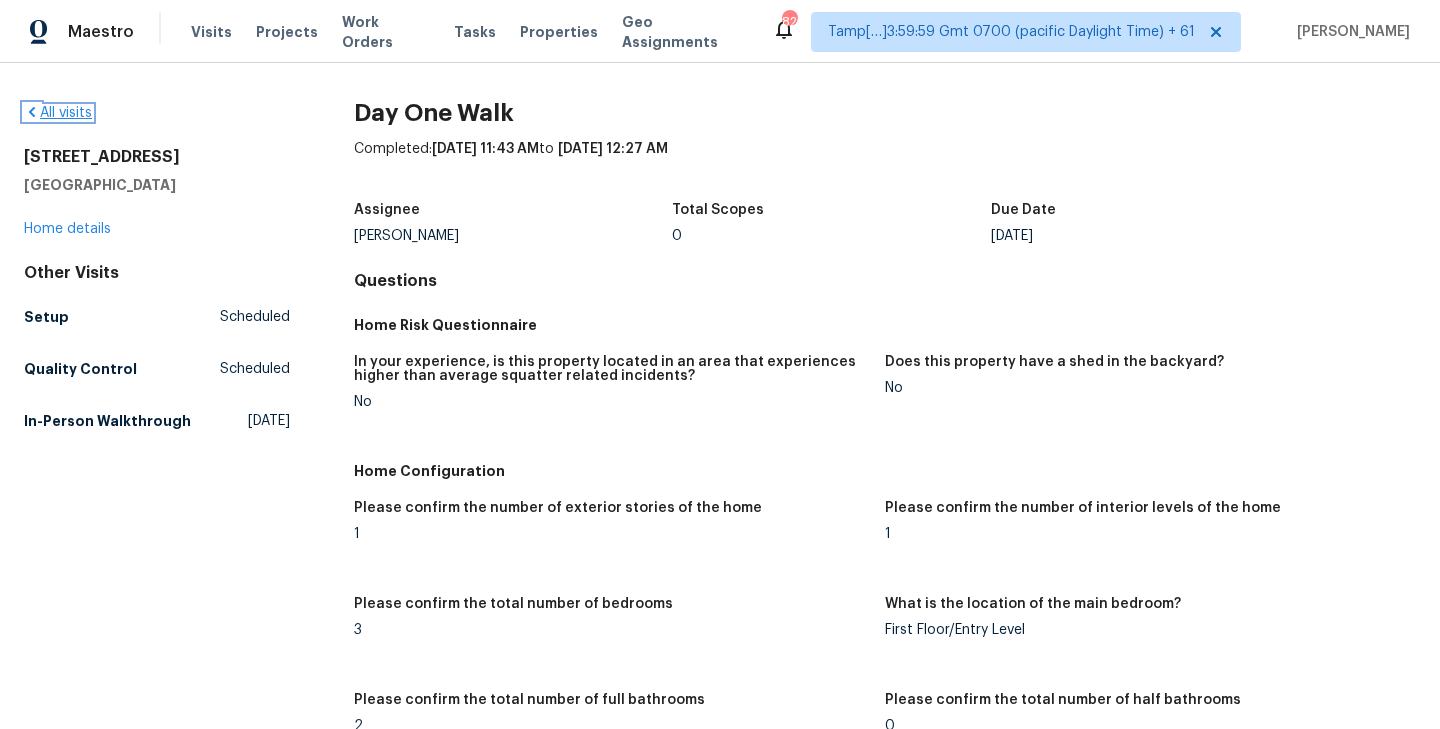 click on "All visits" at bounding box center [58, 113] 